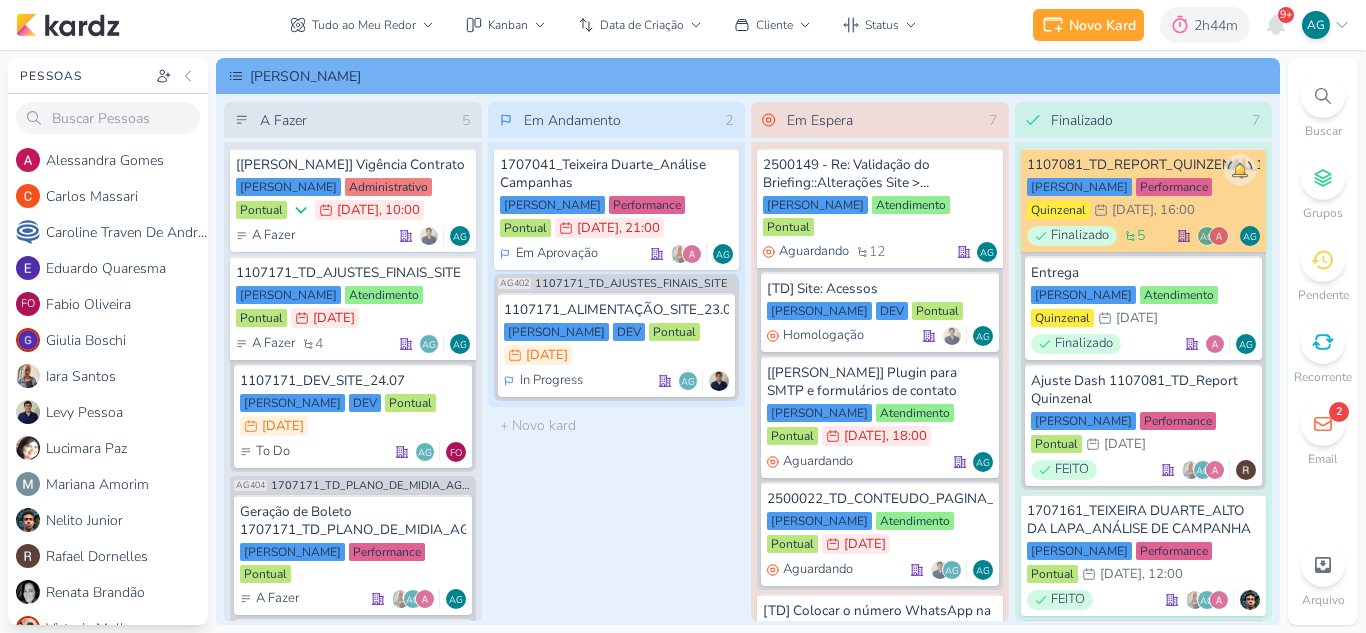 scroll, scrollTop: 0, scrollLeft: 0, axis: both 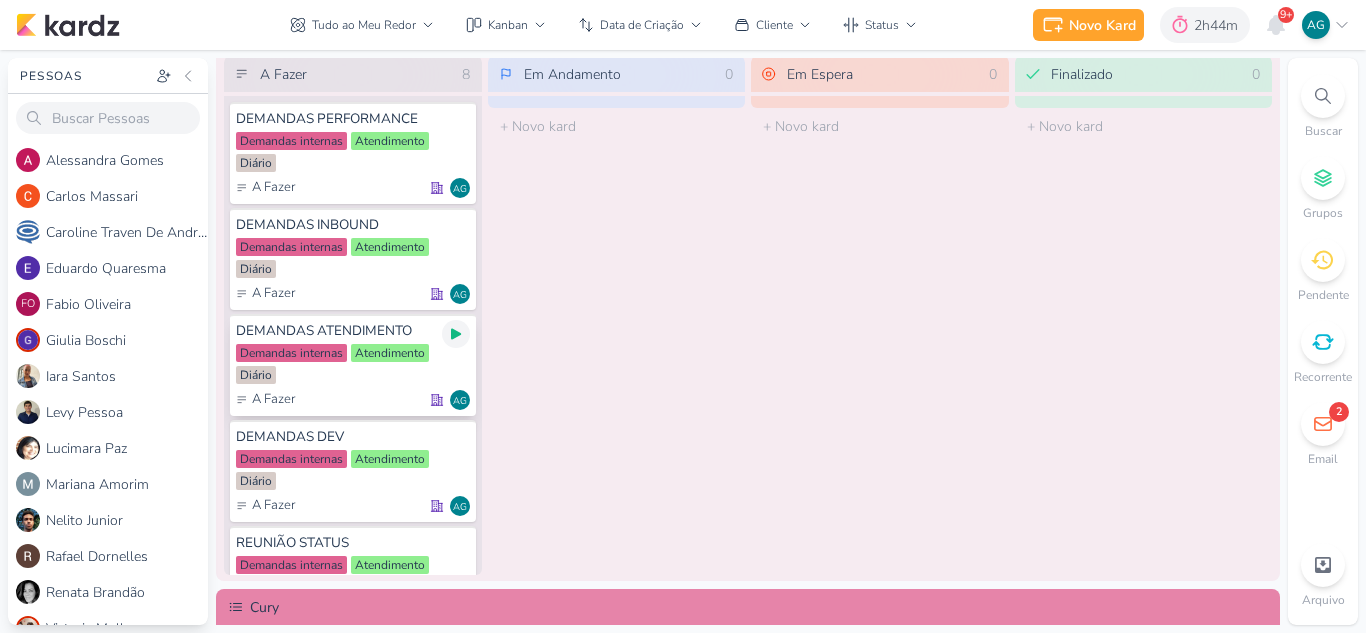 click 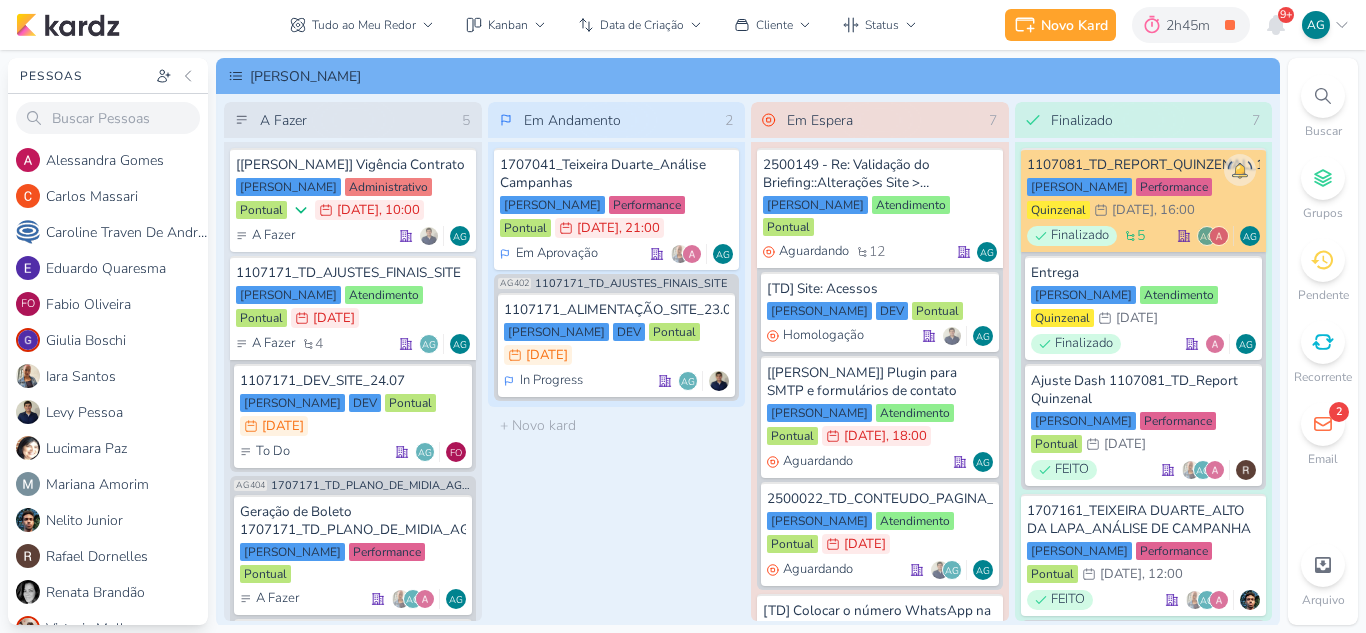scroll, scrollTop: 0, scrollLeft: 0, axis: both 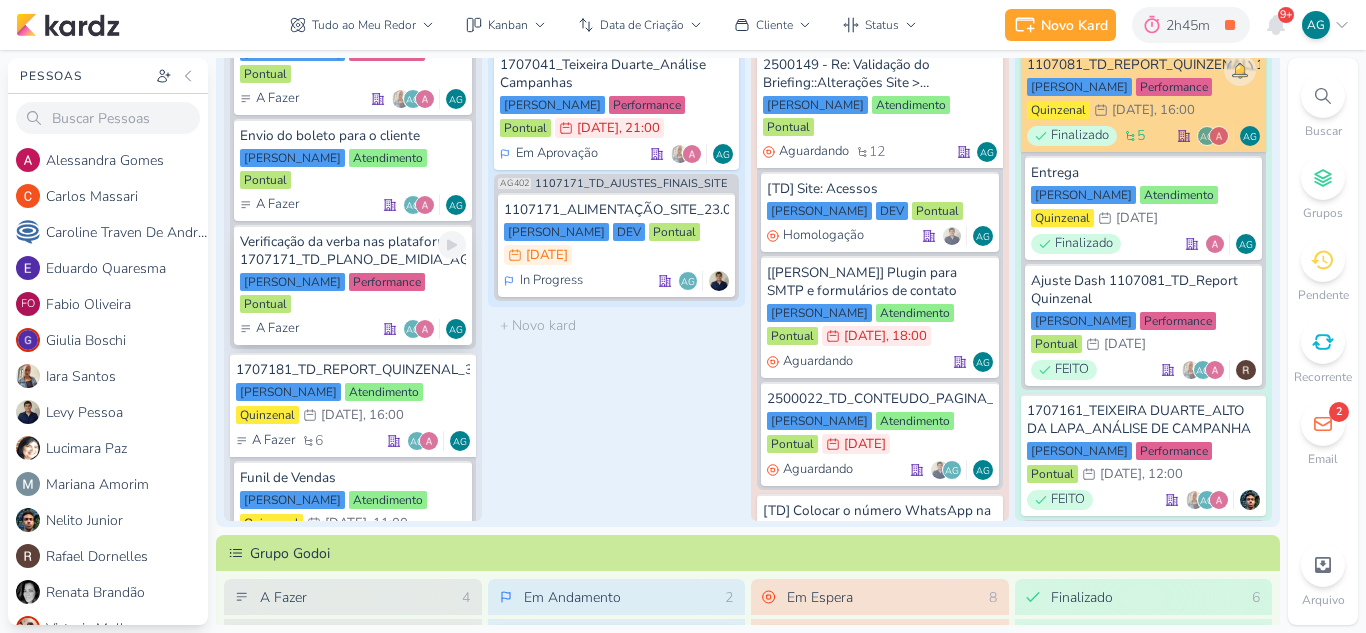click on "Verificação da verba nas plataformas 1707171_TD_PLANO_DE_MIDIA_AGOSTO+SETEMBRO" at bounding box center (353, 251) 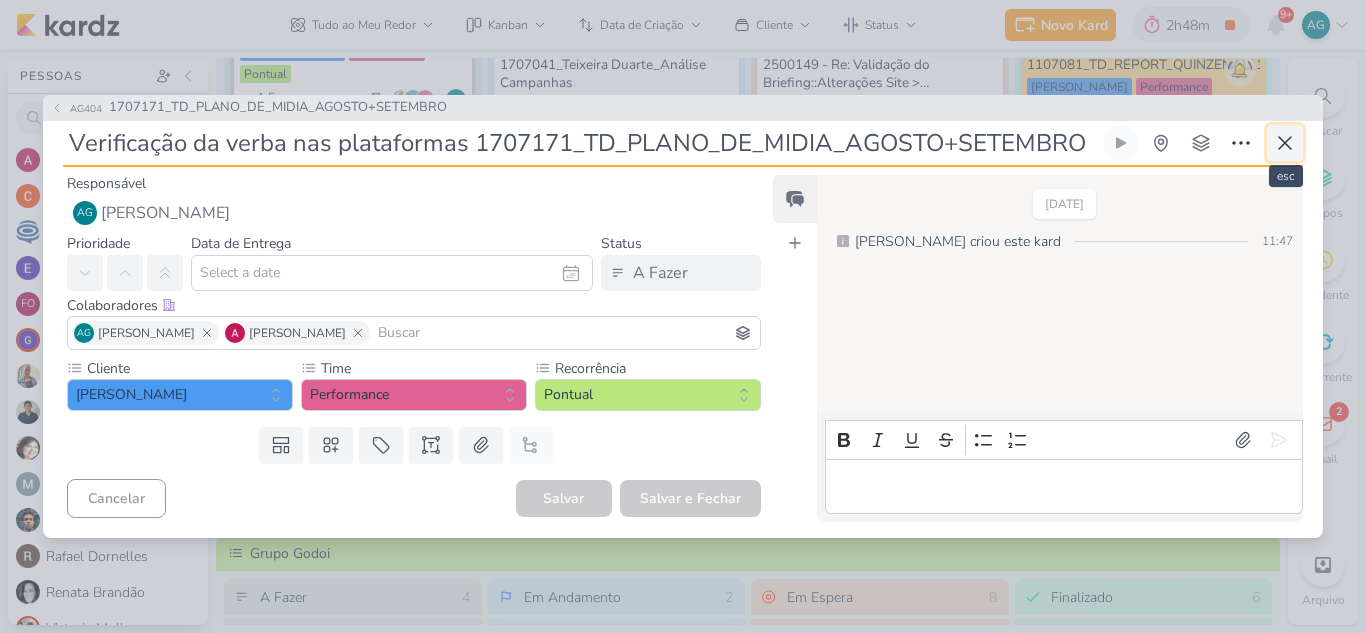 click 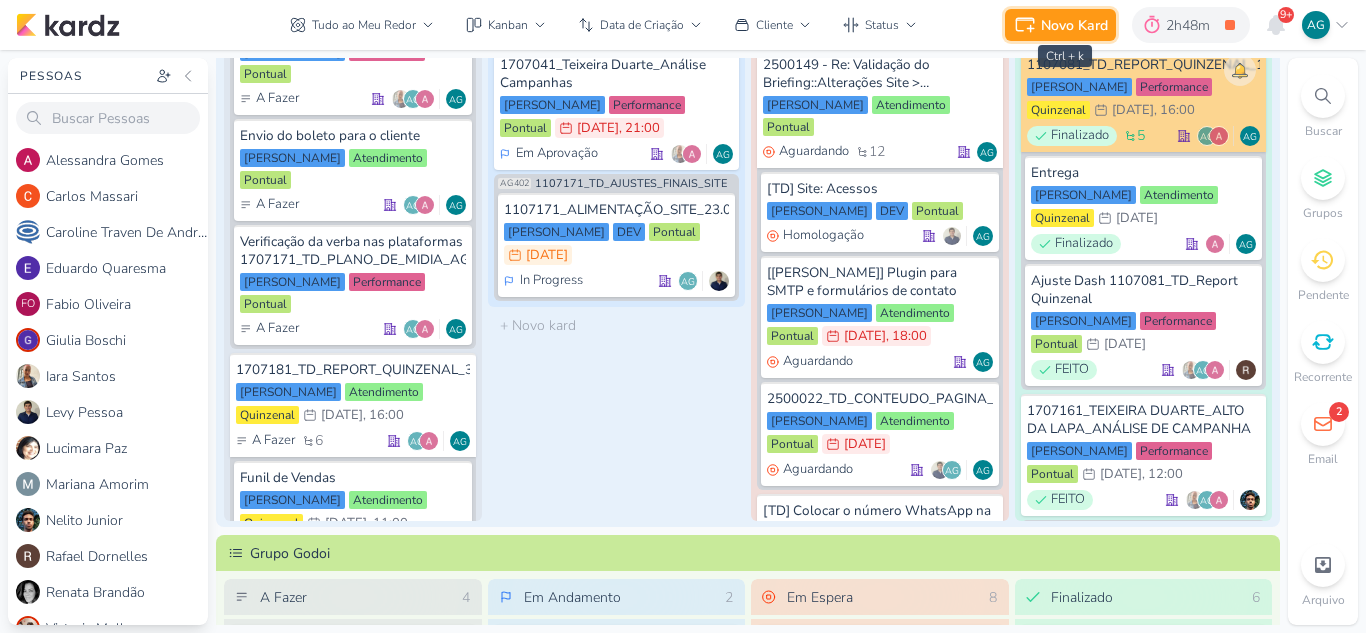 click on "Novo Kard" at bounding box center [1074, 25] 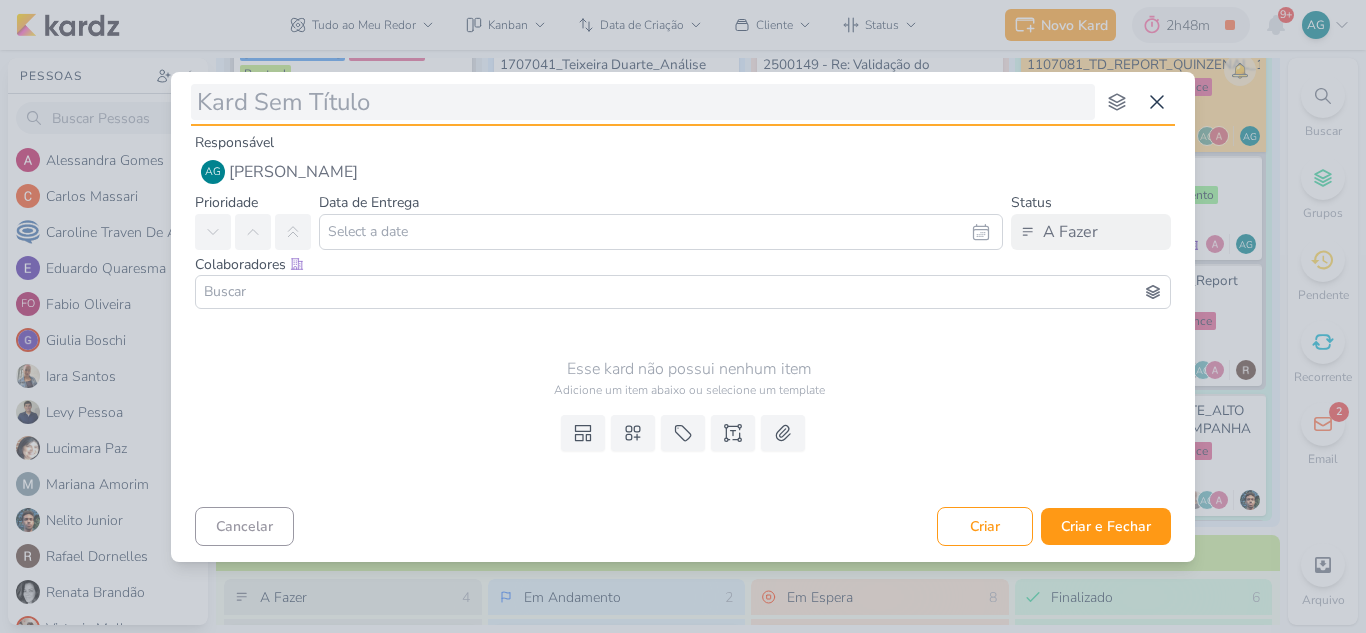 click at bounding box center (643, 102) 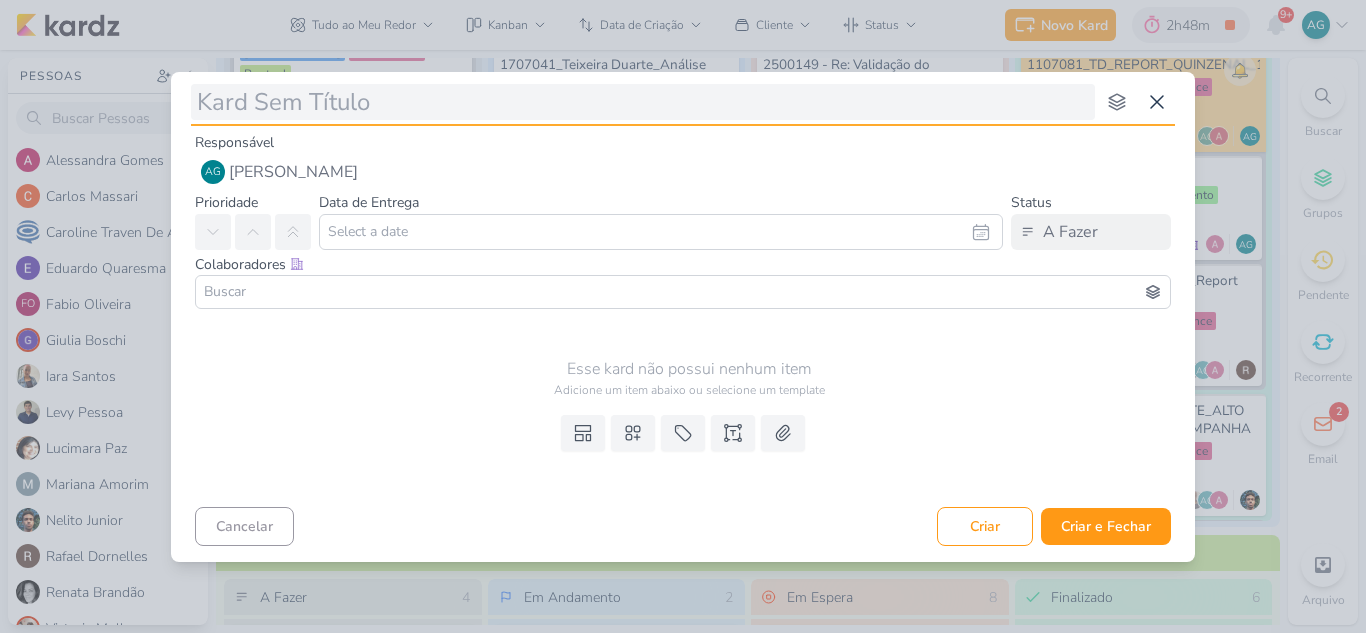 type on "1707241_TD_PLANO_DE_MIDIA_JULHO" 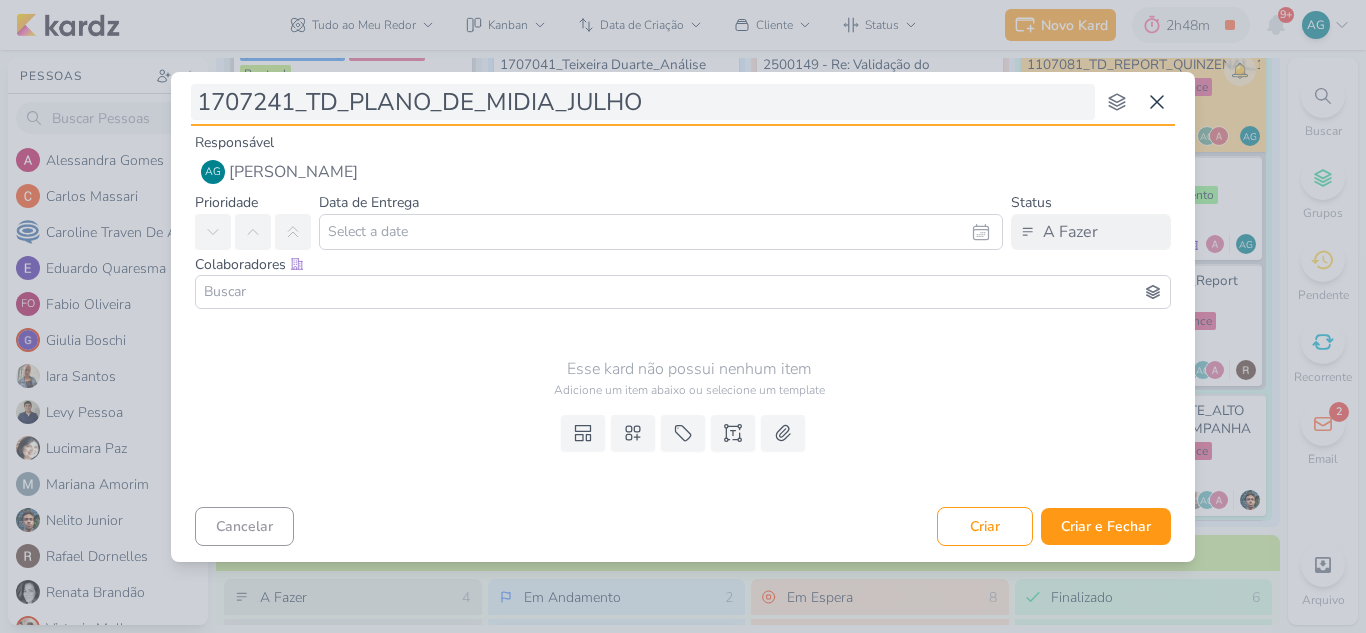 type 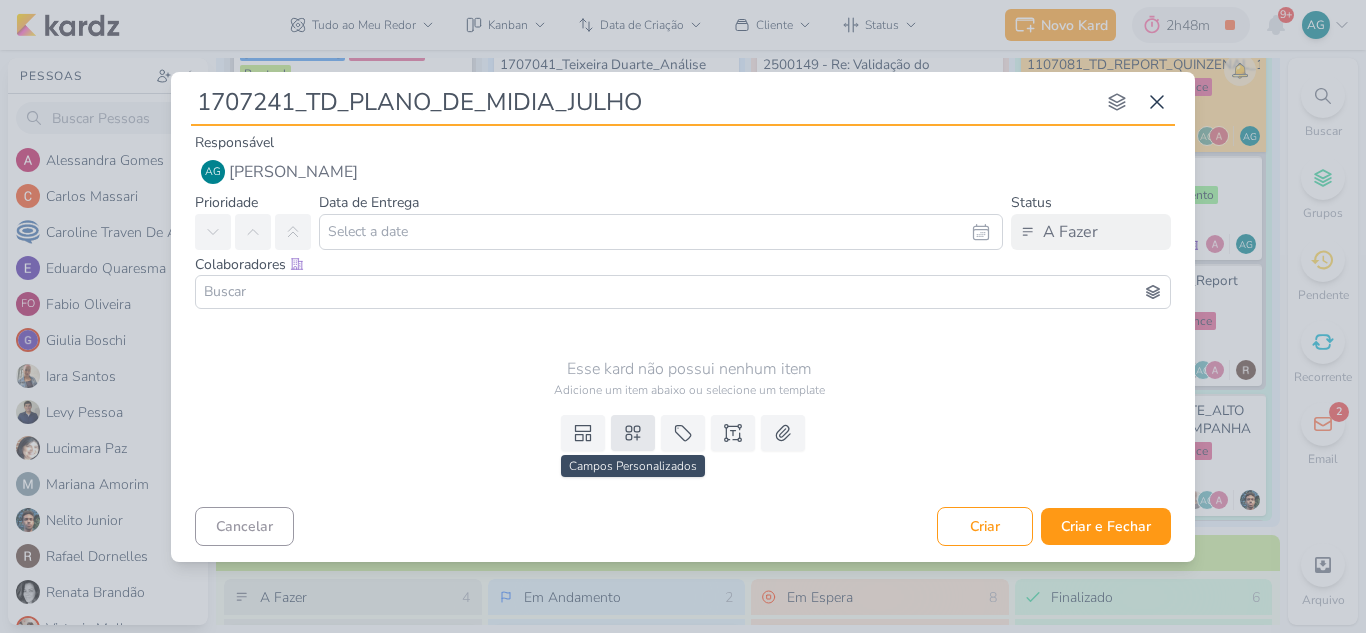 type on "1707241_TD_PLANO_DE_MIDIA_JULHO" 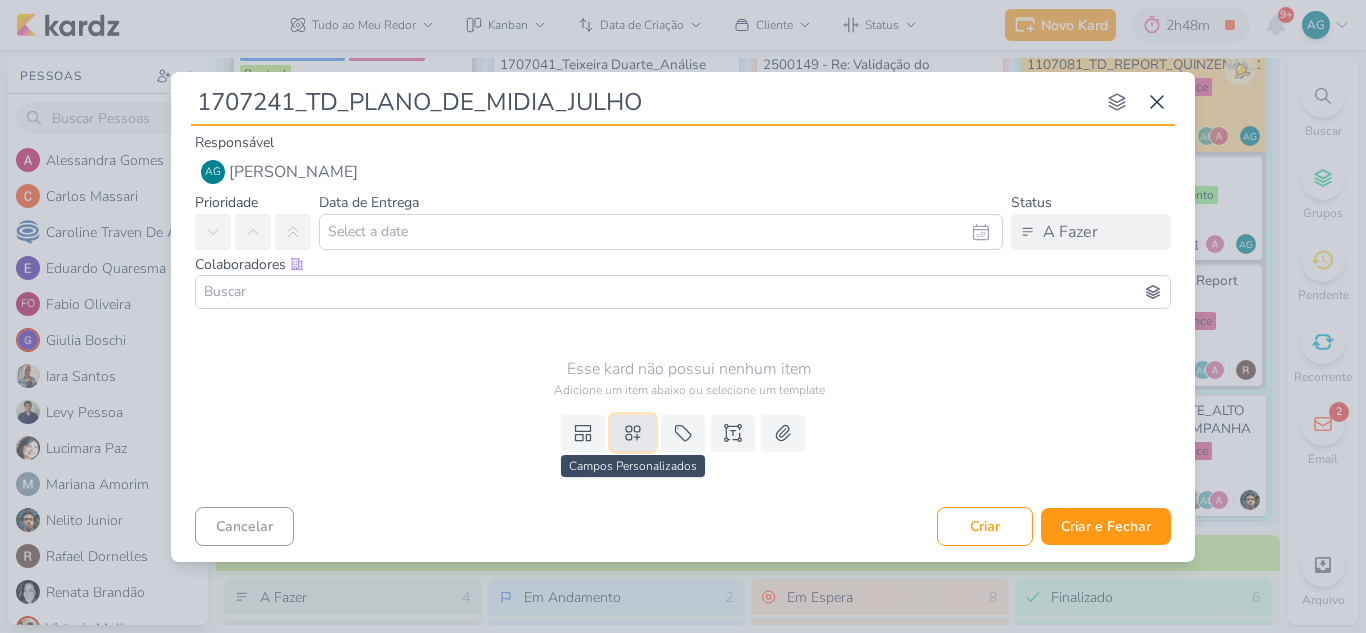 click 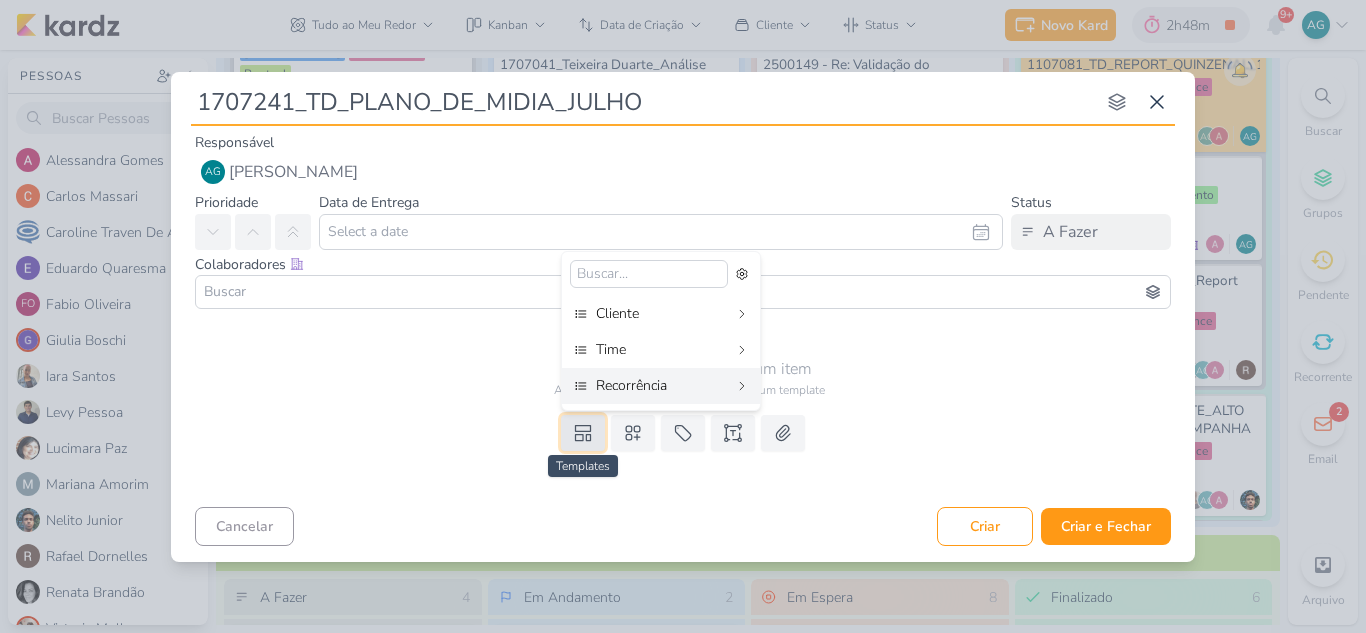 click 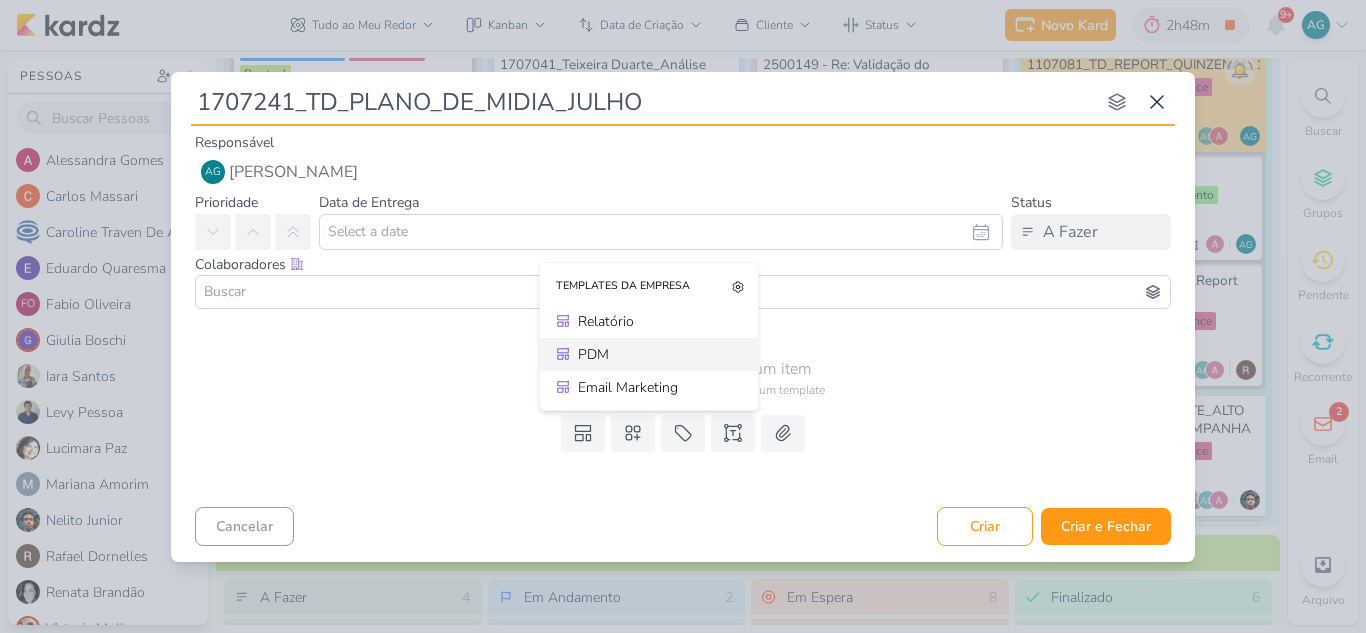 click on "PDM" at bounding box center (656, 354) 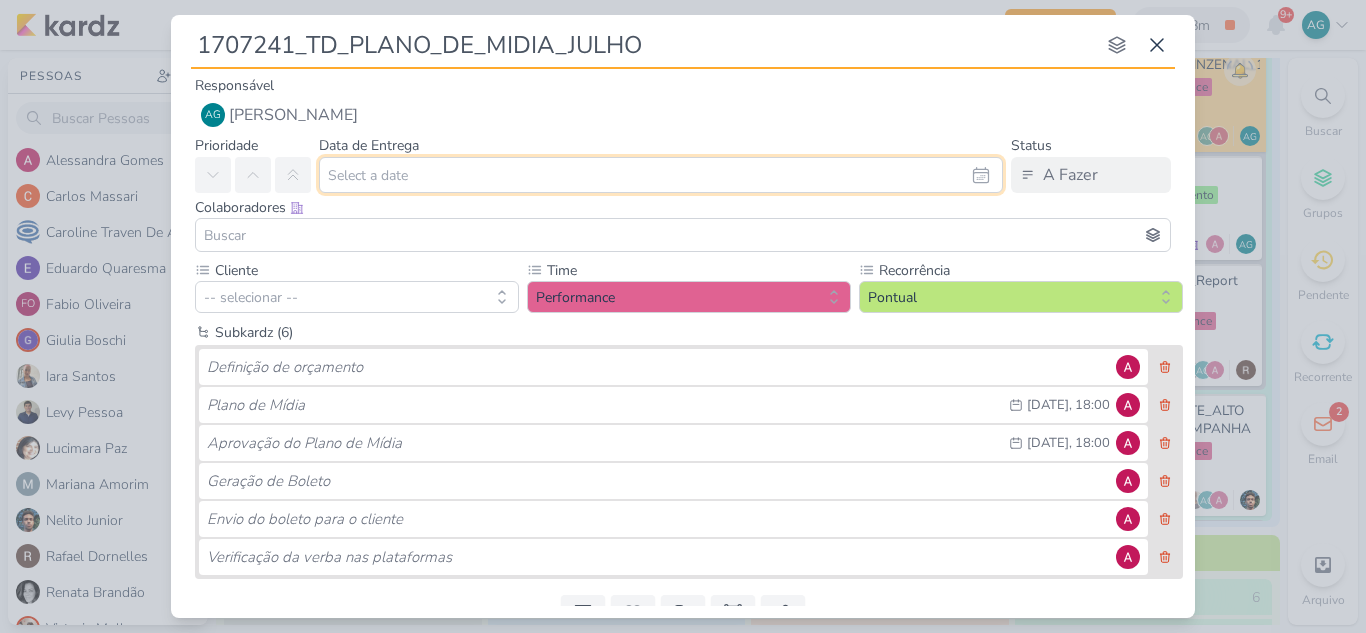 click at bounding box center (661, 175) 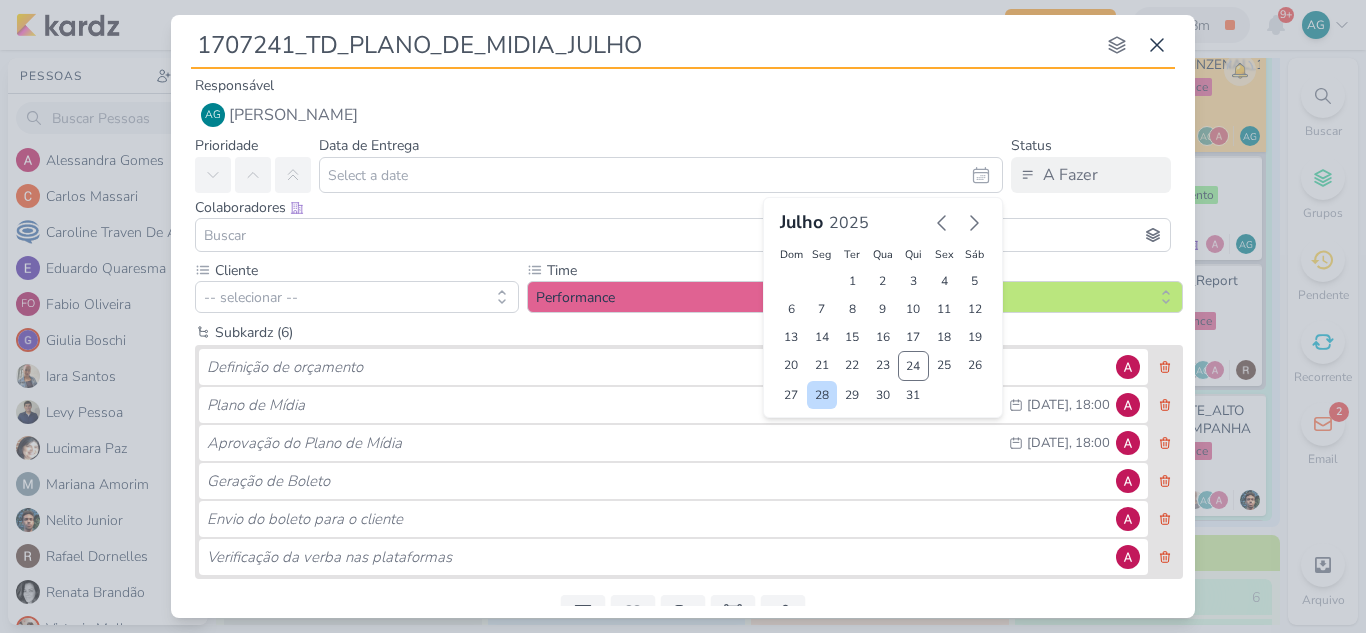 click on "28" at bounding box center [822, 395] 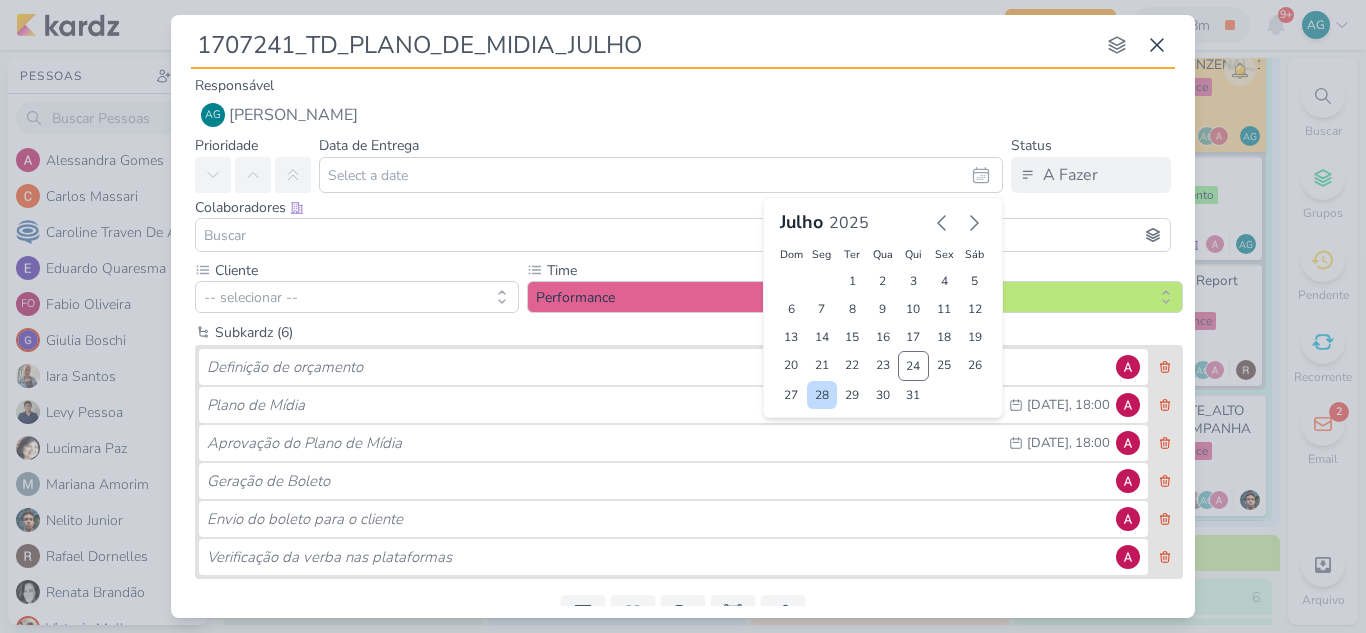 type on "28 de julho de 2025 às 23:59" 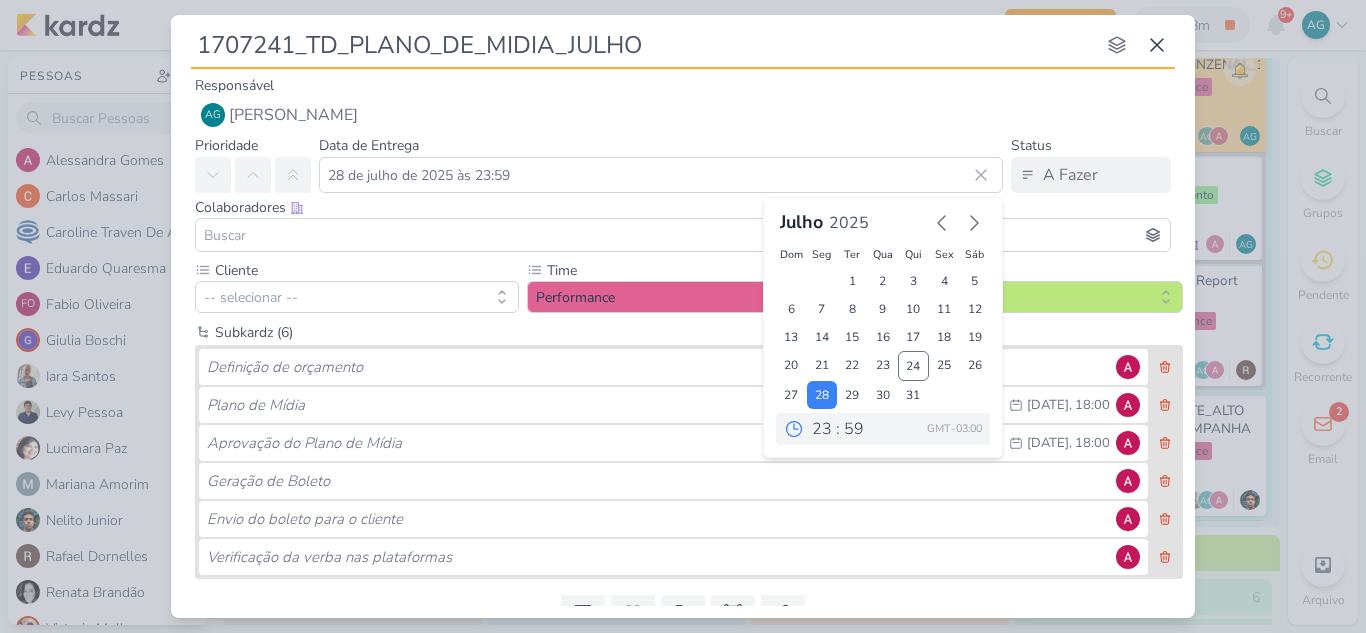 click at bounding box center (683, 235) 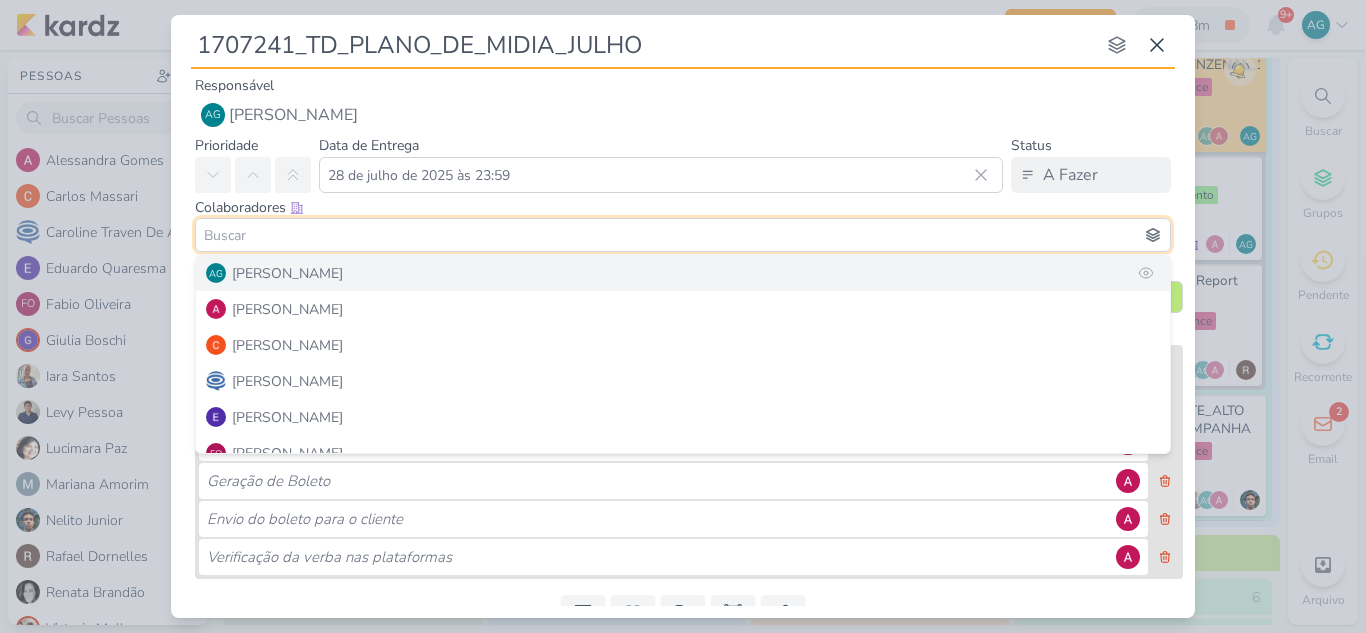 click on "[PERSON_NAME]" at bounding box center (287, 273) 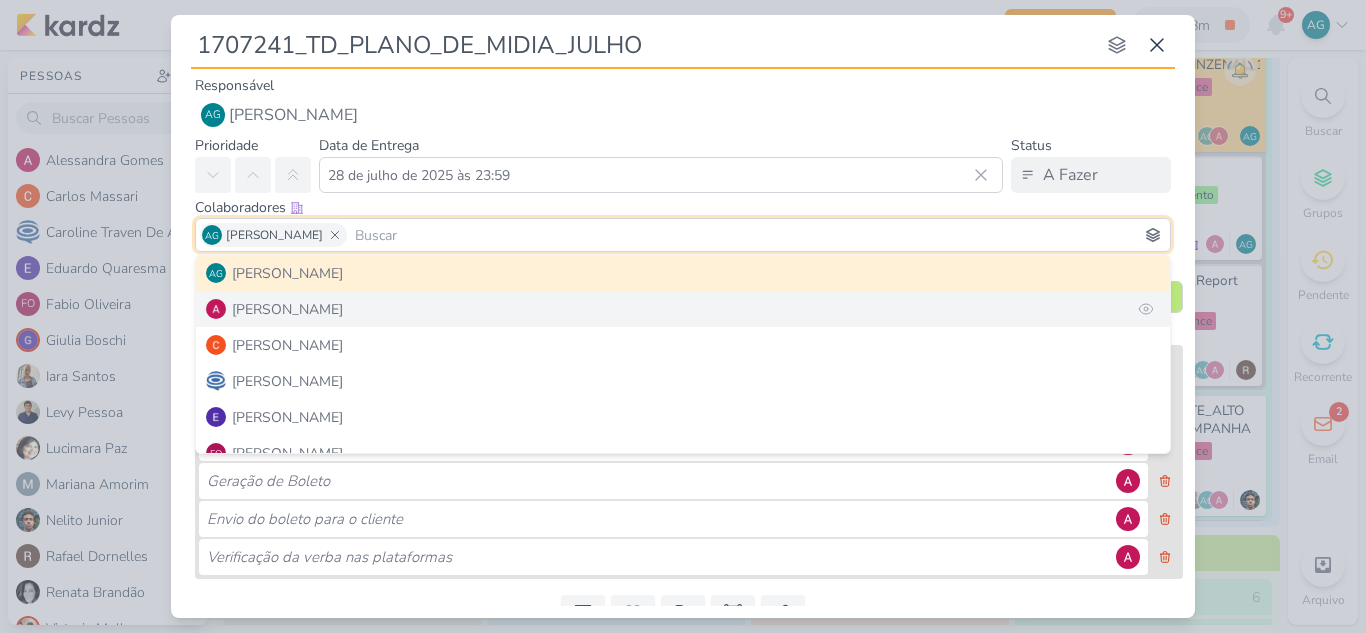click on "Alessandra Gomes" at bounding box center [683, 309] 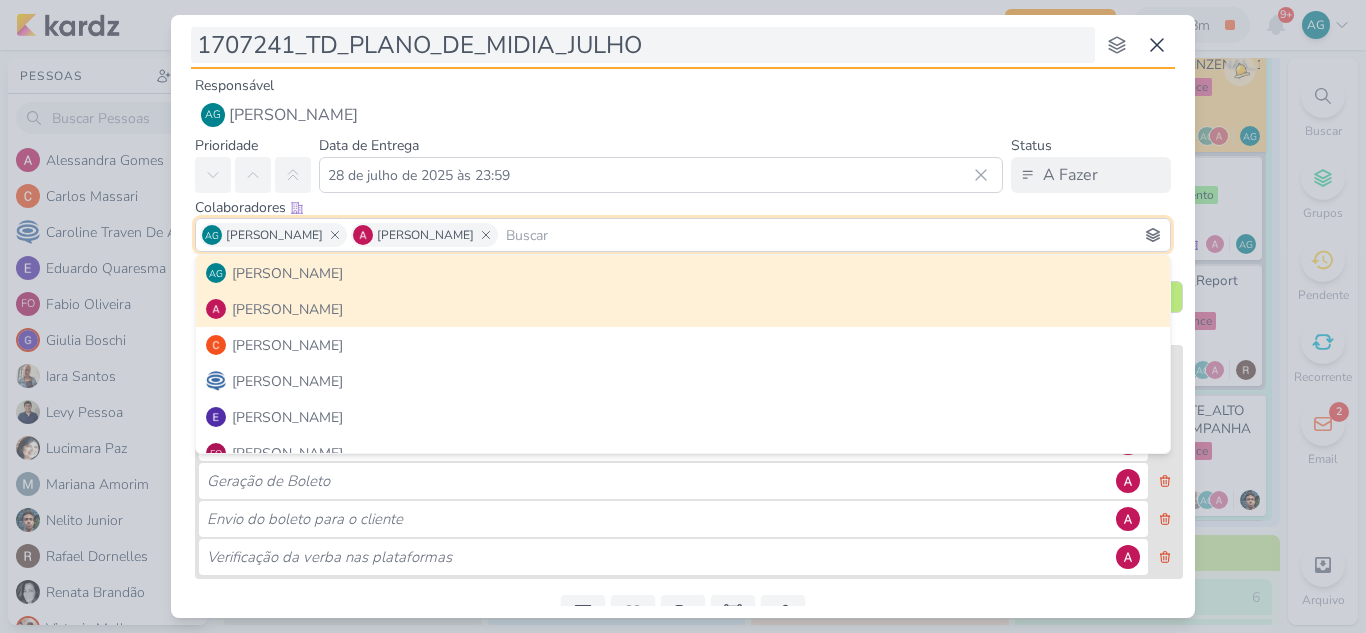 click on "1707241_TD_PLANO_DE_MIDIA_JULHO" at bounding box center [643, 45] 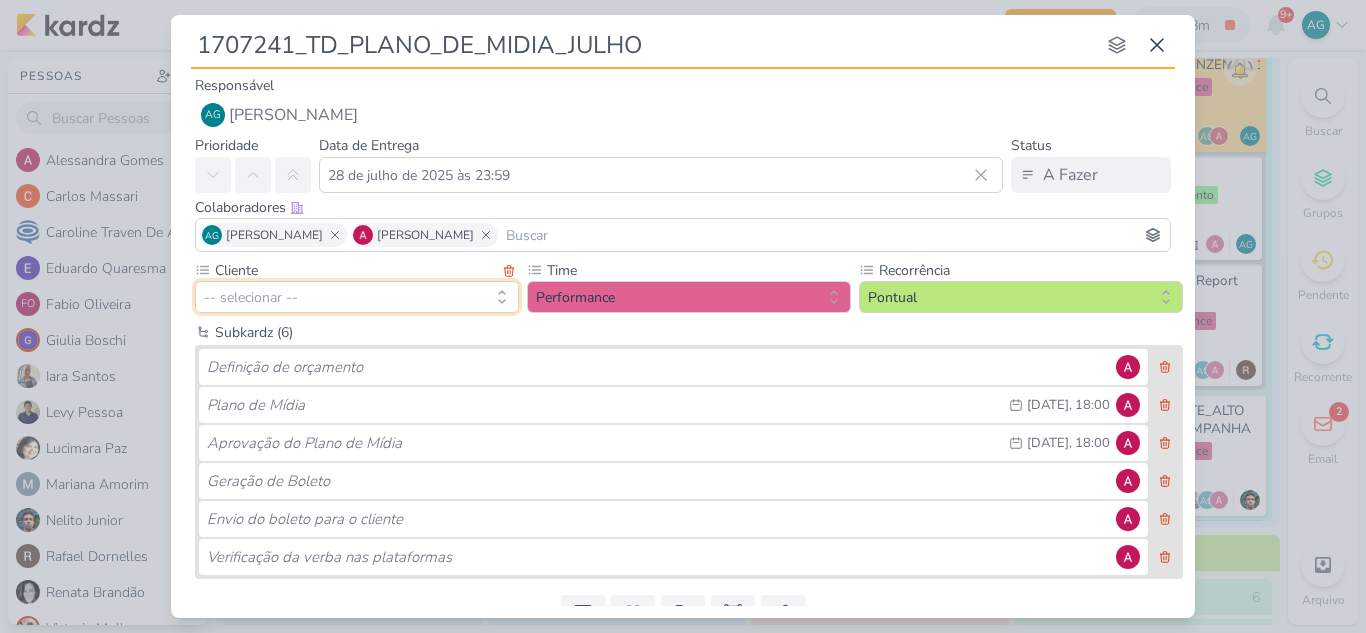 click on "-- selecionar --" at bounding box center (357, 297) 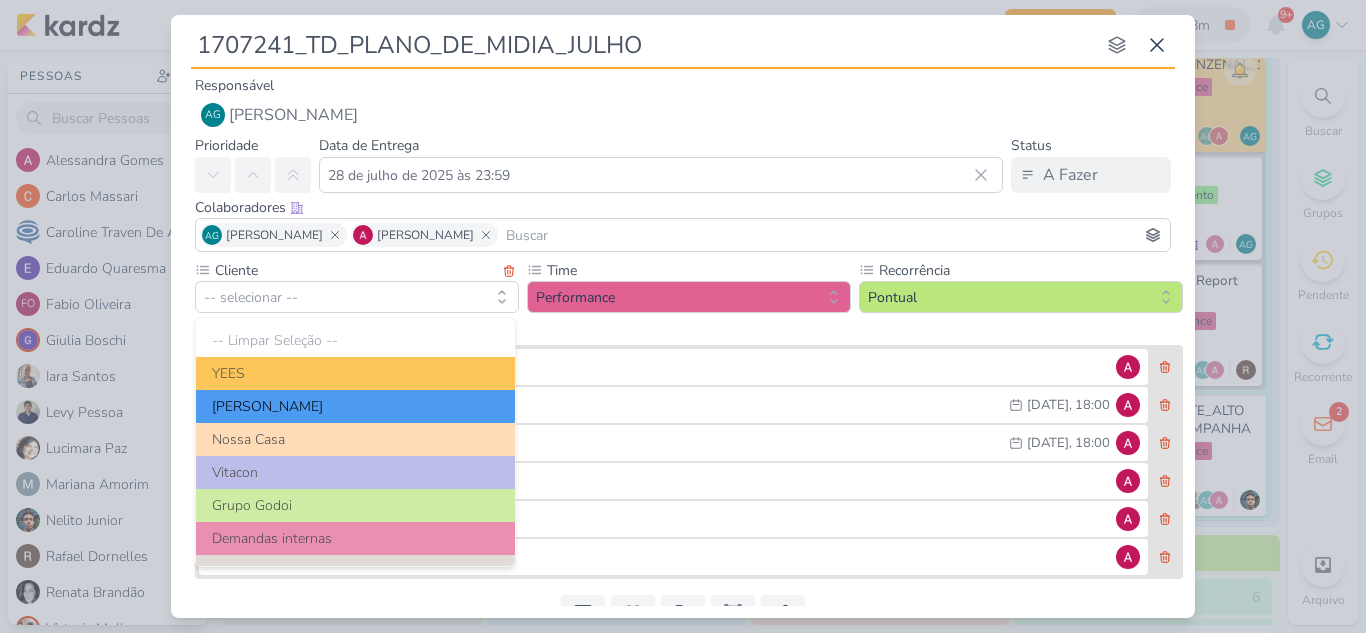 click on "[PERSON_NAME]" at bounding box center (355, 406) 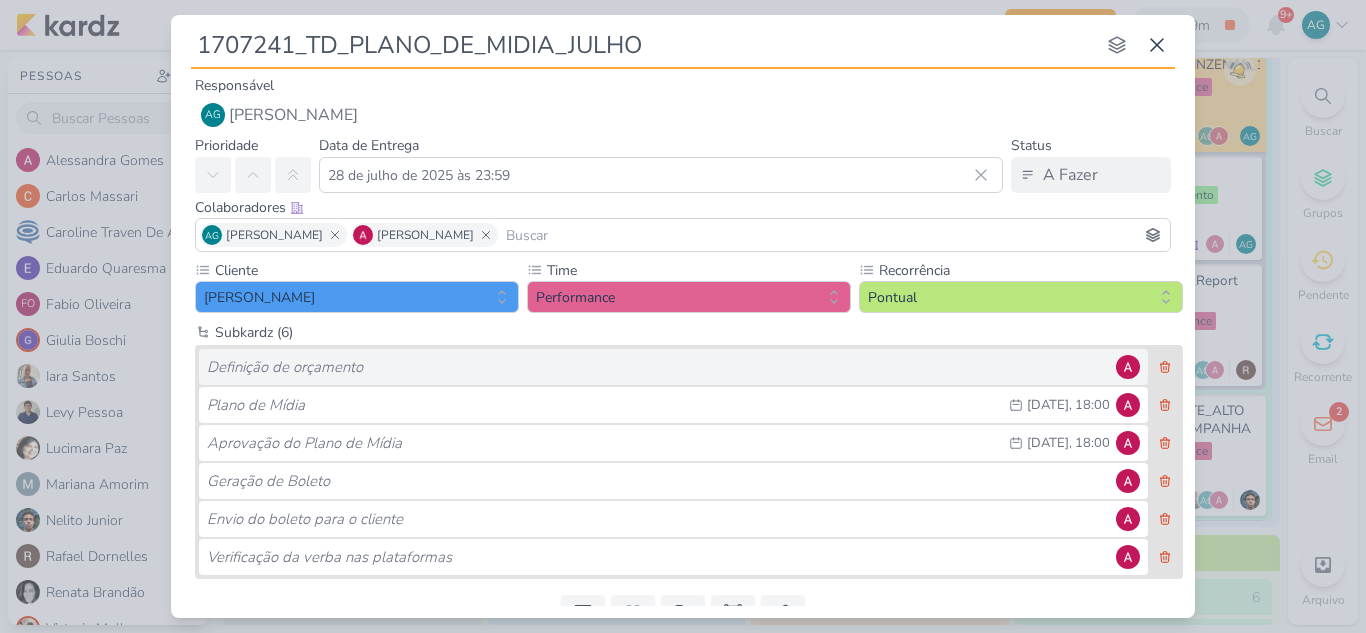 click on "Definição de orçamento" at bounding box center (658, 367) 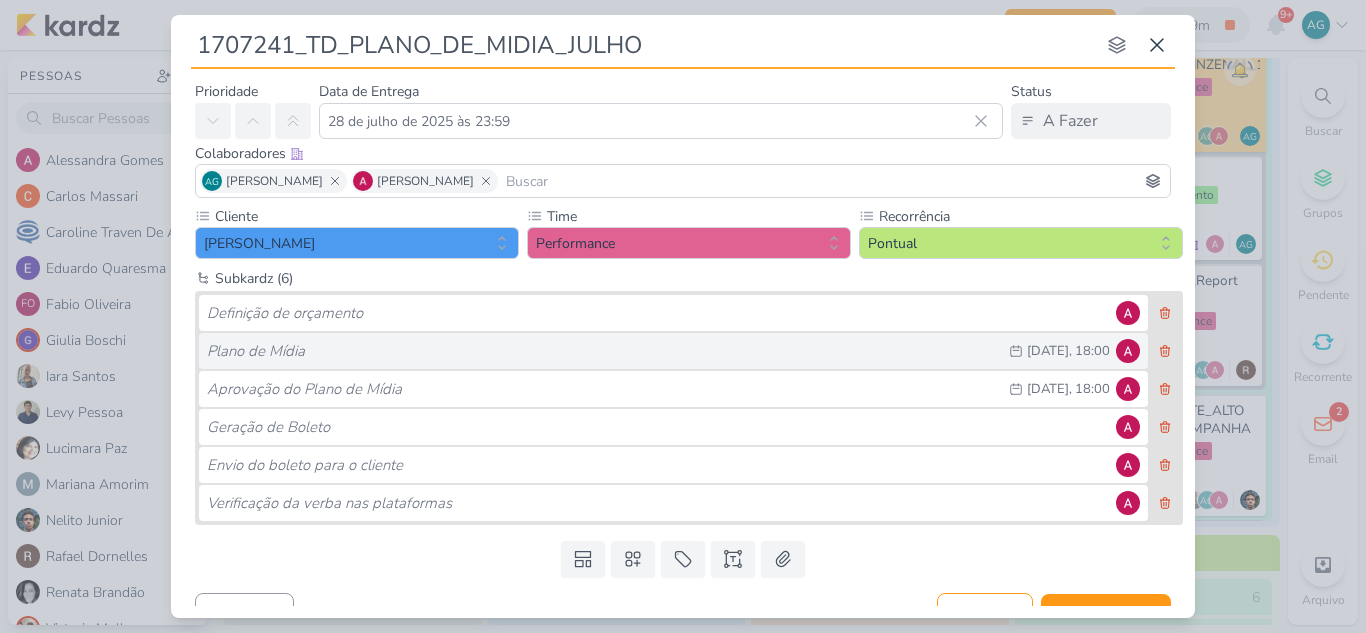 scroll, scrollTop: 84, scrollLeft: 0, axis: vertical 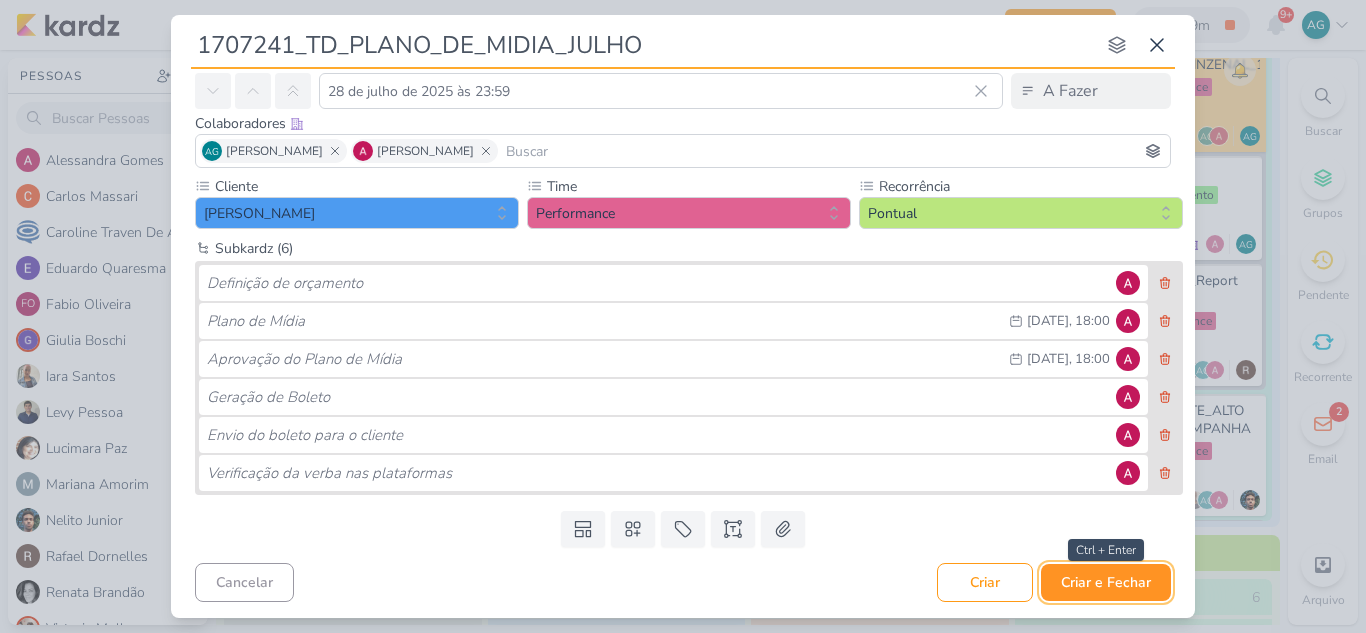 click on "Criar e Fechar" at bounding box center [1106, 582] 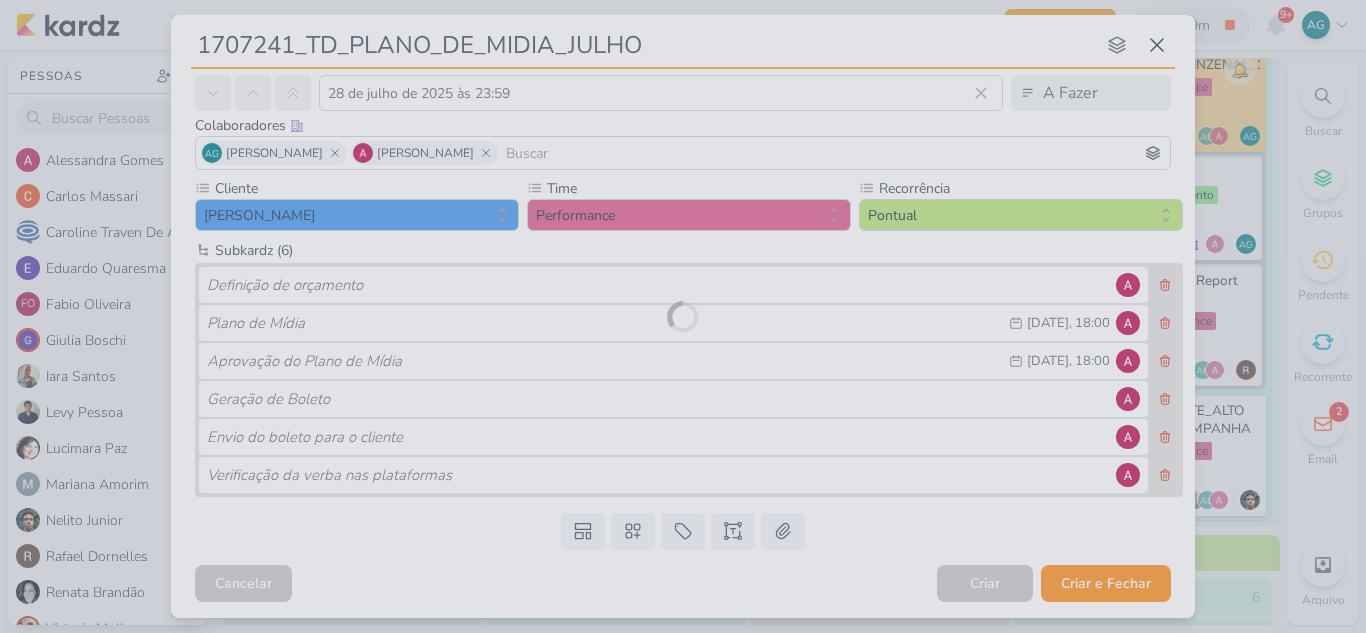 scroll, scrollTop: 82, scrollLeft: 0, axis: vertical 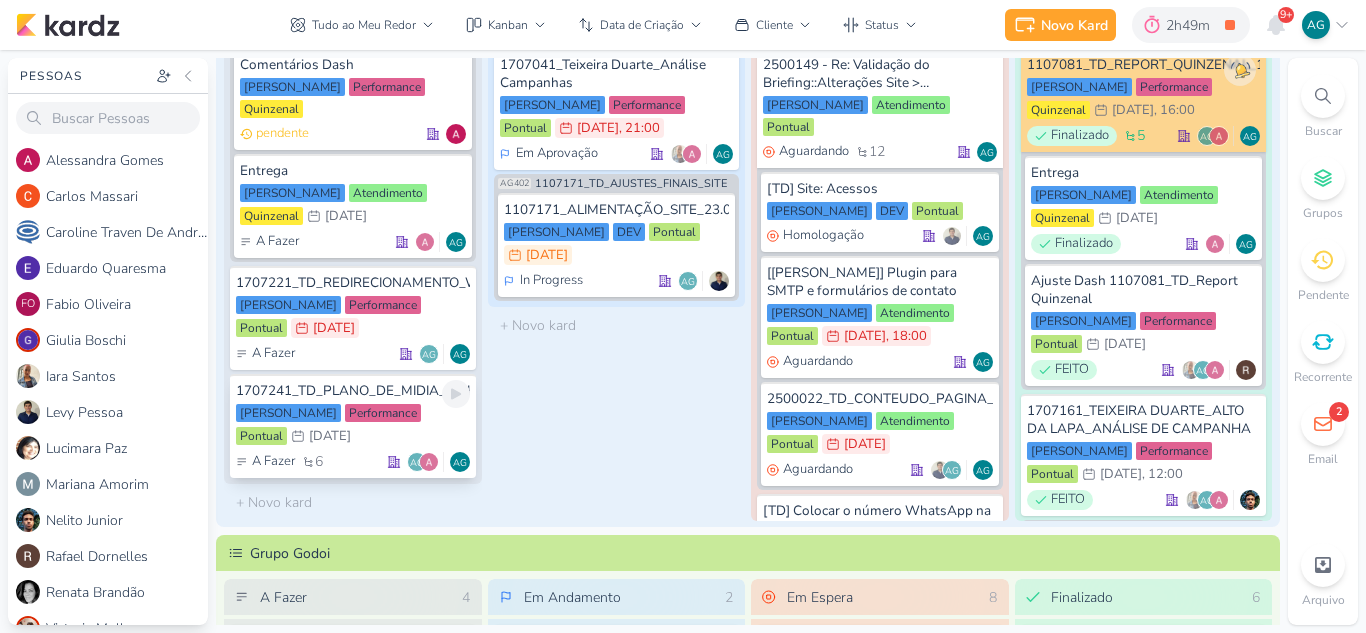 click on "1707241_TD_PLANO_DE_MIDIA_JULHO" at bounding box center (353, 391) 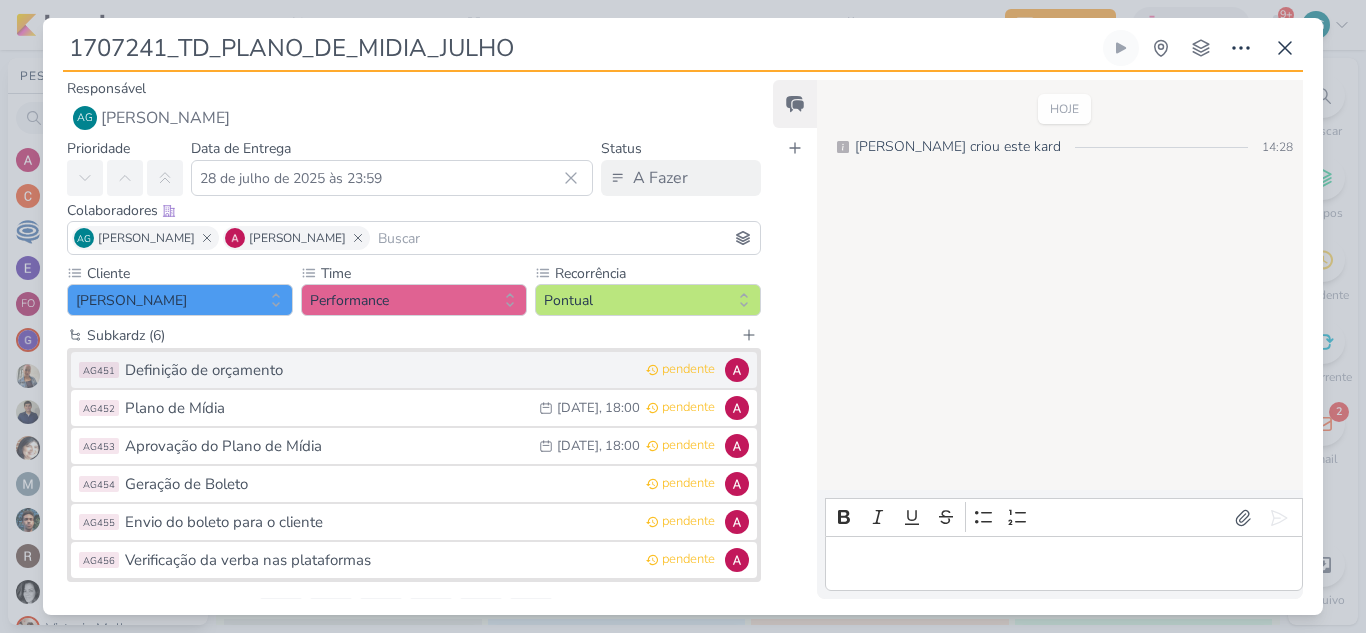 click on "Definição de orçamento" at bounding box center [380, 370] 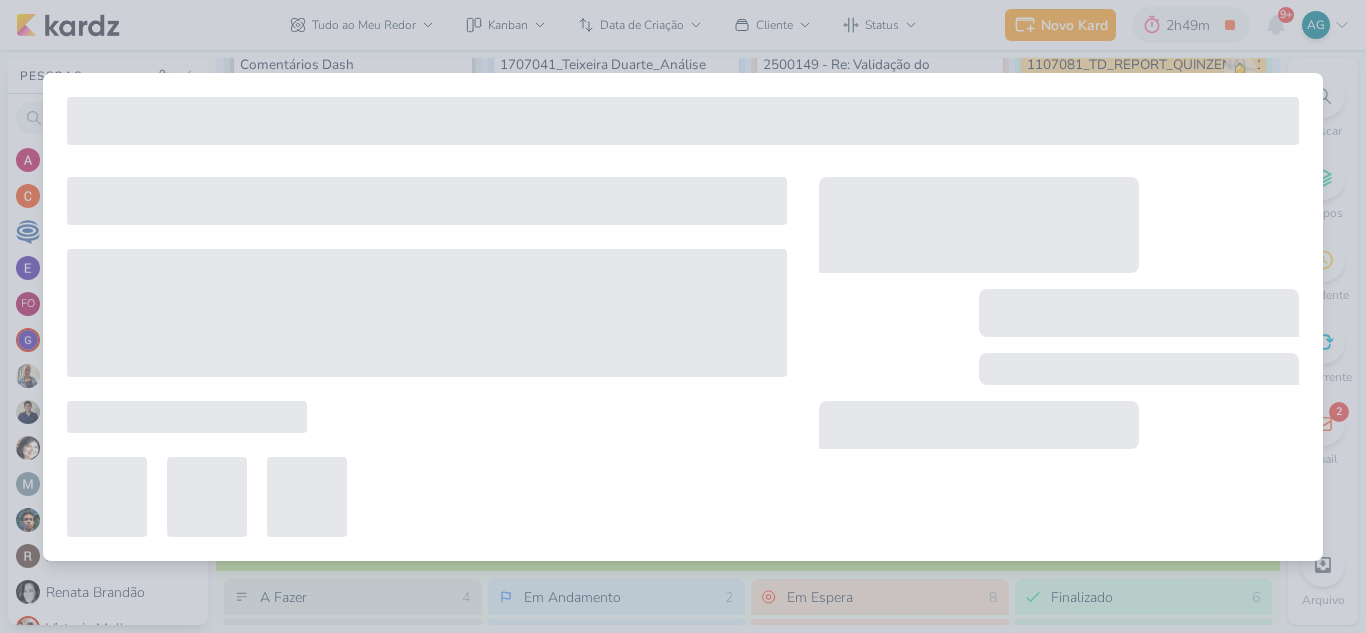 type on "Definição de orçamento" 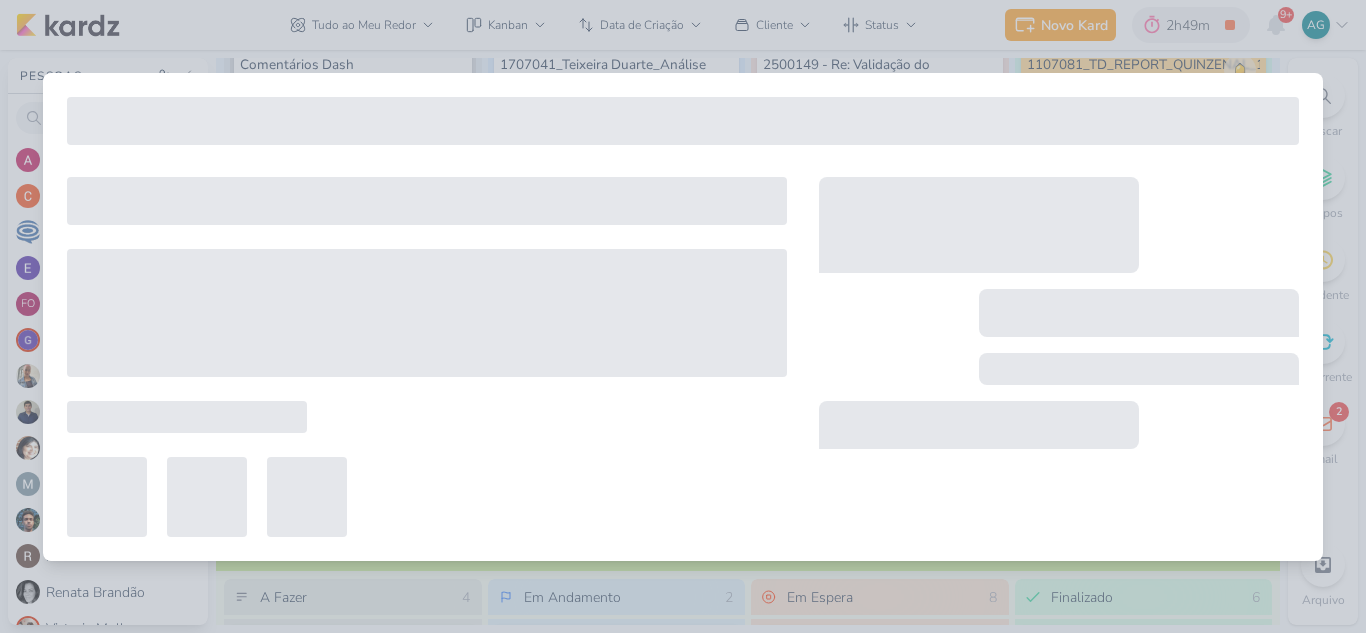 type 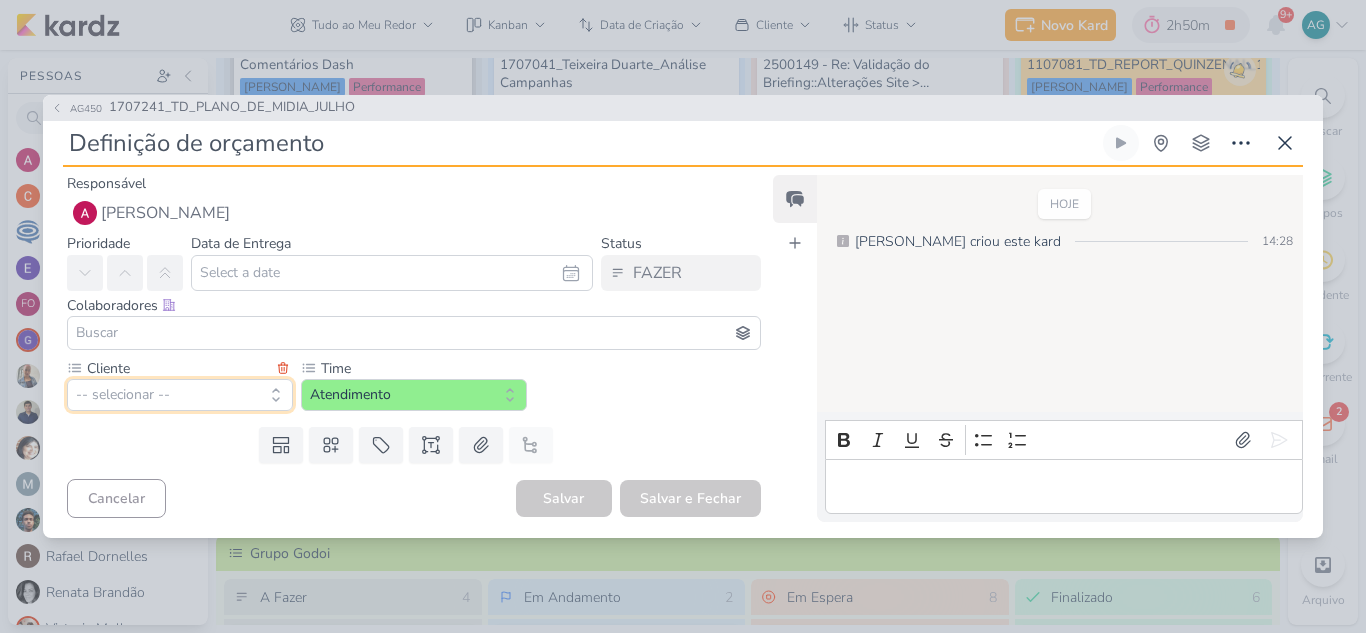 click on "-- selecionar --" at bounding box center [180, 395] 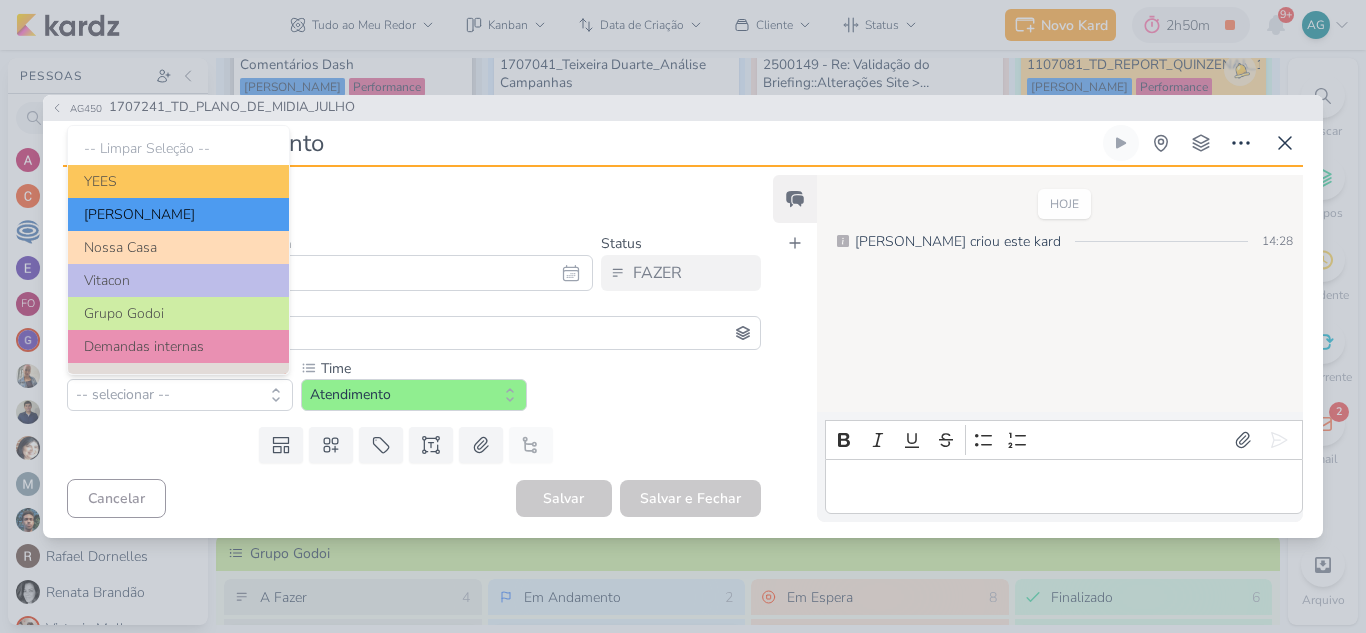 click on "[PERSON_NAME]" at bounding box center (178, 214) 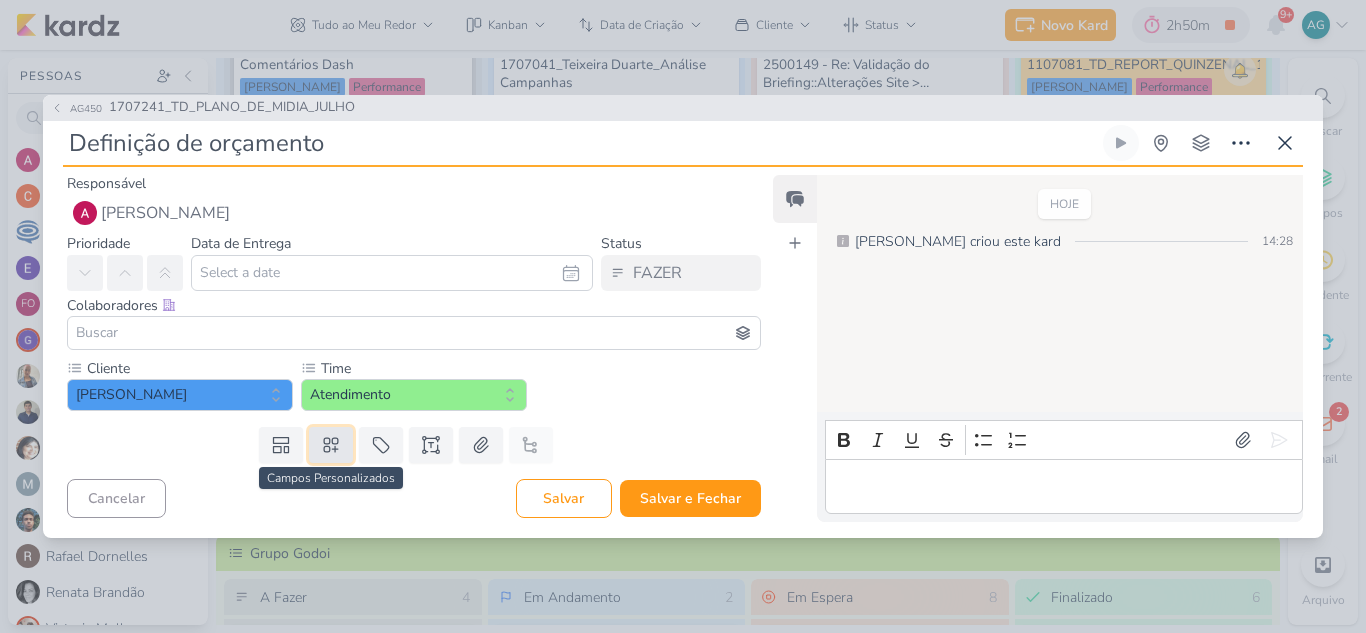 click 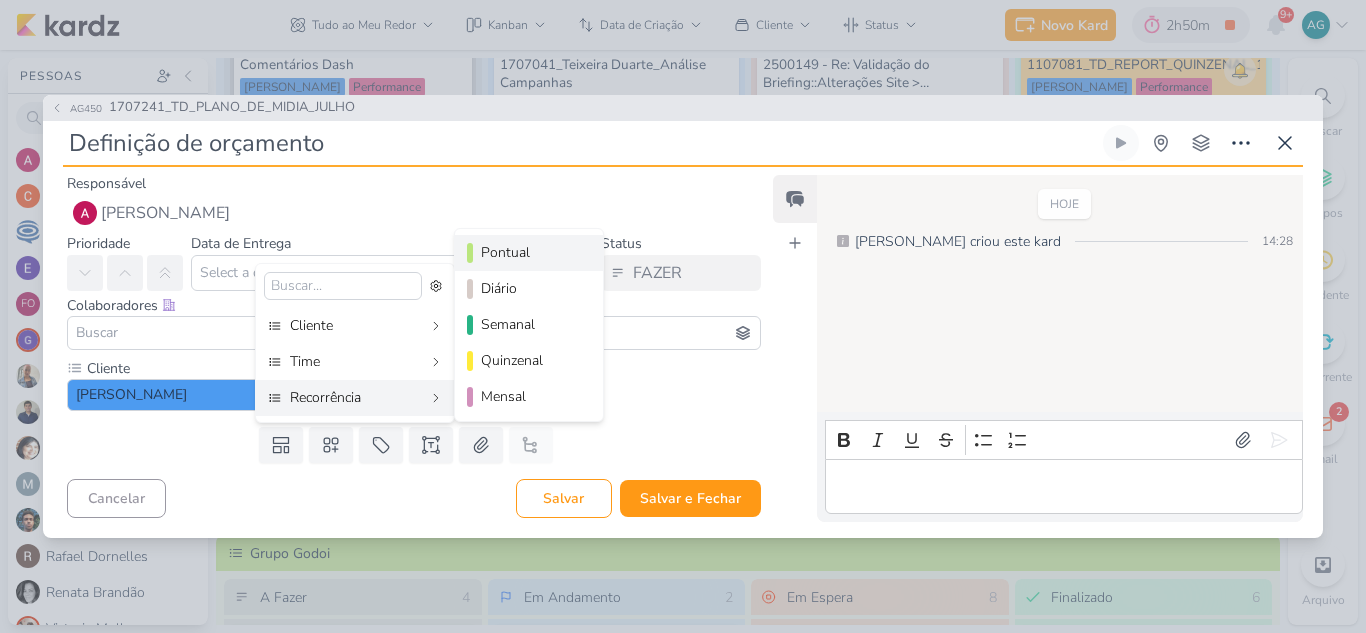 click on "Pontual" at bounding box center (530, 252) 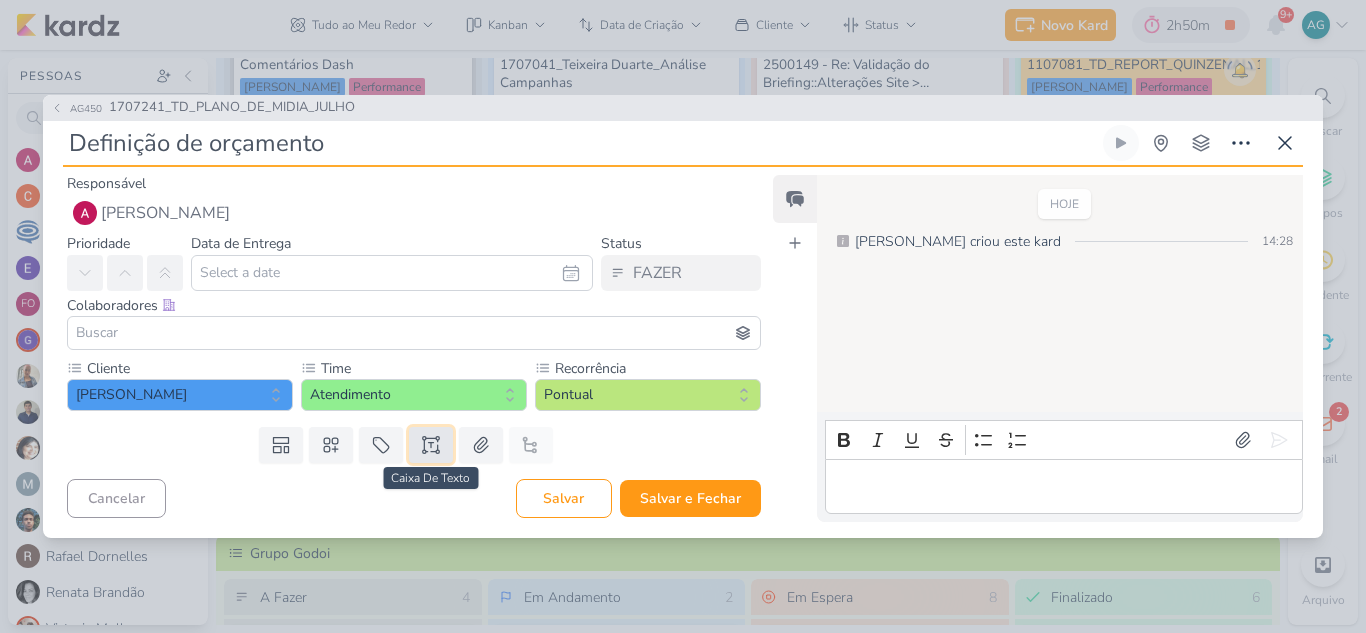 click 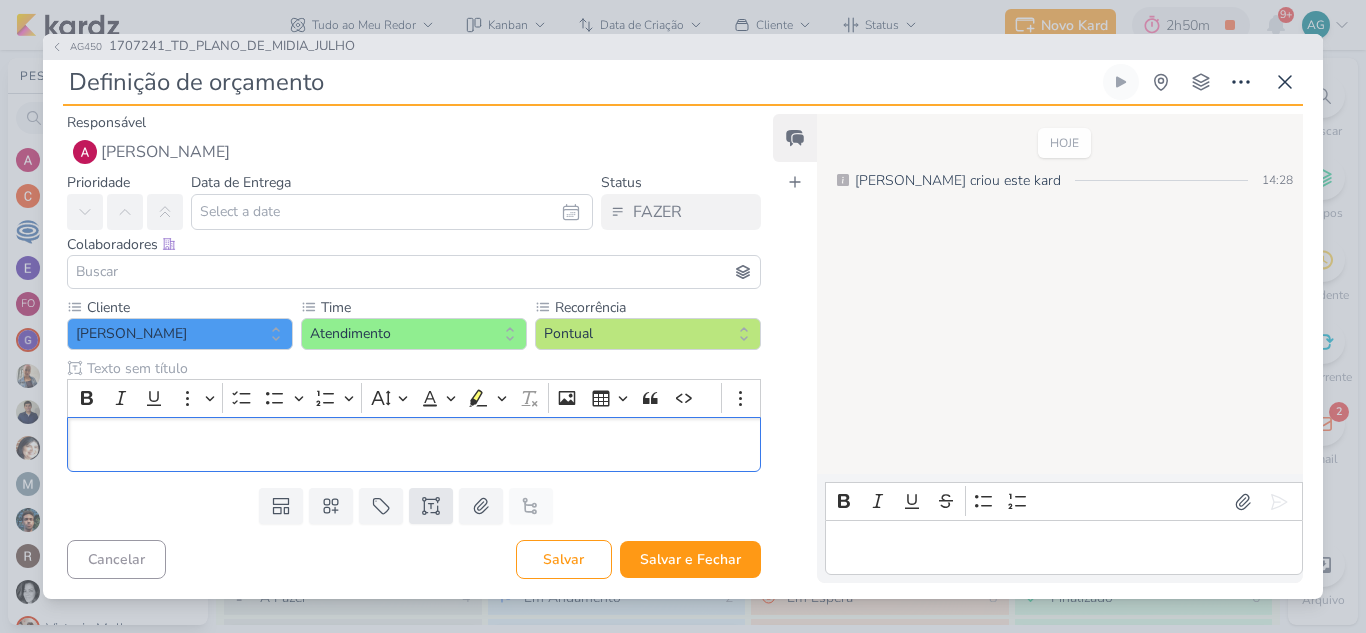 scroll, scrollTop: 111, scrollLeft: 0, axis: vertical 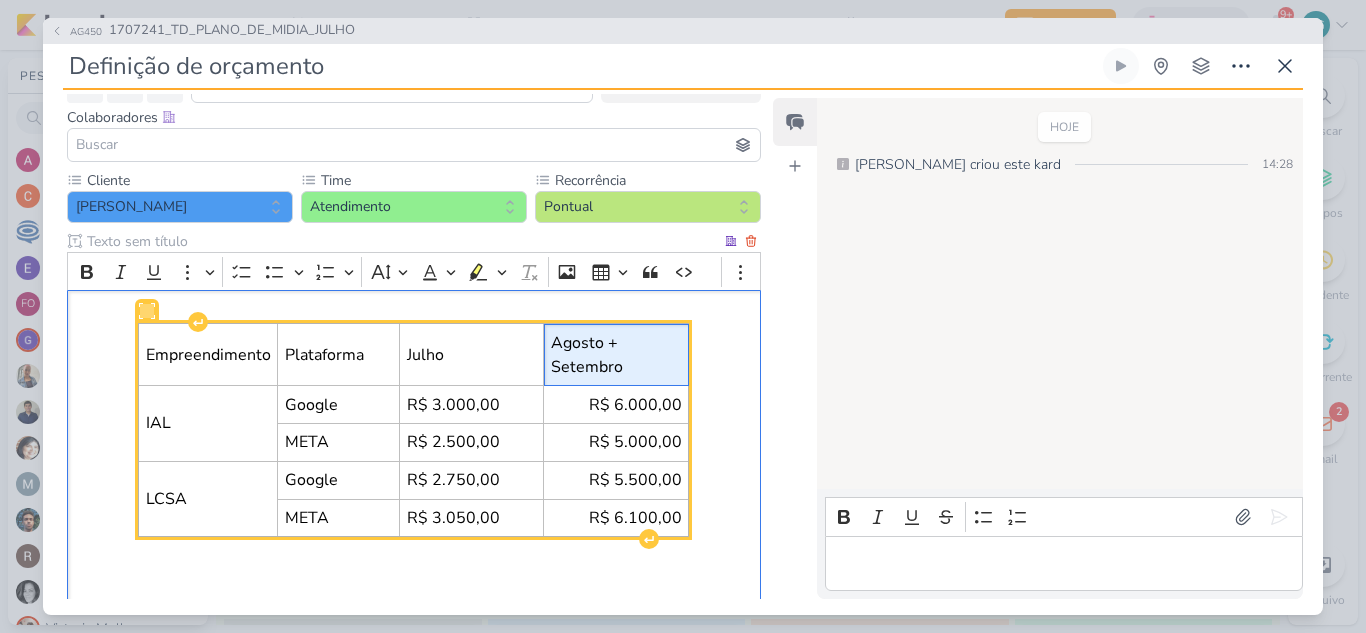 click on "Agosto + Setembro" at bounding box center (616, 355) 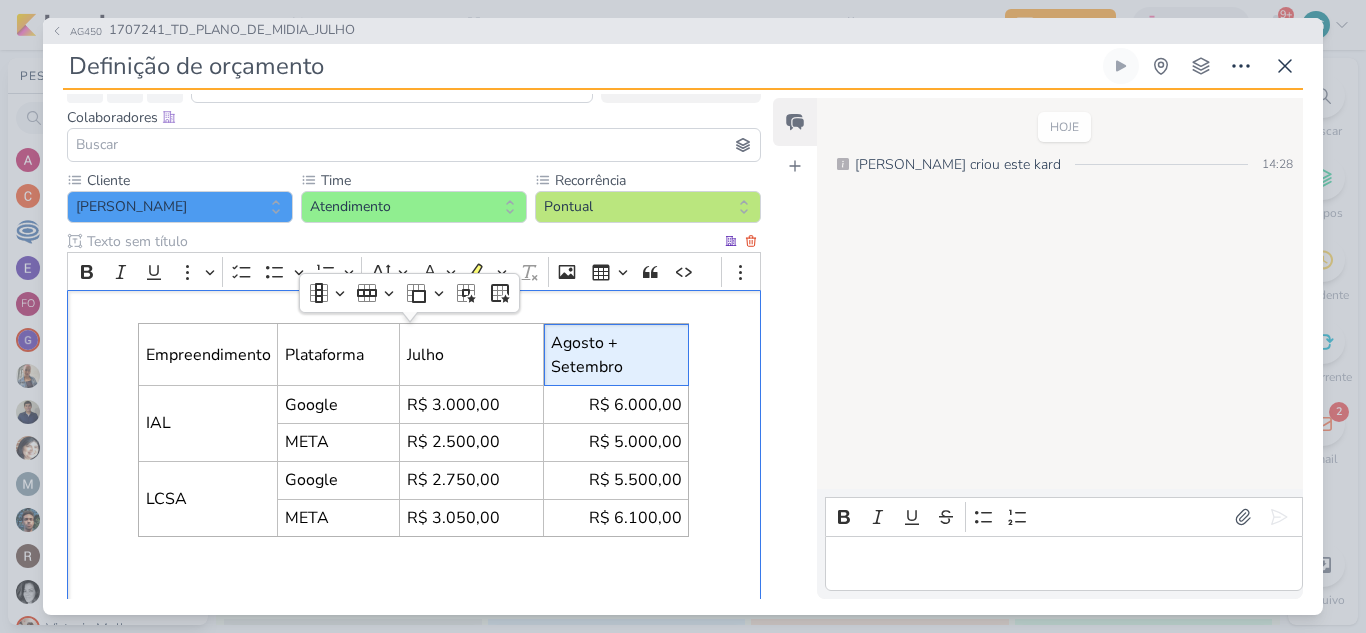click on "Empreendimento Plataforma Julho Agosto + Setembro IAL Google R$ 3.000,00 R$ 6.000,00 META R$ 2.500,00 R$ 5.000,00 LCSA Google R$ 2.750,00 R$ 5.500,00 META R$ 3.050,00 R$ 6.100,00" at bounding box center (414, 452) 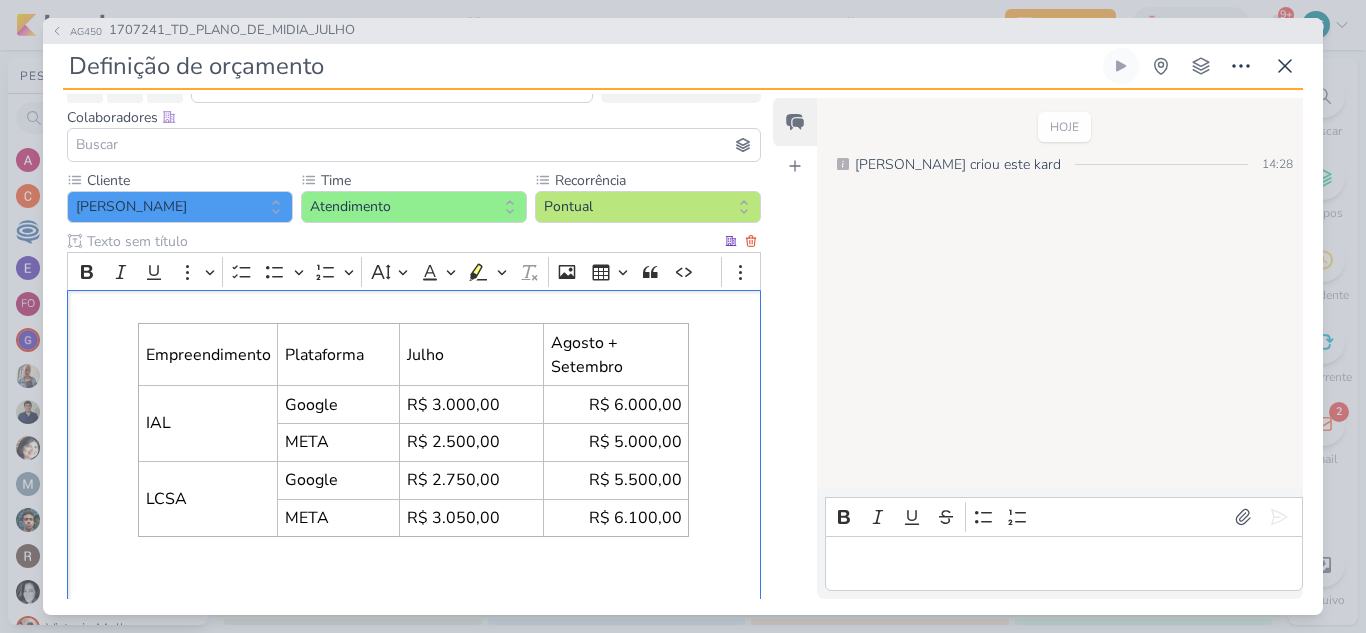 click on "Empreendimento Plataforma Julho Agosto + Setembro IAL Google R$ 3.000,00 R$ 6.000,00 META R$ 2.500,00 R$ 5.000,00 LCSA Google R$ 2.750,00 R$ 5.500,00 META R$ 3.050,00 R$ 6.100,00 ⁠⁠⁠⁠⁠⁠⁠" at bounding box center (414, 452) 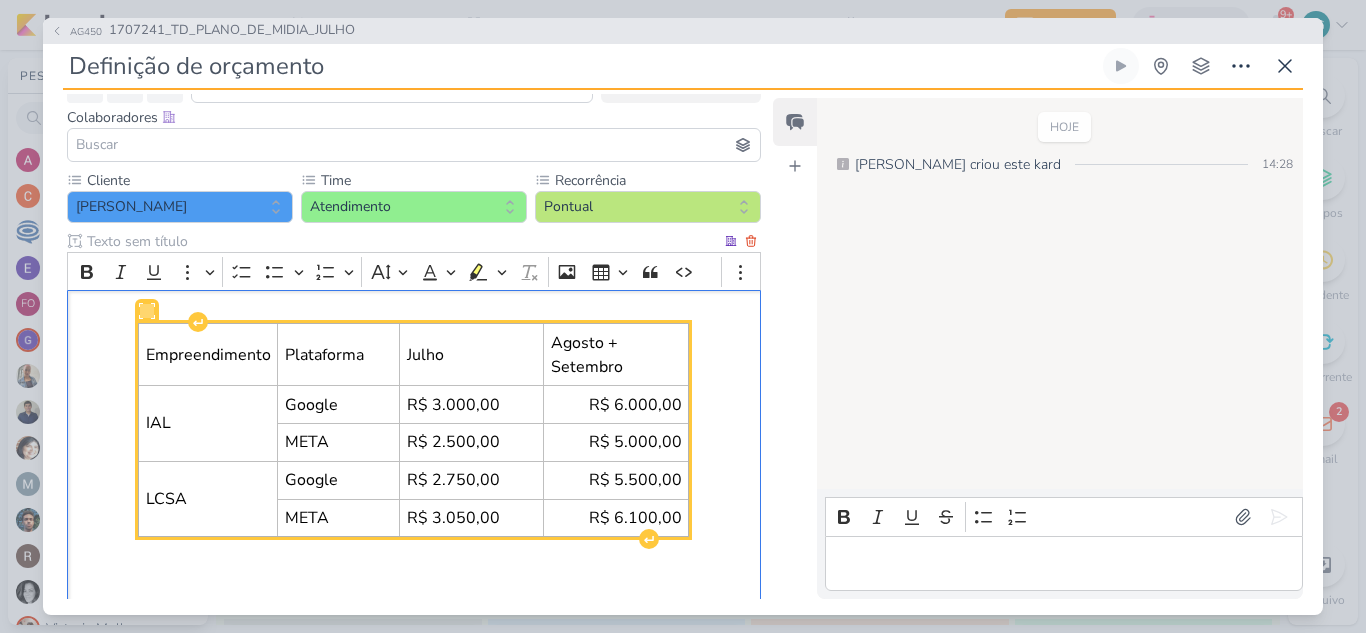 click on "Empreendimento Plataforma Julho Agosto + Setembro IAL Google R$ 3.000,00 R$ 6.000,00 META R$ 2.500,00 R$ 5.000,00 LCSA Google R$ 2.750,00 R$ 5.500,00 META R$ 3.050,00 R$ 6.100,00 ⁠⁠⁠⁠⁠⁠⁠" at bounding box center (414, 452) 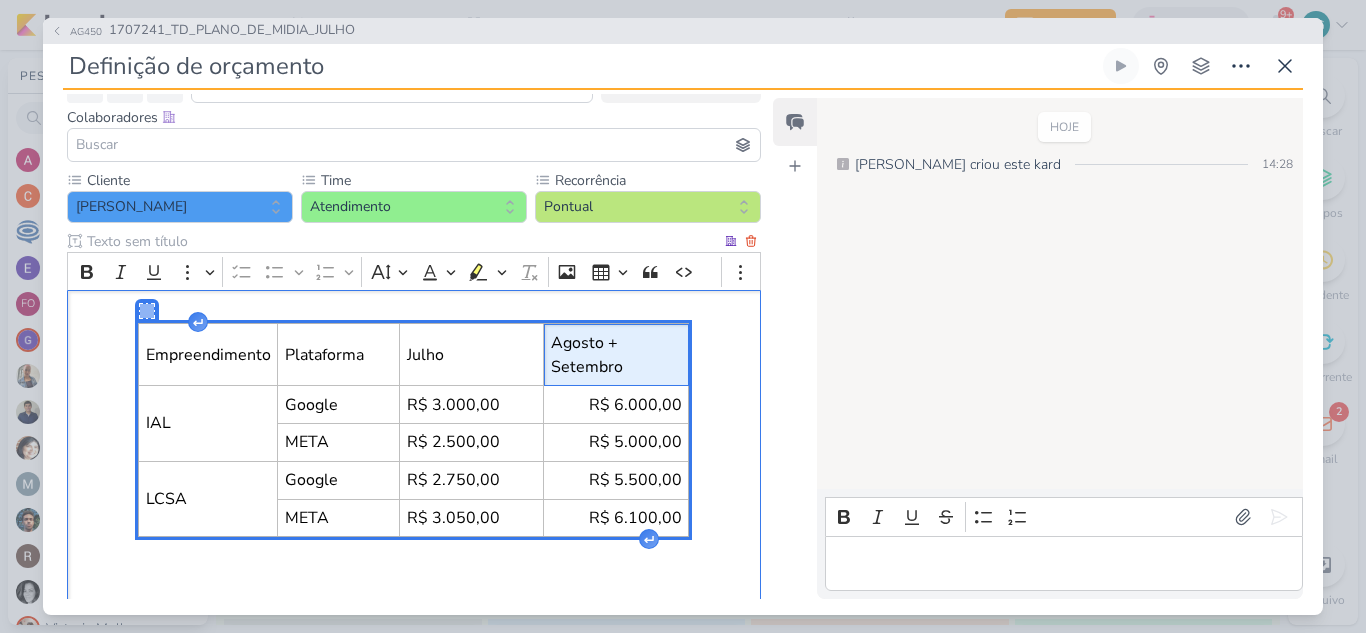 click on "Agosto + Setembro" at bounding box center [616, 355] 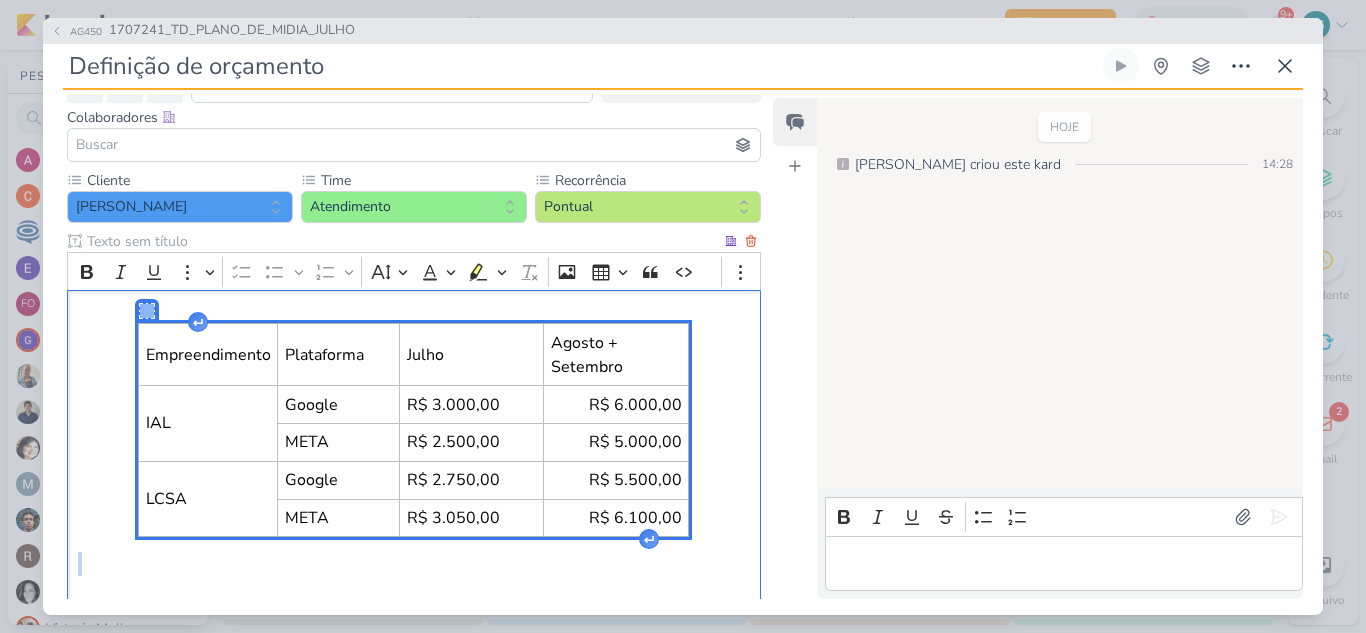 drag, startPoint x: 551, startPoint y: 320, endPoint x: 611, endPoint y: 436, distance: 130.59862 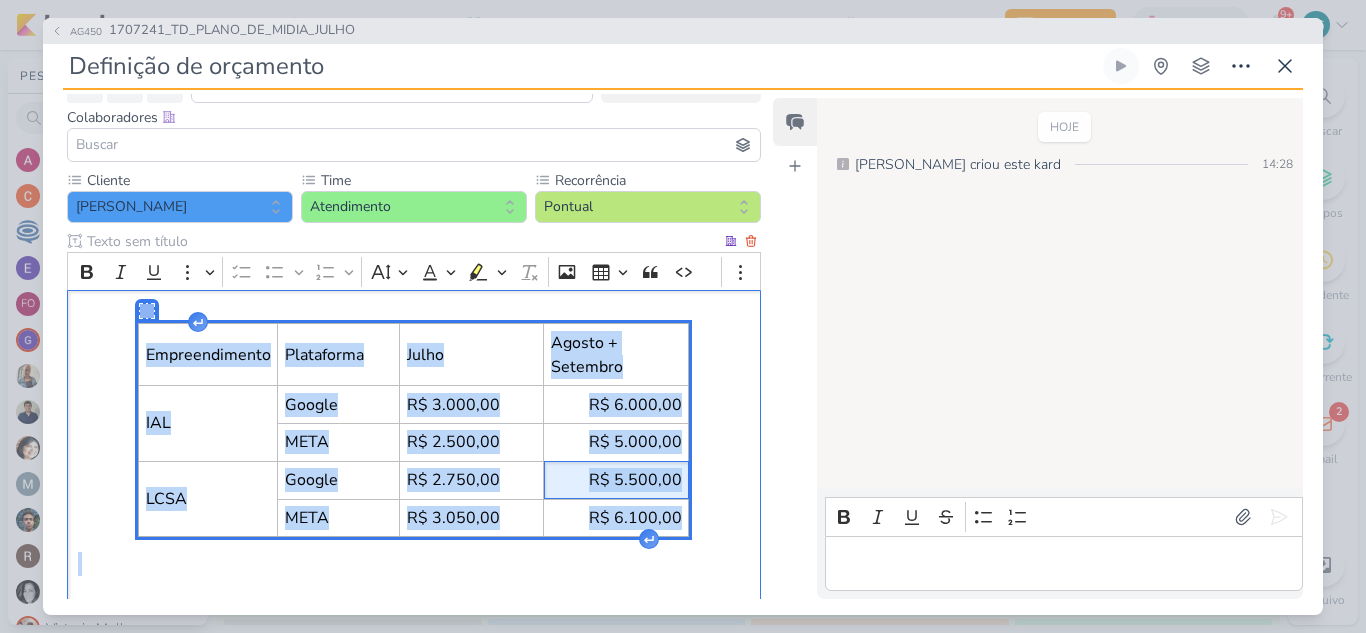 click on "R$ 5.500,00" at bounding box center [616, 480] 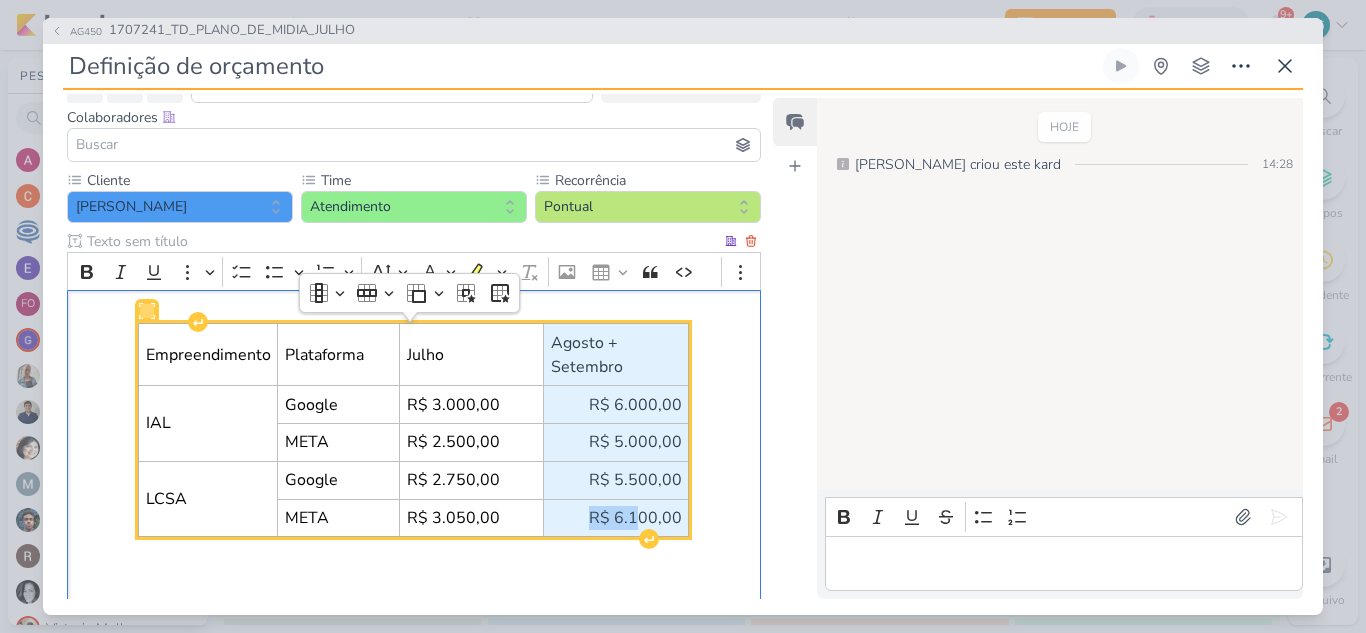 drag, startPoint x: 549, startPoint y: 341, endPoint x: 635, endPoint y: 523, distance: 201.2958 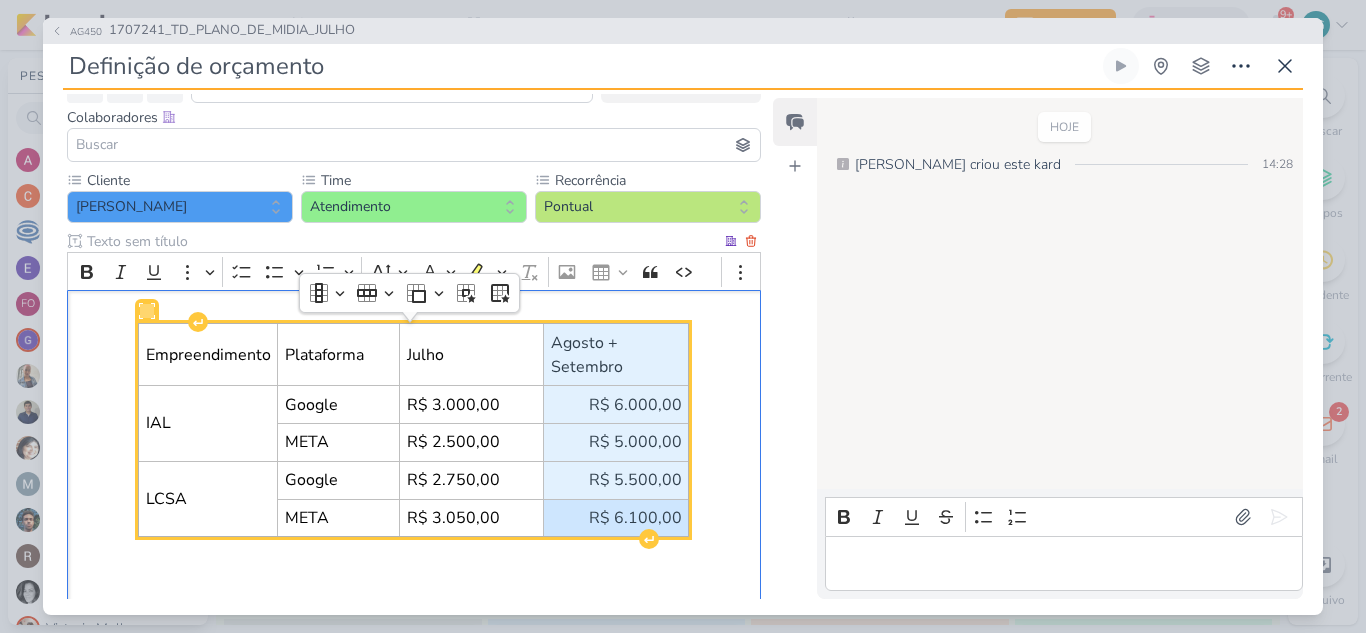 scroll, scrollTop: 87, scrollLeft: 0, axis: vertical 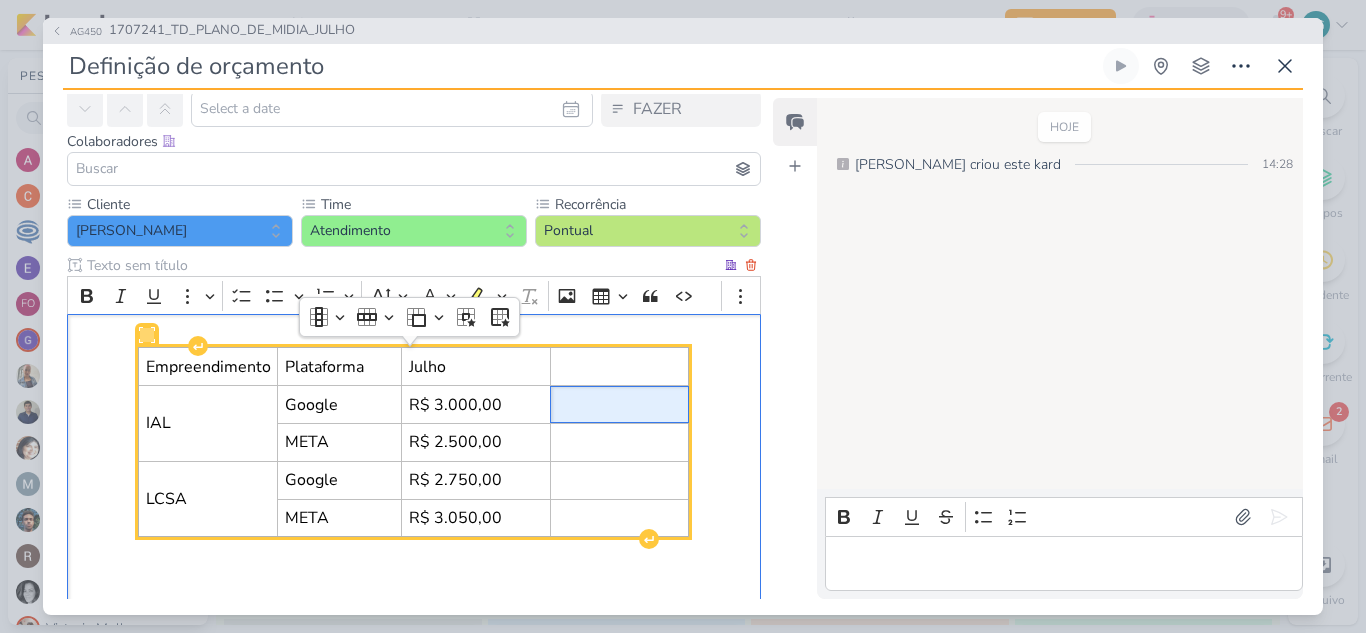 click at bounding box center [619, 405] 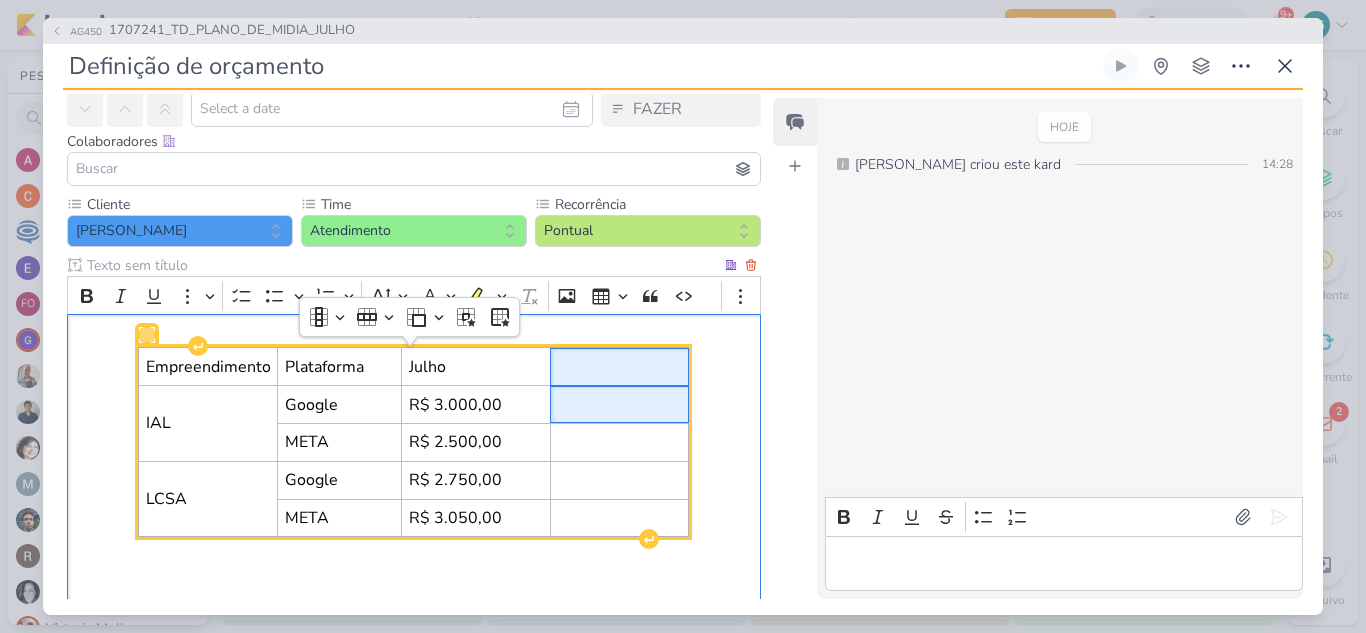 click at bounding box center (619, 367) 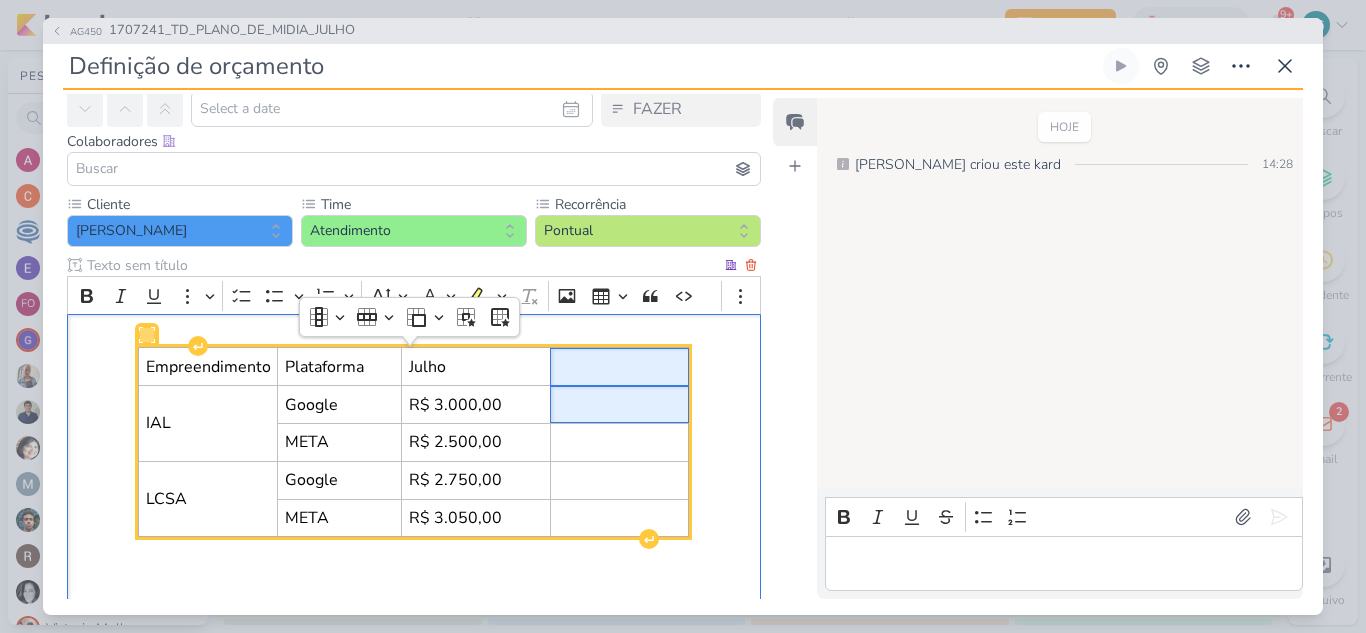 drag, startPoint x: 658, startPoint y: 369, endPoint x: 673, endPoint y: 408, distance: 41.785164 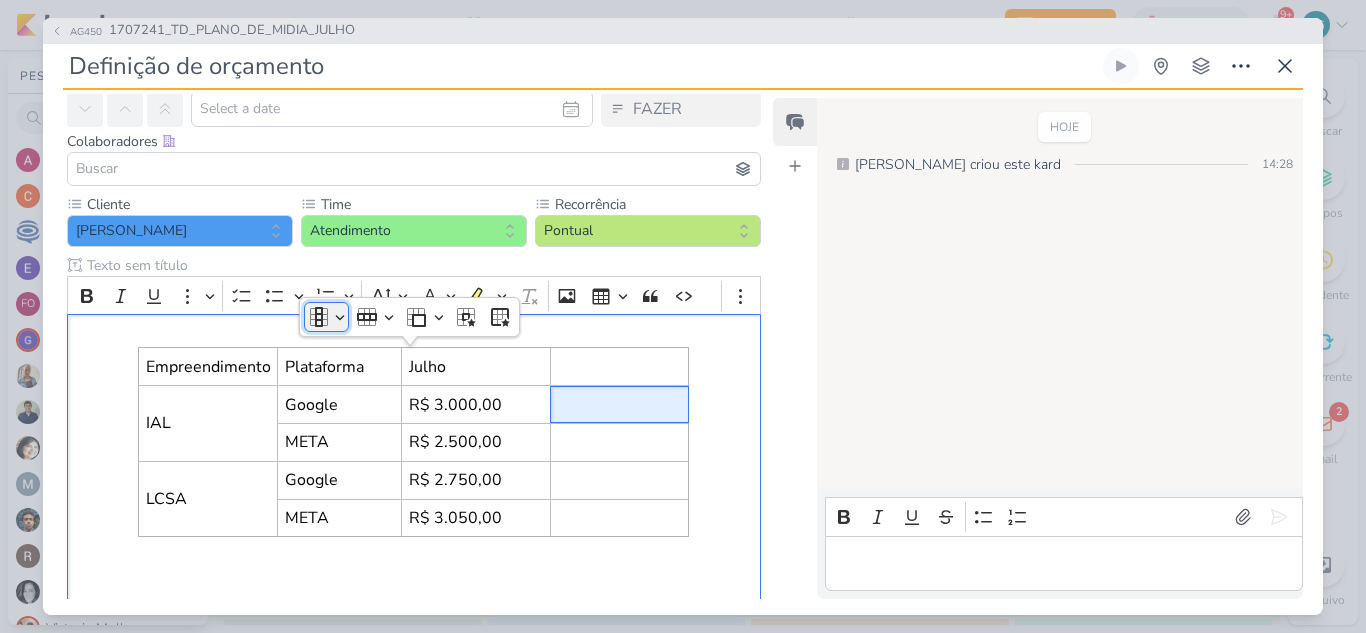 click 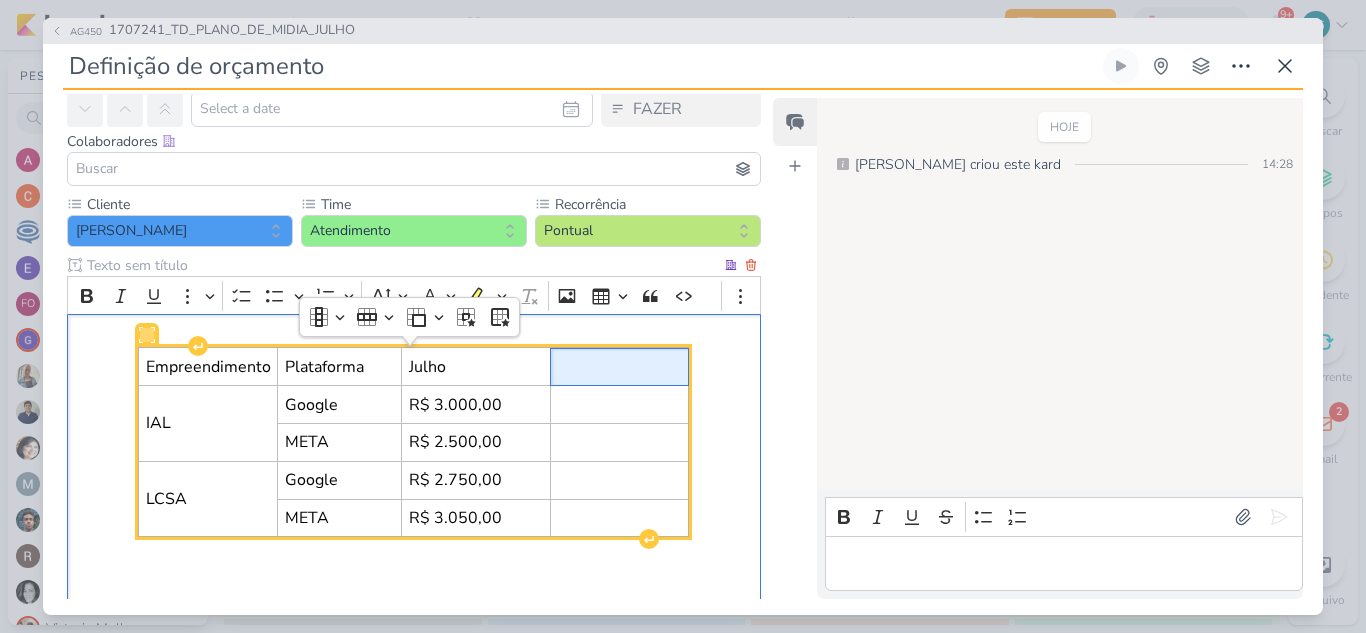 click at bounding box center (619, 367) 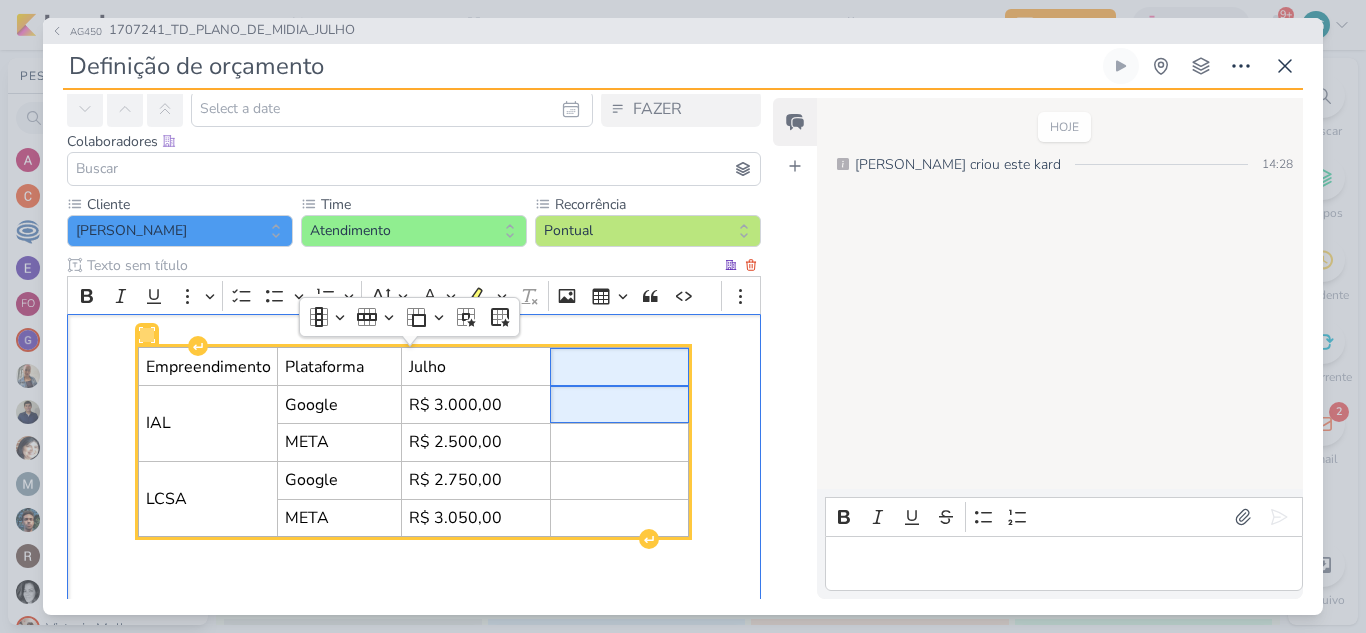 click at bounding box center [619, 404] 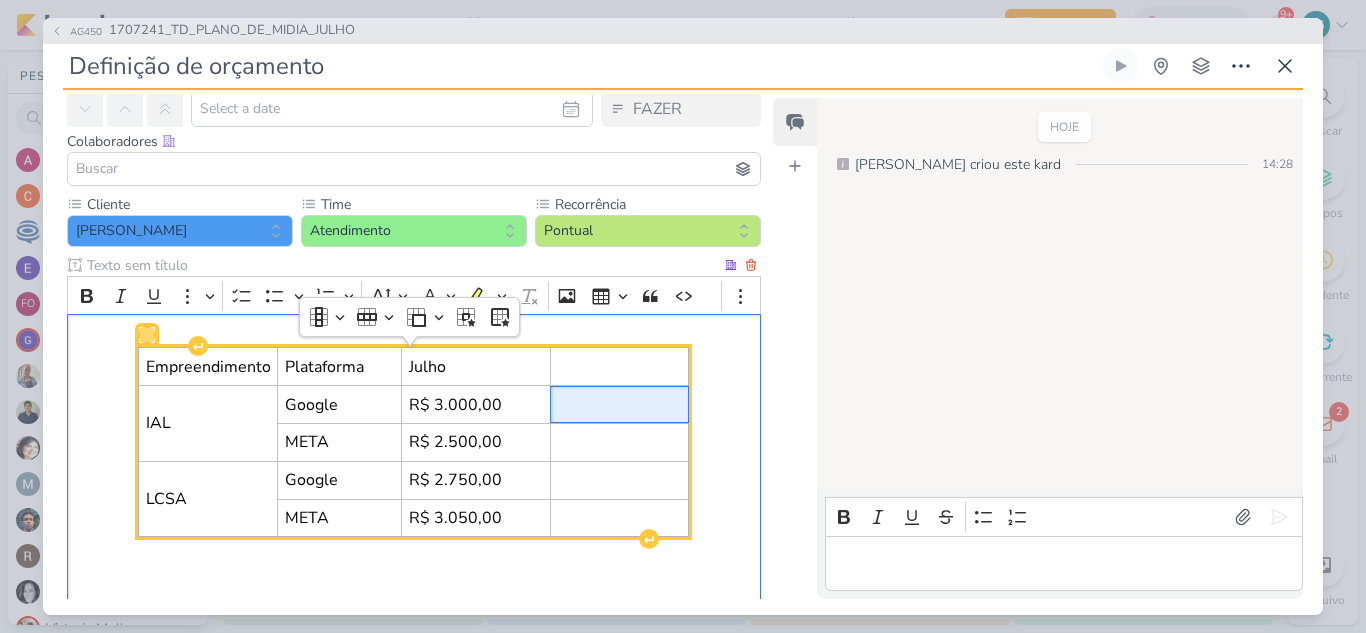 click at bounding box center [619, 405] 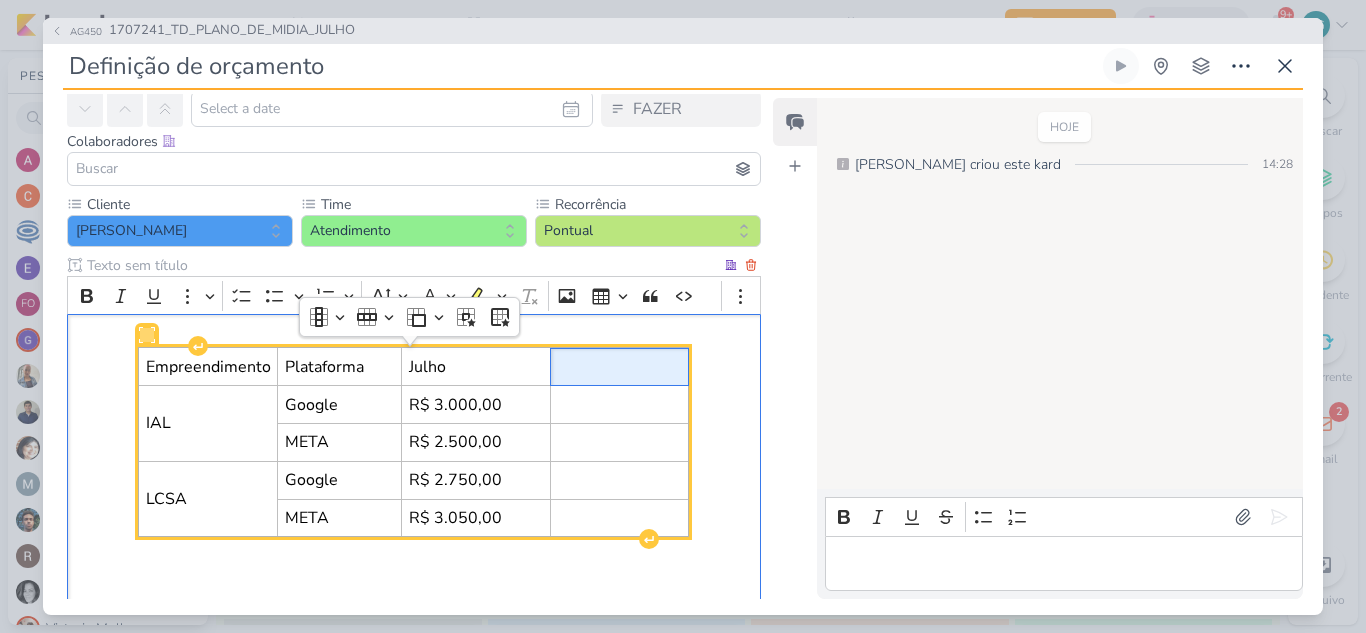 click at bounding box center (619, 367) 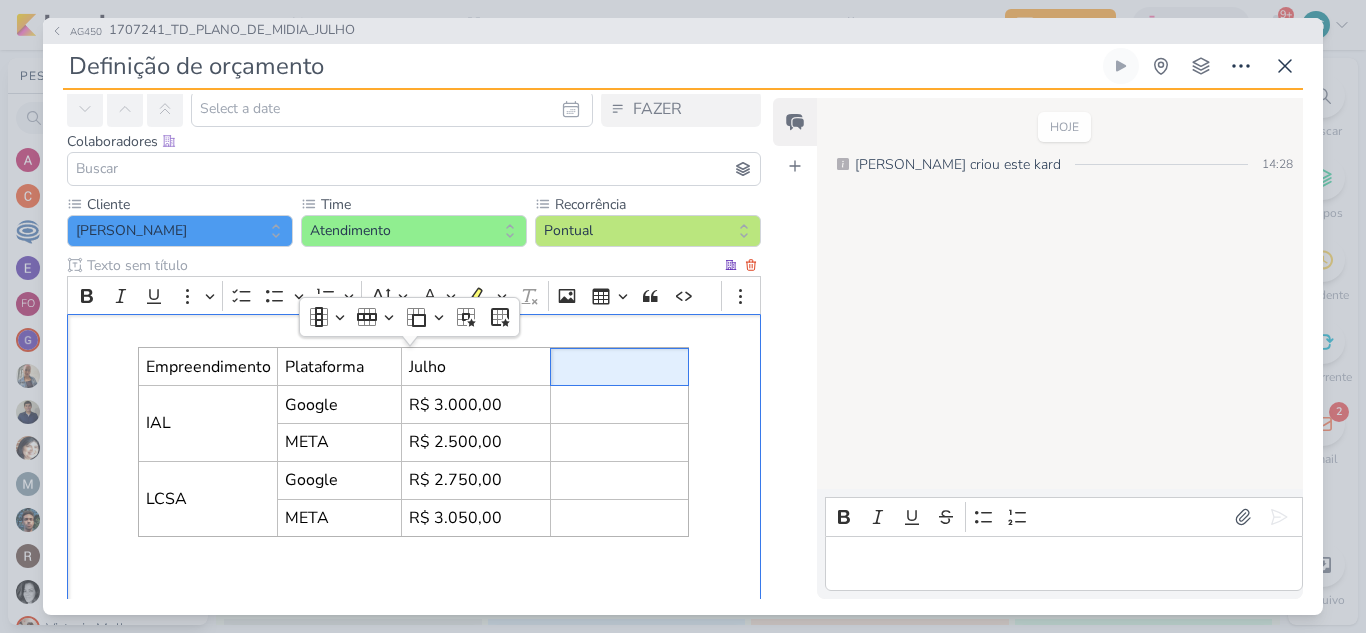 click on "Empreendimento Plataforma Julho IAL Google R$ 3.000,00 META R$ 2.500,00 LCSA Google R$ 2.750,00 META R$ 3.050,00" at bounding box center (414, 464) 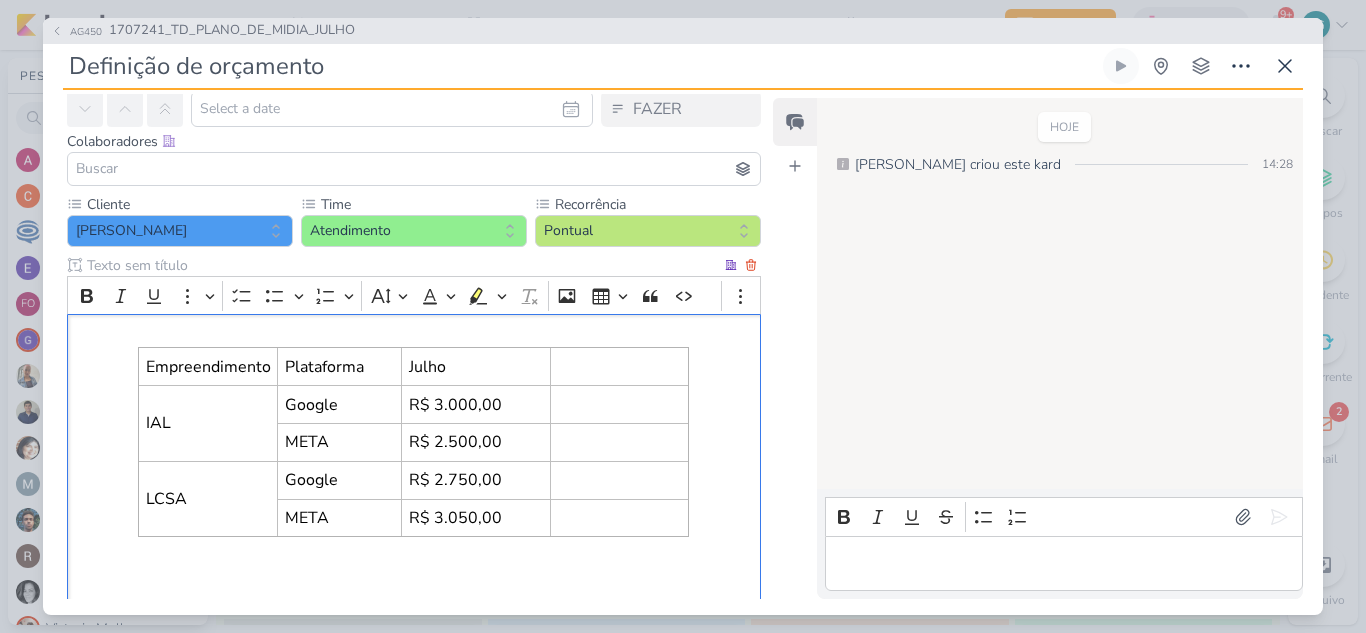 click on "Empreendimento Plataforma Julho IAL Google R$ 3.000,00 META R$ 2.500,00 LCSA Google R$ 2.750,00 META R$ 3.050,00 ⁠⁠⁠⁠⁠⁠⁠" at bounding box center (414, 464) 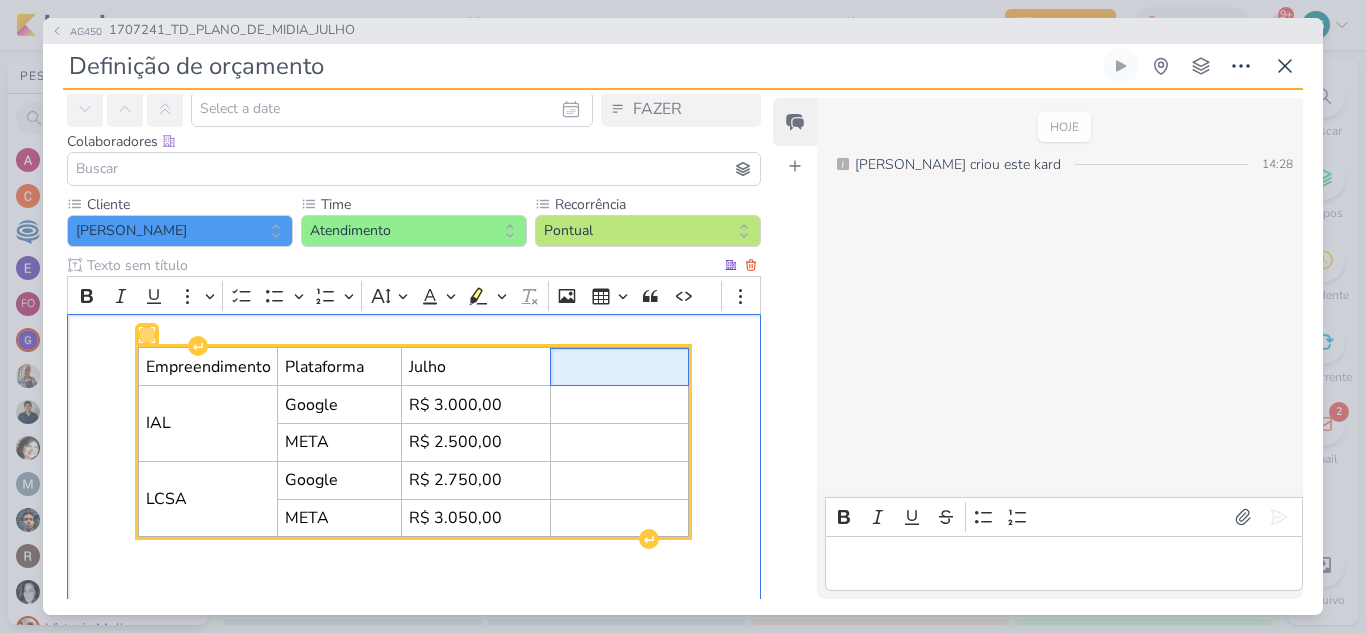 click at bounding box center [619, 367] 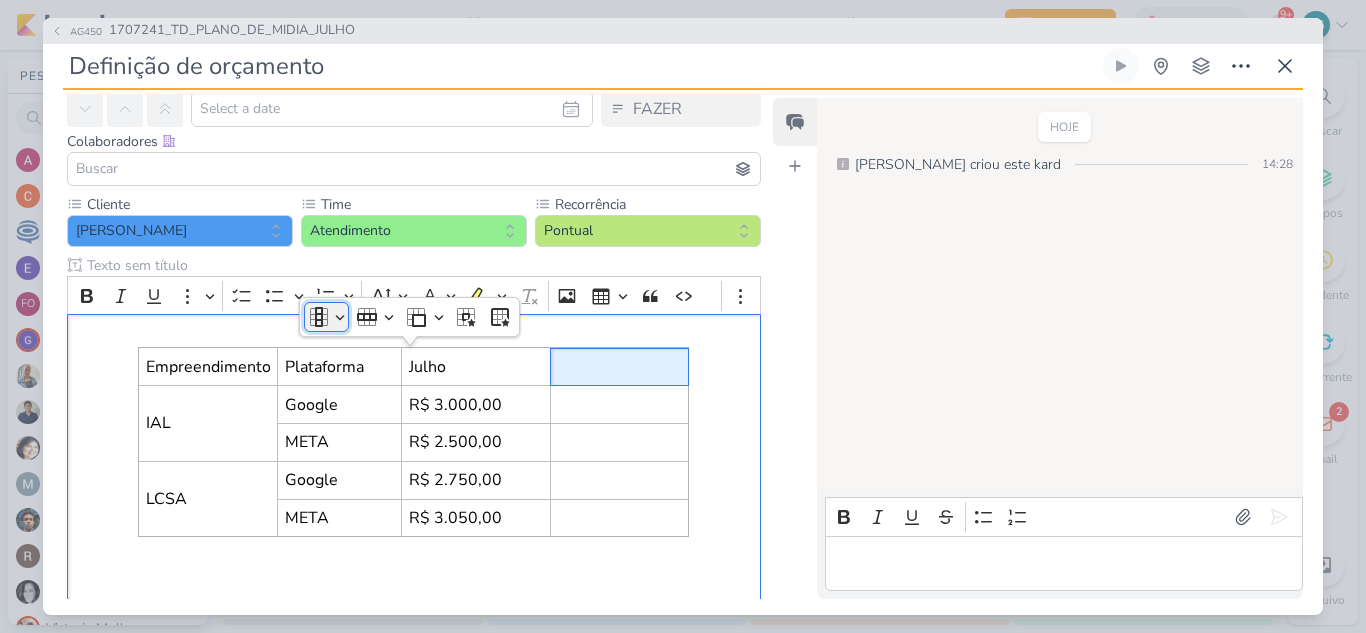click on "Column" at bounding box center (326, 317) 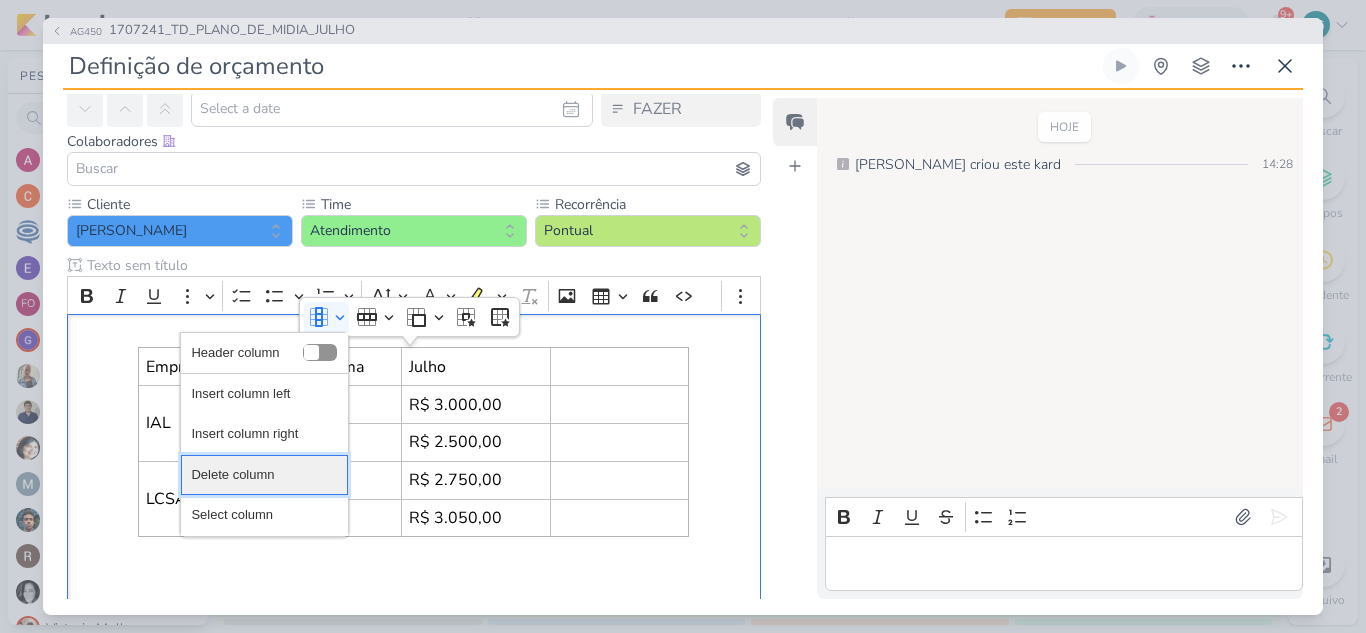 click on "Delete column" at bounding box center [264, 475] 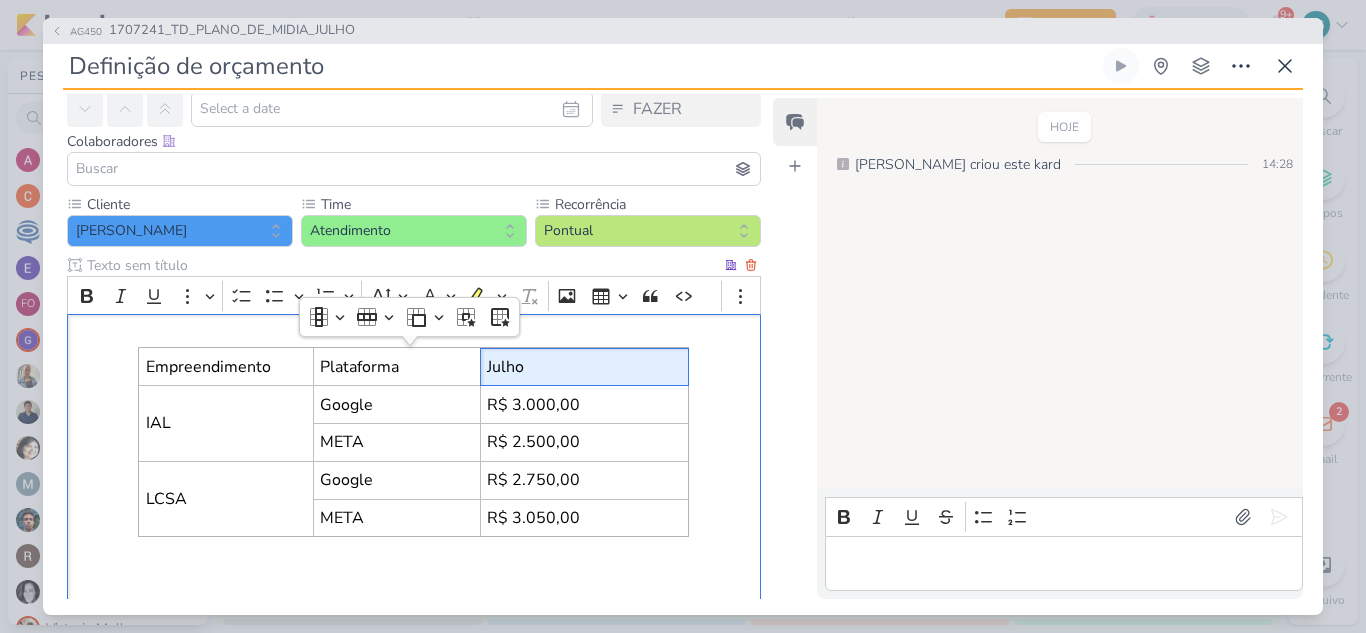 click at bounding box center [414, 576] 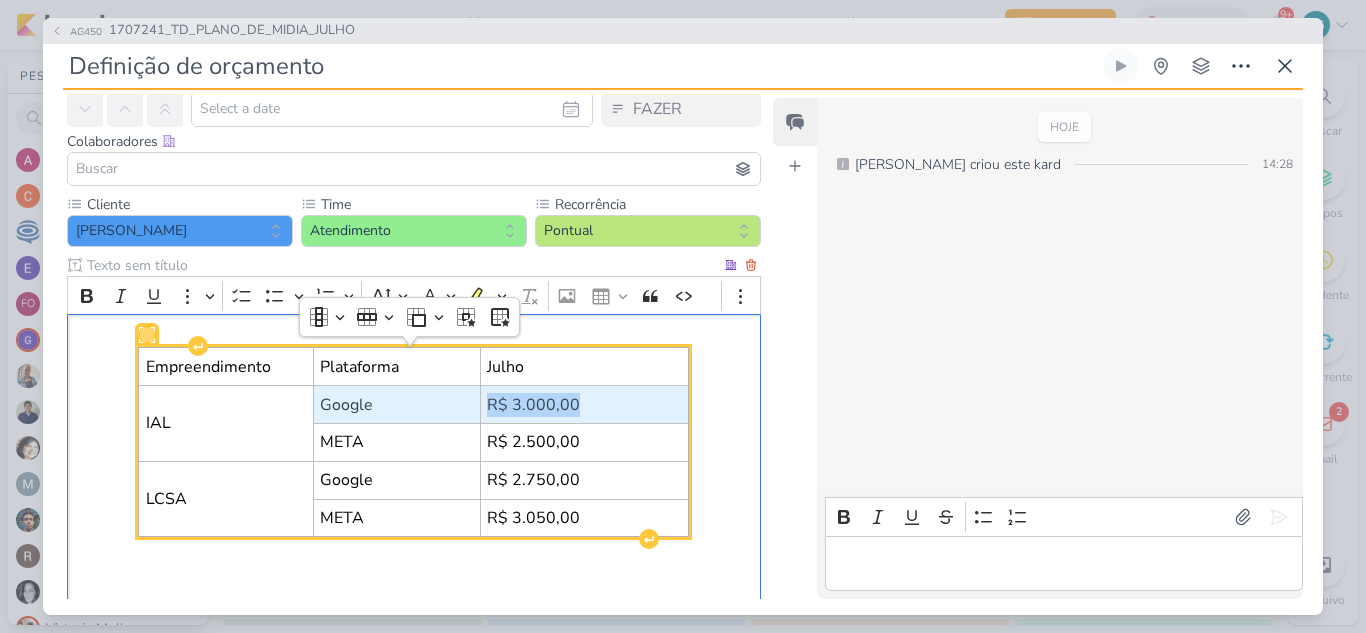 drag, startPoint x: 316, startPoint y: 406, endPoint x: 598, endPoint y: 403, distance: 282.01596 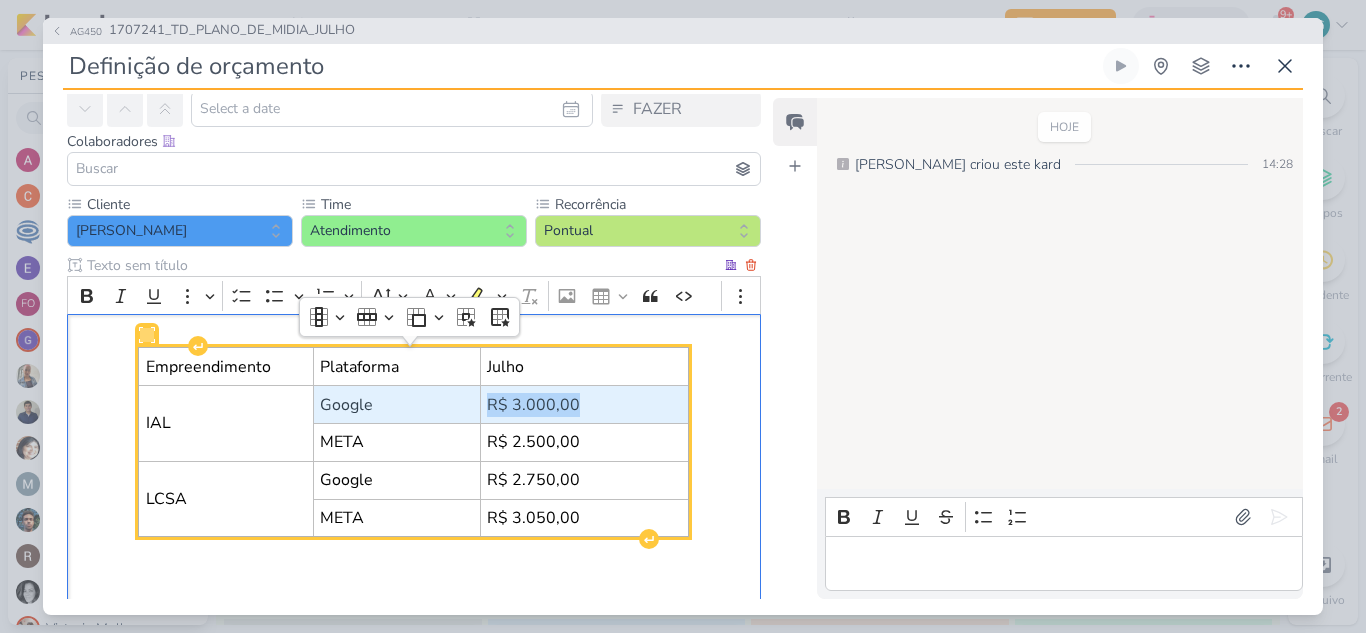 click on "IAL Google R$ 3.000,00" at bounding box center [414, 405] 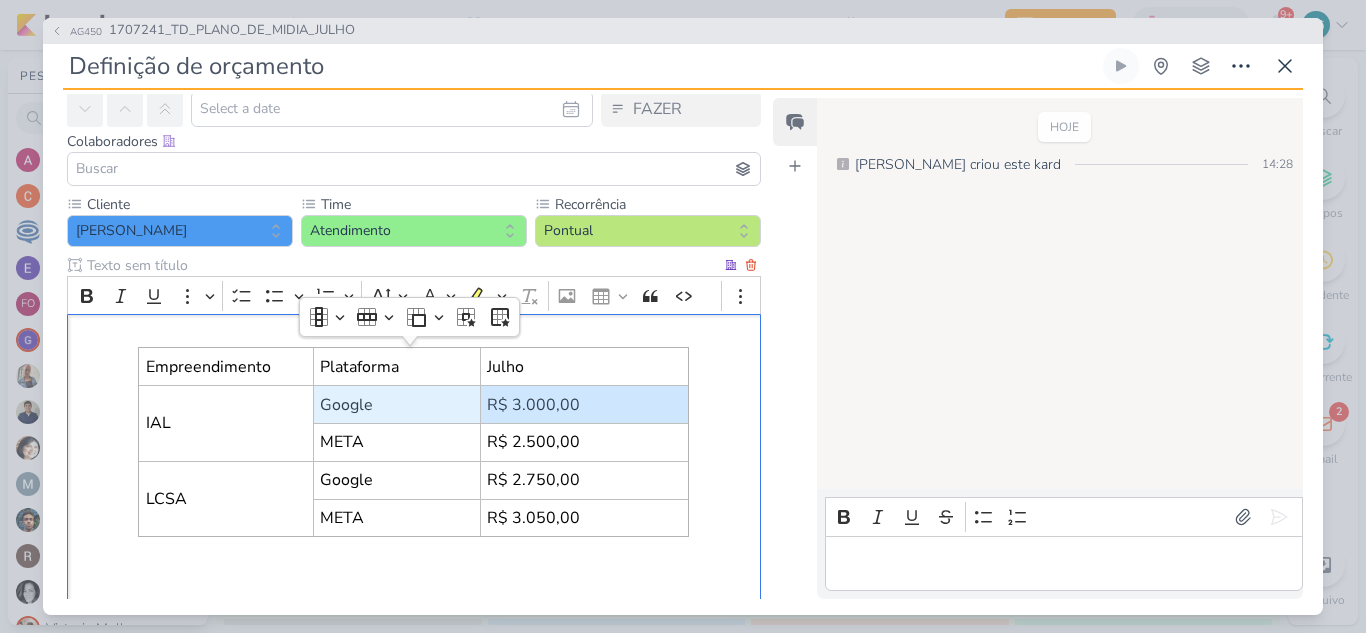 click on "Empreendimento Plataforma Julho IAL Google R$ 3.000,00 META R$ 2.500,00 LCSA Google R$ 2.750,00 META R$ 3.050,00" at bounding box center [414, 464] 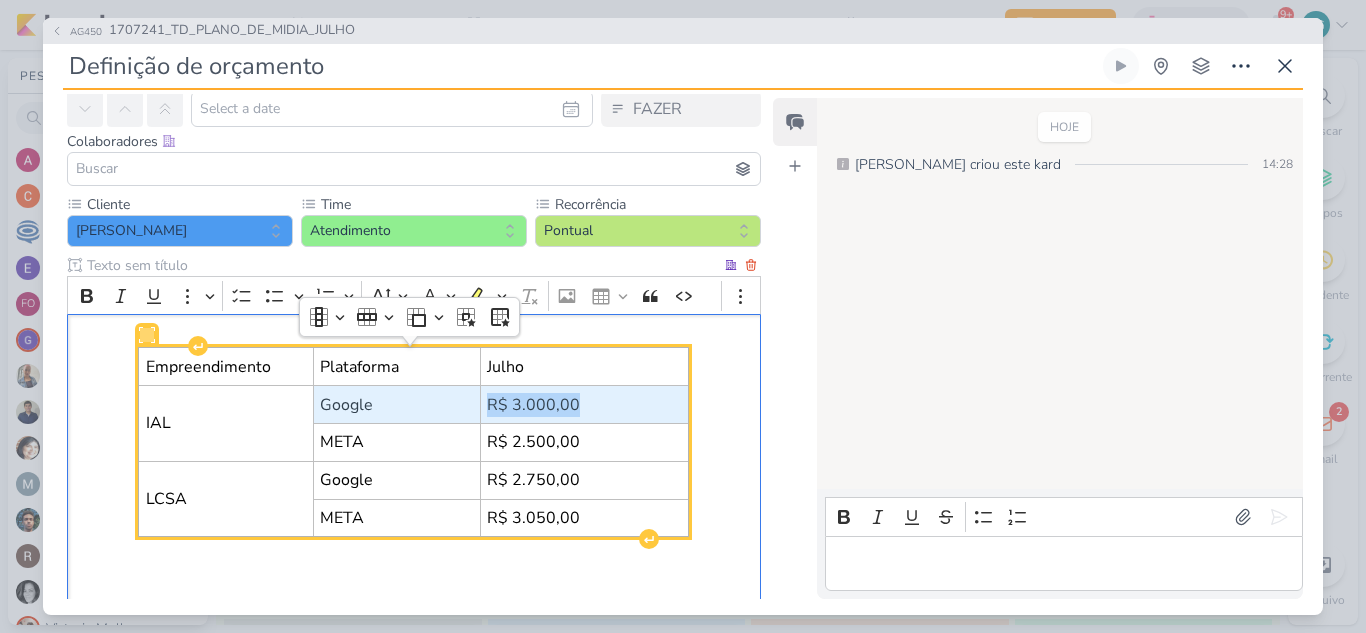 drag, startPoint x: 610, startPoint y: 413, endPoint x: 333, endPoint y: 412, distance: 277.0018 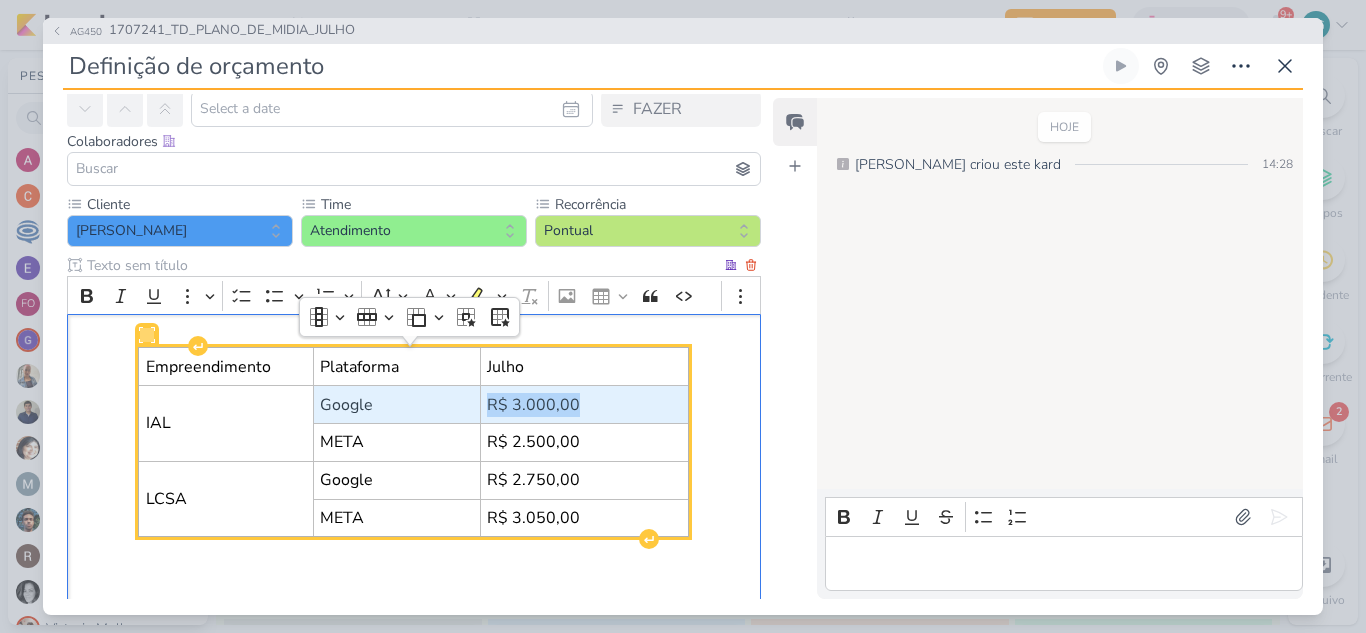 click on "IAL Google R$ 3.000,00" at bounding box center [414, 405] 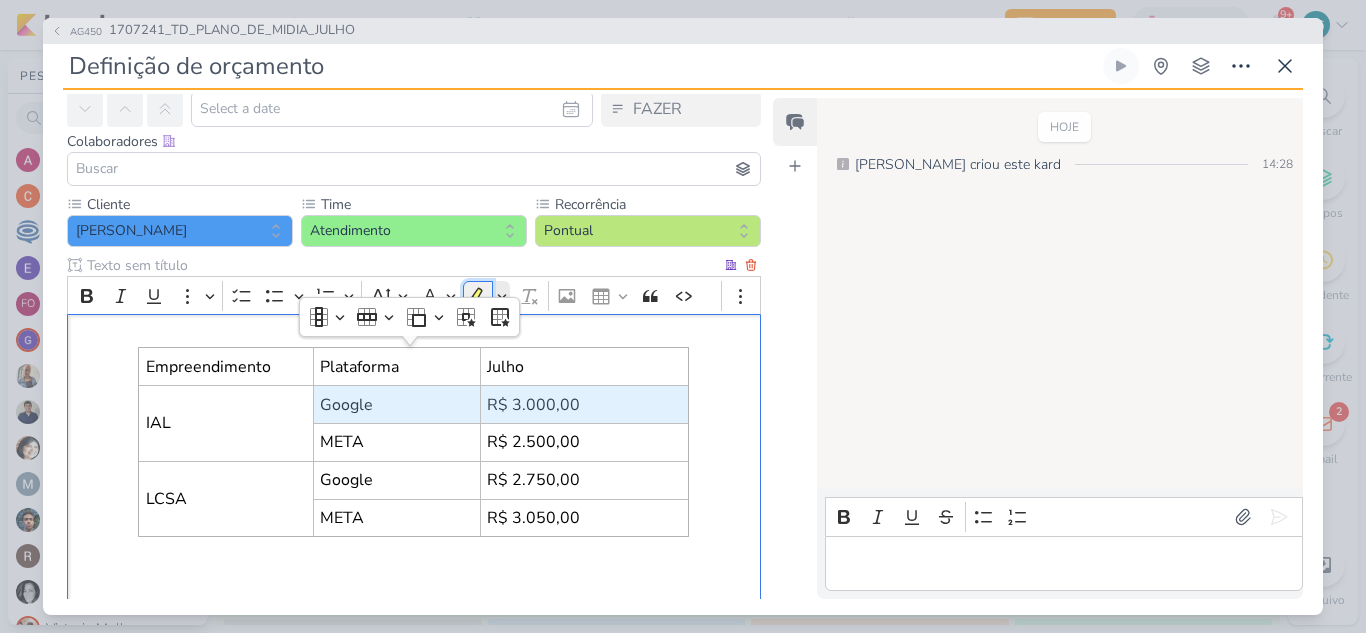 click 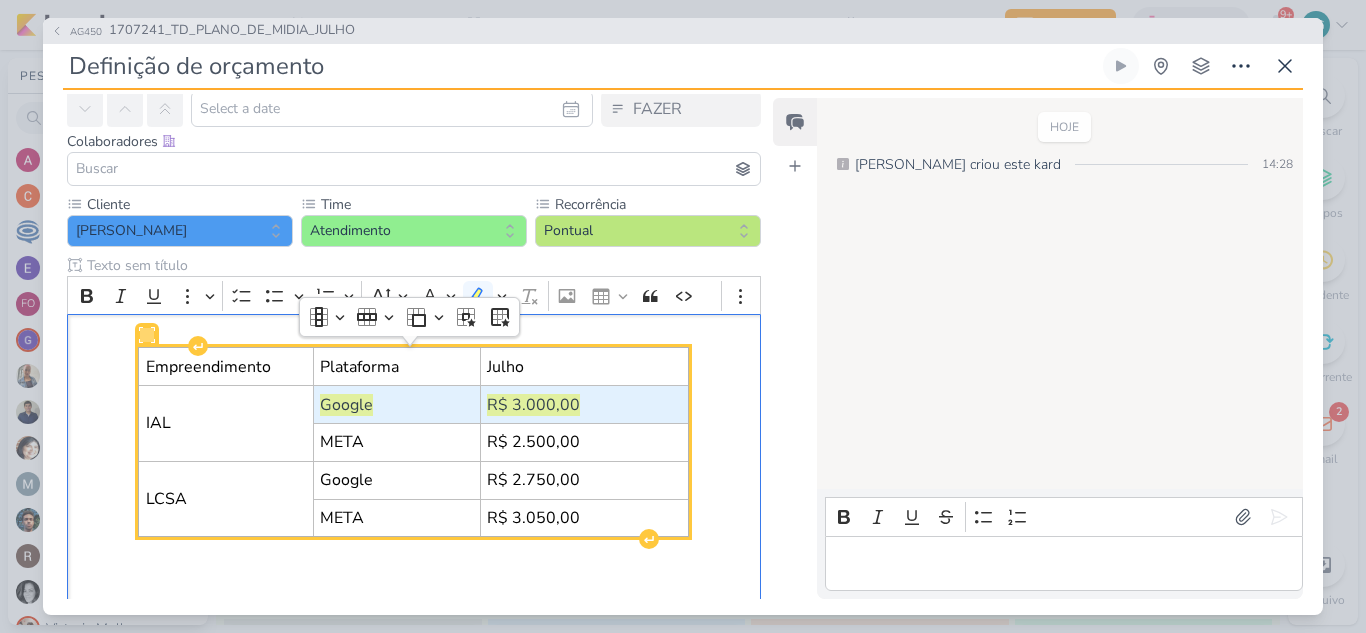 click on "R$ 3.000,00" at bounding box center (584, 405) 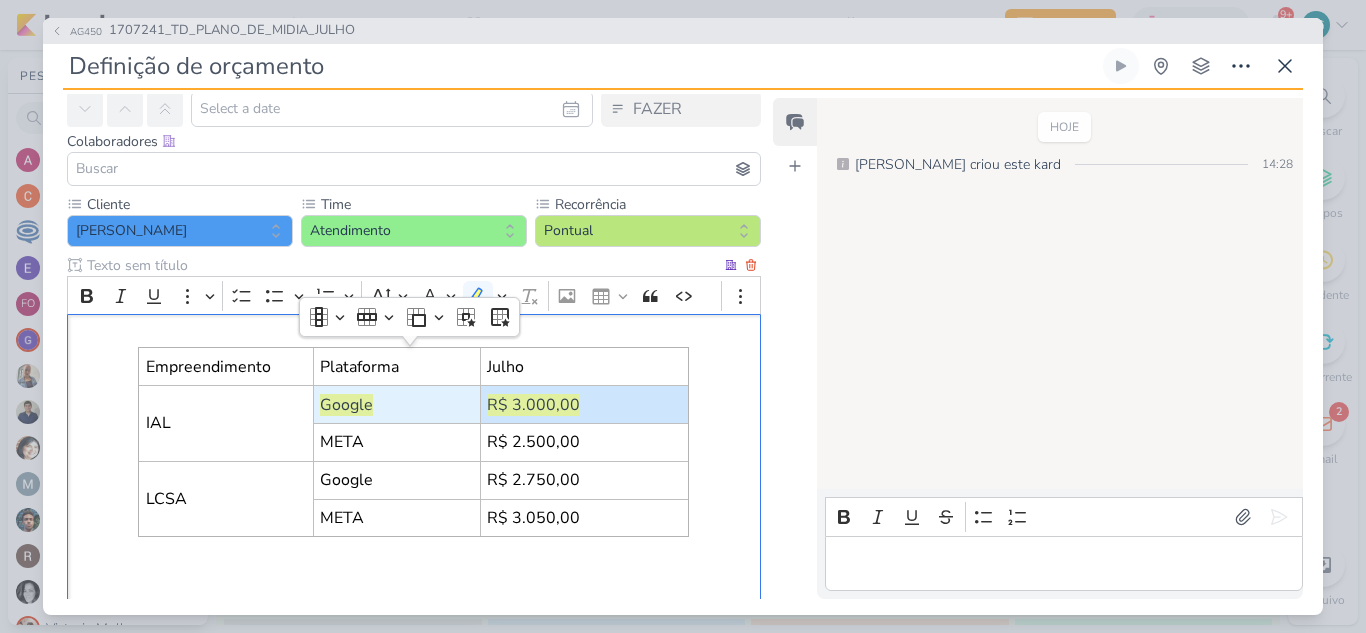 click on "Empreendimento Plataforma Julho IAL Google R$ 3.000,00 META R$ 2.500,00 LCSA Google R$ 2.750,00 META R$ 3.050,00" at bounding box center (414, 464) 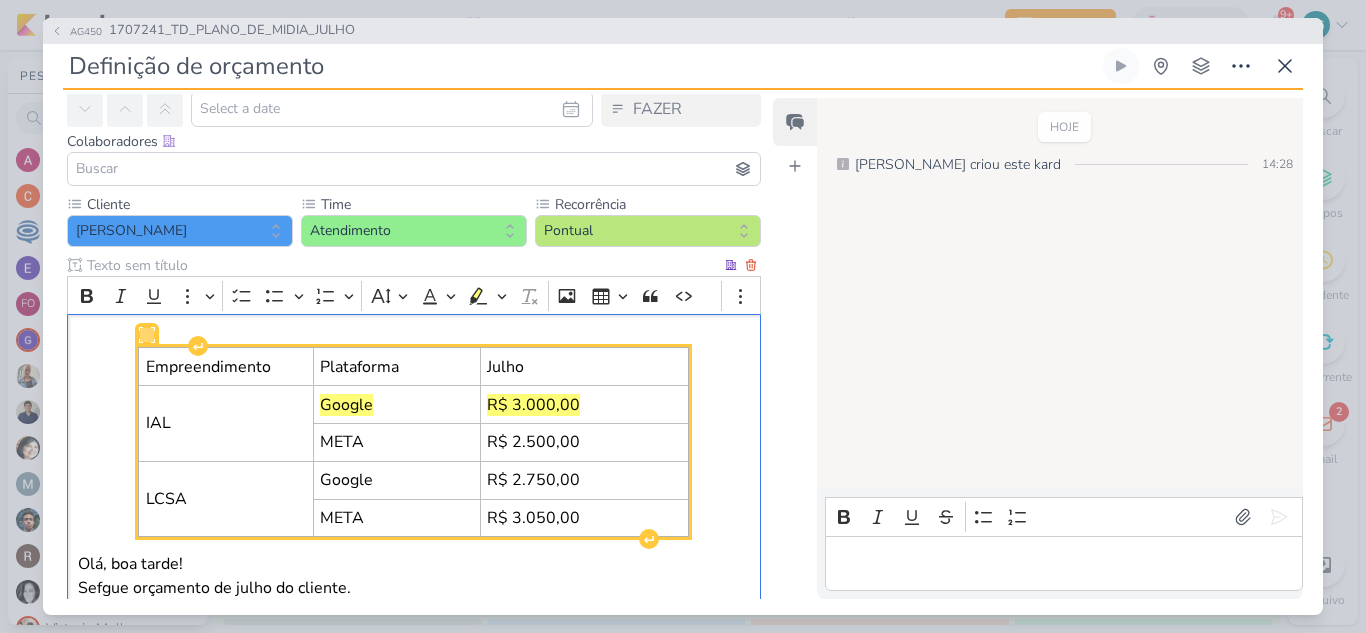 scroll, scrollTop: 110, scrollLeft: 0, axis: vertical 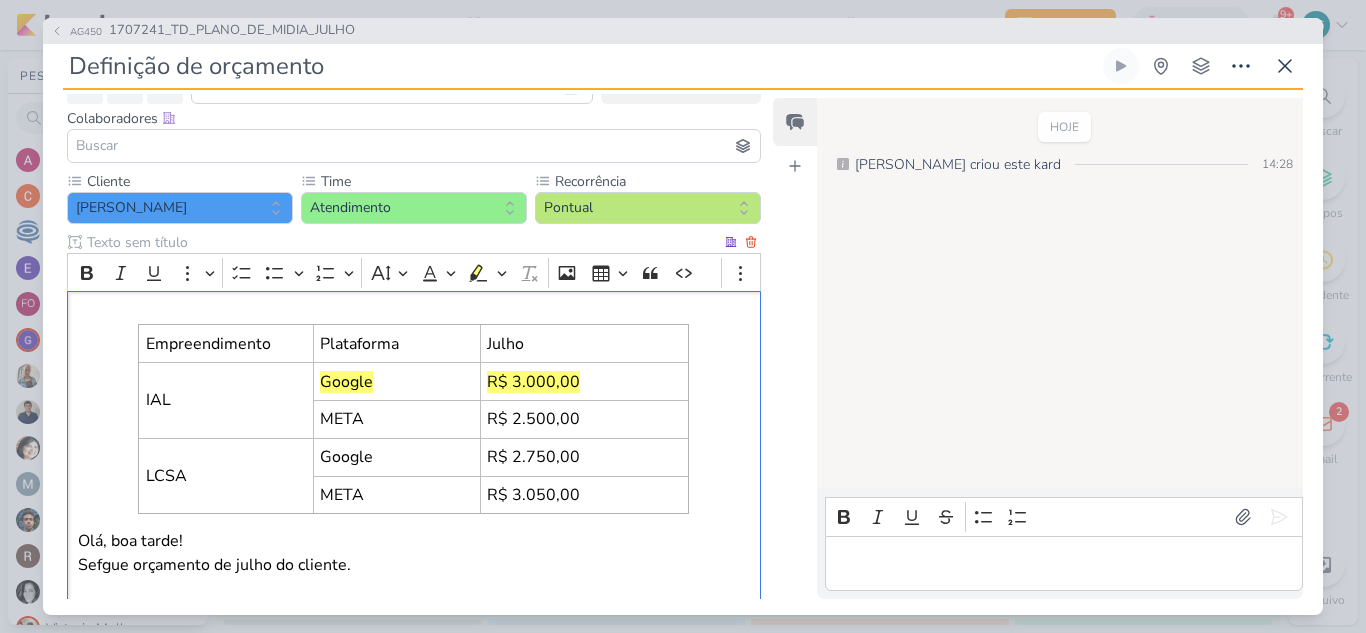 click on "Olá, boa tarde! Sefgue orçamento de julho do cliente. ⁠⁠⁠⁠⁠⁠⁠" at bounding box center (414, 577) 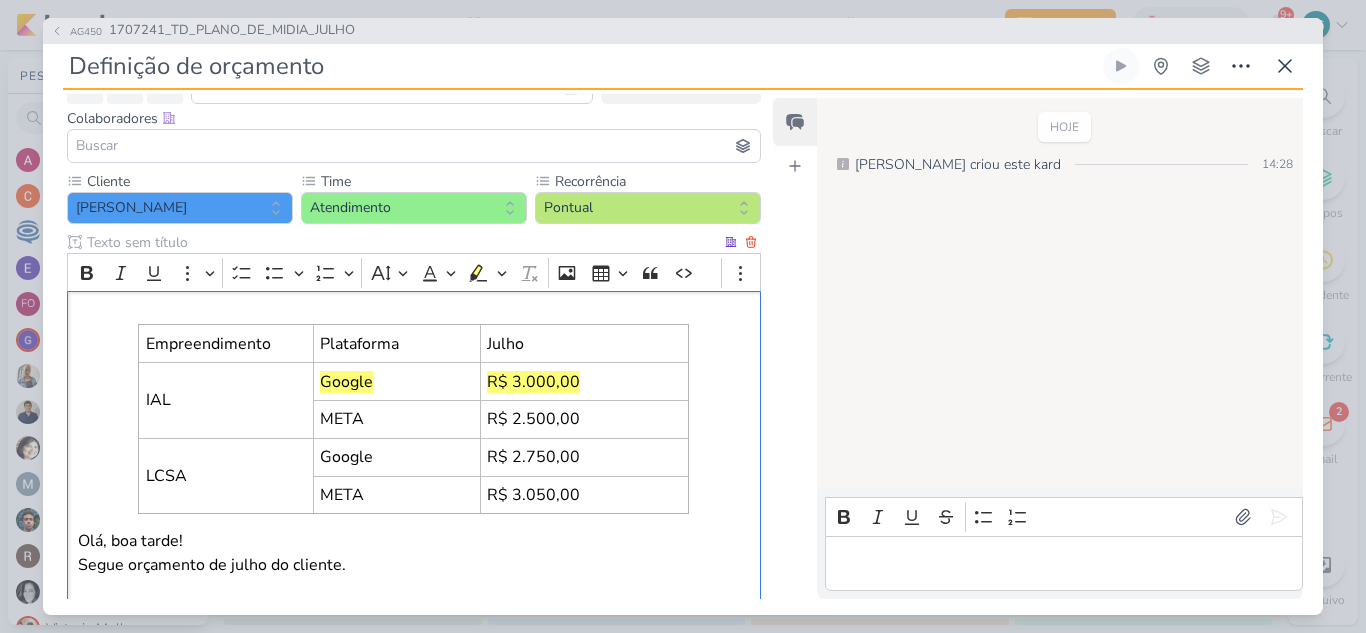 click on "Olá, boa tarde! Segue orçamento de julho do cliente." at bounding box center (414, 577) 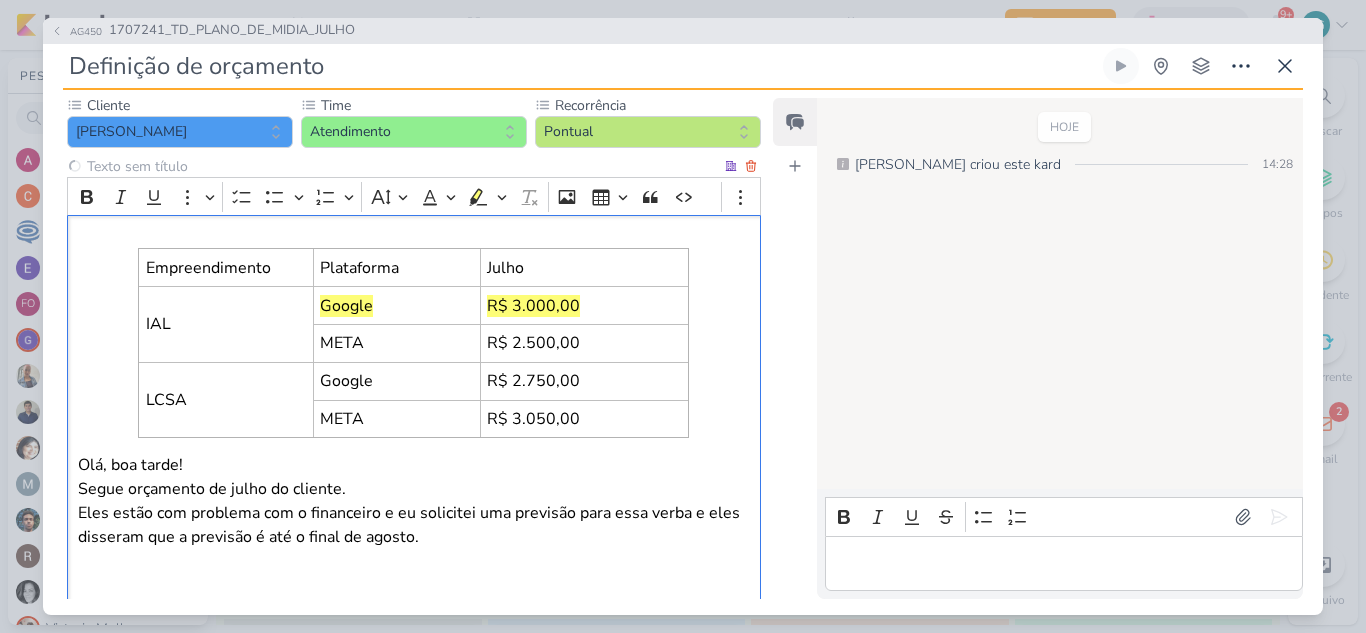 scroll, scrollTop: 310, scrollLeft: 0, axis: vertical 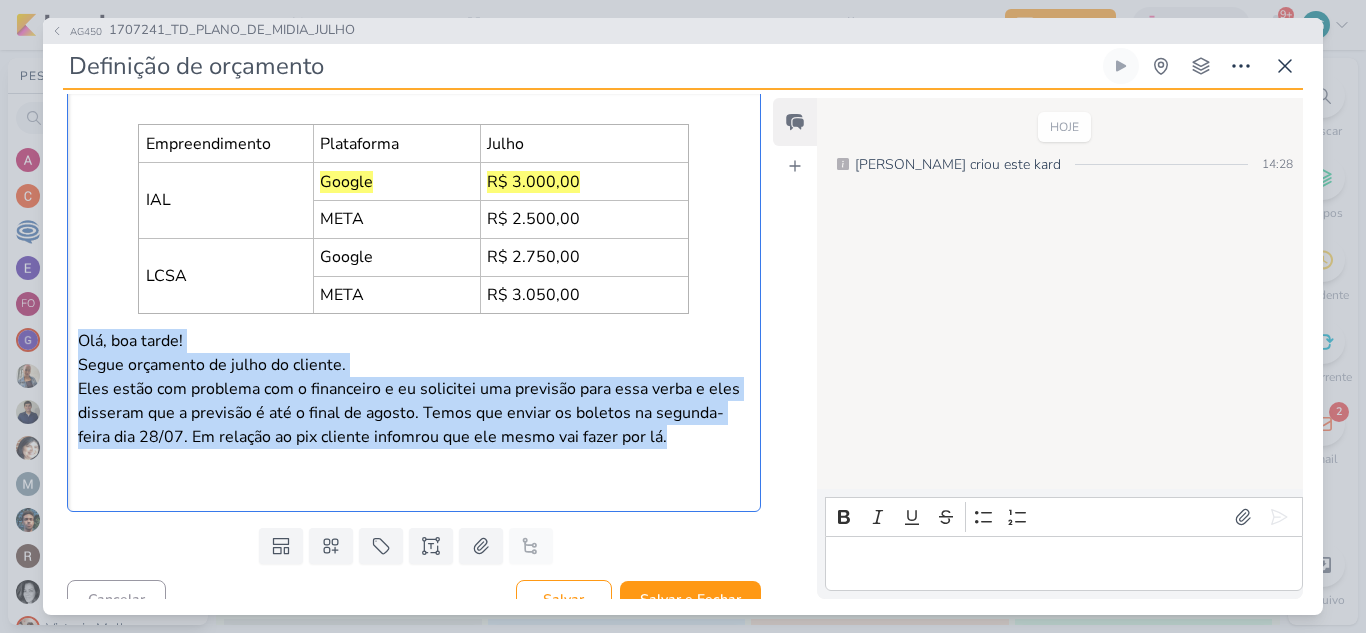 drag, startPoint x: 671, startPoint y: 445, endPoint x: 30, endPoint y: 339, distance: 649.7053 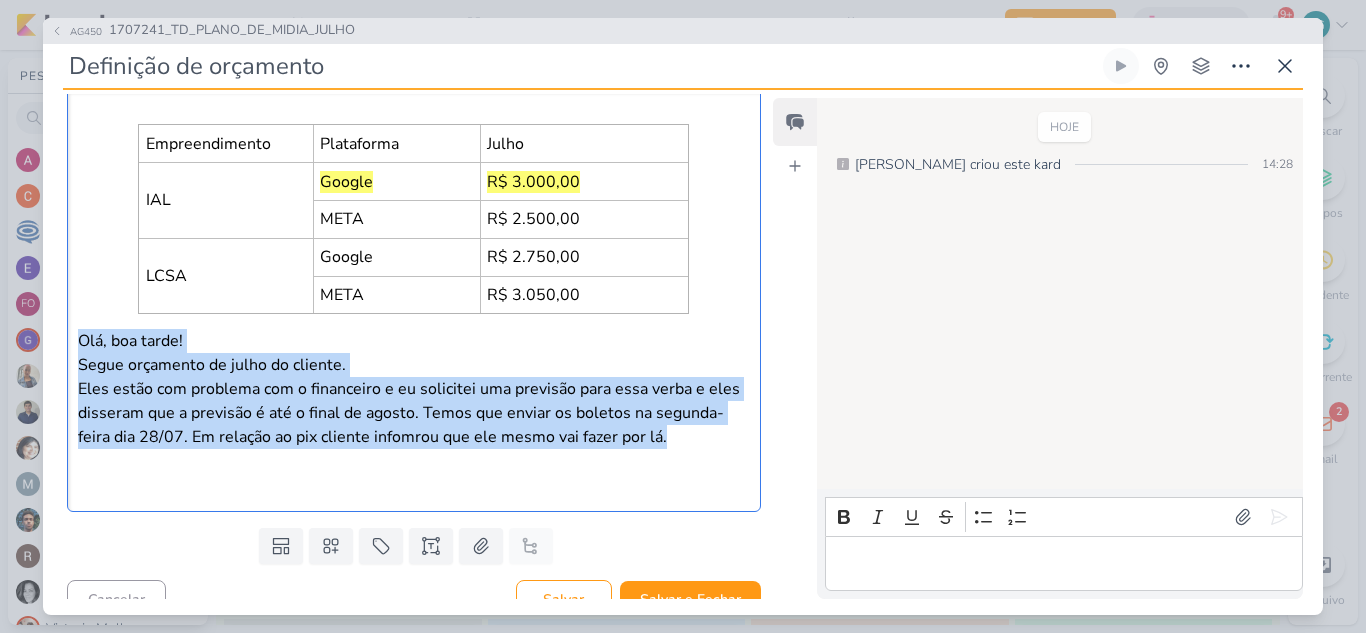 click on "AG450
1707241_TD_PLANO_DE_MIDIA_JULHO
Definição de orçamento" at bounding box center (683, 316) 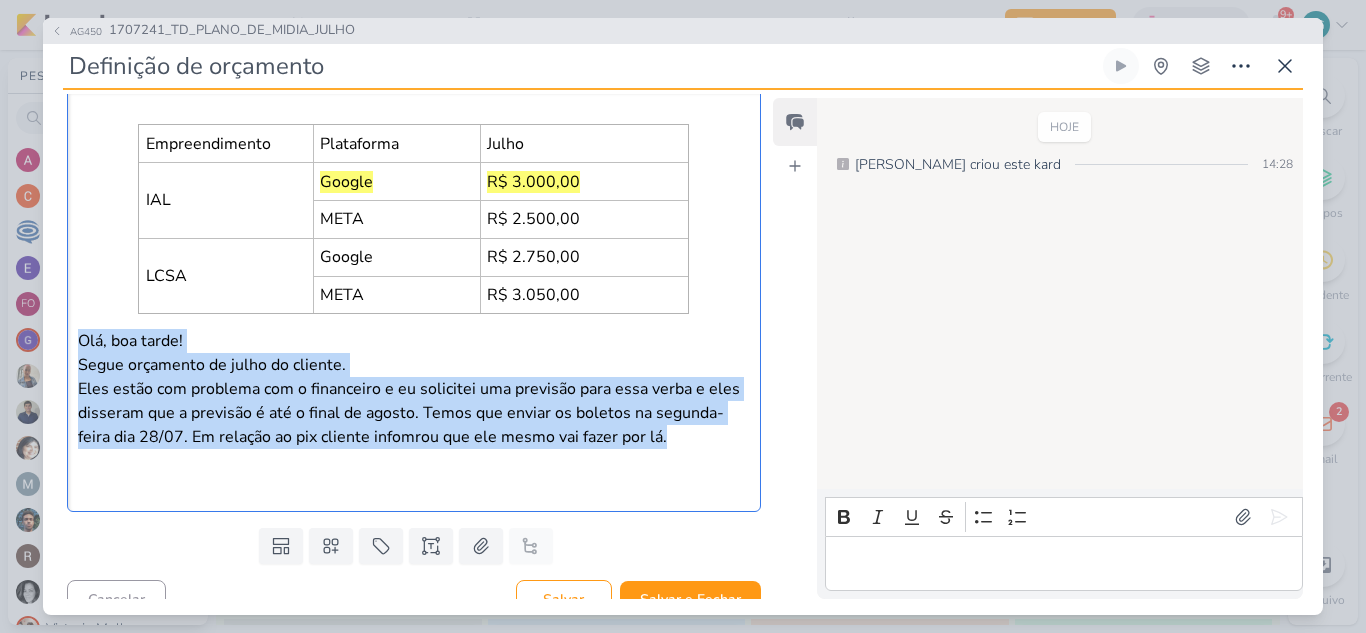 copy on "Olá, boa tarde! Segue orçamento de julho do cliente. ⁠⁠⁠⁠⁠⁠⁠Eles estão com problema com o financeiro e eu solicitei uma previsão para essa verba e eles disseram que a previsão é até o final de agosto. Temos que enviar os boletos na segunda-feira dia 28/07. Em relação ao pix cliente infomrou que ele mesmo vai fazer" 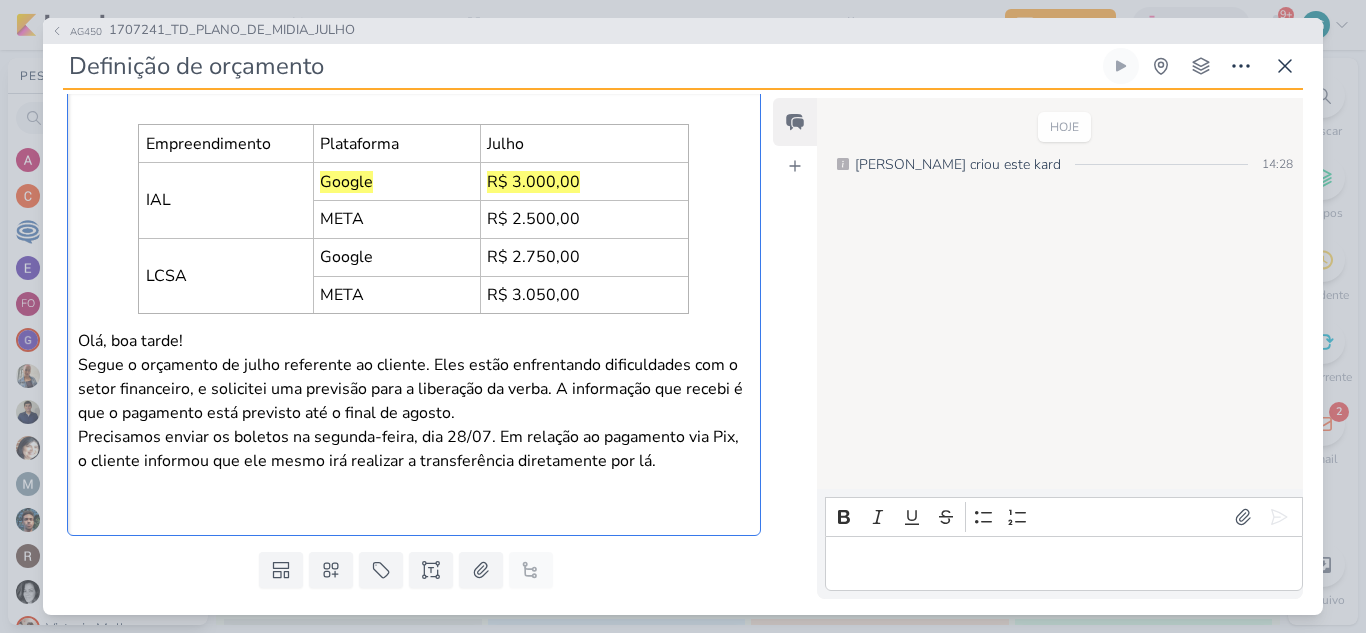 click on "Segue o orçamento de julho referente ao cliente. Eles estão enfrentando dificuldades com o setor financeiro, e solicitei uma previsão para a liberação da verba. A informação que recebi é que o pagamento está previsto até o final de agosto." at bounding box center [414, 389] 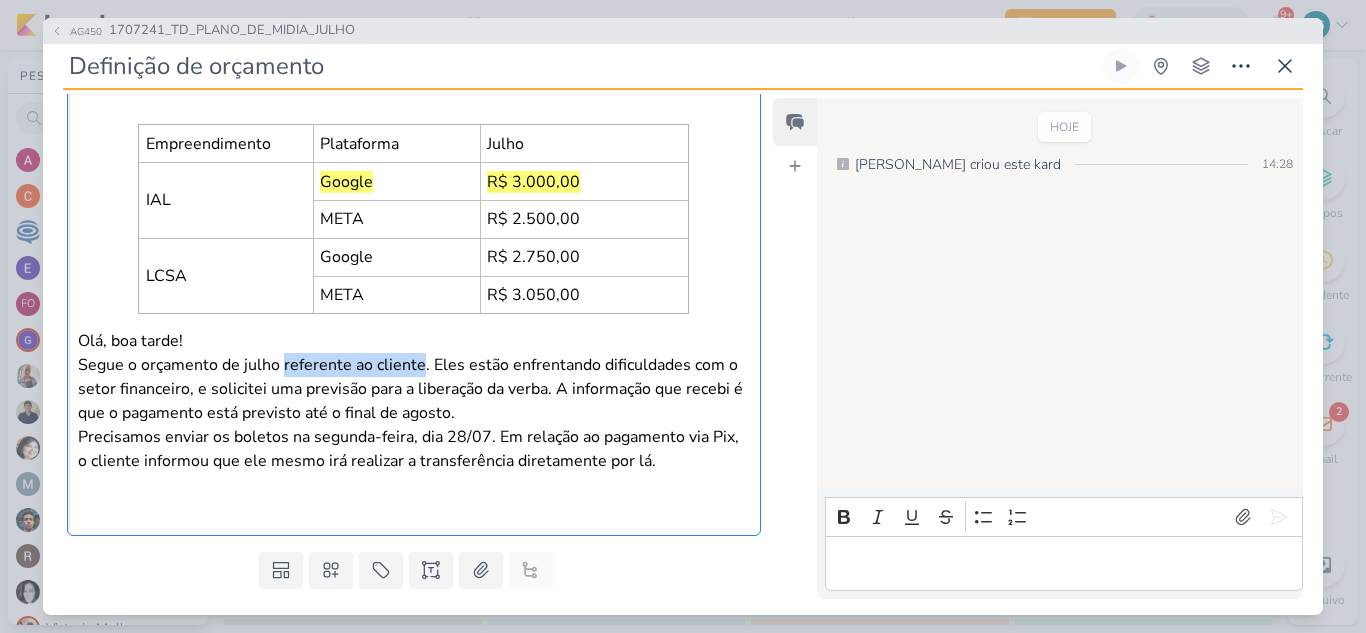 drag, startPoint x: 280, startPoint y: 367, endPoint x: 418, endPoint y: 369, distance: 138.0145 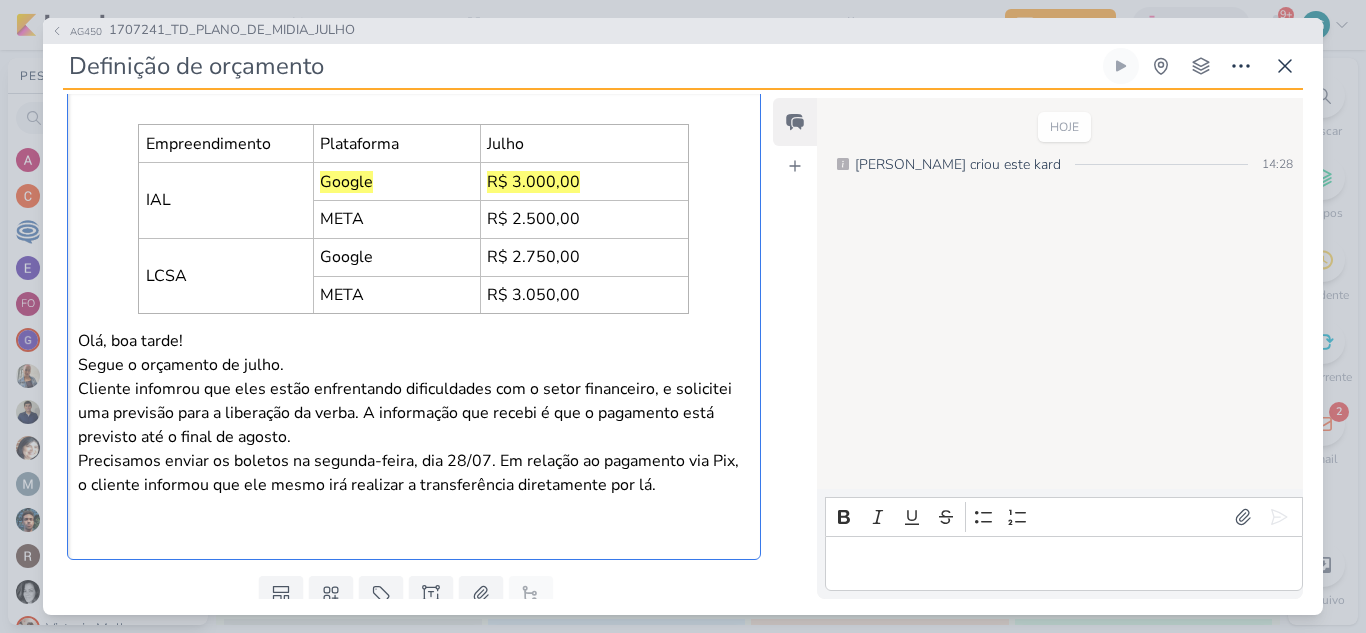 click on "Segue o orçamento de julho. Cliente infomrou que eles estão enfrentando dificuldades com o setor financeiro, e solicitei uma previsão para a liberação da verba. A informação que recebi é que o pagamento está previsto até o final de agosto." at bounding box center (414, 401) 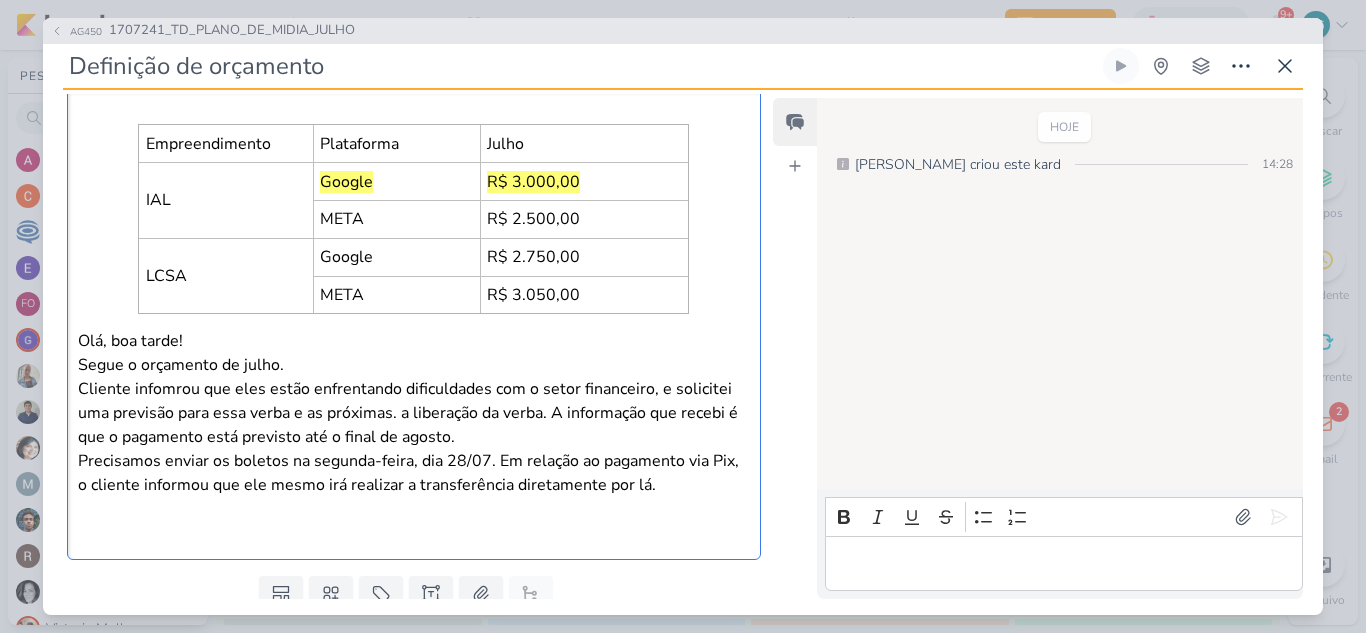 click on "Segue o orçamento de julho. Cliente infomrou que eles estão enfrentando dificuldades com o setor financeiro, e solicitei uma previsão para essa verba e as próximas. a liberação da verba. A informação que recebi é que o pagamento está previsto até o final de agosto." at bounding box center [414, 401] 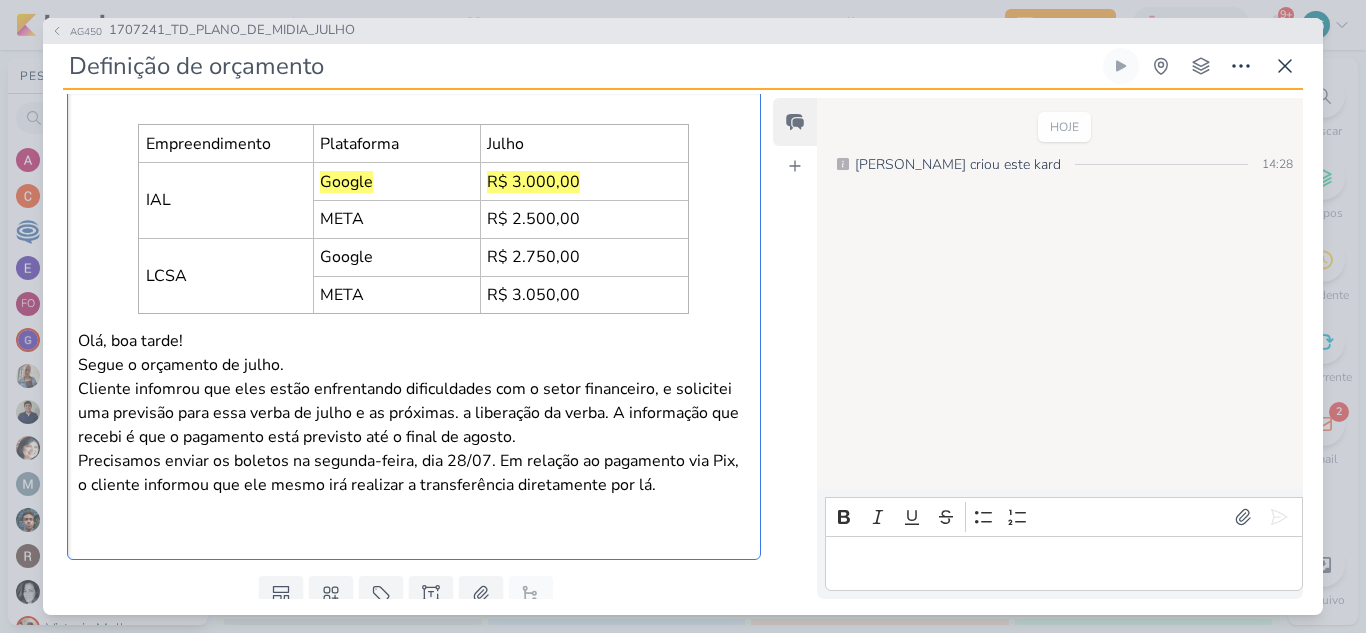 click on "Segue o orçamento de julho. Cliente infomrou que eles estão enfrentando dificuldades com o setor financeiro, e solicitei uma previsão para essa verba de julho e as próximas. a liberação da verba. A informação que recebi é que o pagamento está previsto até o final de agosto." at bounding box center (414, 401) 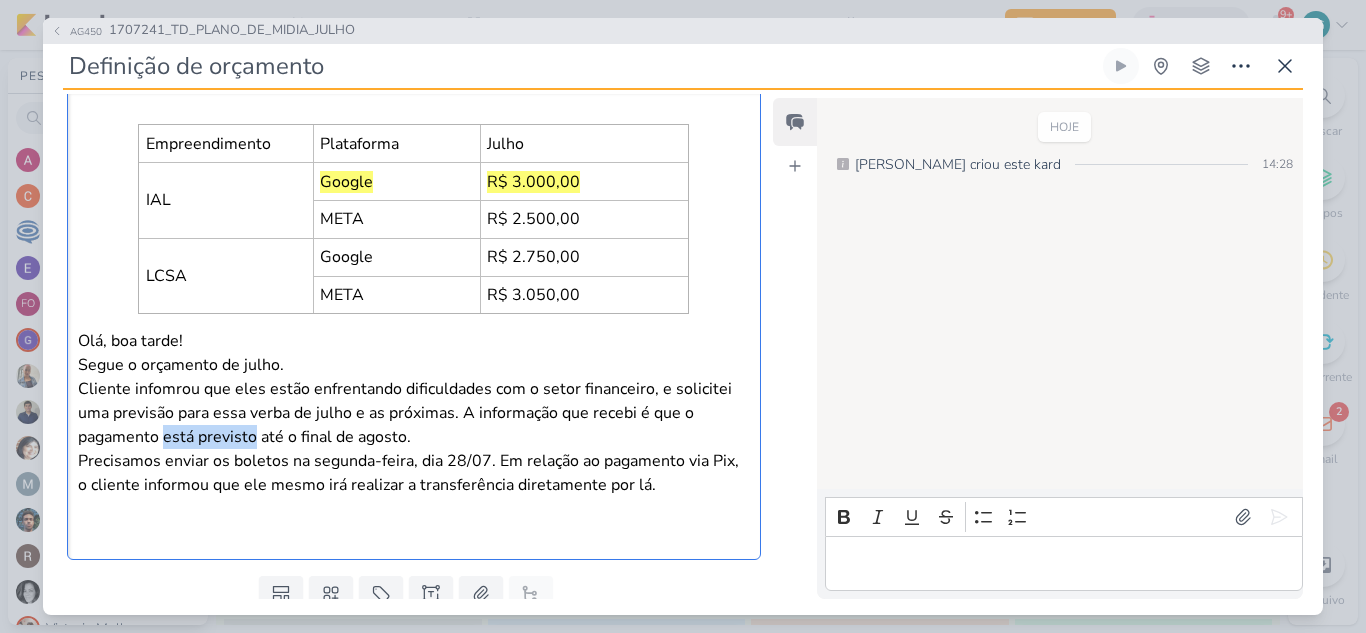drag, startPoint x: 164, startPoint y: 435, endPoint x: 254, endPoint y: 435, distance: 90 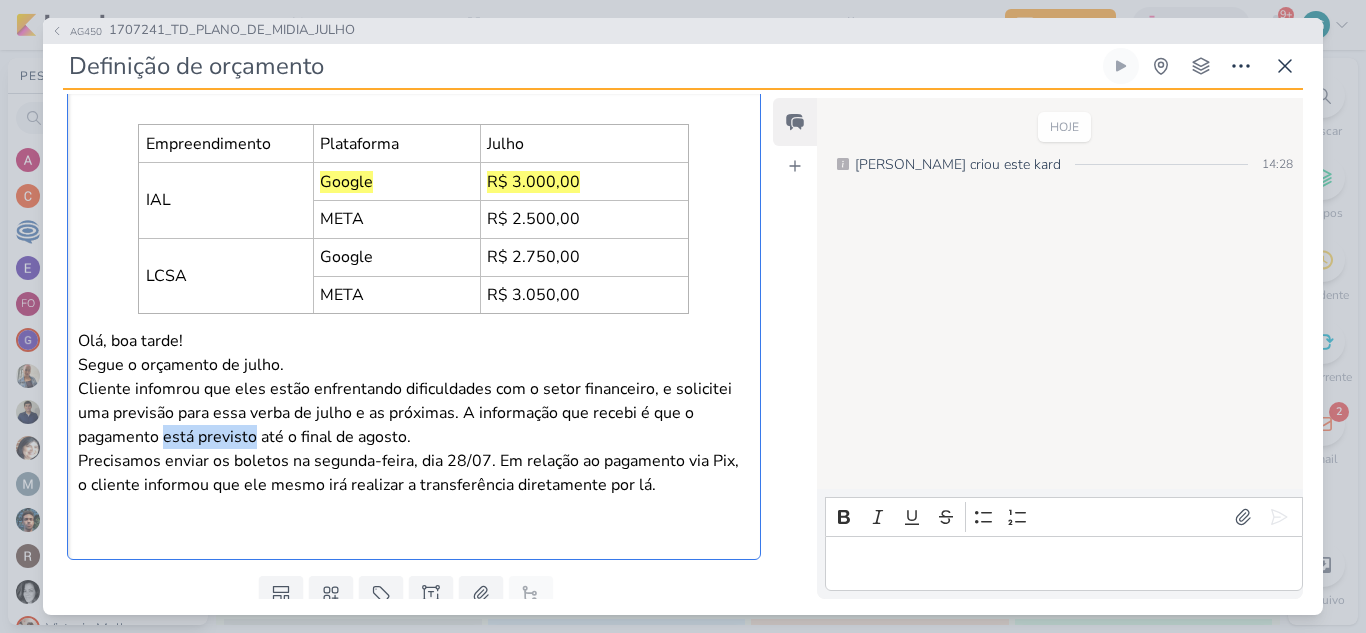 click on "Segue o orçamento de julho. Cliente infomrou que eles estão enfrentando dificuldades com o setor financeiro, e solicitei uma previsão para essa verba de julho e as próximas. A informação que recebi é que o pagamento está previsto até o final de agosto." at bounding box center [414, 401] 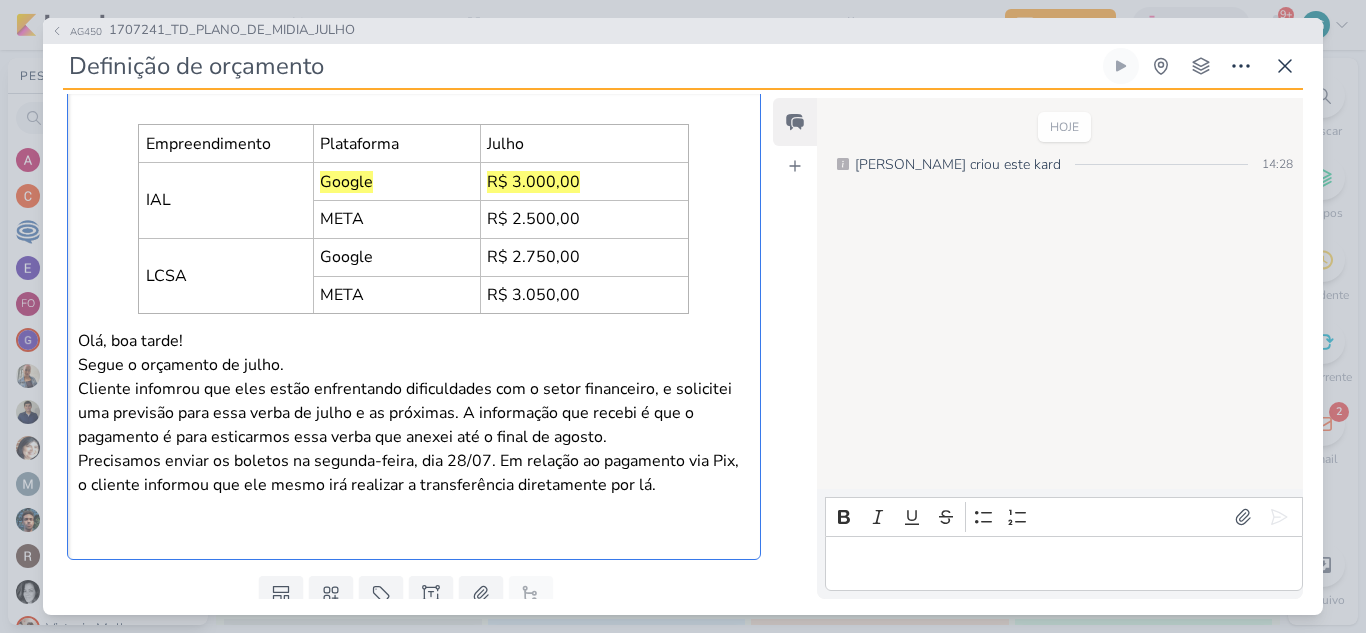 click on "Precisamos enviar os boletos na segunda-feira, dia 28/07. Em relação ao pagamento via Pix, o cliente informou que ele mesmo irá realizar a transferência diretamente por lá." at bounding box center (414, 497) 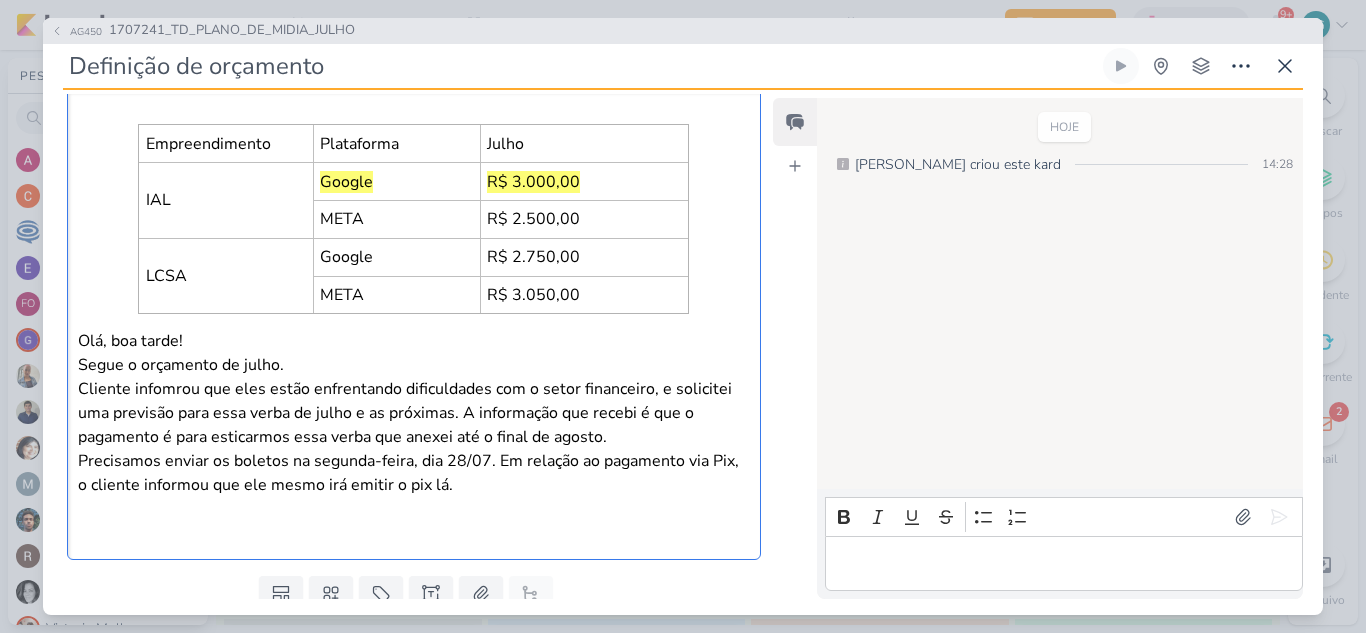 click on "Precisamos enviar os boletos na segunda-feira, dia 28/07. Em relação ao pagamento via Pix, o cliente informou que ele mesmo irá emitir o pix lá." at bounding box center [414, 497] 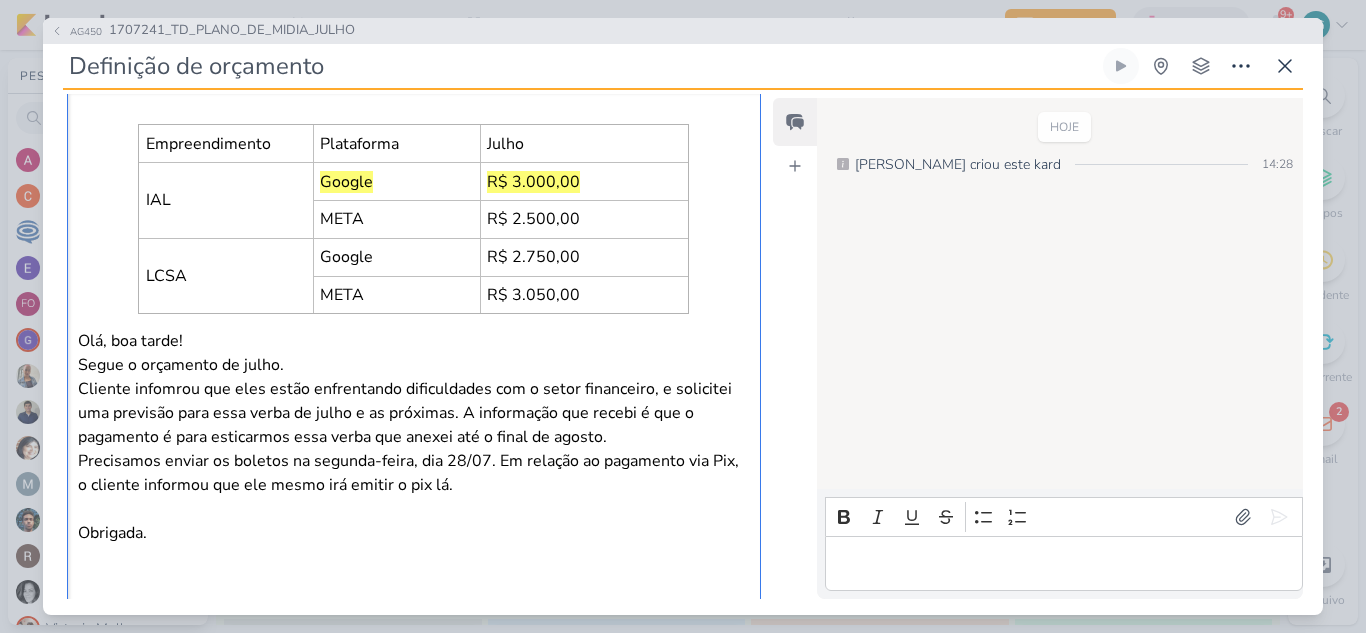 click on "Olá, boa tarde!" at bounding box center [414, 341] 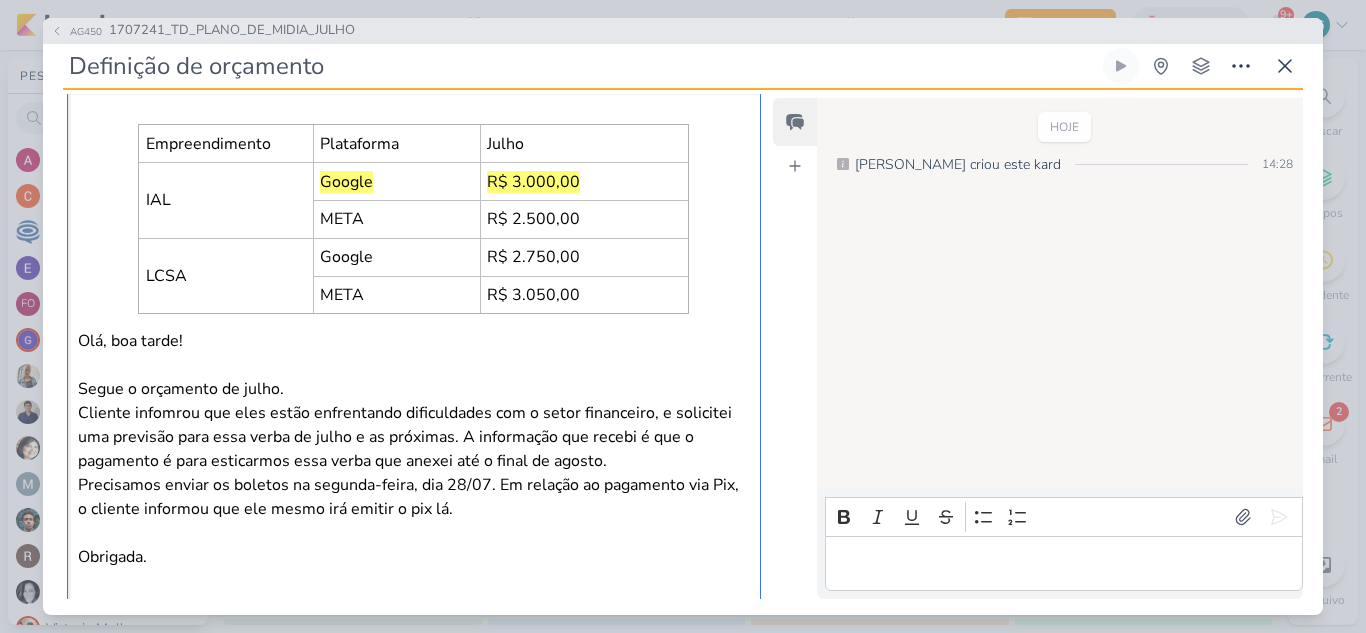 click on "Segue o orçamento de julho. Cliente infomrou que eles estão enfrentando dificuldades com o setor financeiro, e solicitei uma previsão para essa verba de julho e as próximas. A informação que recebi é que o pagamento é para esticarmos essa verba que anexei até o final de agosto." at bounding box center (414, 425) 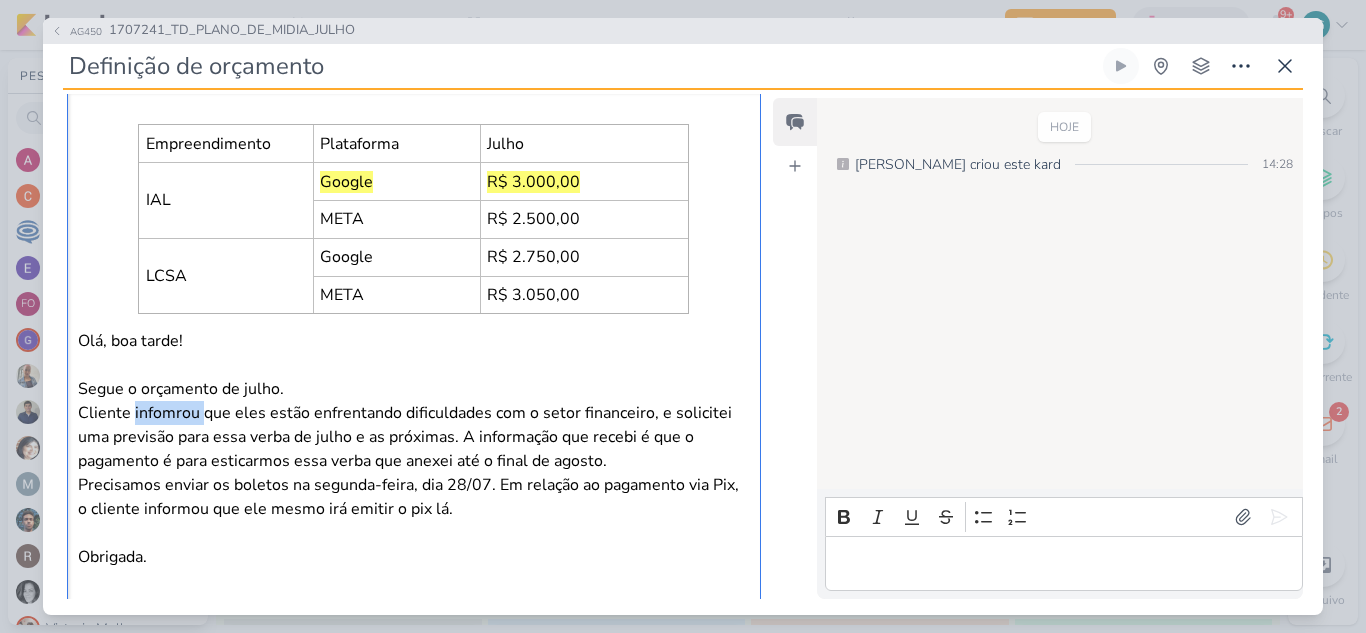 click on "Segue o orçamento de julho. Cliente infomrou que eles estão enfrentando dificuldades com o setor financeiro, e solicitei uma previsão para essa verba de julho e as próximas. A informação que recebi é que o pagamento é para esticarmos essa verba que anexei até o final de agosto." at bounding box center (414, 425) 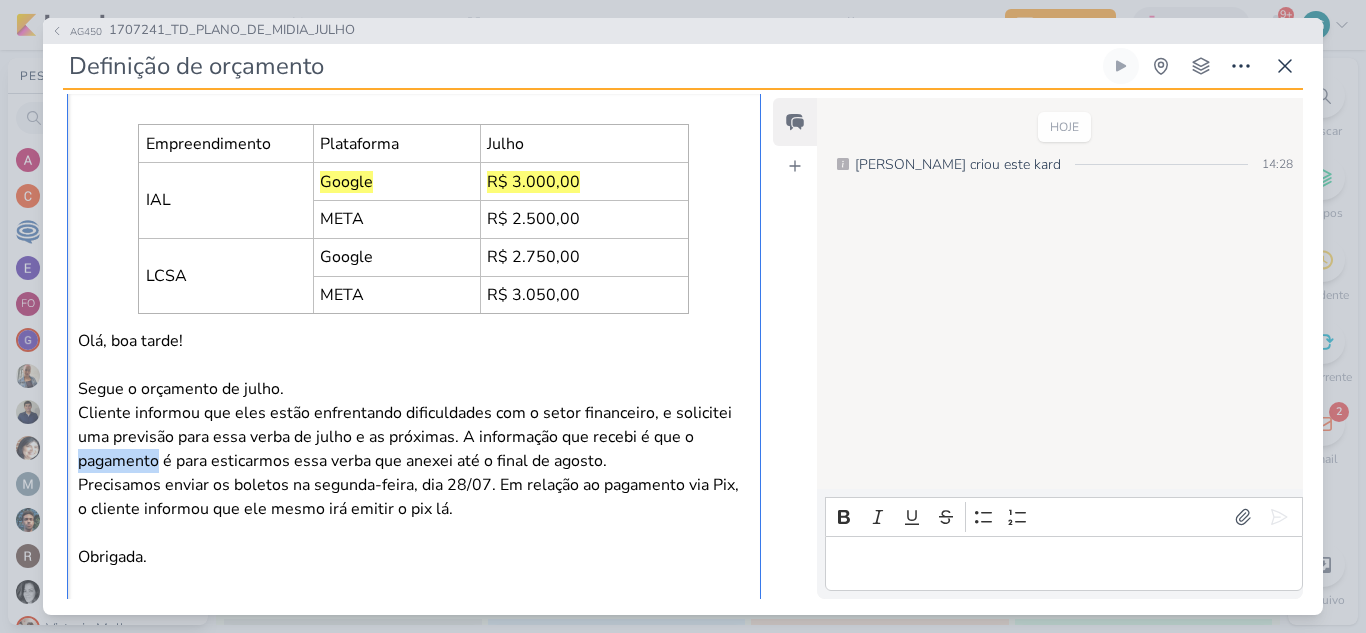 drag, startPoint x: 150, startPoint y: 463, endPoint x: 75, endPoint y: 462, distance: 75.00667 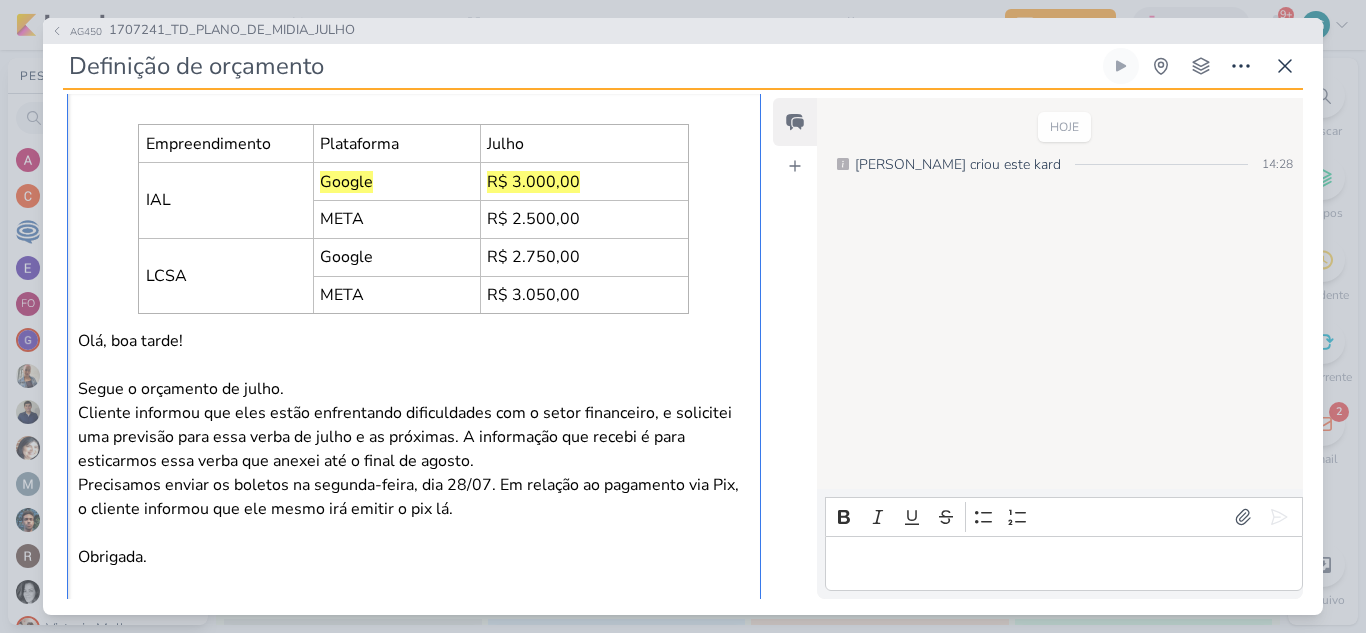 click on "Segue o orçamento de julho. Cliente informou que eles estão enfrentando dificuldades com o setor financeiro, e solicitei uma previsão para essa verba de julho e as próximas. A informação que recebi é para esticarmos essa verba que anexei até o final de agosto." at bounding box center [414, 425] 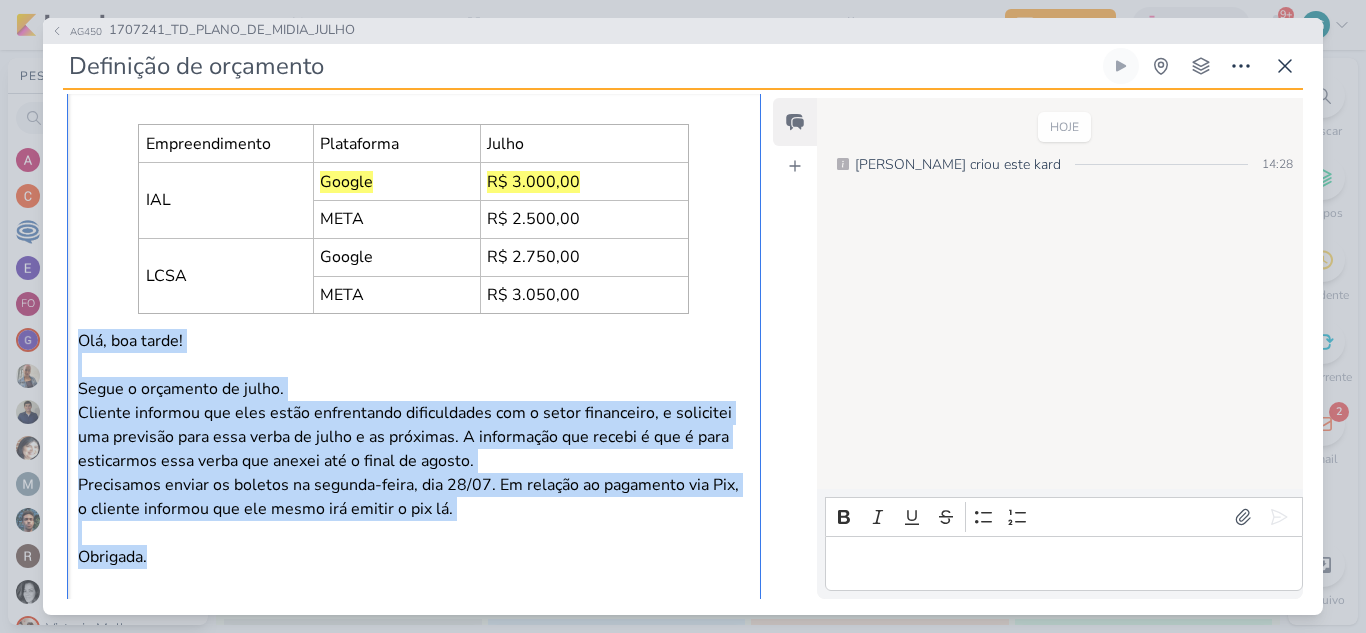drag, startPoint x: 77, startPoint y: 338, endPoint x: 276, endPoint y: 562, distance: 299.6281 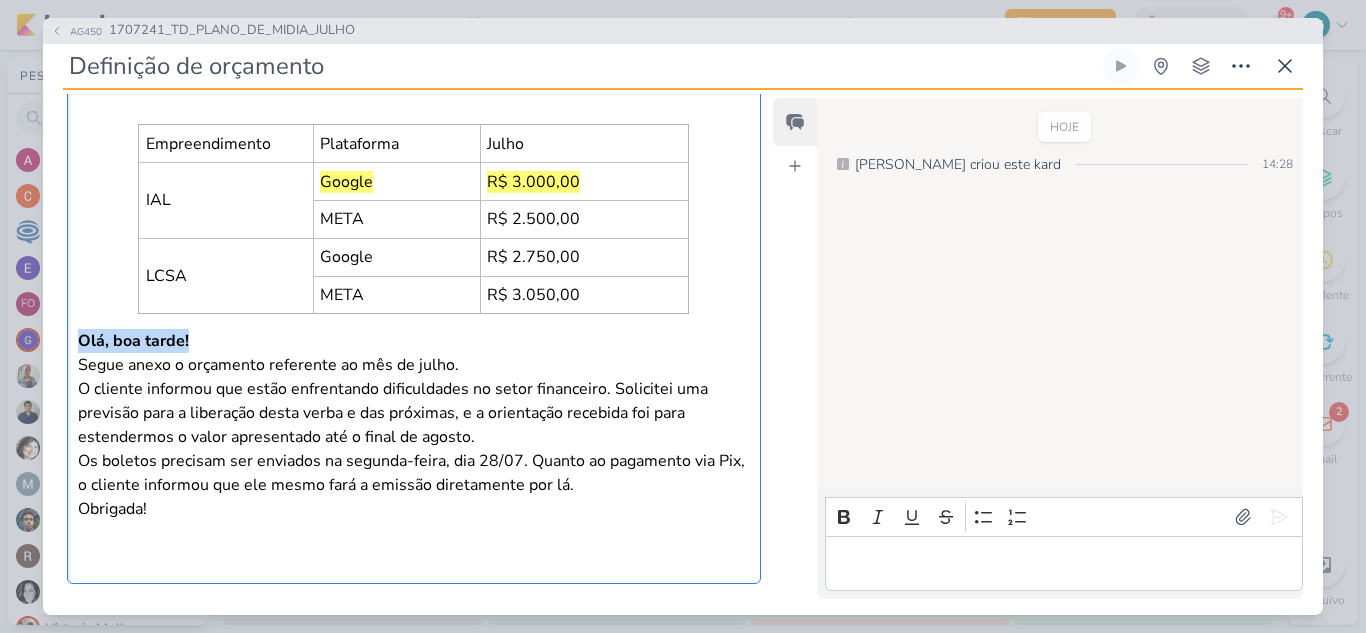 drag, startPoint x: 217, startPoint y: 336, endPoint x: 39, endPoint y: 337, distance: 178.0028 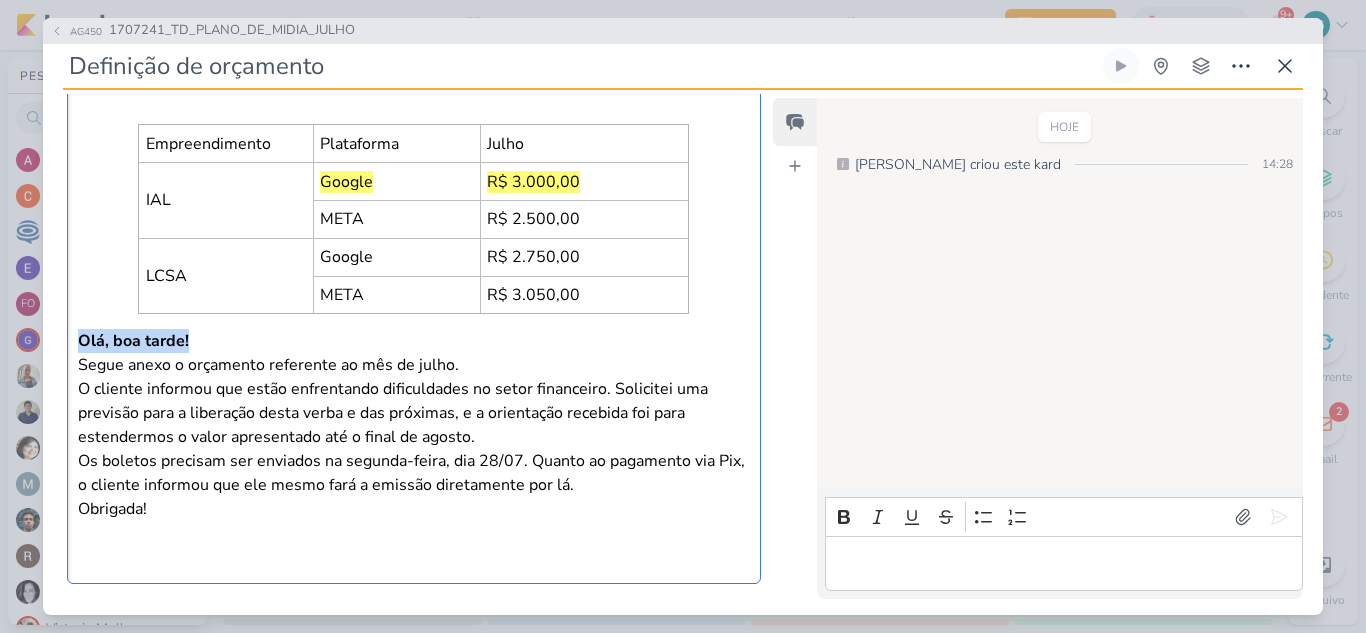 click on "AG450
1707241_TD_PLANO_DE_MIDIA_JULHO
Definição de orçamento" at bounding box center [683, 316] 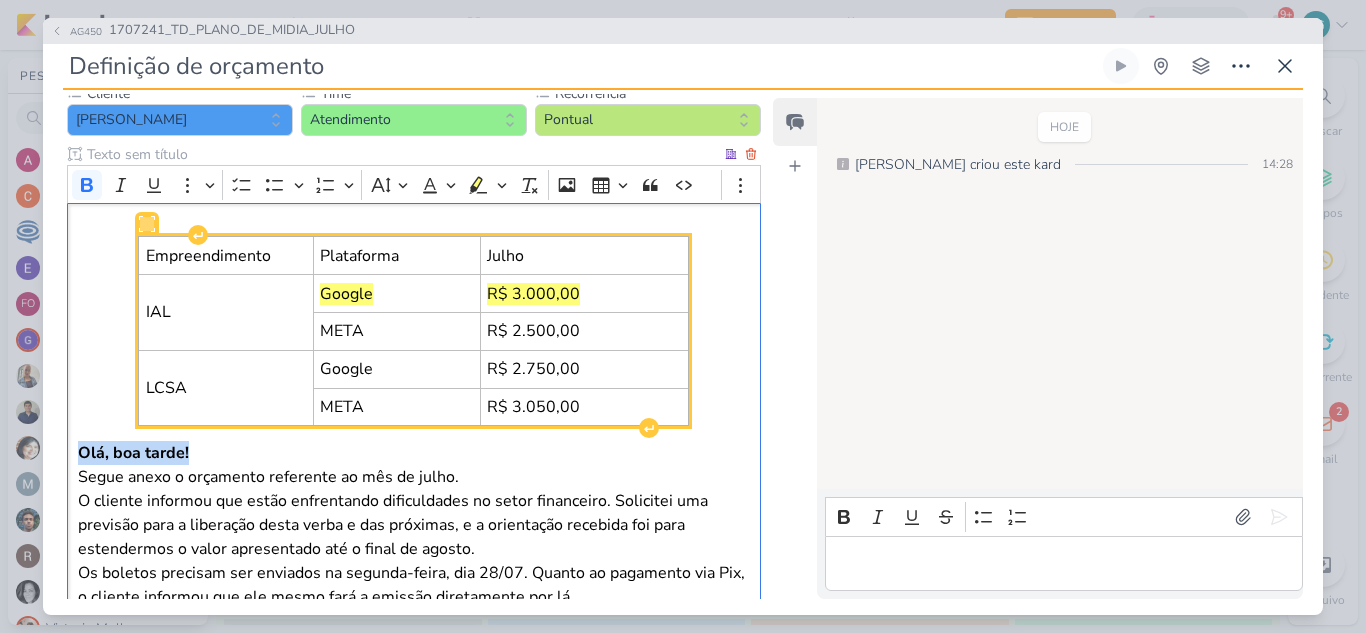 scroll, scrollTop: 110, scrollLeft: 0, axis: vertical 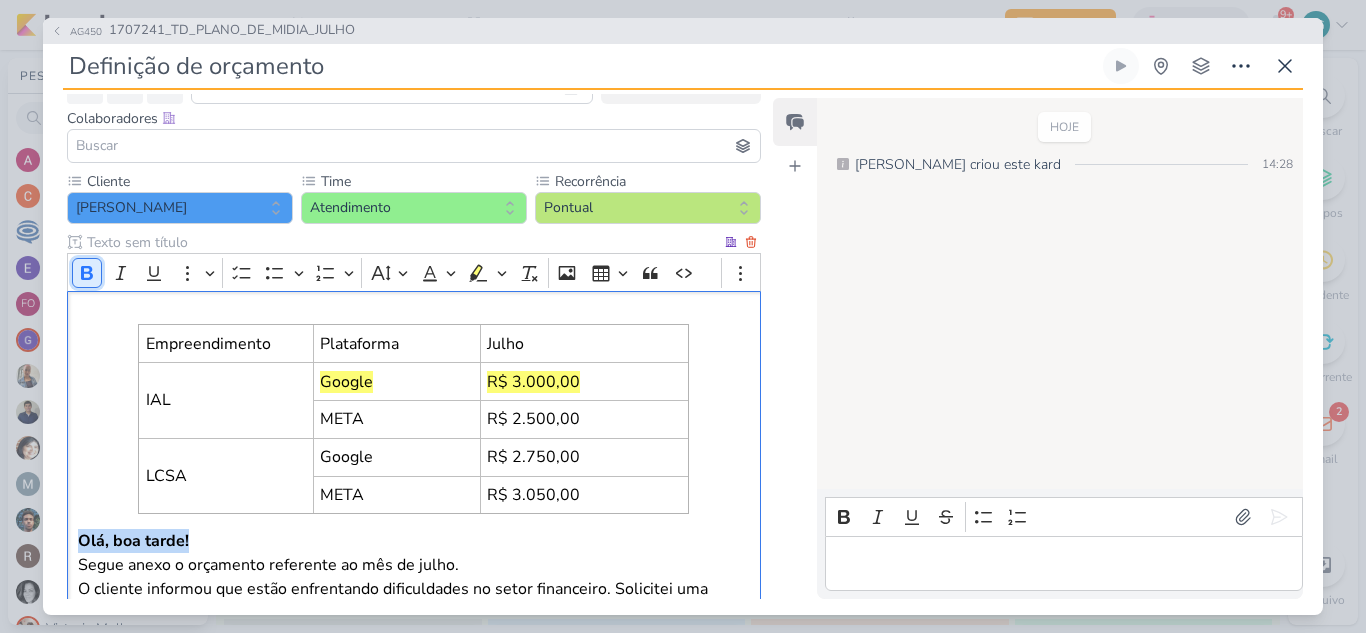 click 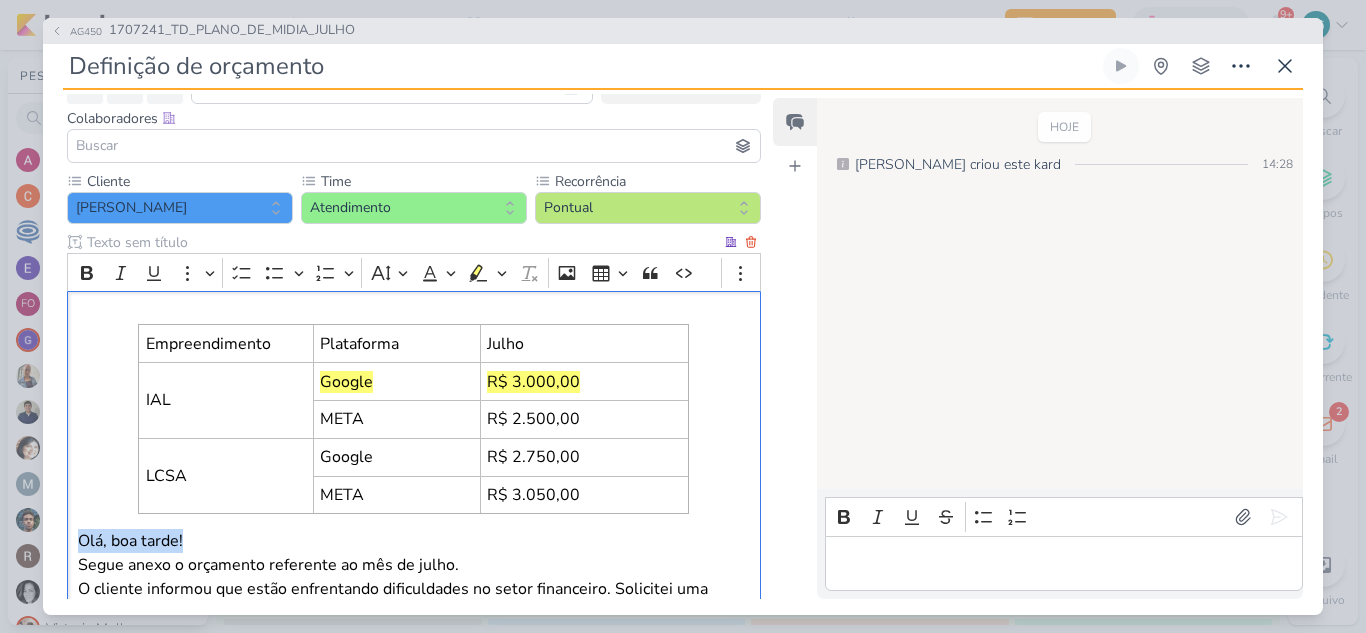 scroll, scrollTop: 310, scrollLeft: 0, axis: vertical 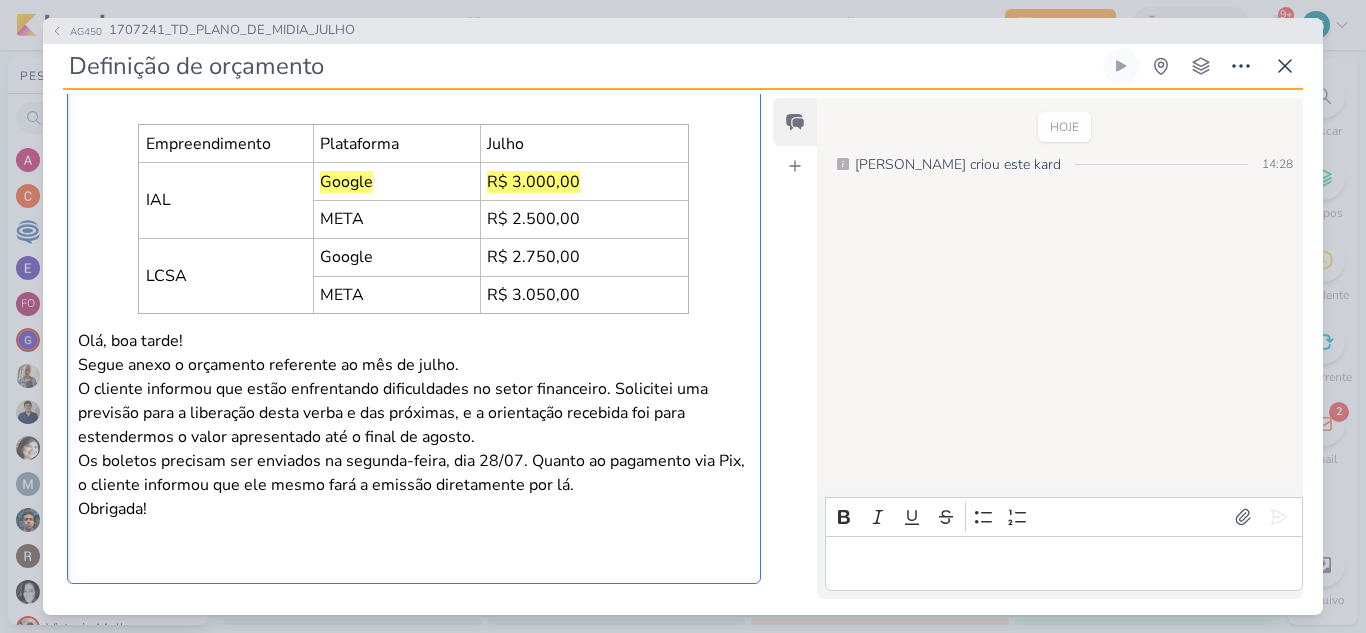 click on "Segue anexo o orçamento referente ao mês de julho." at bounding box center (414, 365) 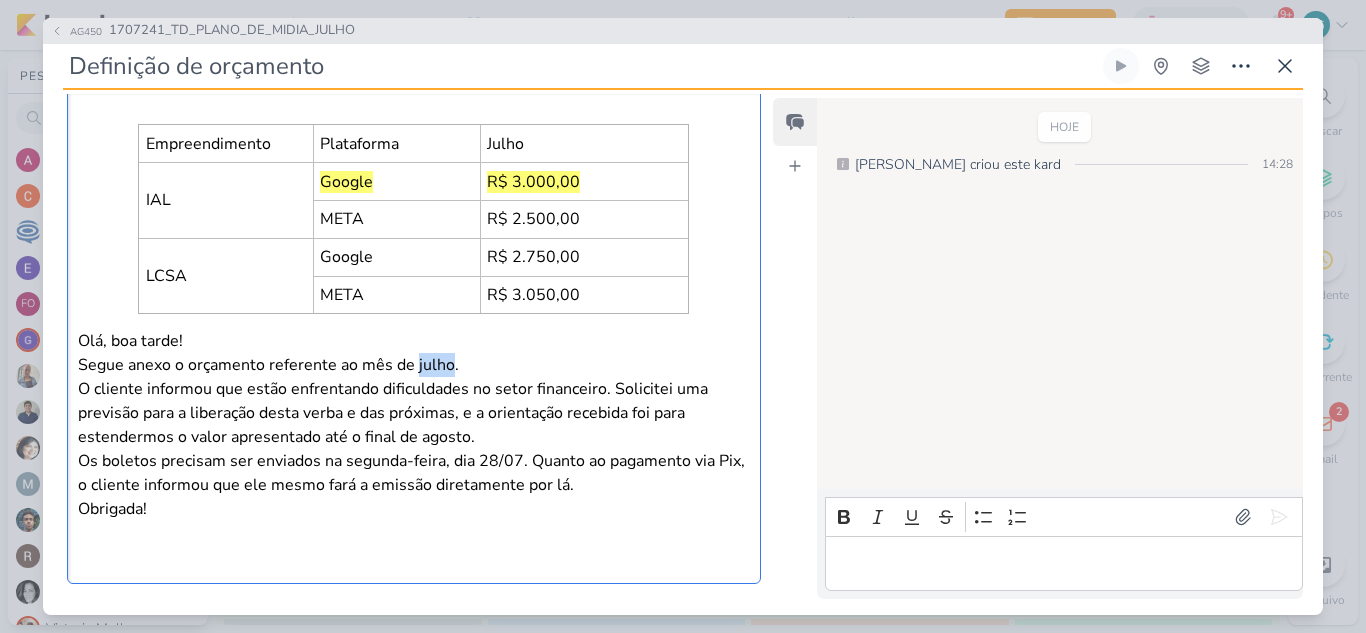 click on "Segue anexo o orçamento referente ao mês de julho." at bounding box center (414, 365) 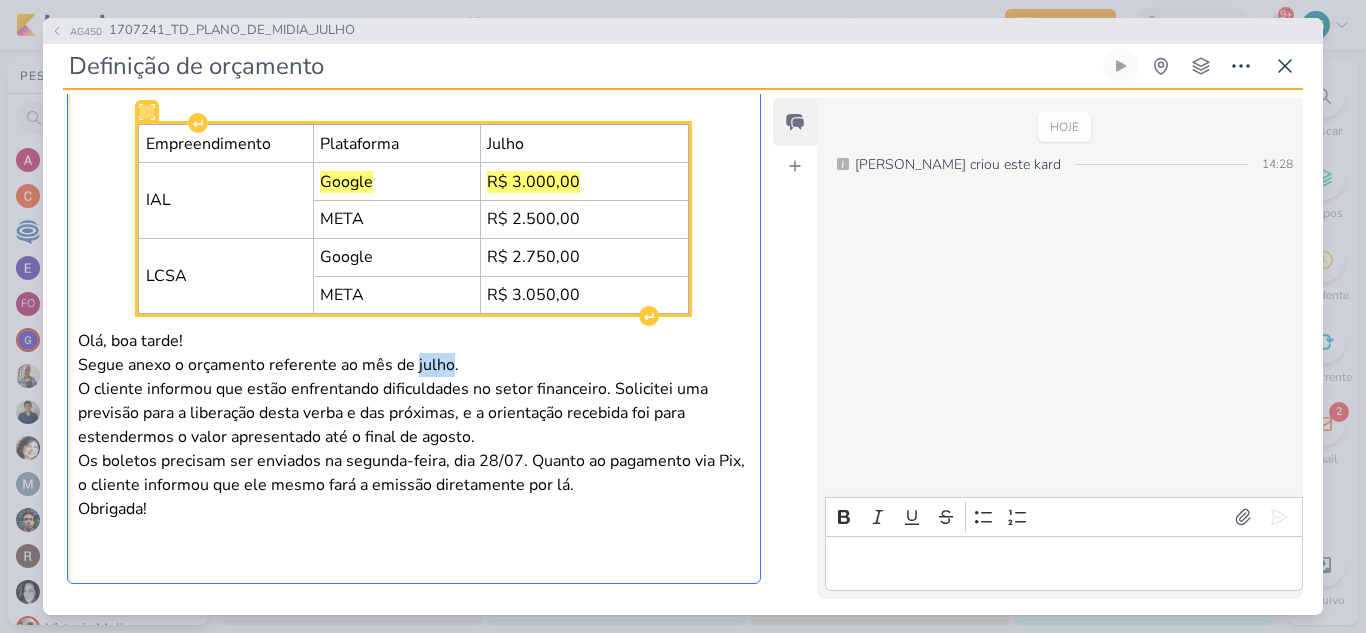 scroll, scrollTop: 210, scrollLeft: 0, axis: vertical 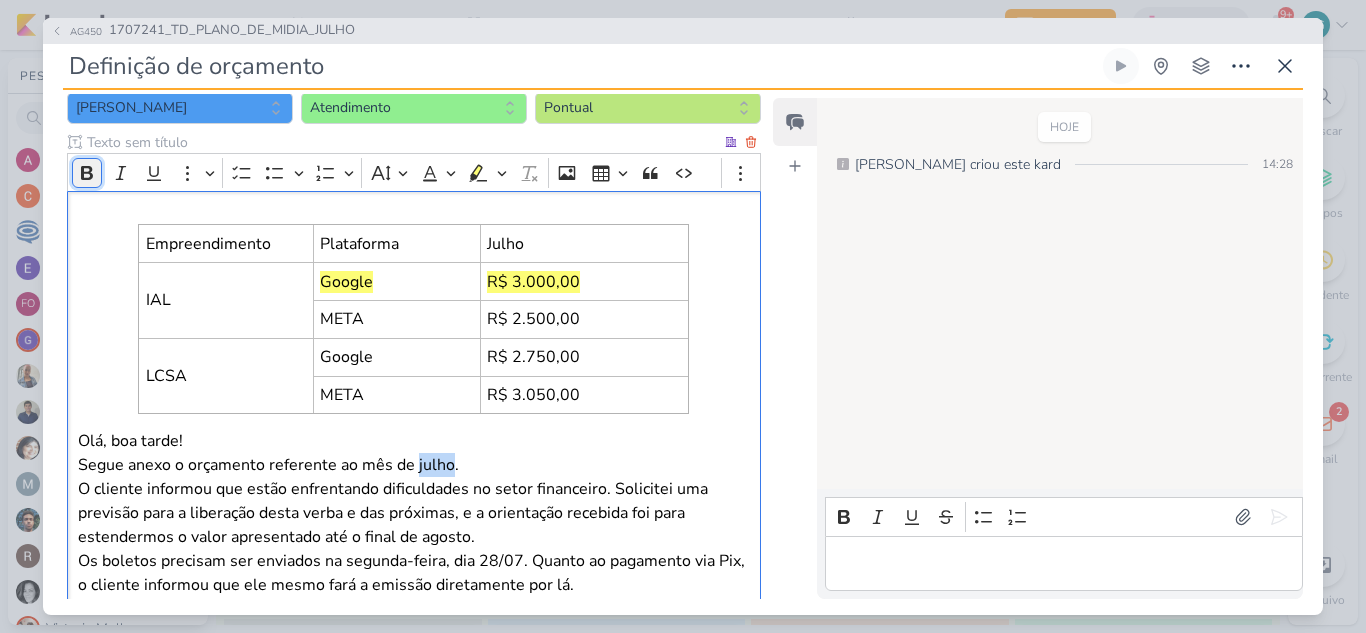 click 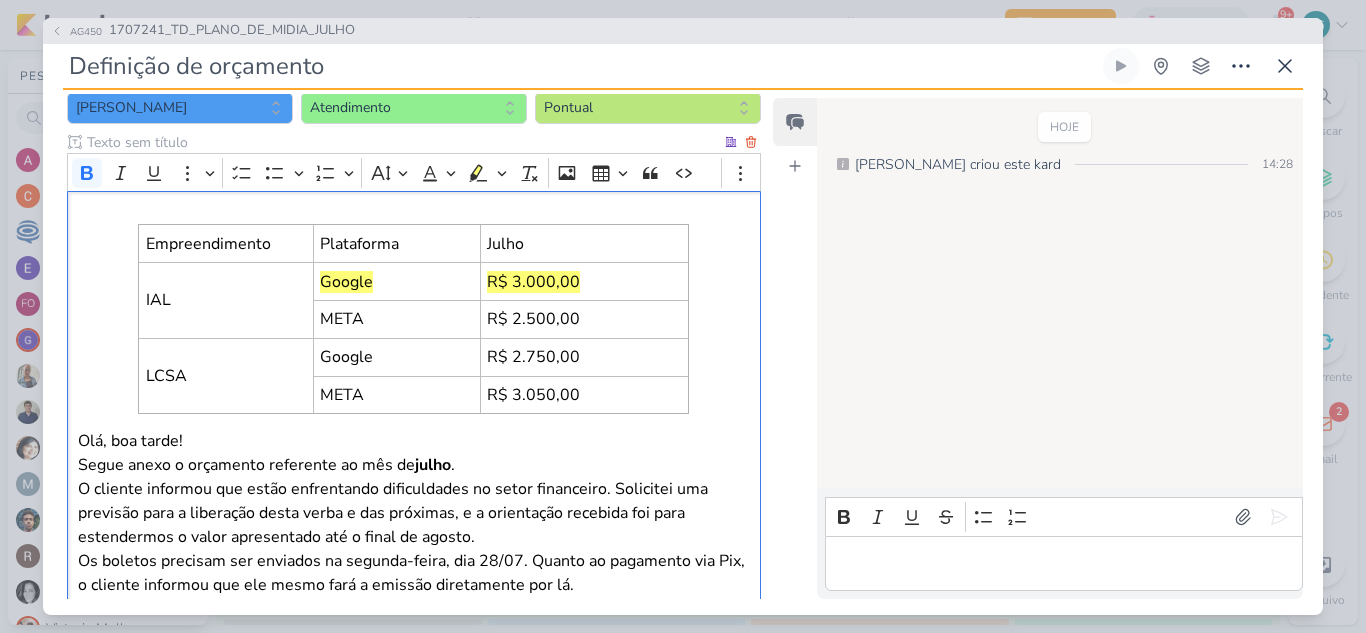 scroll, scrollTop: 310, scrollLeft: 0, axis: vertical 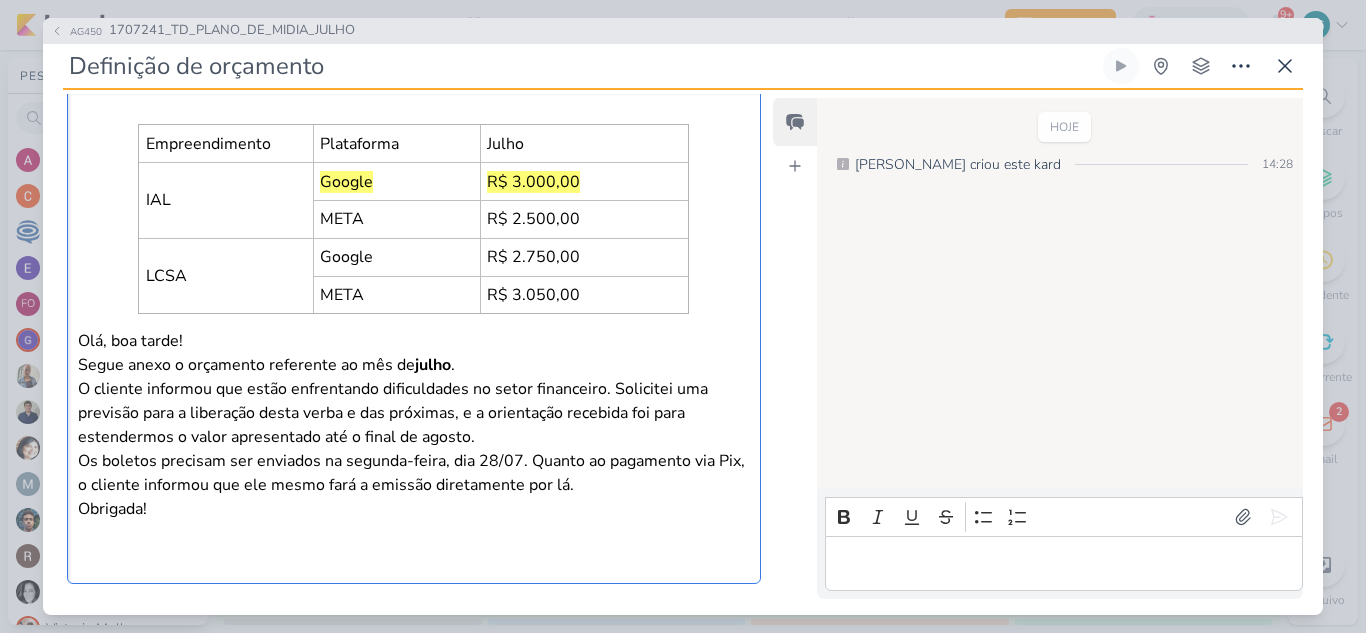 click on "O cliente informou que estão enfrentando dificuldades no setor financeiro. Solicitei uma previsão para a liberação desta verba e das próximas, e a orientação recebida foi para estendermos o valor apresentado até o final de agosto." at bounding box center [414, 413] 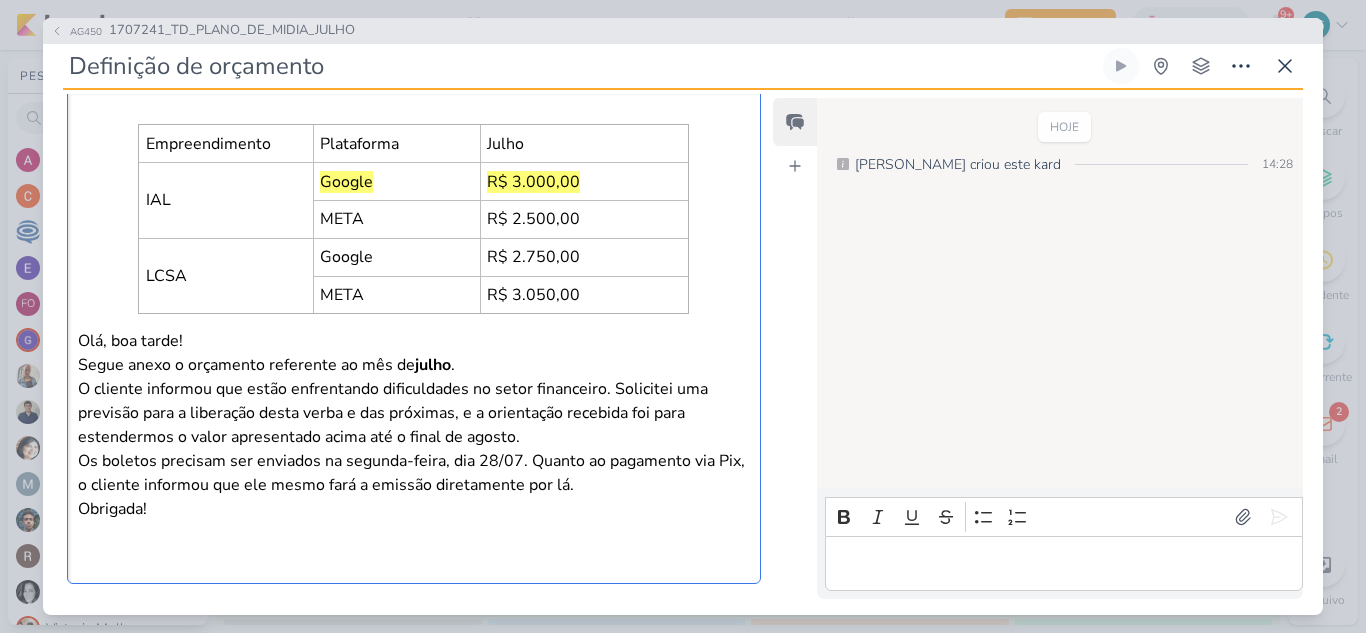 click on "O cliente informou que estão enfrentando dificuldades no setor financeiro. Solicitei uma previsão para a liberação desta verba e das próximas, e a orientação recebida foi para estendermos o valor apresentado acima até o final de agosto." at bounding box center (414, 413) 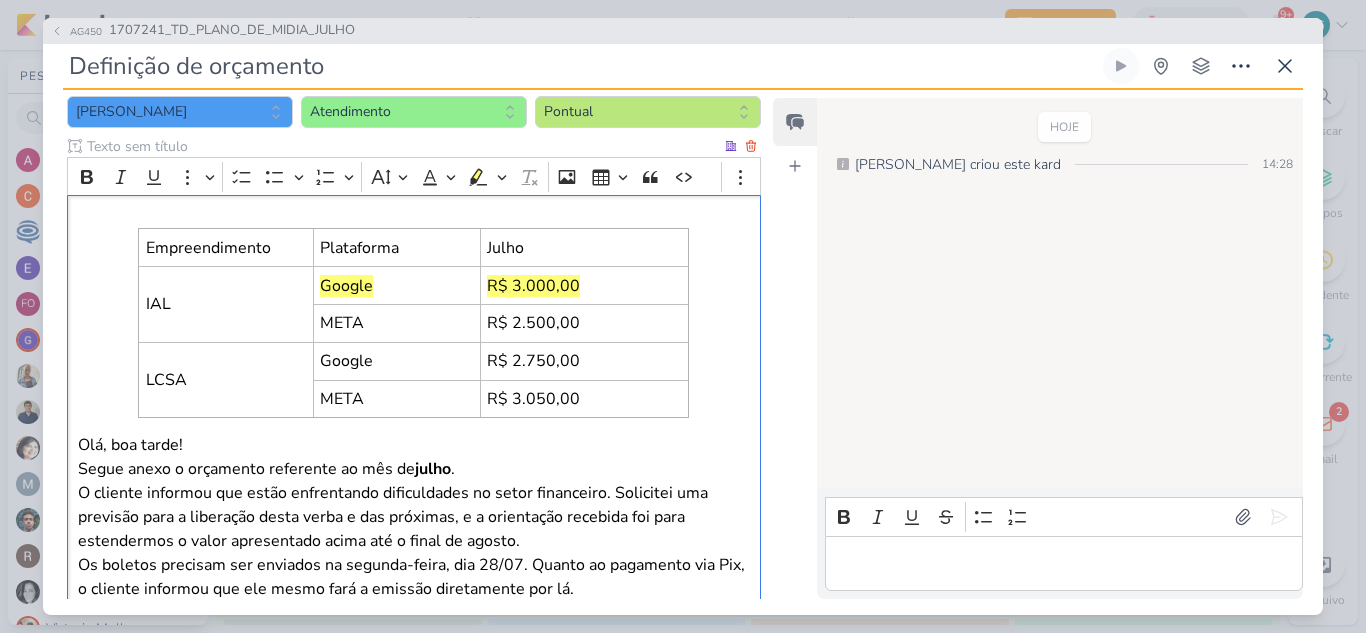 scroll, scrollTop: 306, scrollLeft: 0, axis: vertical 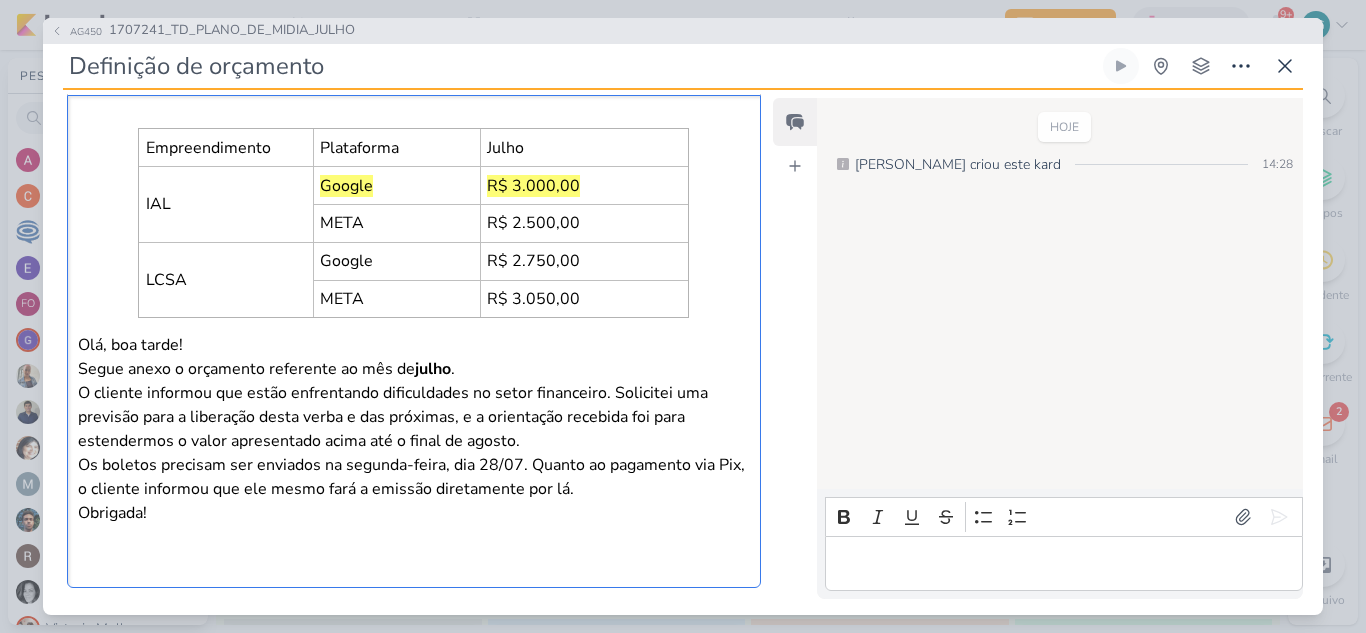 click on "Os boletos precisam ser enviados na segunda-feira, dia 28/07. Quanto ao pagamento via Pix, o cliente informou que ele mesmo fará a emissão diretamente por lá." at bounding box center (414, 477) 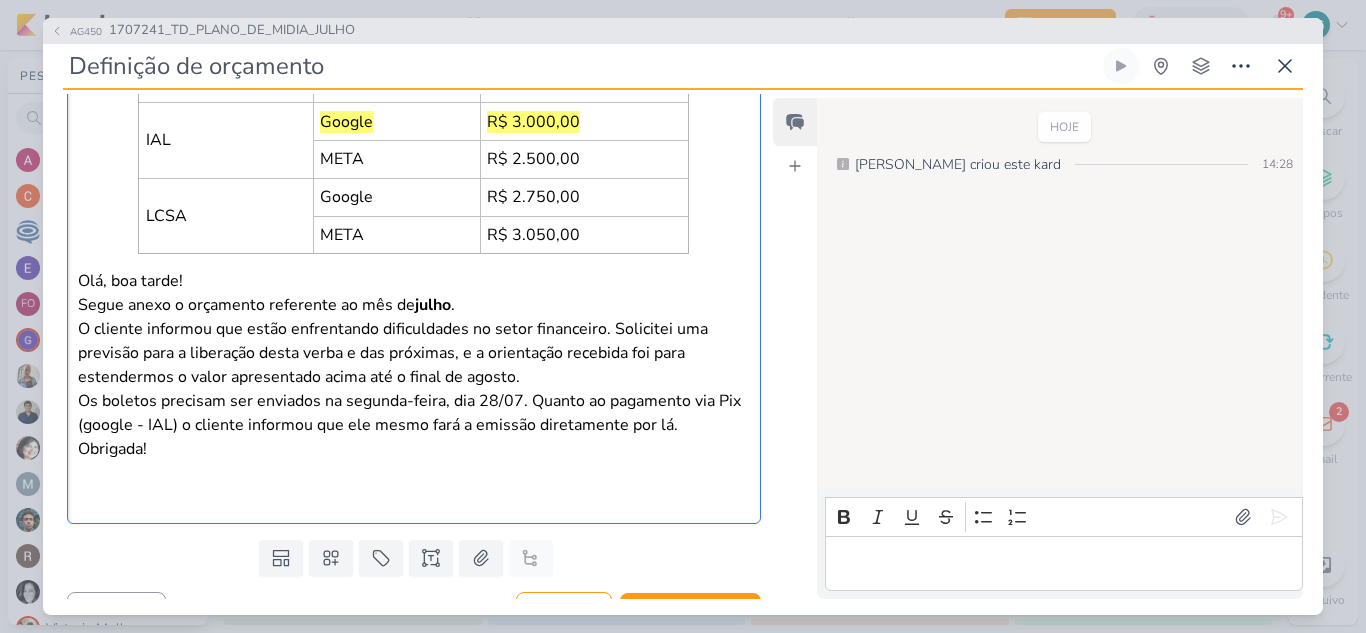 scroll, scrollTop: 406, scrollLeft: 0, axis: vertical 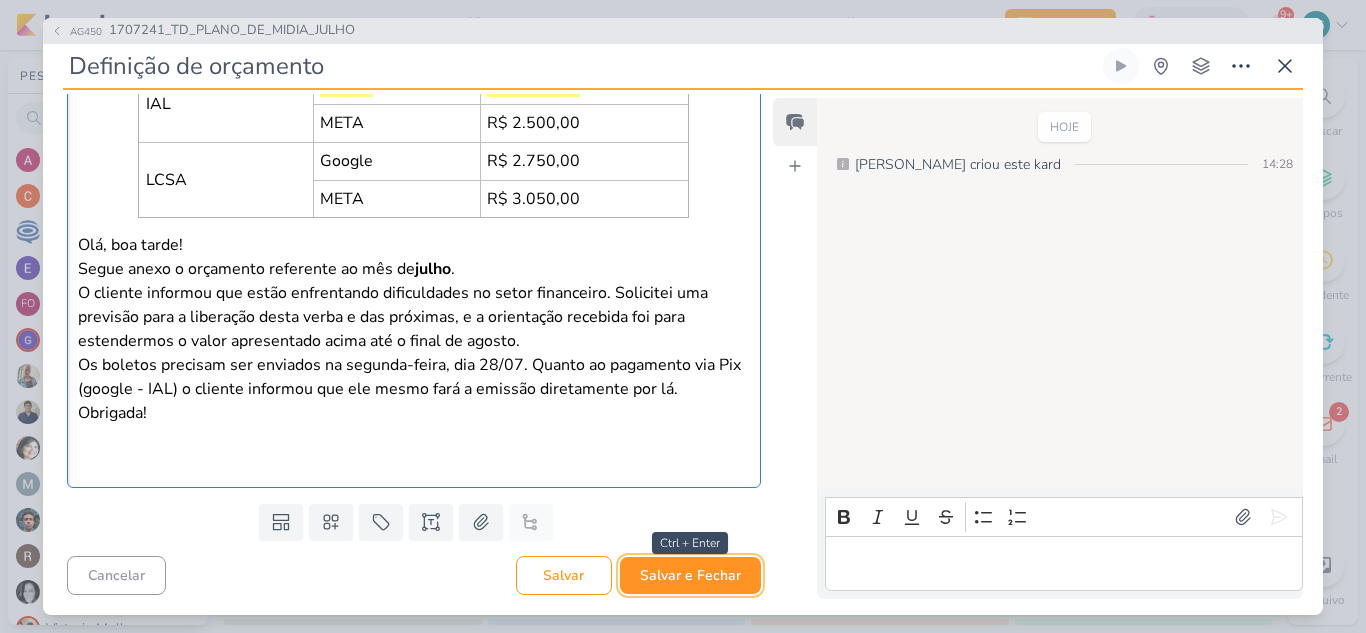 click on "Salvar e Fechar" at bounding box center (690, 575) 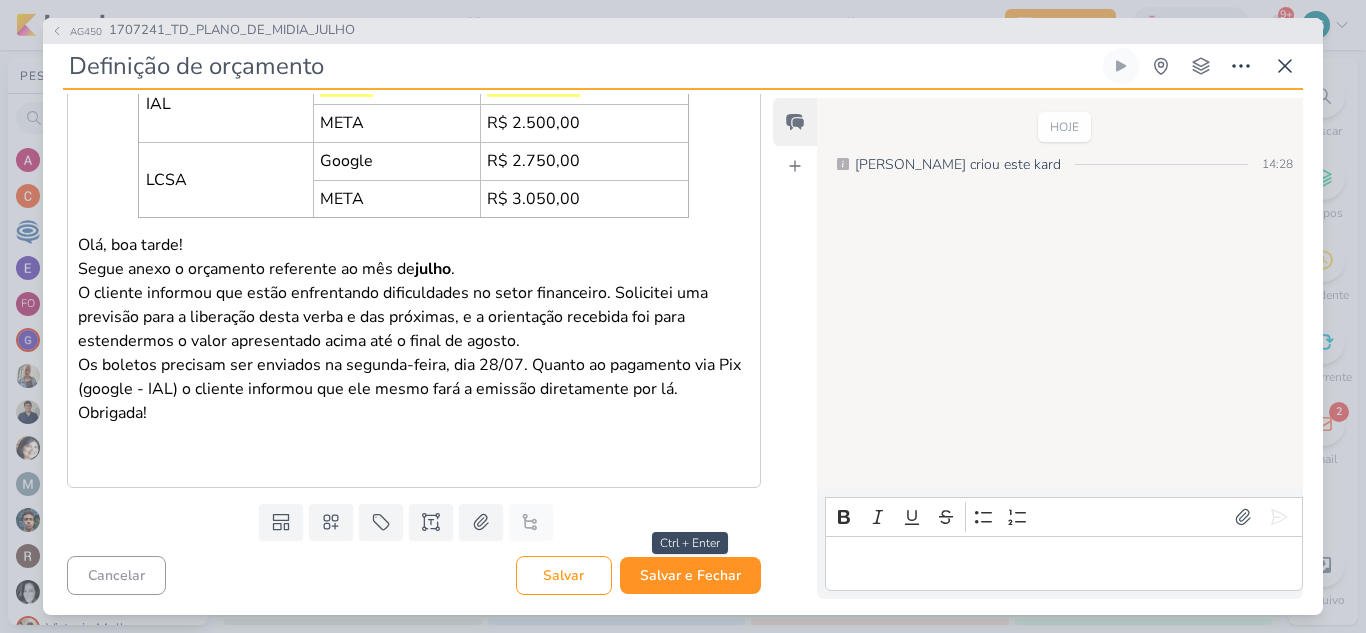 type 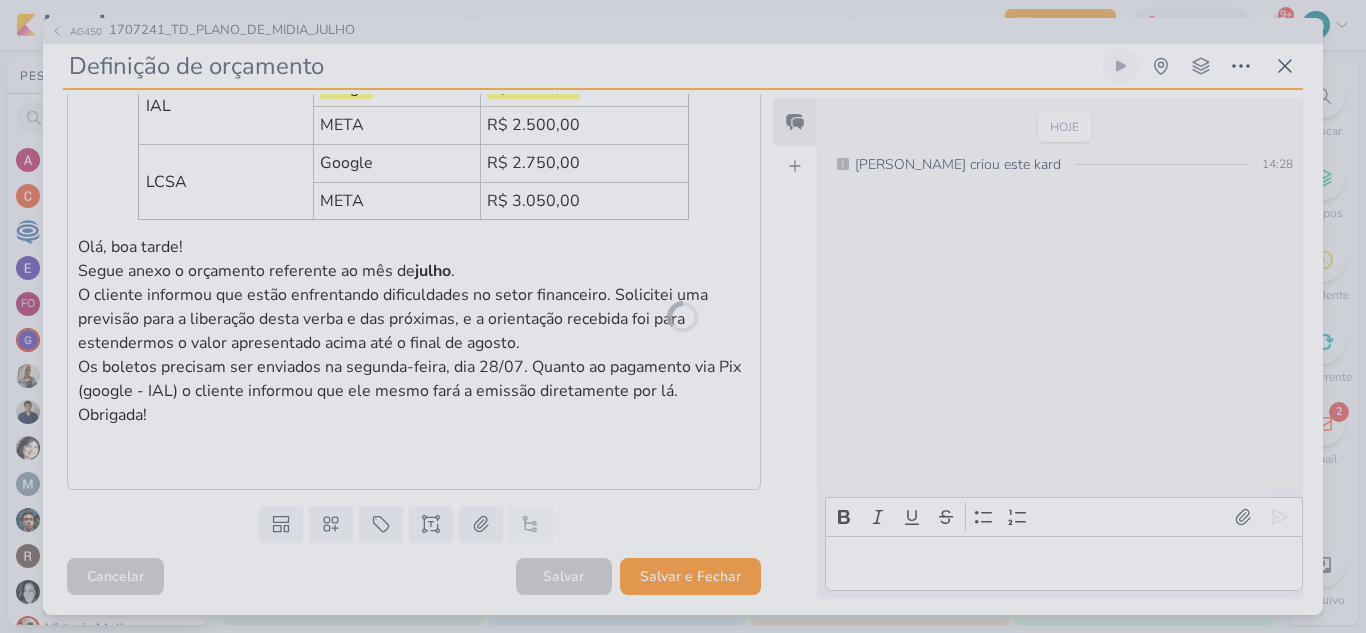 scroll, scrollTop: 404, scrollLeft: 0, axis: vertical 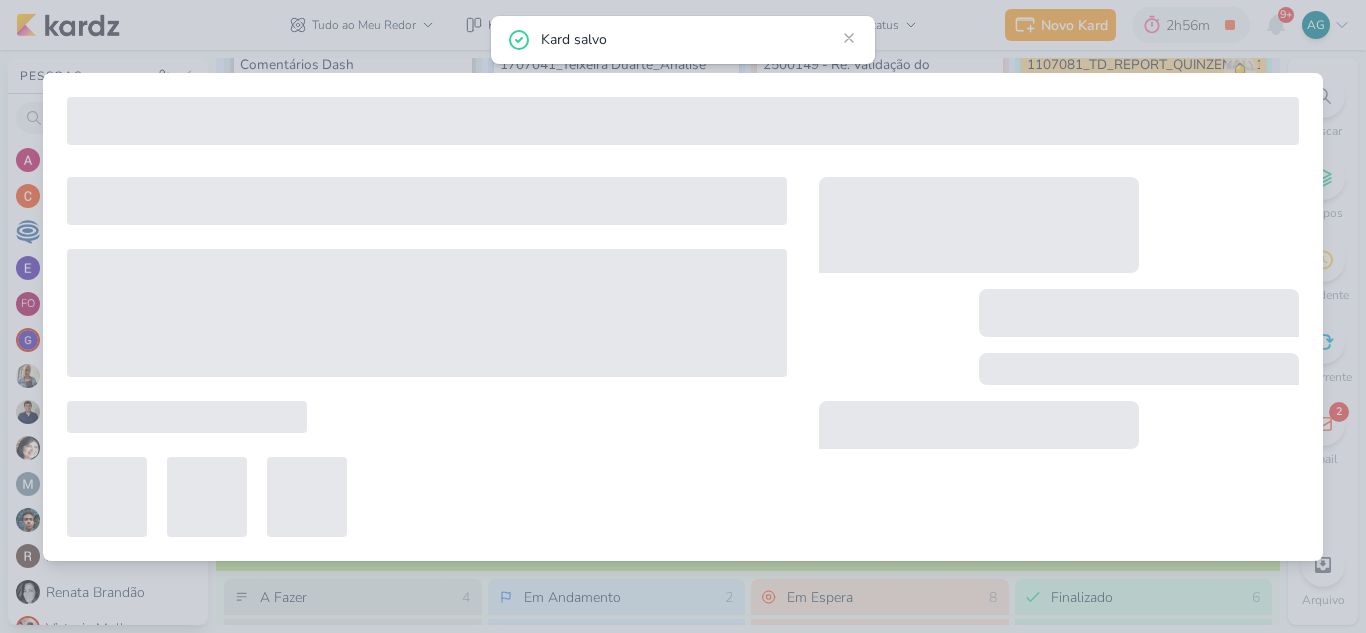 type on "1707241_TD_PLANO_DE_MIDIA_JULHO" 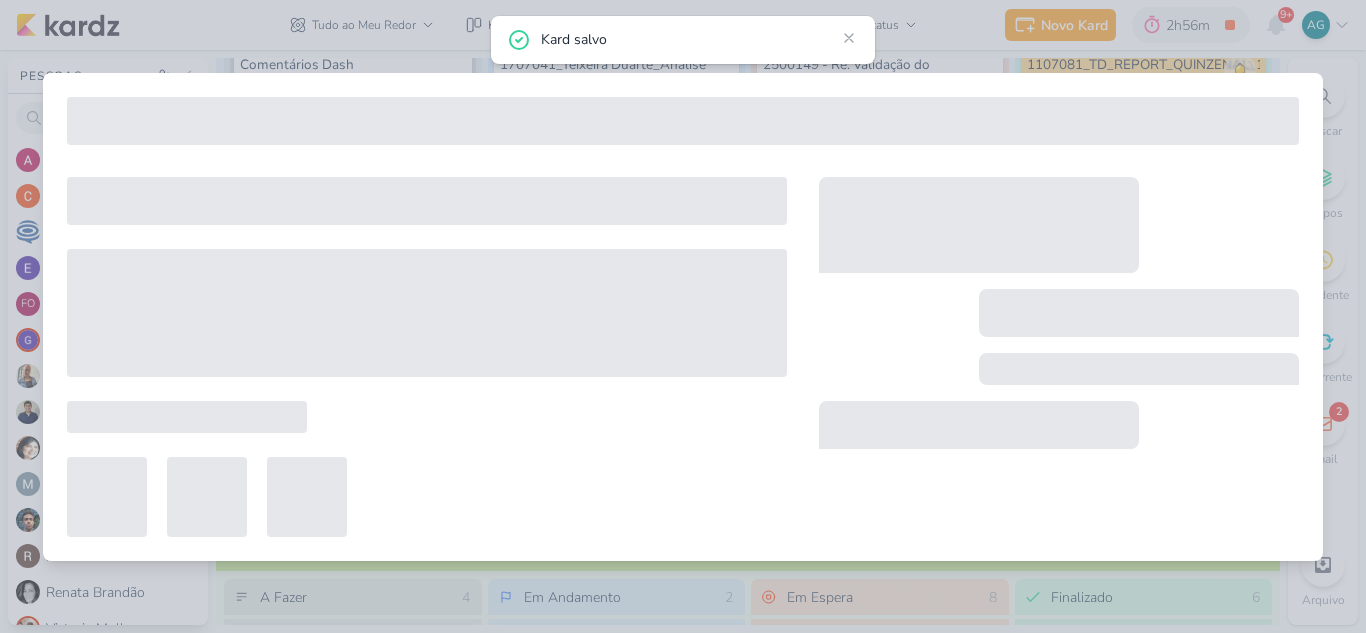 type on "28 de julho de 2025 às 23:59" 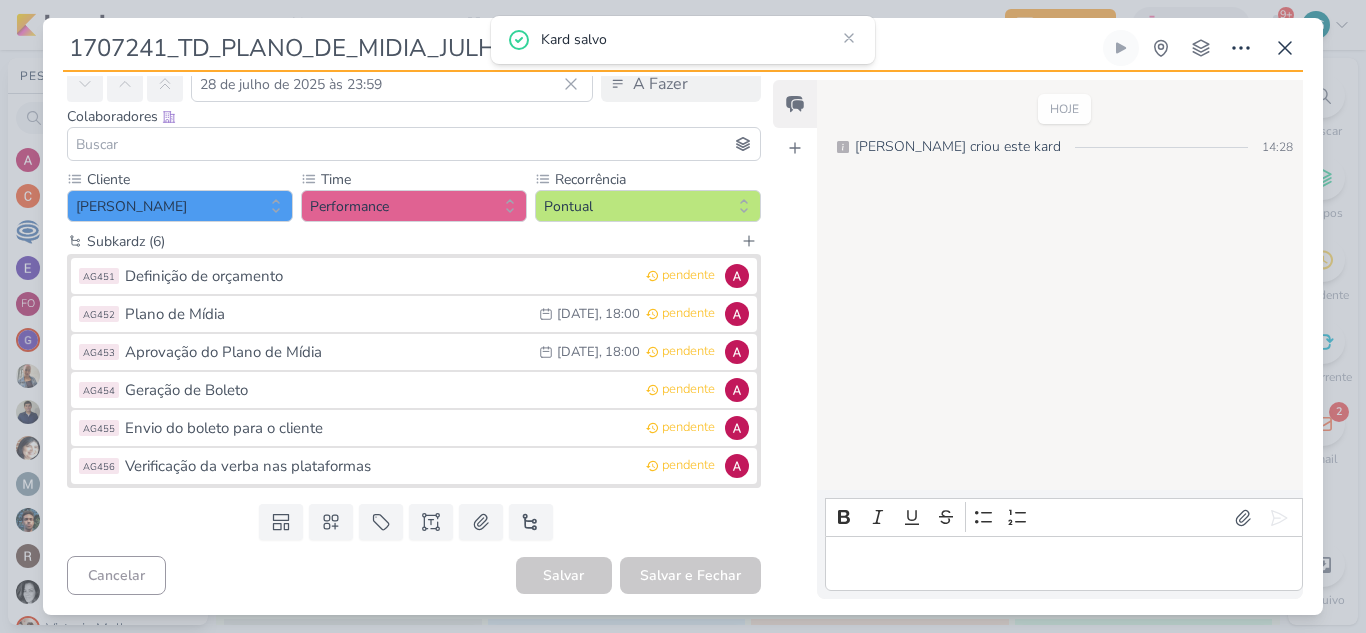 scroll, scrollTop: 0, scrollLeft: 0, axis: both 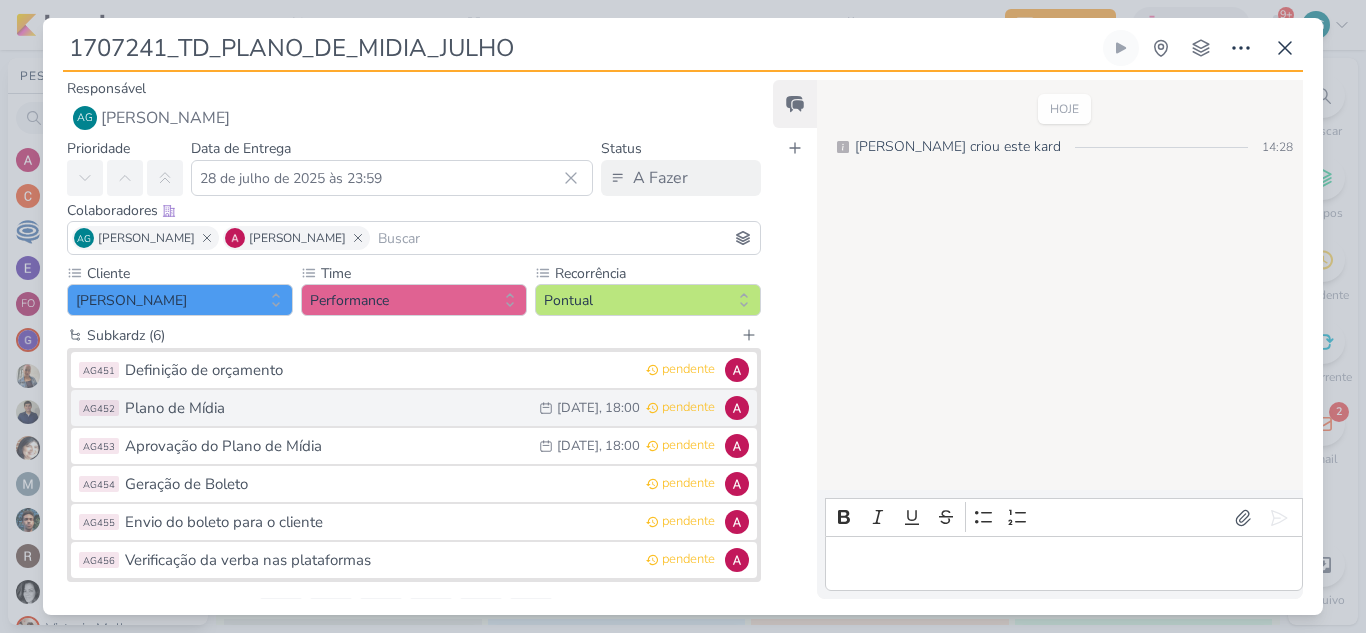 click on "Plano de Mídia" at bounding box center [327, 408] 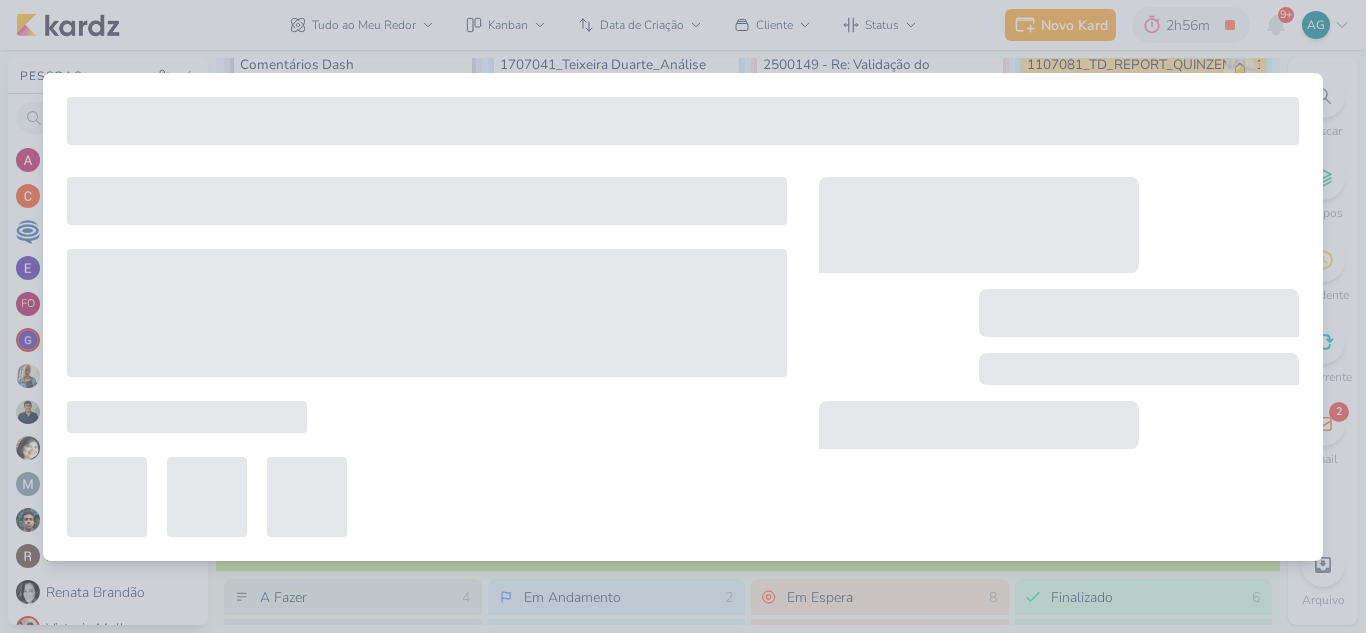 type on "Plano de Mídia" 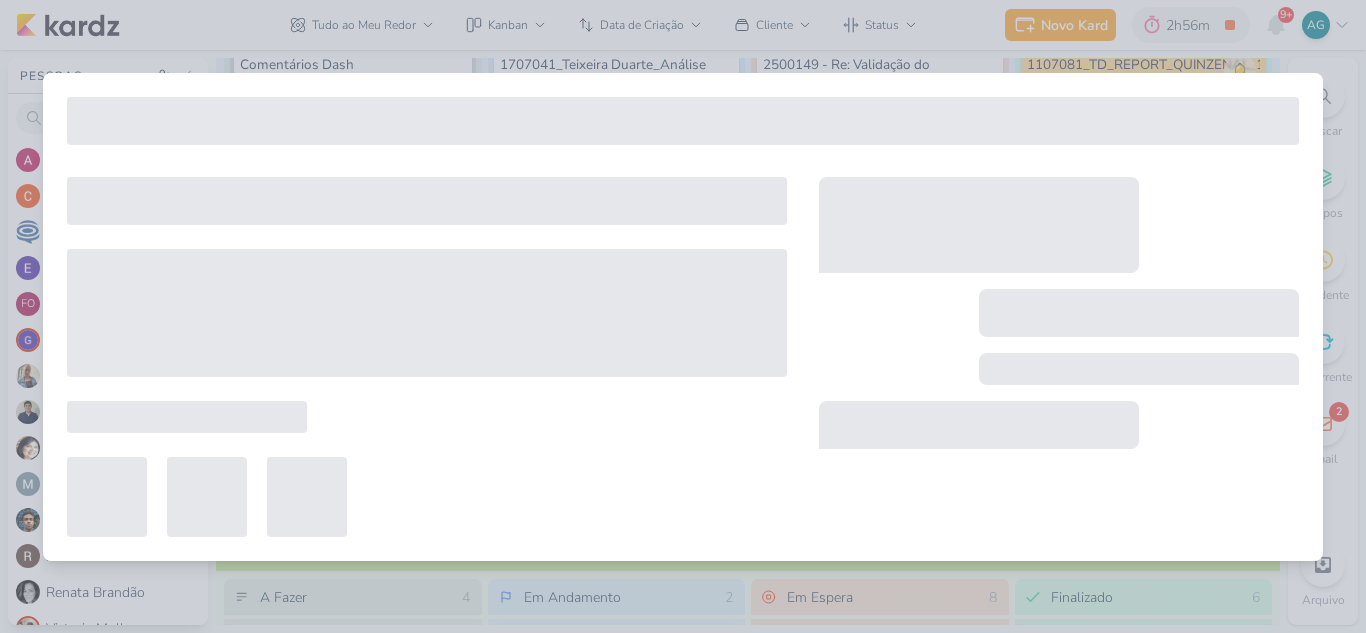 type on "27 de julho de 2025 às 18:00" 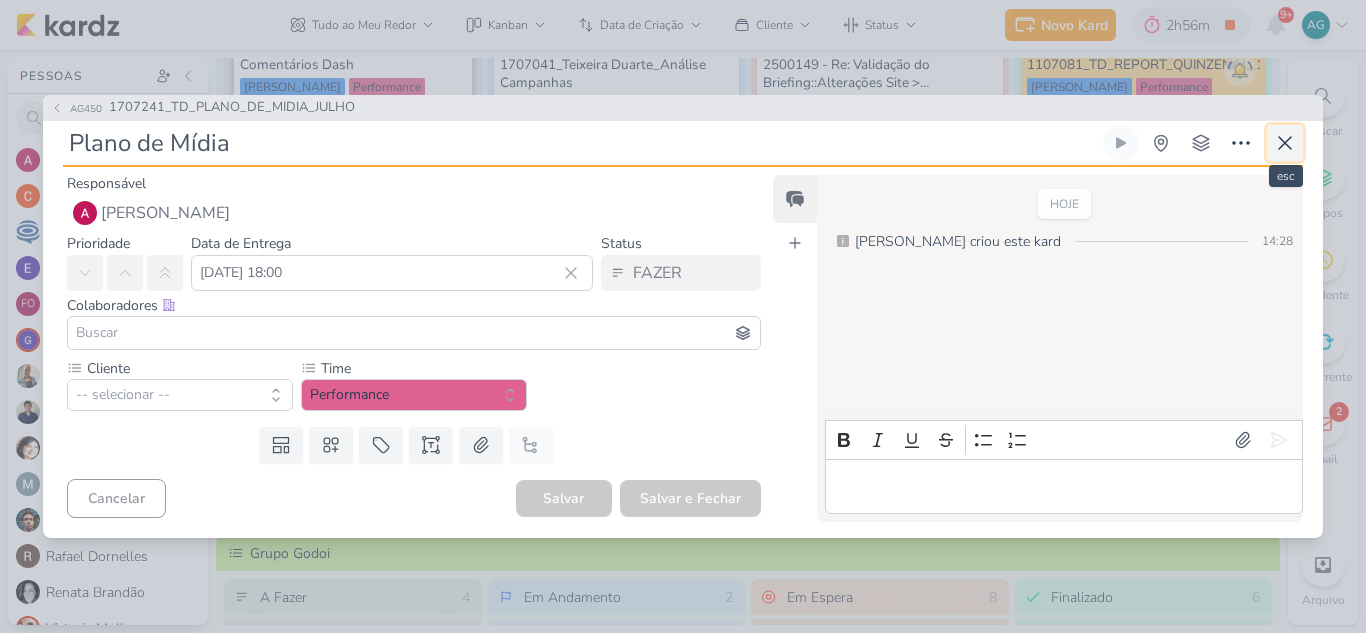 click 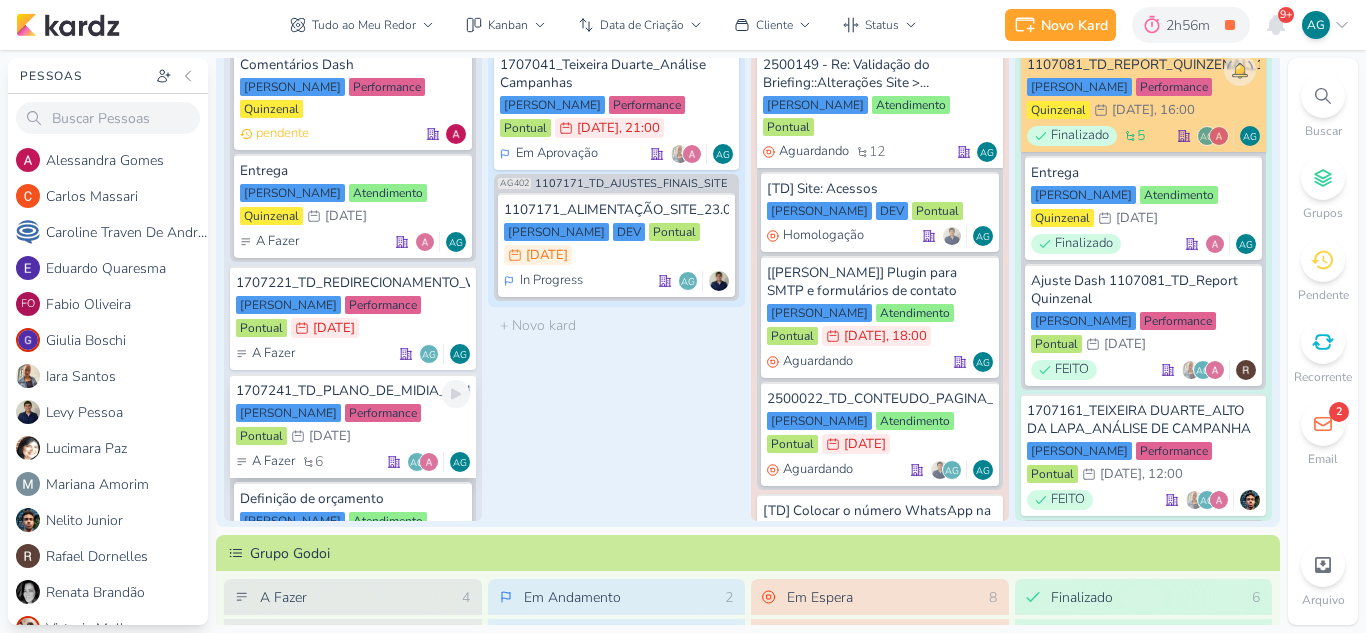 scroll, scrollTop: 1349, scrollLeft: 0, axis: vertical 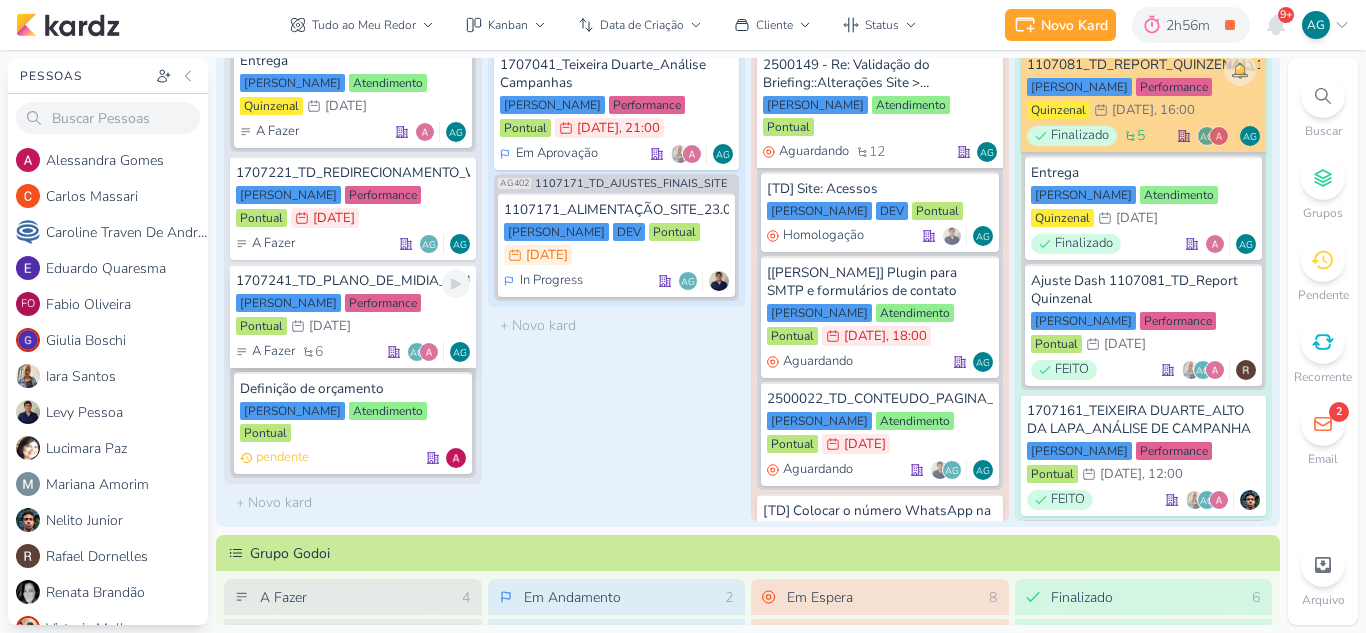 click on "1707241_TD_PLANO_DE_MIDIA_JULHO" at bounding box center [353, 281] 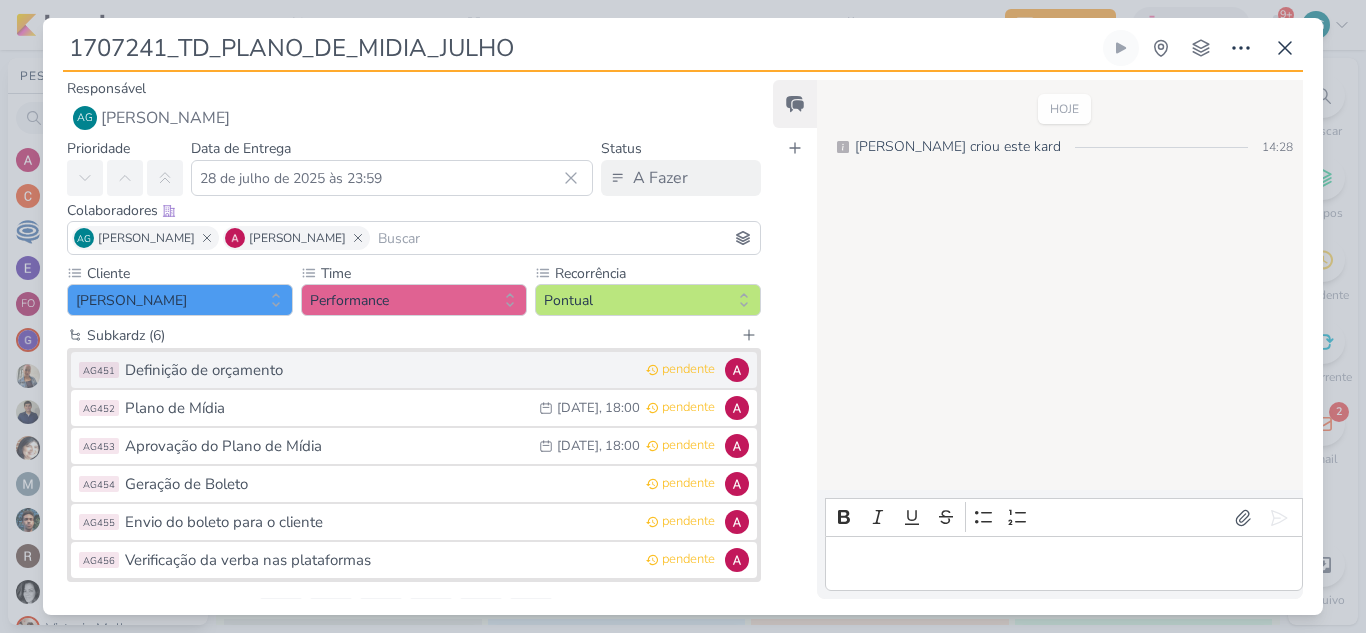 click on "Definição de orçamento" at bounding box center (380, 370) 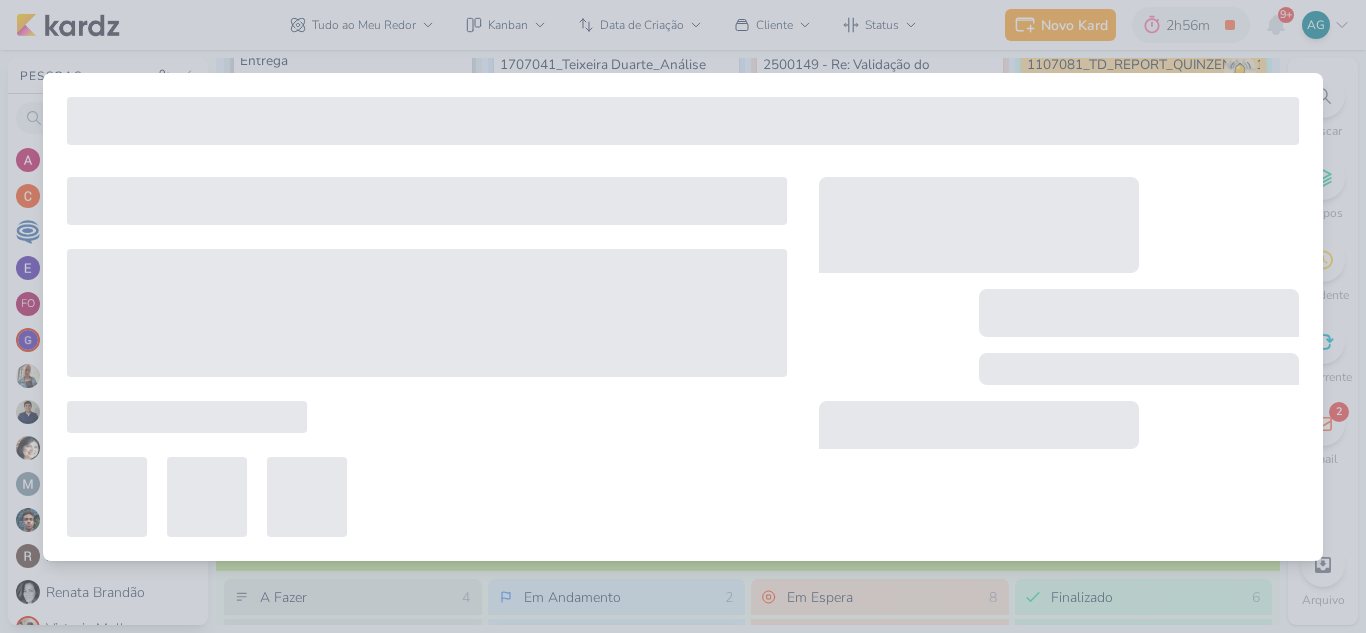 type on "Definição de orçamento" 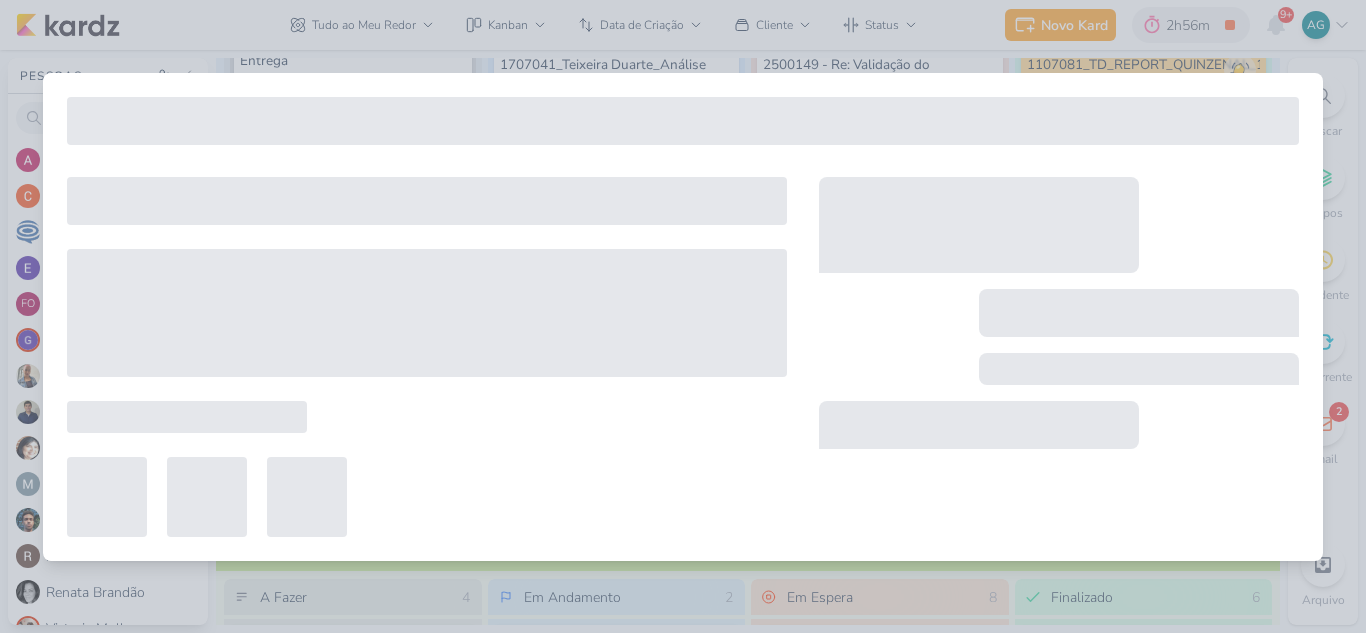 type 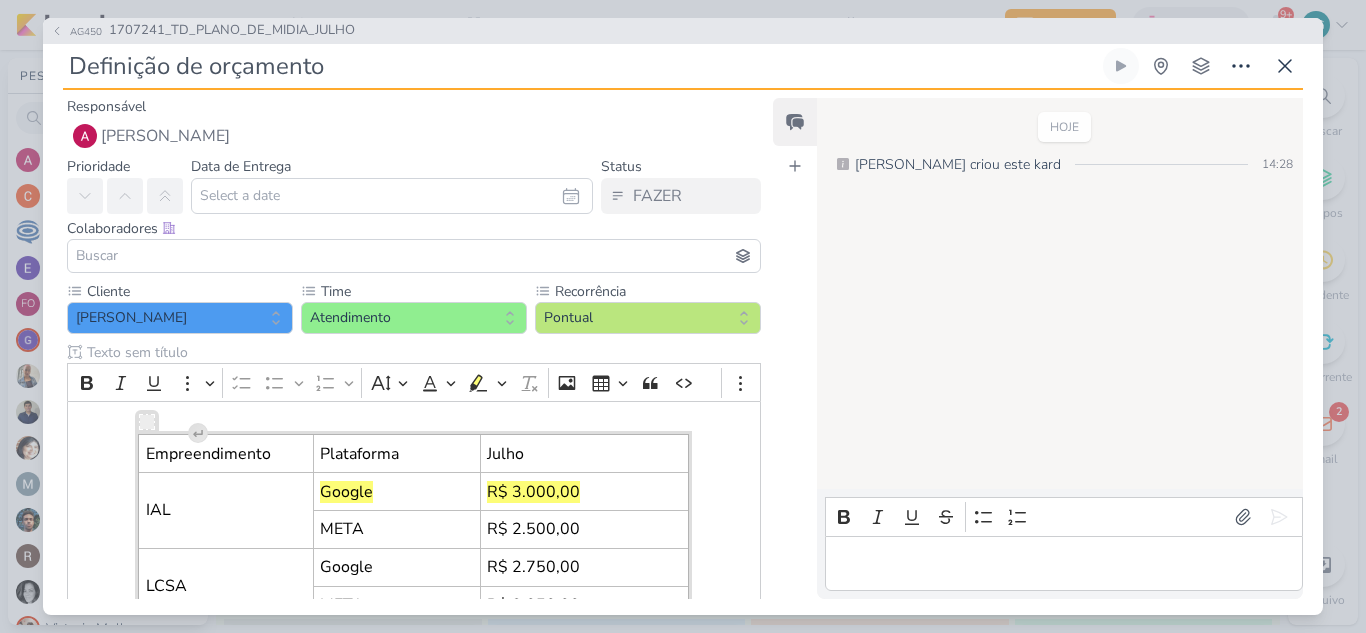 type 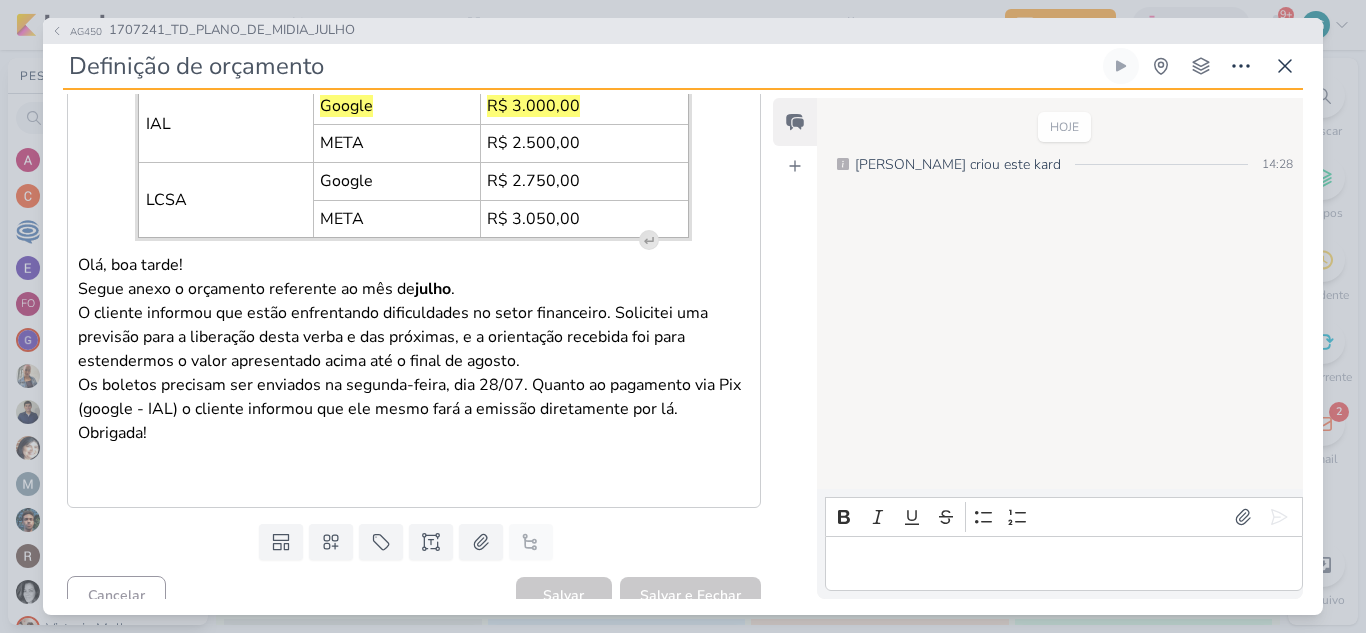 scroll, scrollTop: 400, scrollLeft: 0, axis: vertical 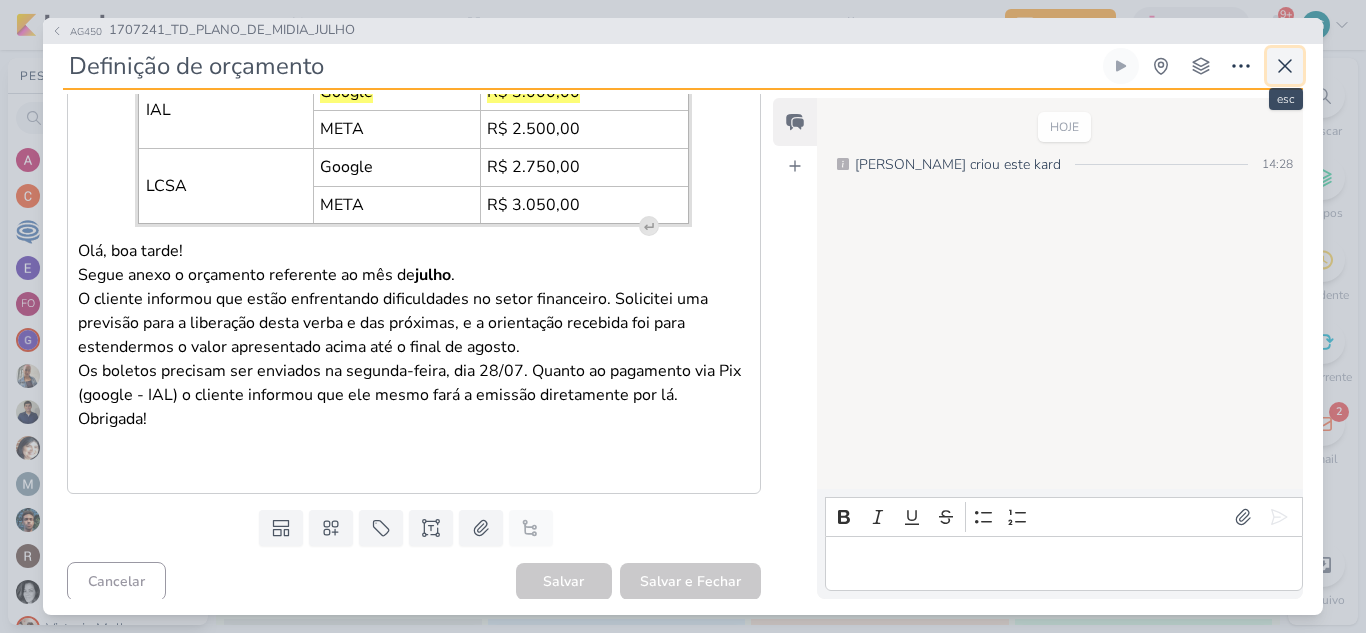 click 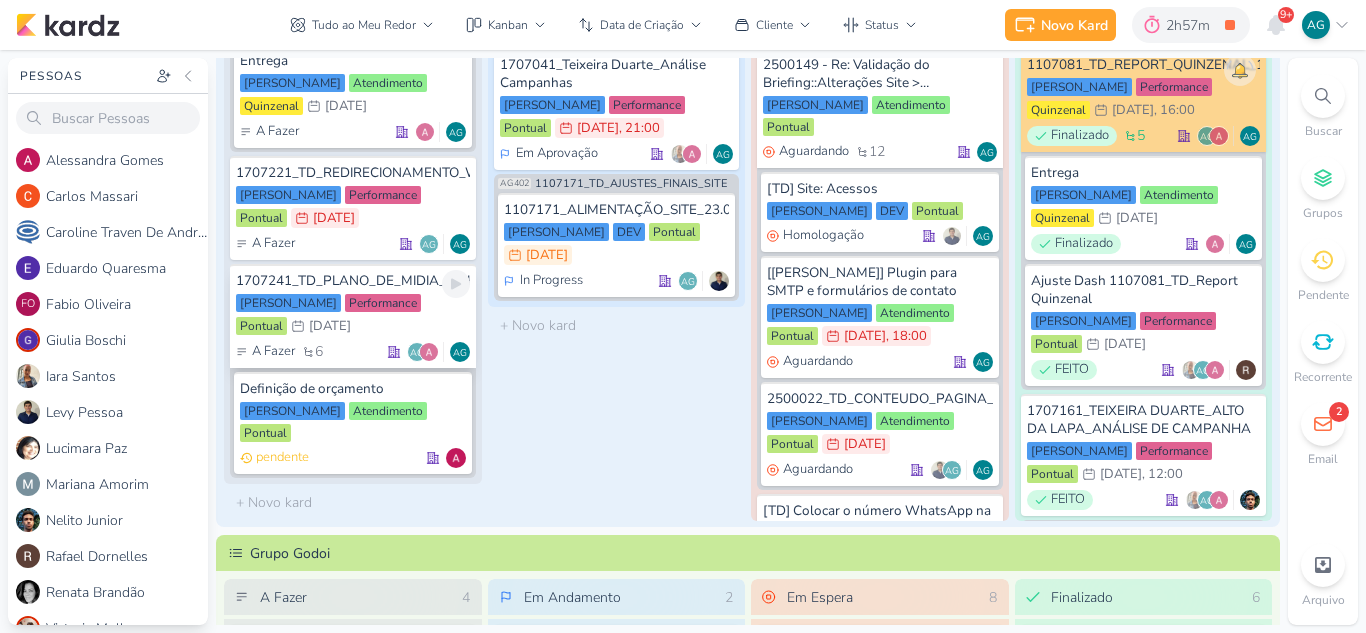 click on "1707241_TD_PLANO_DE_MIDIA_JULHO" at bounding box center (353, 281) 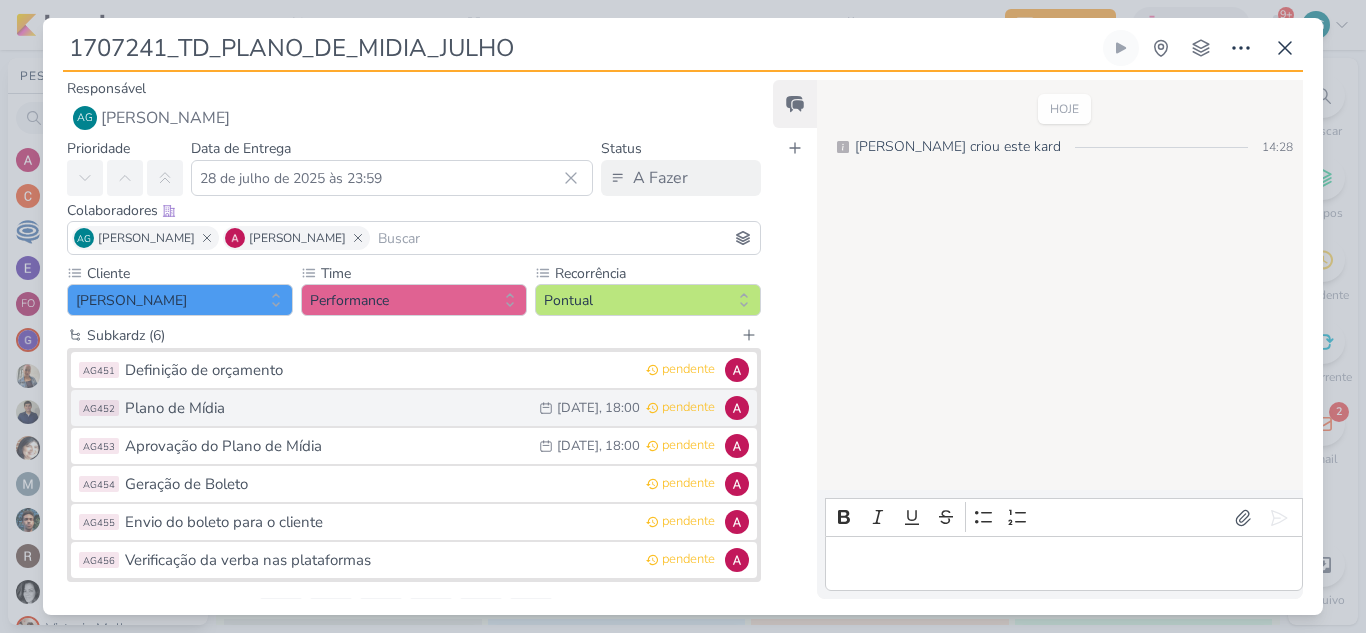 click on "AG452
Plano de Mídia
27/7
27 de jul
, 18:00
pendente" at bounding box center (414, 408) 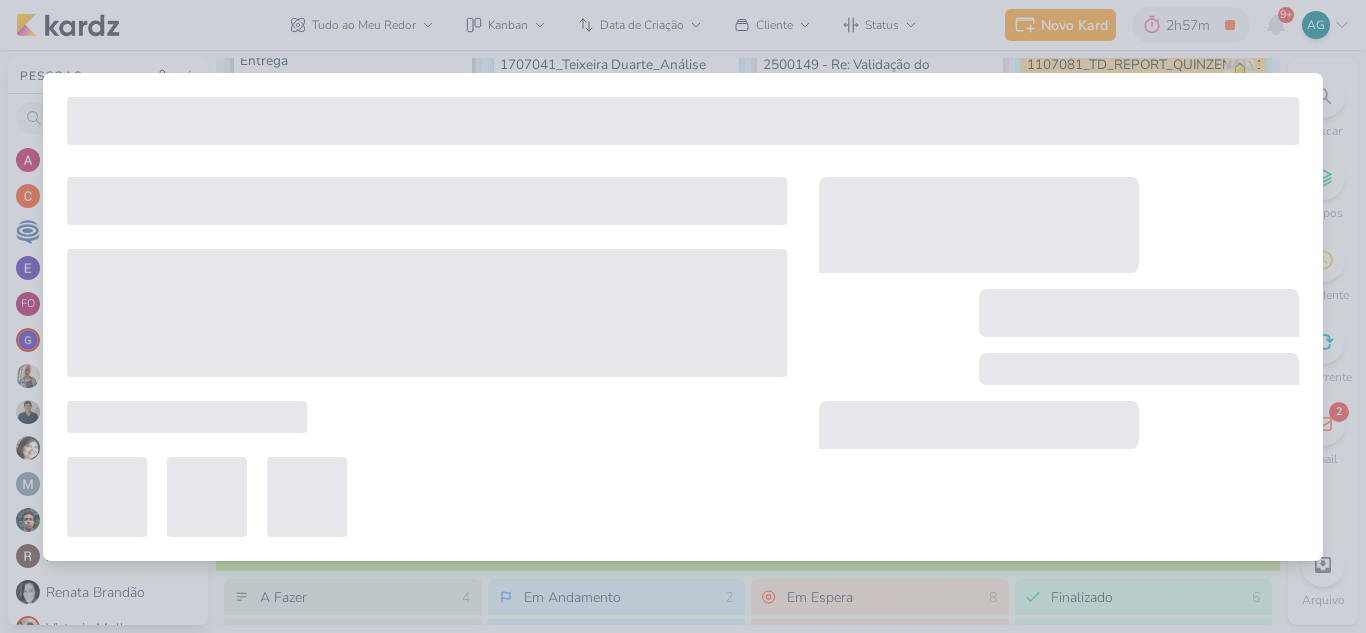 type on "Plano de Mídia" 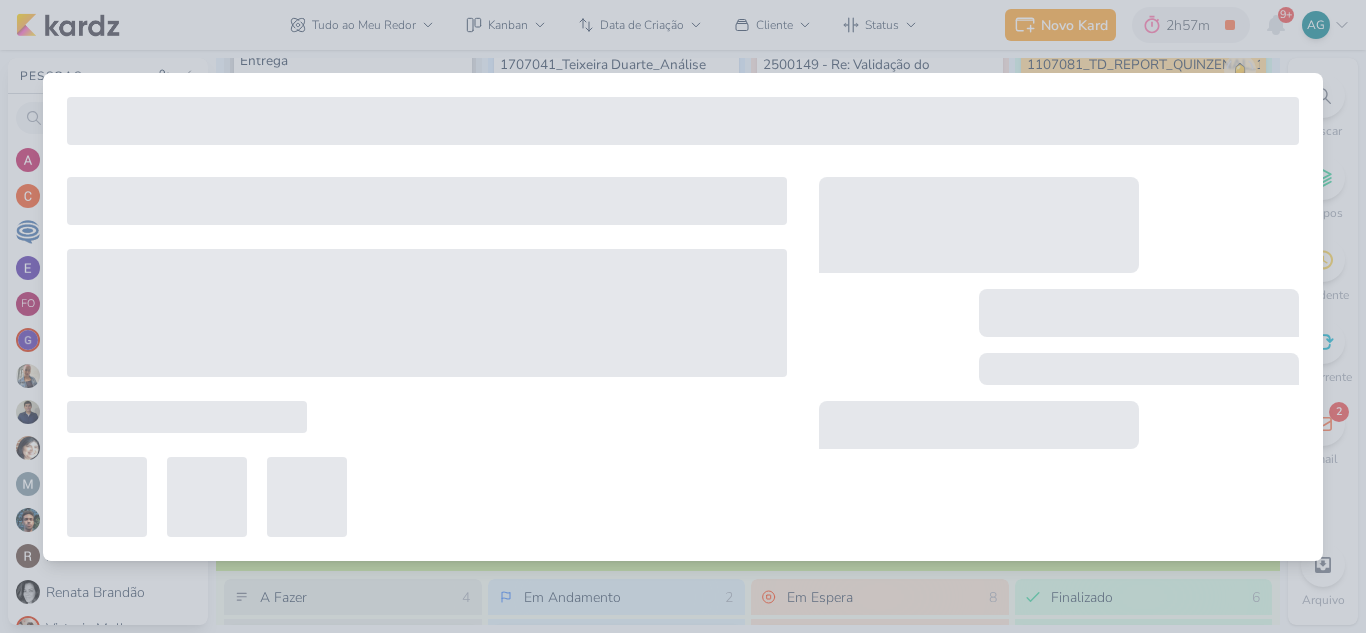 type on "27 de julho de 2025 às 18:00" 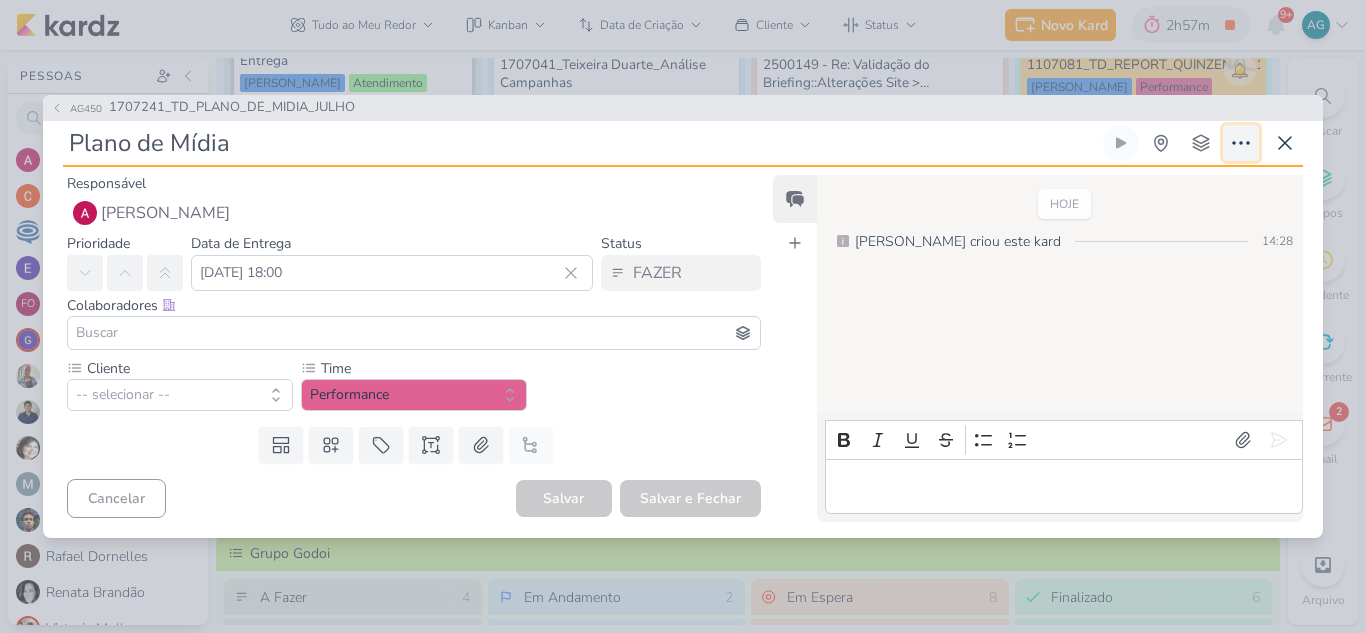 click 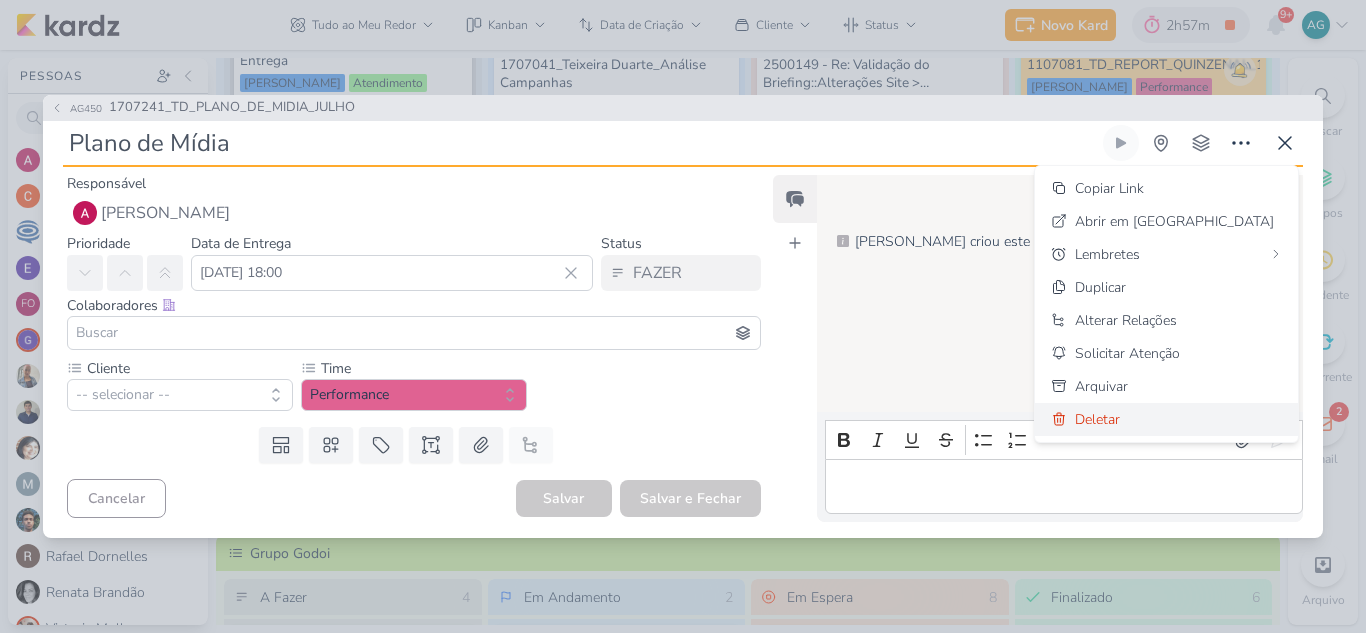 click on "Deletar" at bounding box center (1166, 419) 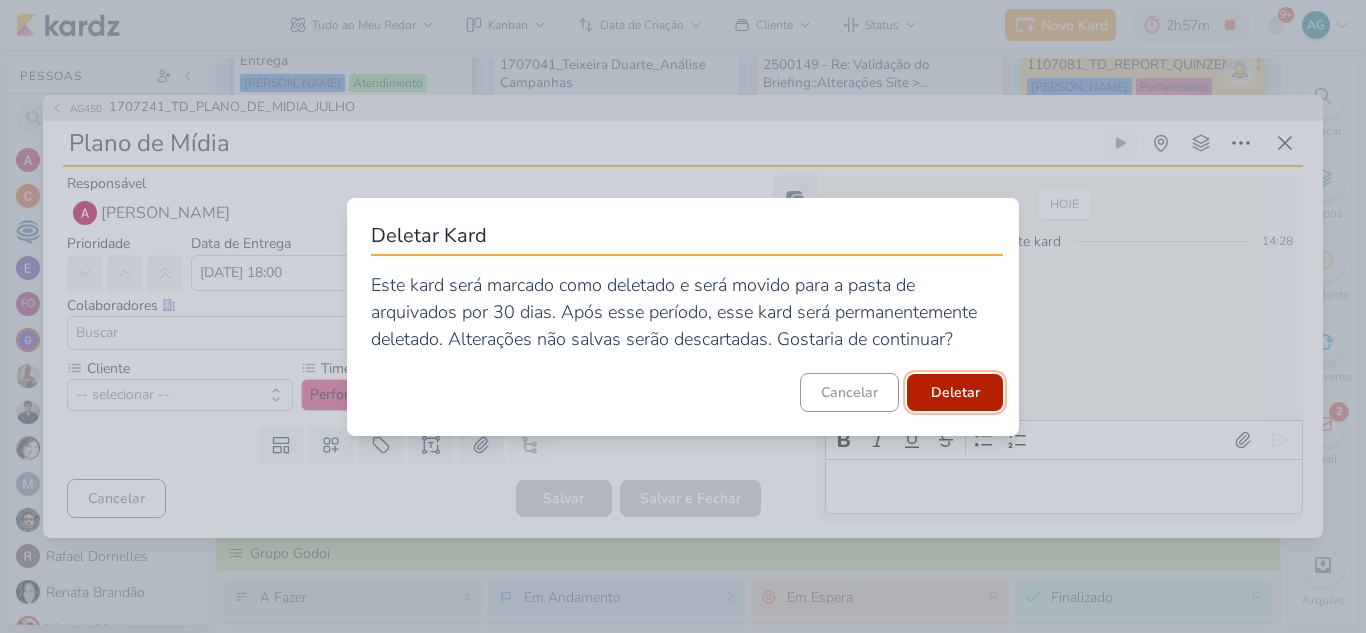 click on "Deletar" at bounding box center (955, 392) 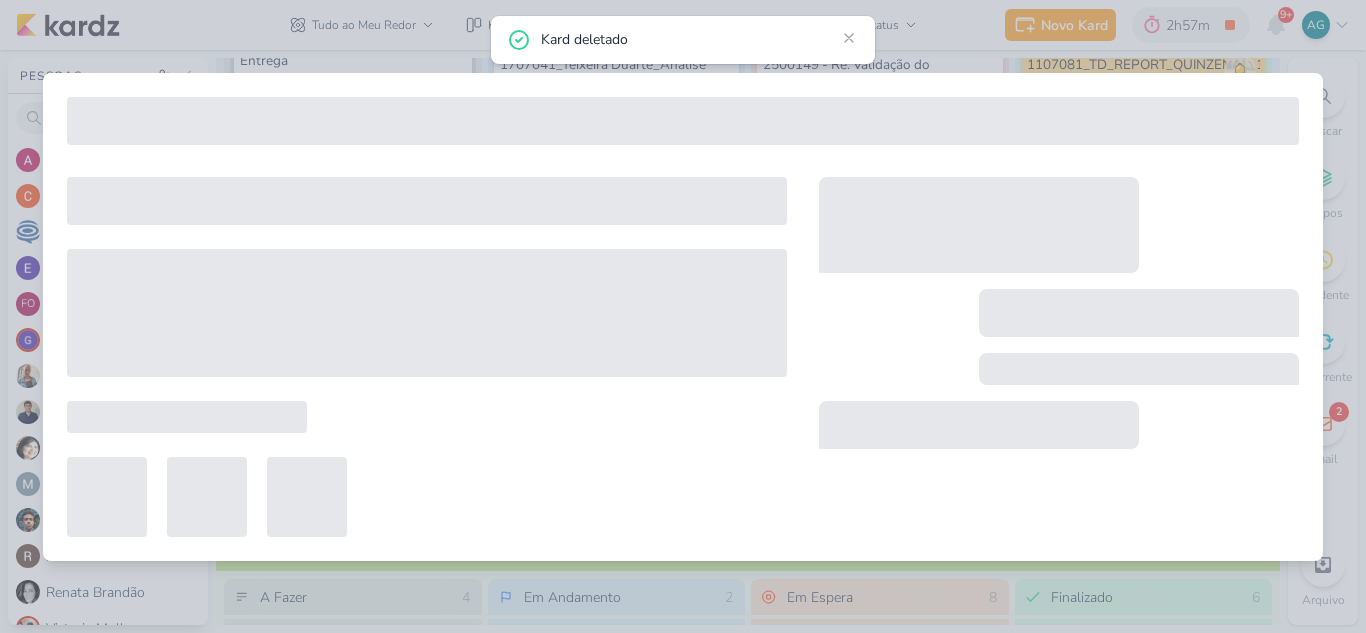 type on "1707241_TD_PLANO_DE_MIDIA_JULHO" 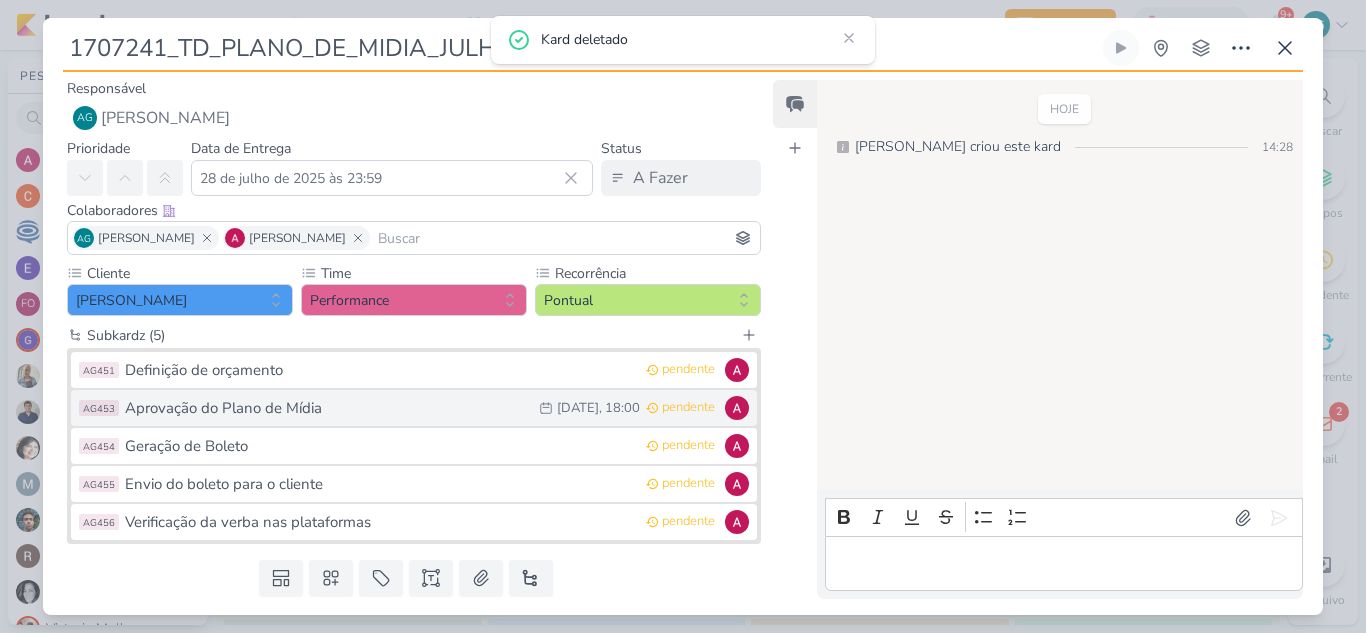 click on "AG453
Aprovação do Plano de Mídia
2/8
2 de ago
, 18:00
pendente" at bounding box center [414, 408] 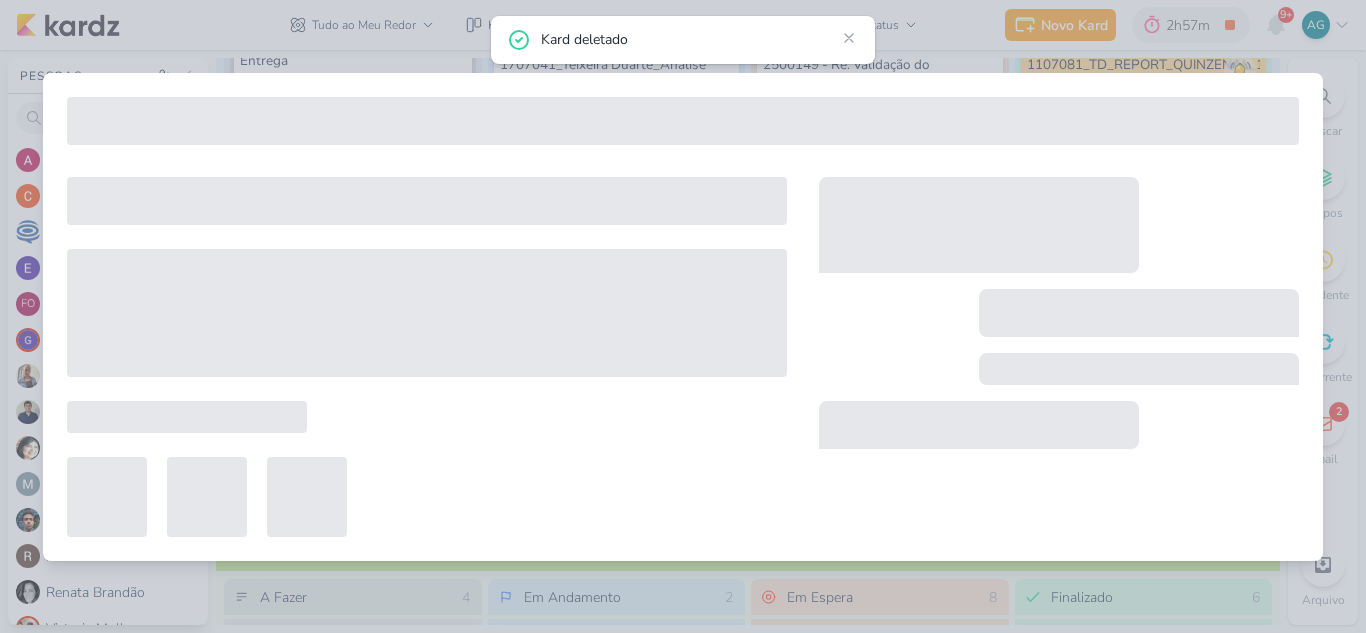 type on "Aprovação do Plano de Mídia" 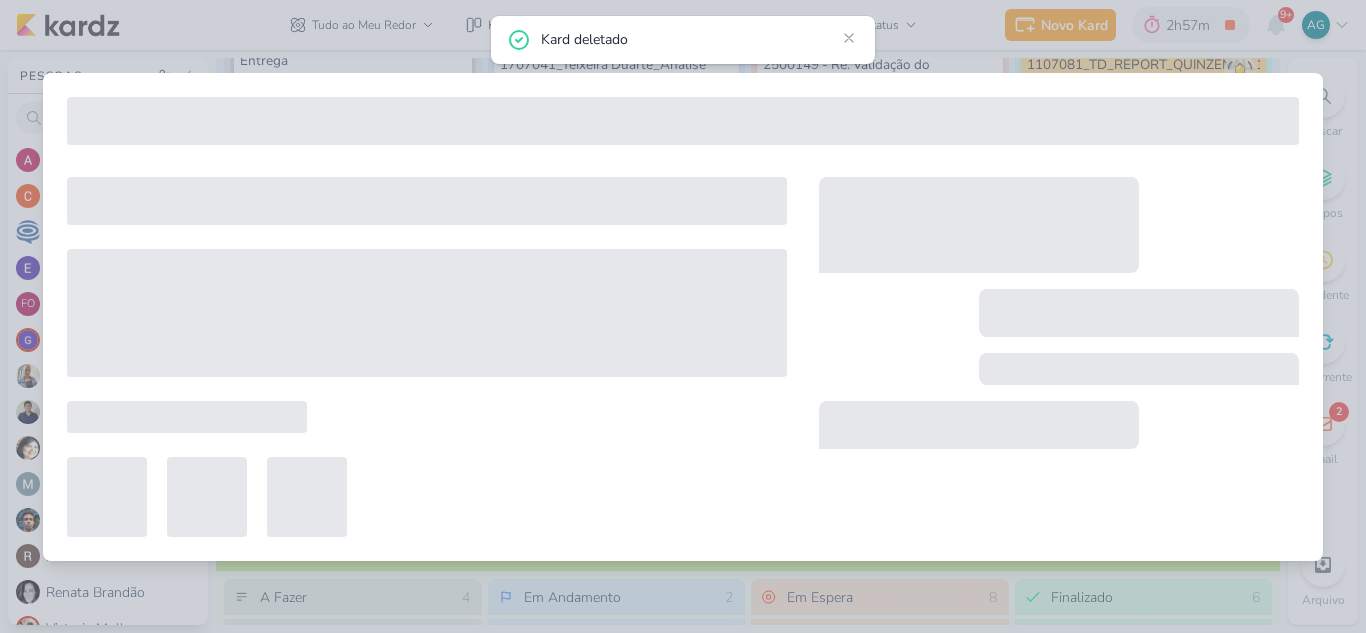 type on "2 de agosto de 2025 às 18:00" 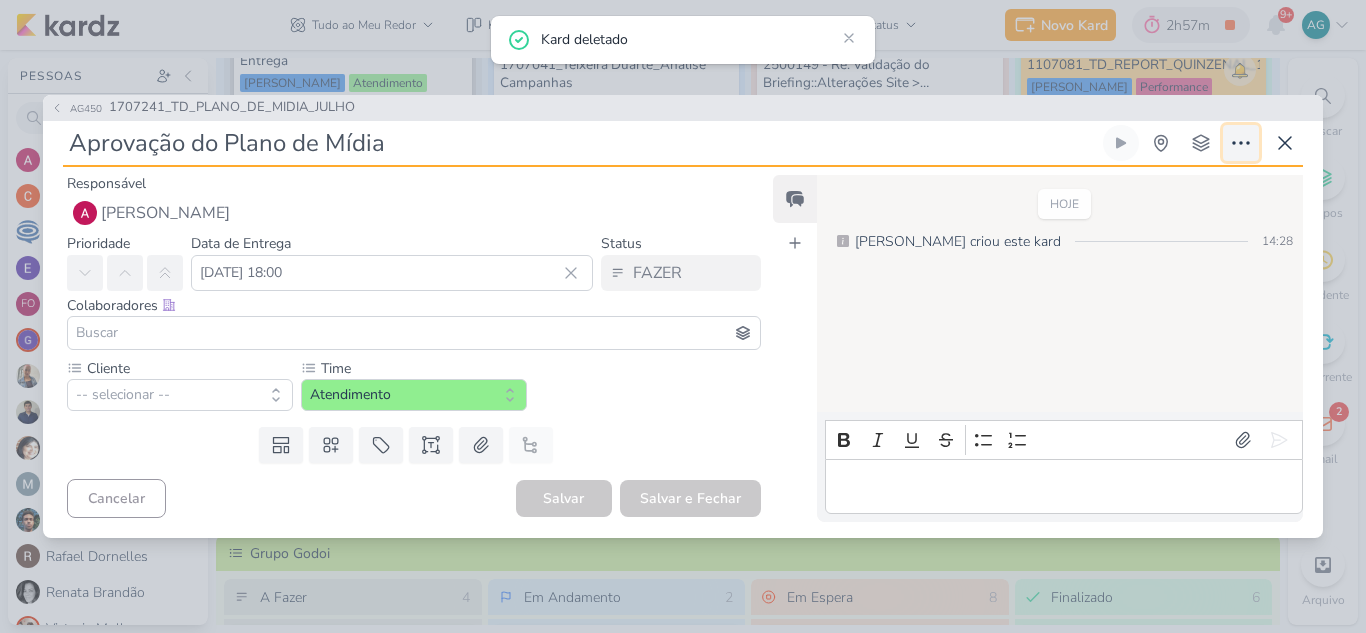 click 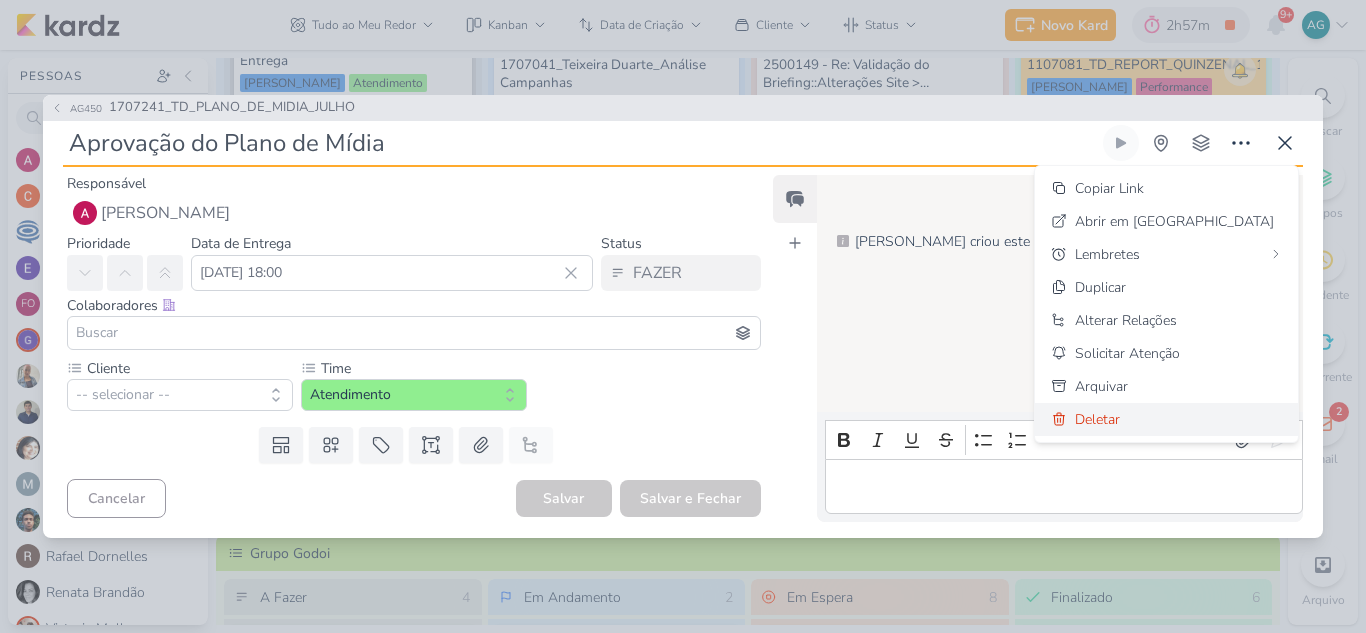 click on "Deletar" at bounding box center (1097, 419) 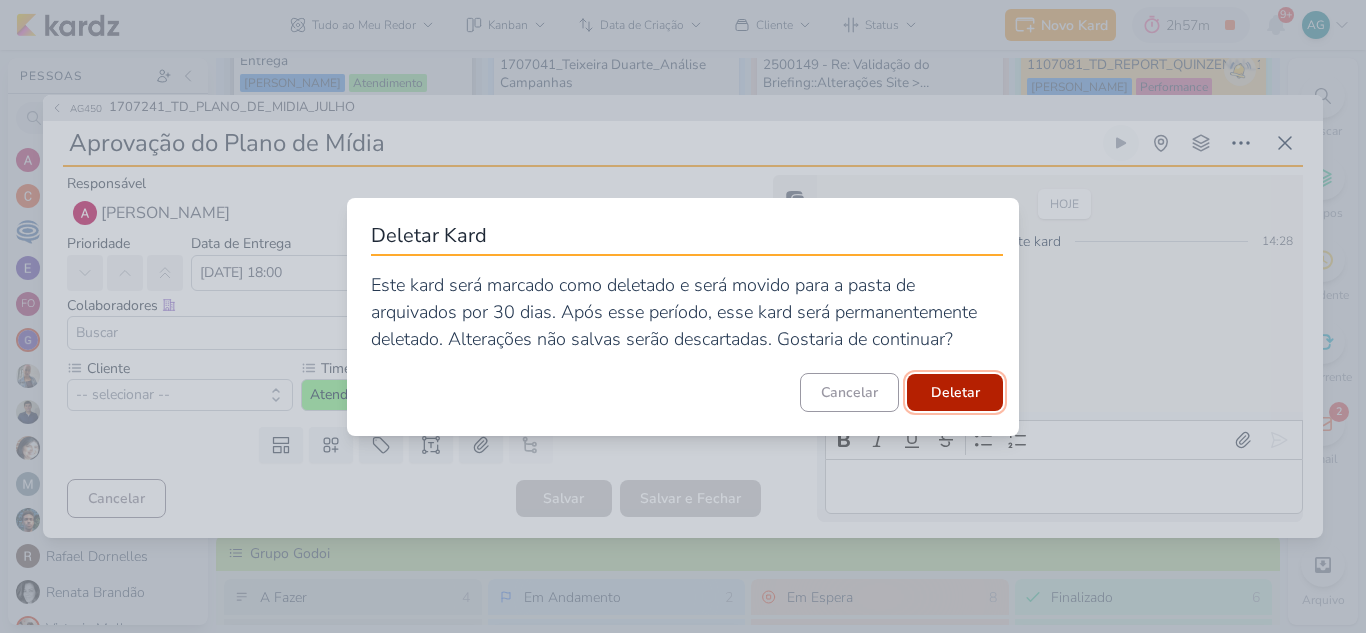 click on "Deletar" at bounding box center [955, 392] 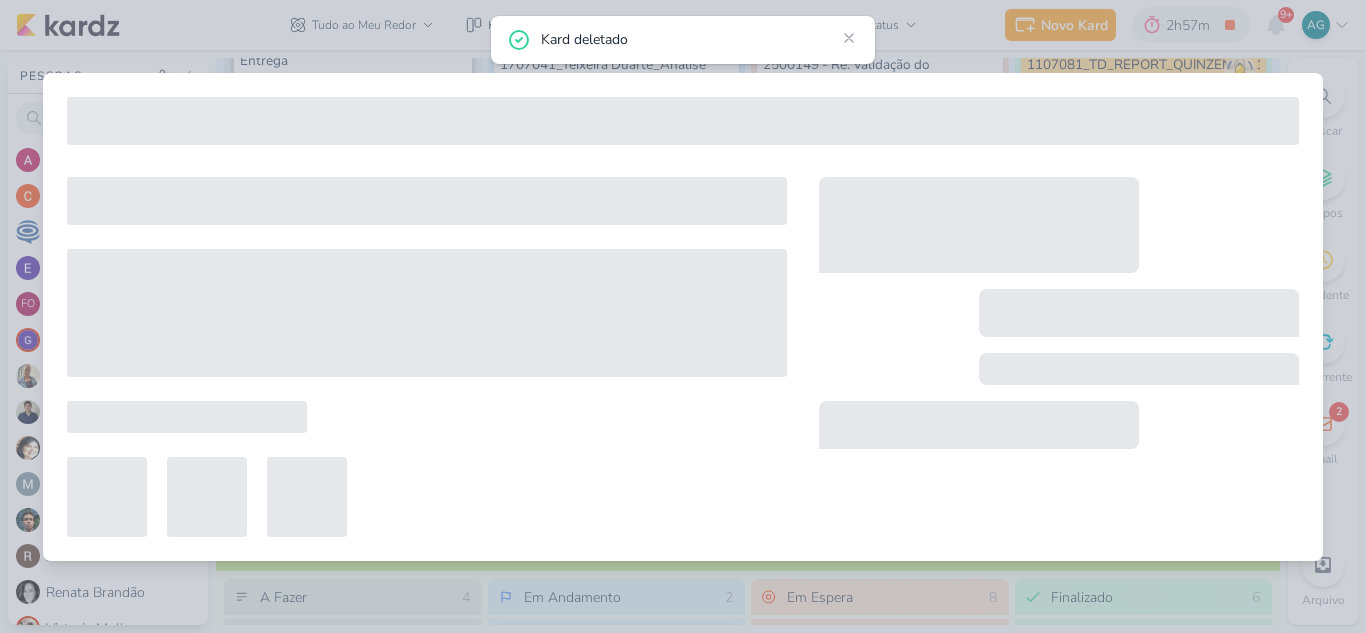 type on "1707241_TD_PLANO_DE_MIDIA_JULHO" 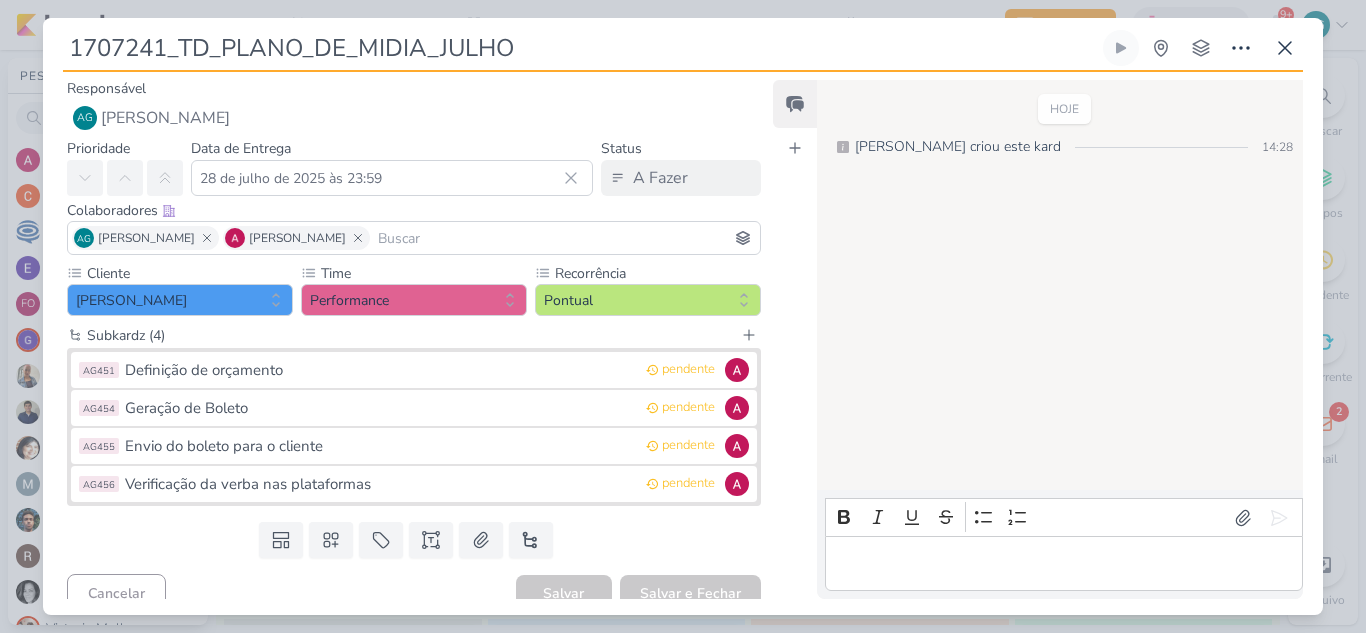 drag, startPoint x: 534, startPoint y: 44, endPoint x: 34, endPoint y: 47, distance: 500.009 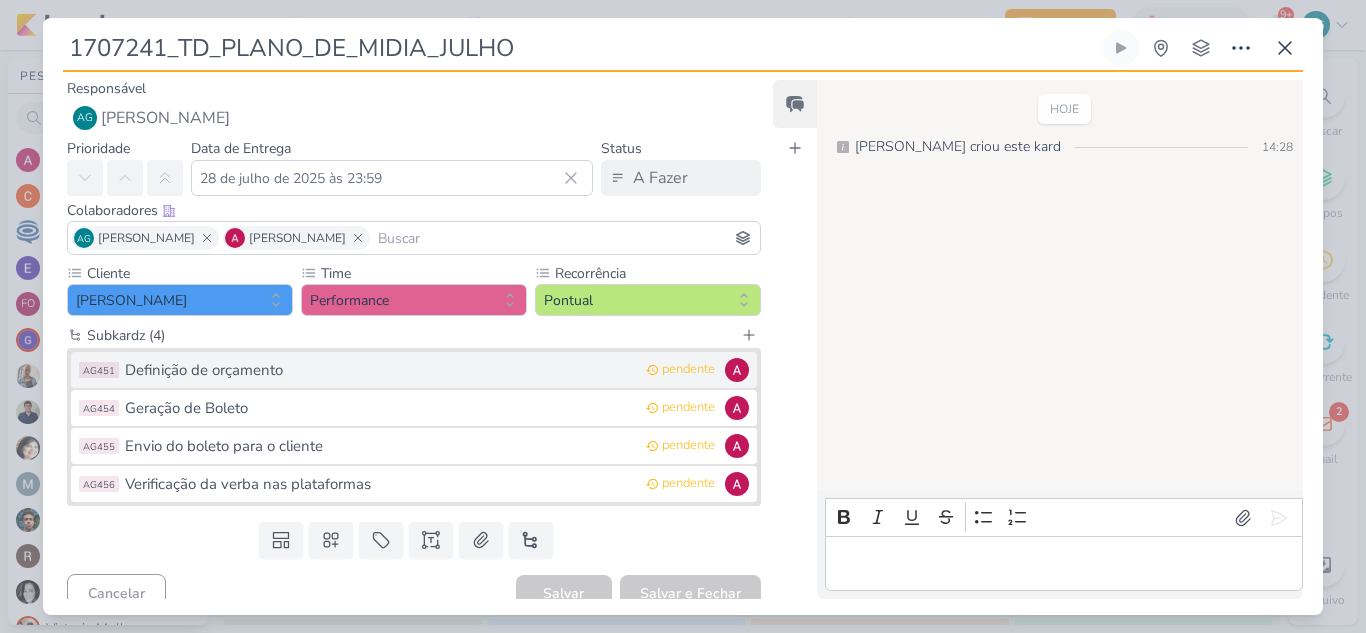 click on "Definição de orçamento" at bounding box center [380, 370] 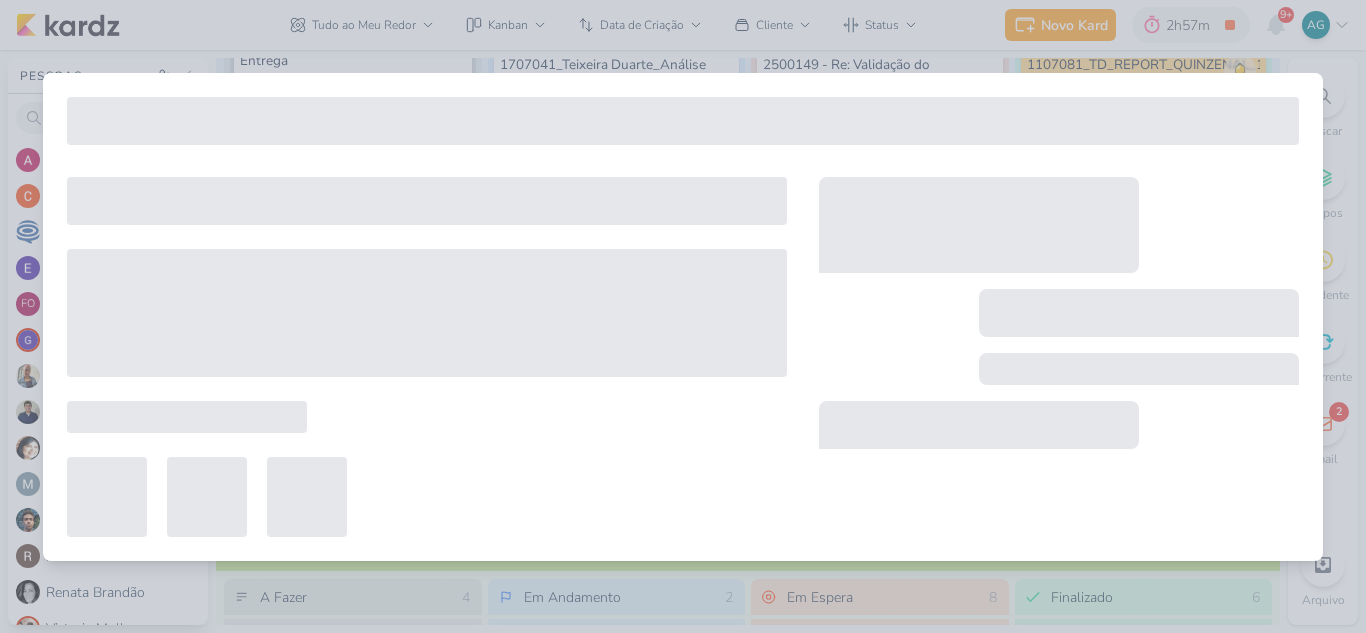 type on "Definição de orçamento" 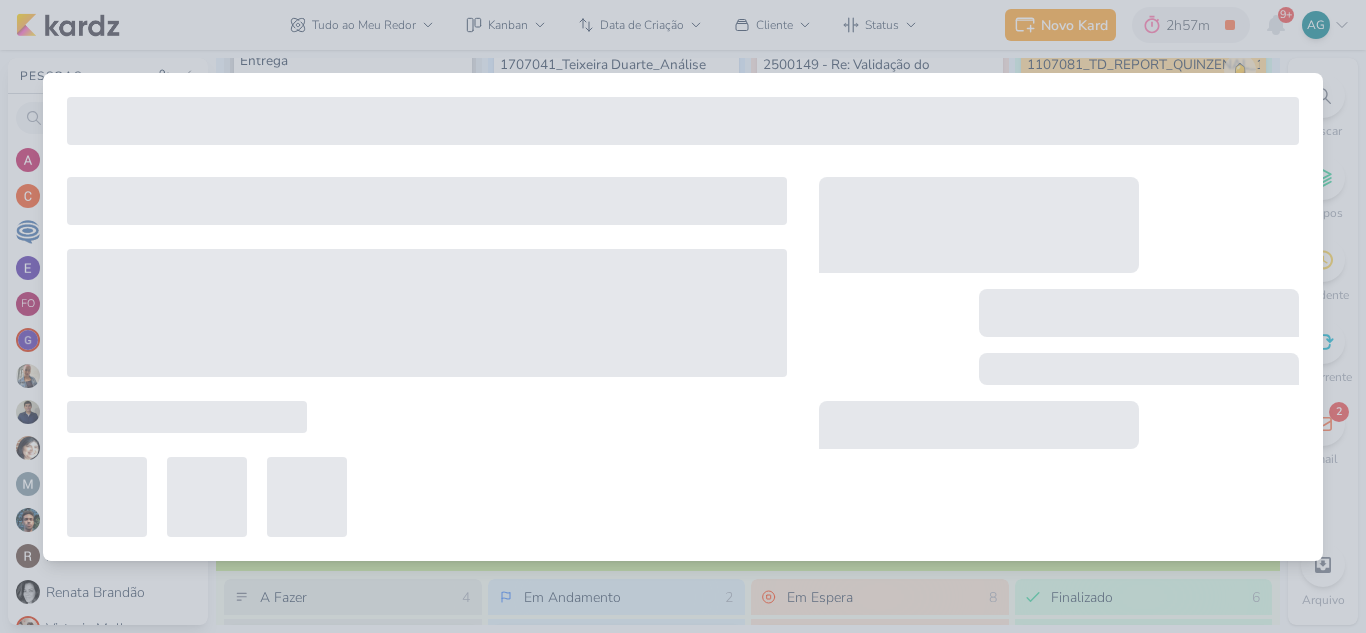 type 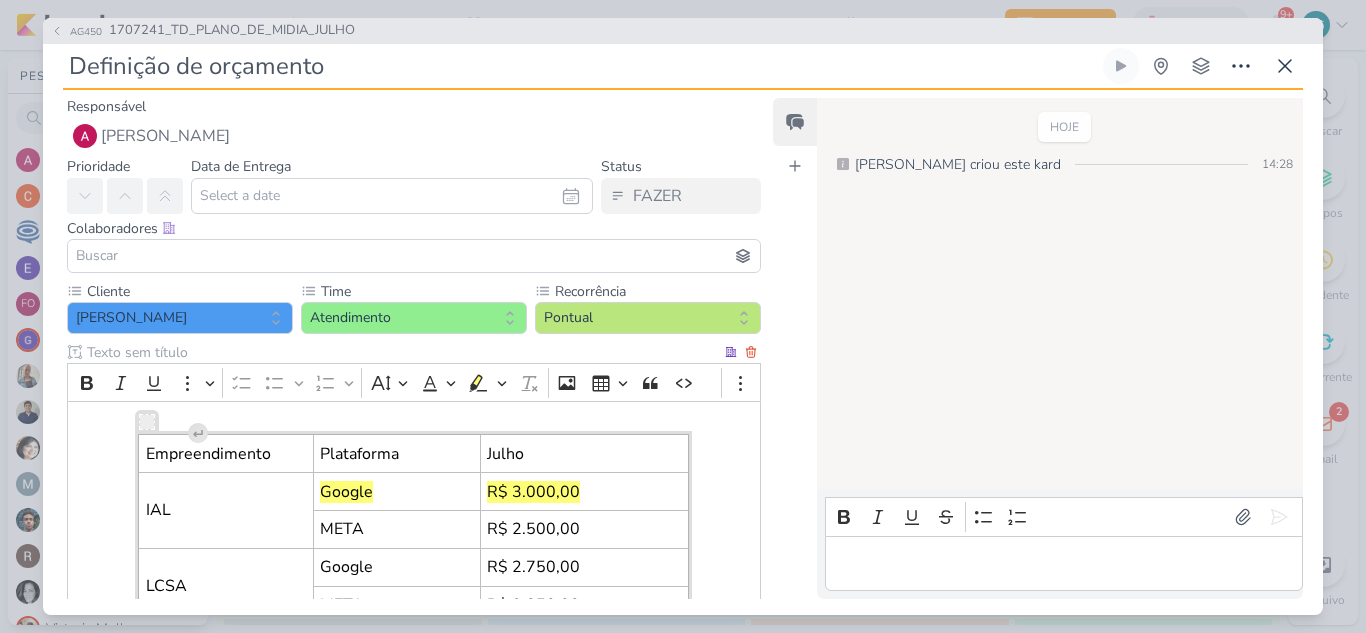 type 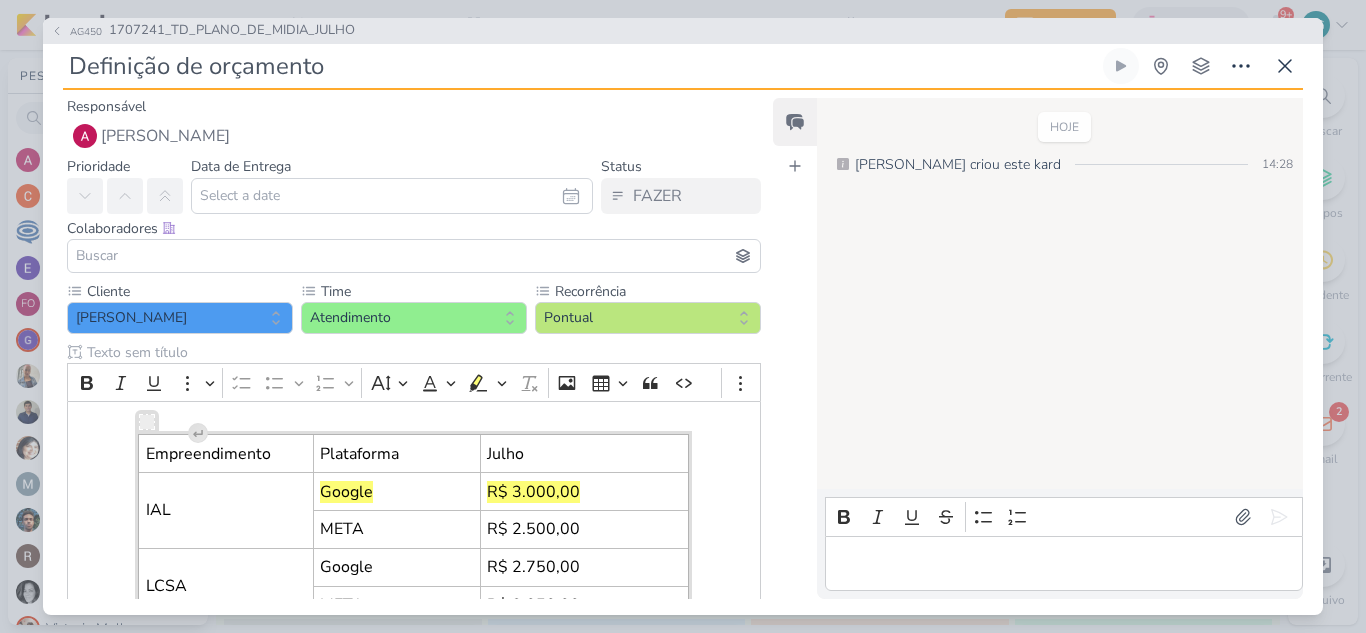 click on "Definição de orçamento" at bounding box center (581, 66) 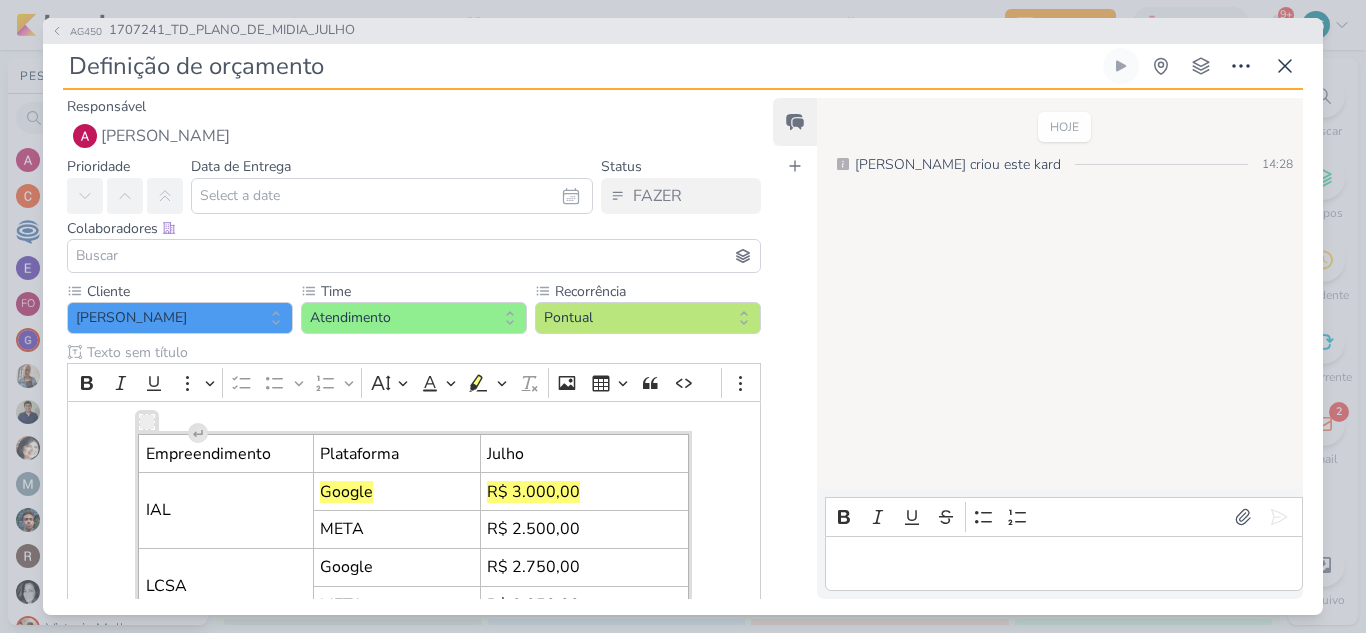 paste on "1707241" 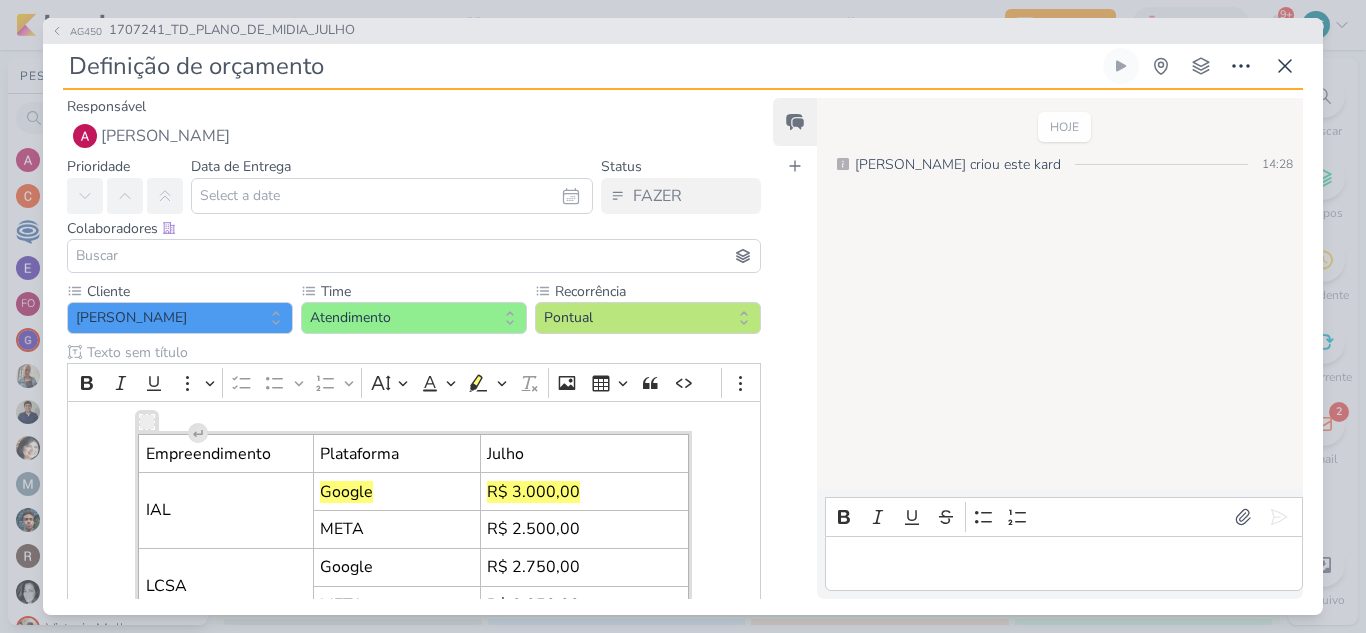 type on "1707241Definição de orçamento" 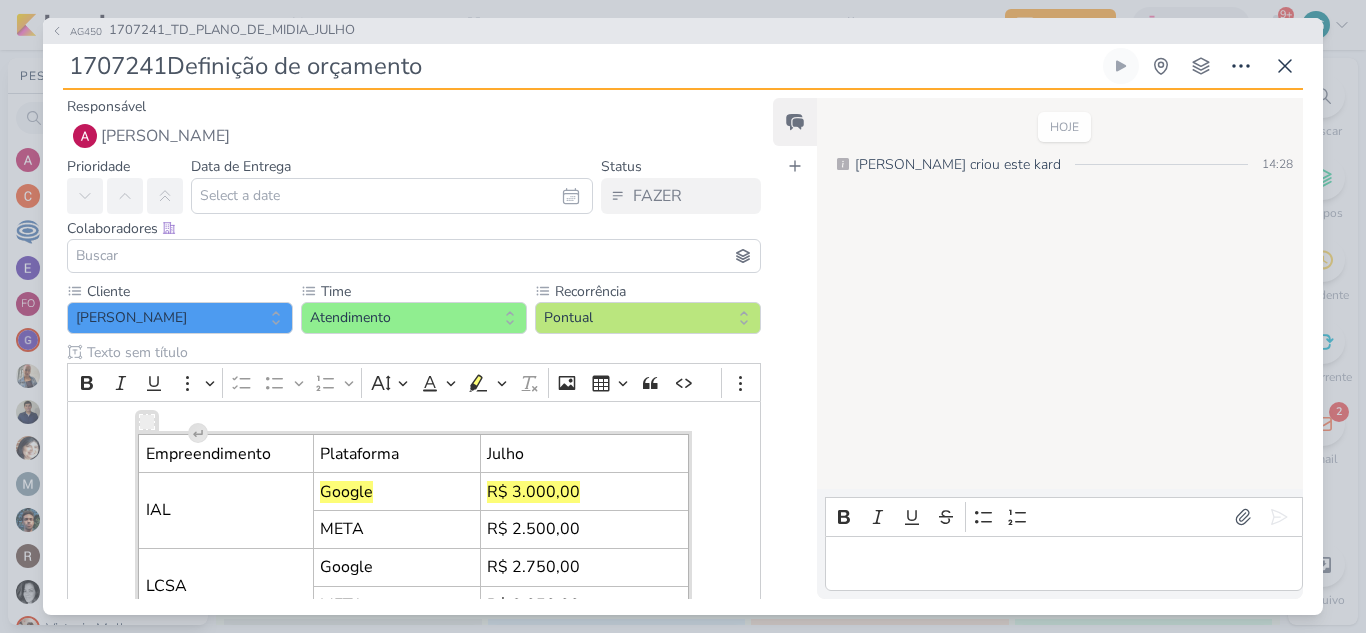 click on "1707241Definição de orçamento" at bounding box center [581, 66] 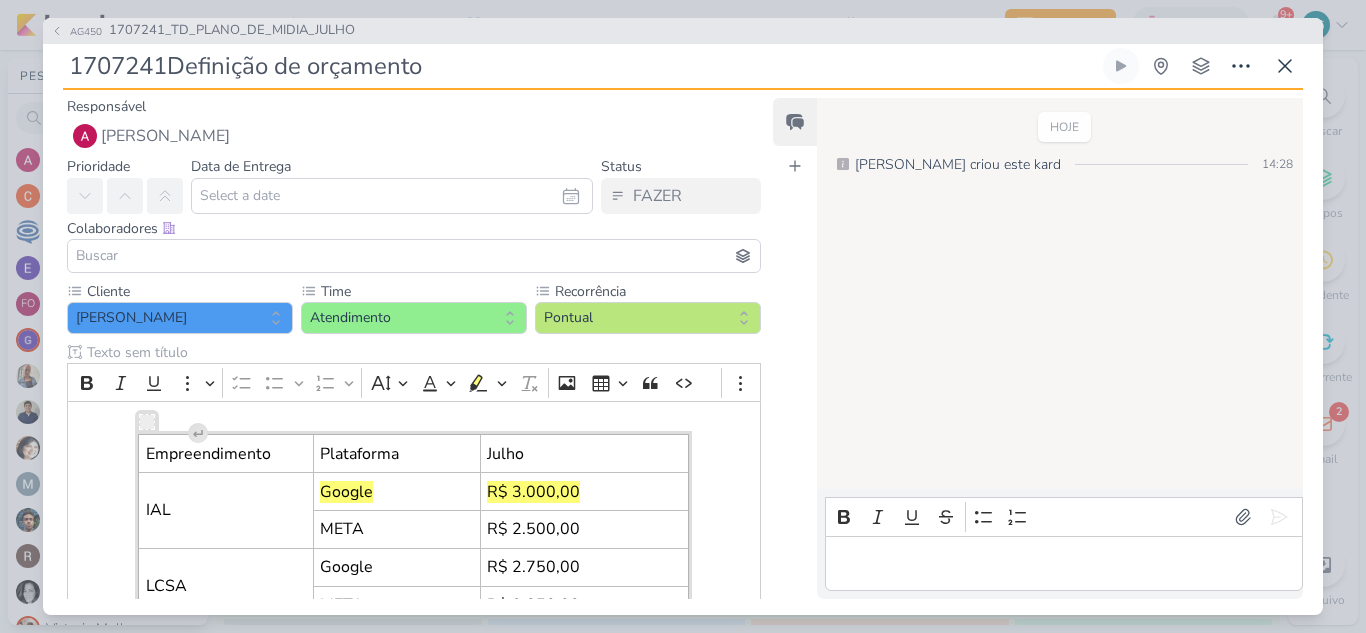 type 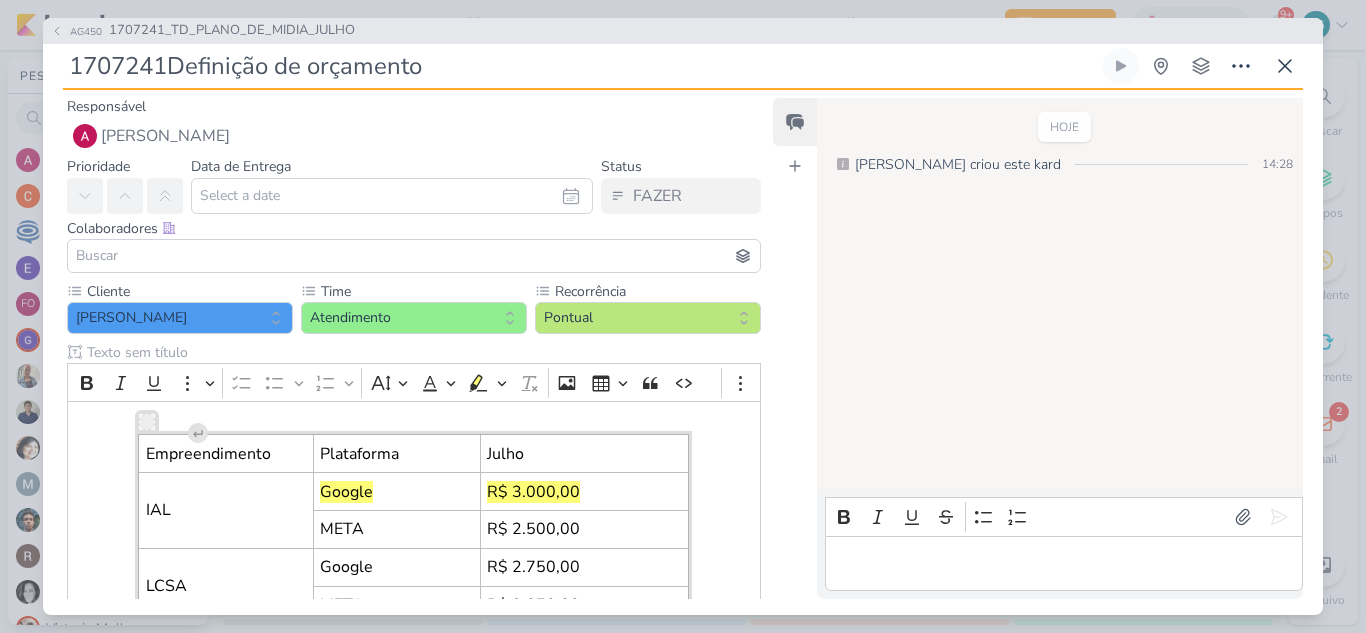 click on "1707241Definição de orçamento" at bounding box center [581, 66] 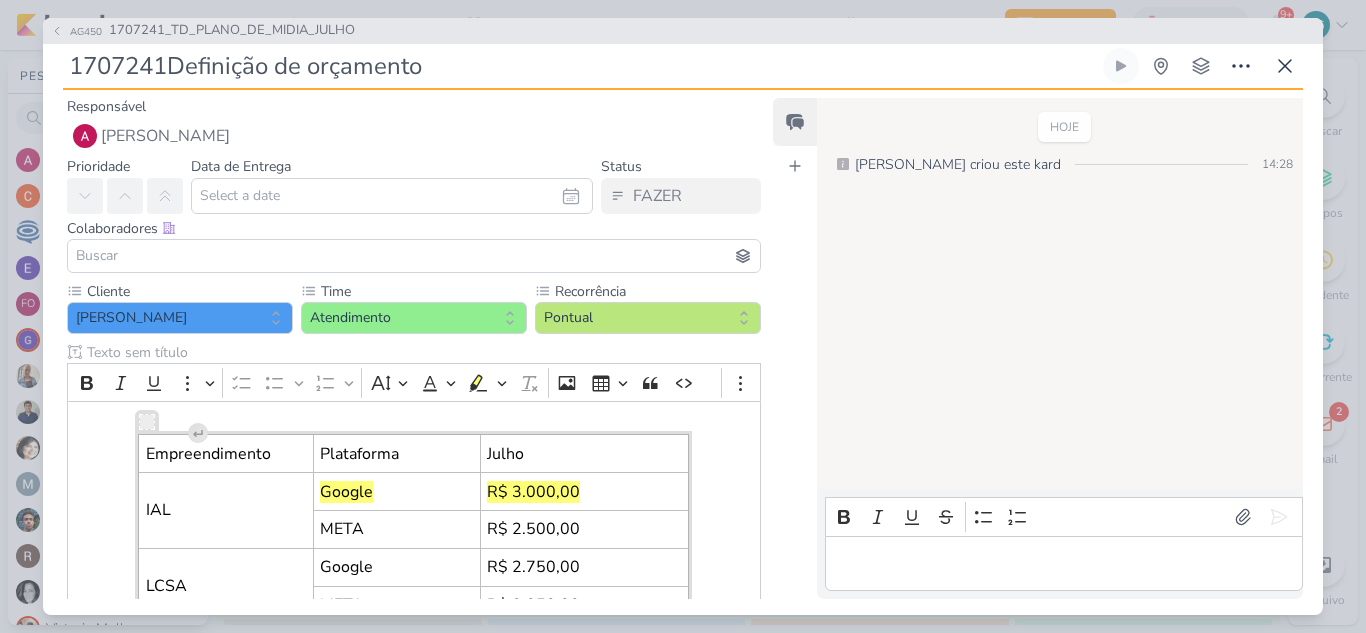 type on "1707241_Definição de orçamento" 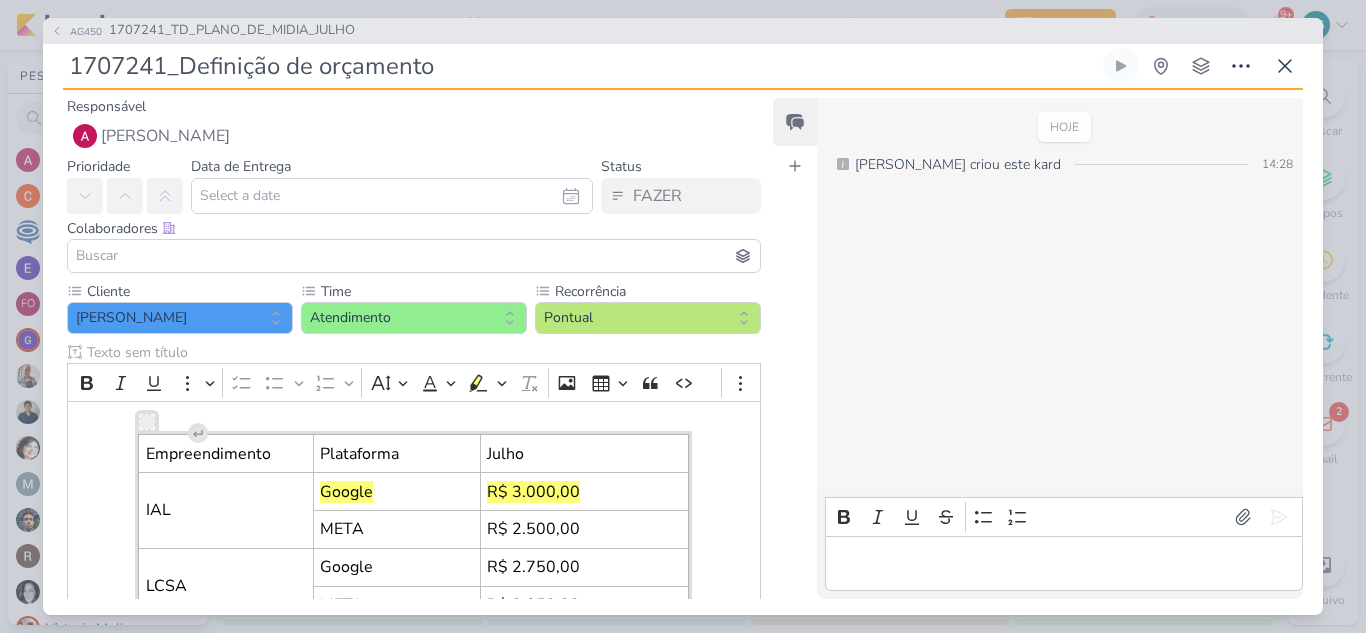 type 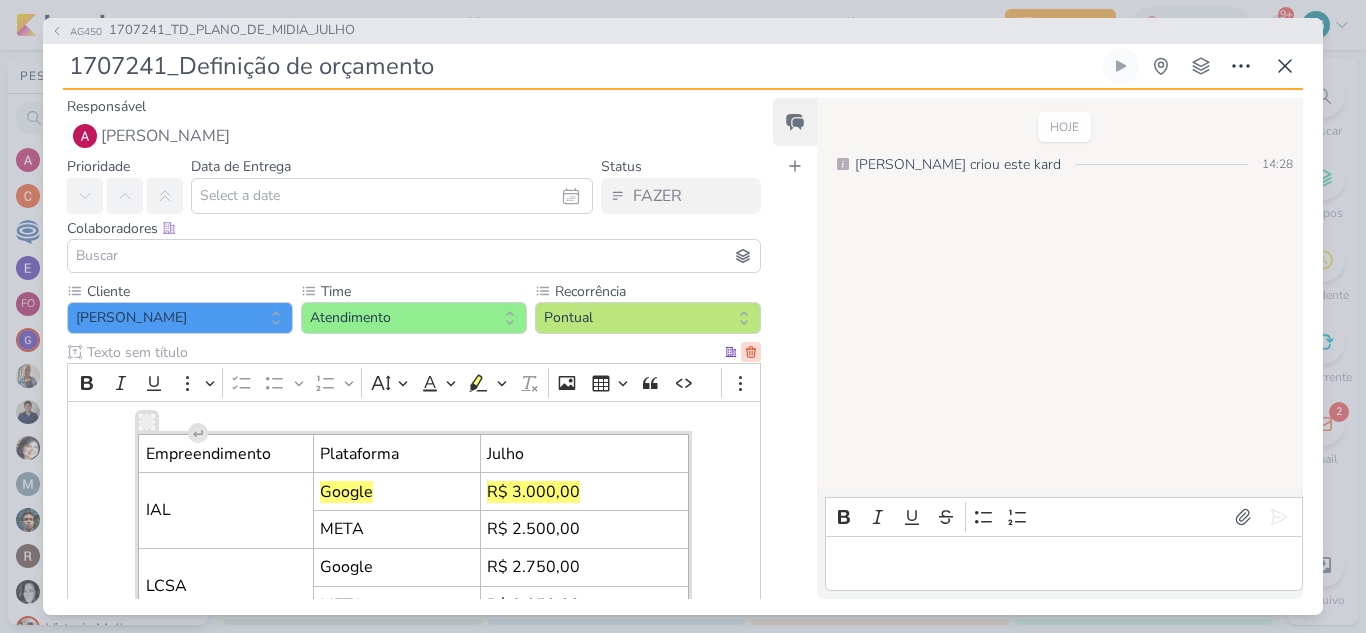 scroll, scrollTop: 406, scrollLeft: 0, axis: vertical 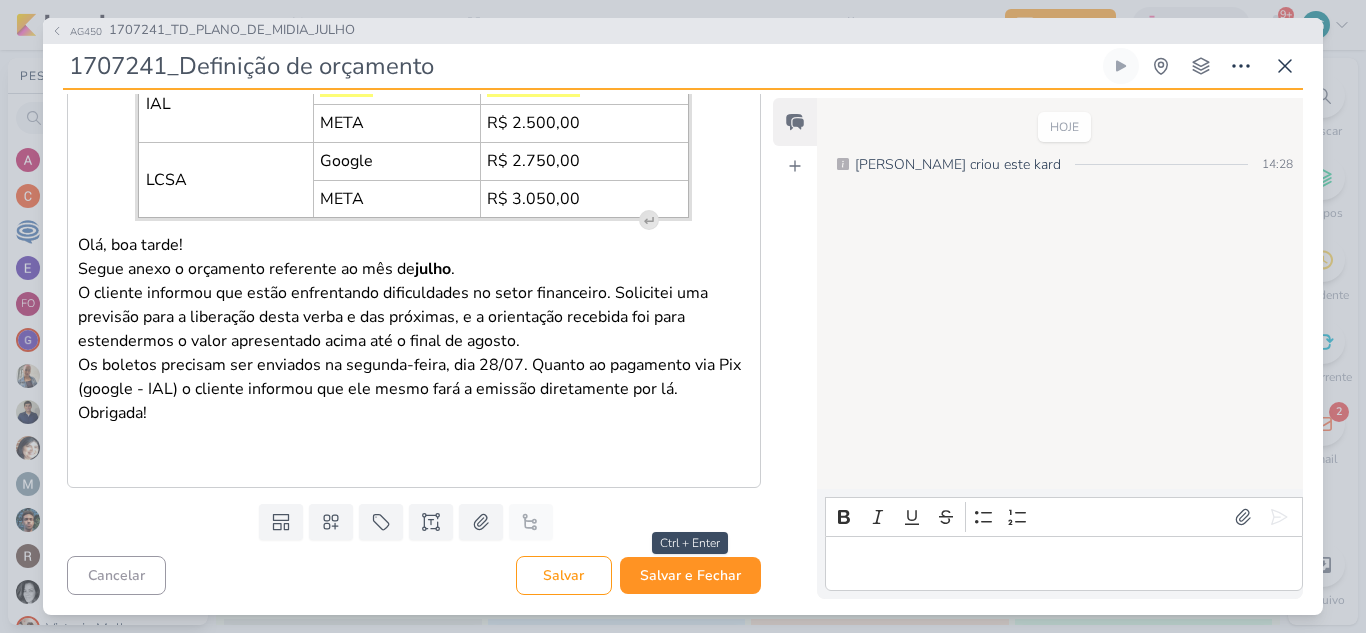 type on "1707241_Definição de orçamento" 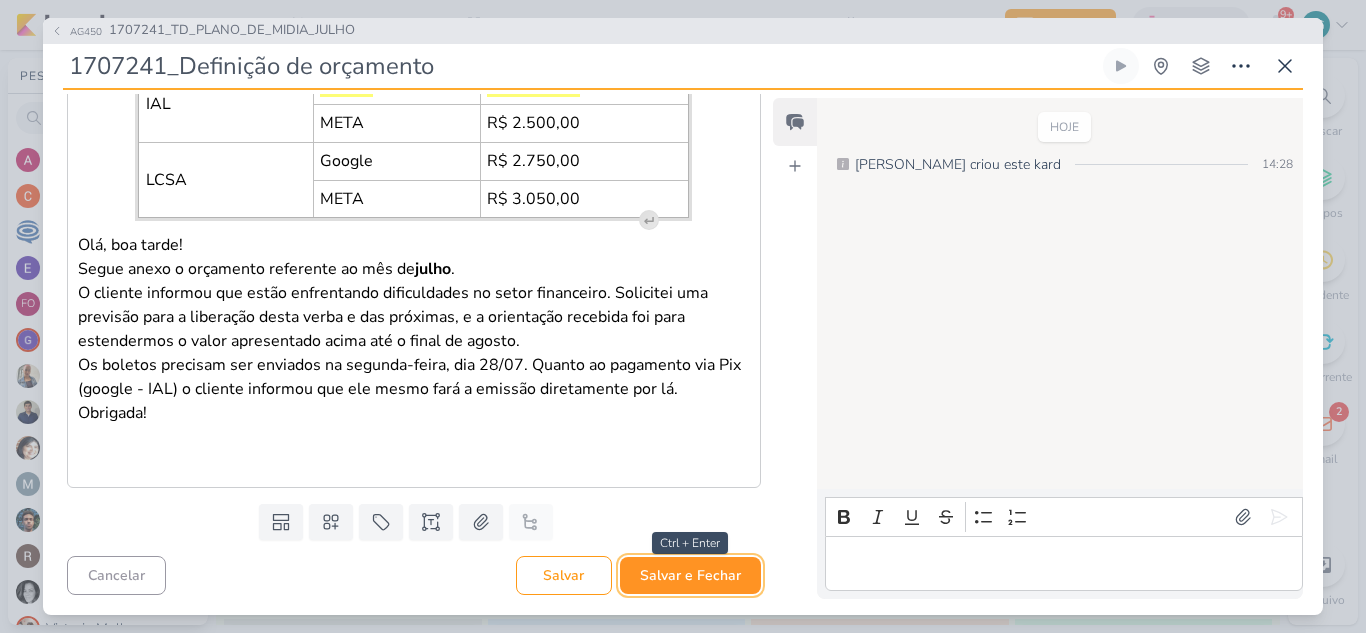 click on "Salvar e Fechar" at bounding box center [690, 575] 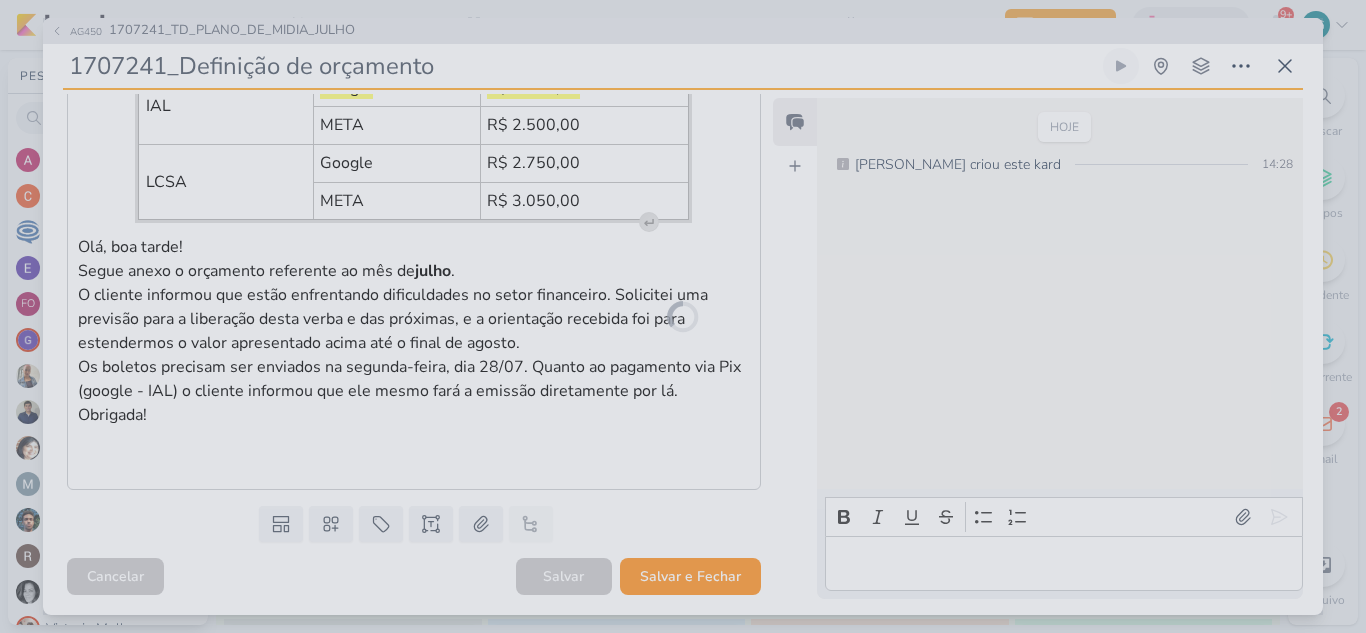 scroll, scrollTop: 404, scrollLeft: 0, axis: vertical 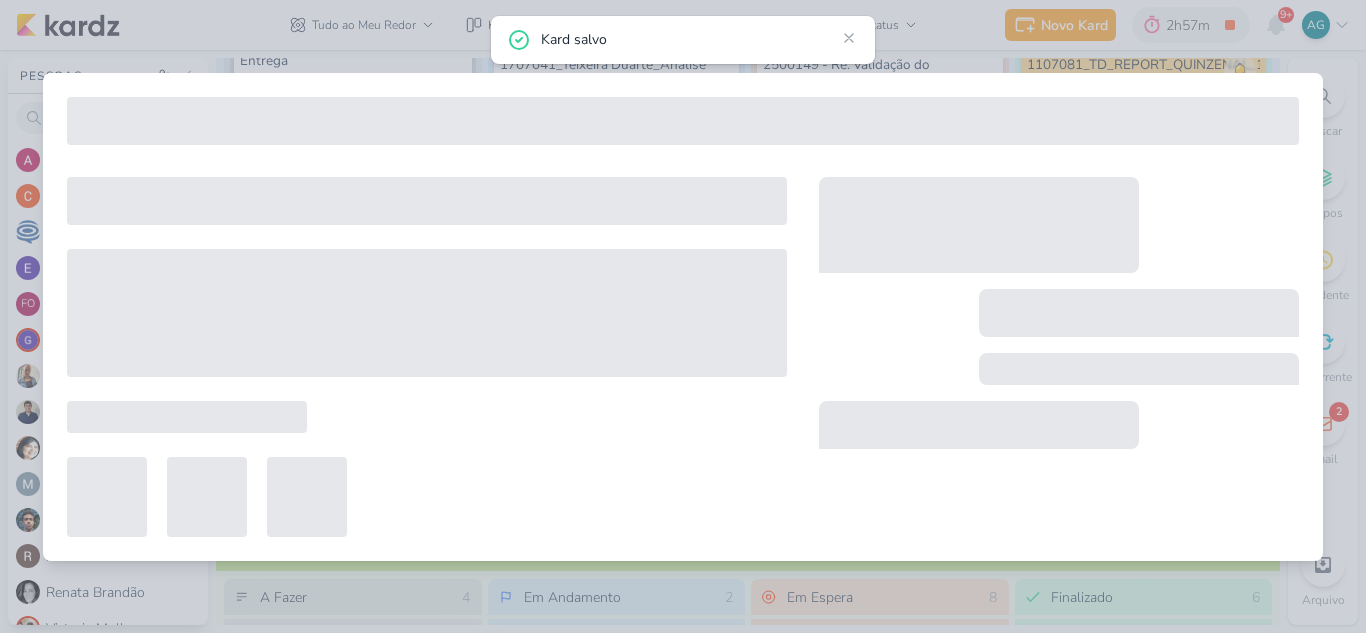 type on "1707241_TD_PLANO_DE_MIDIA_JULHO" 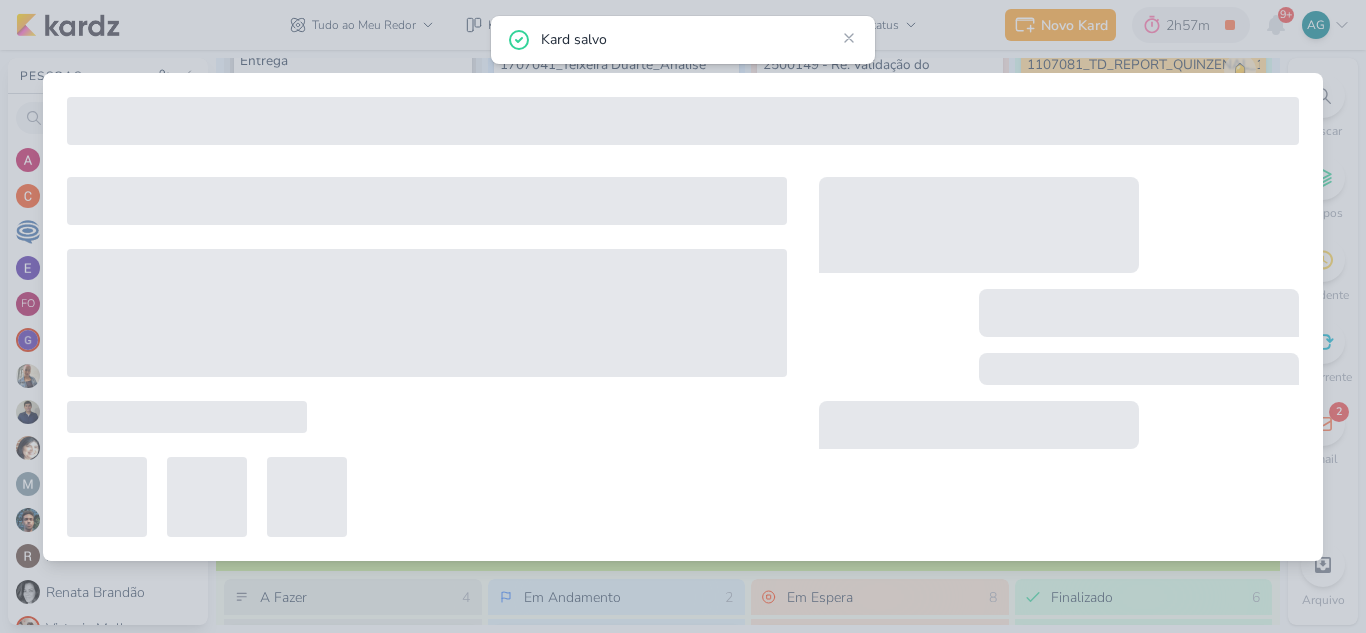 type on "28 de julho de 2025 às 23:59" 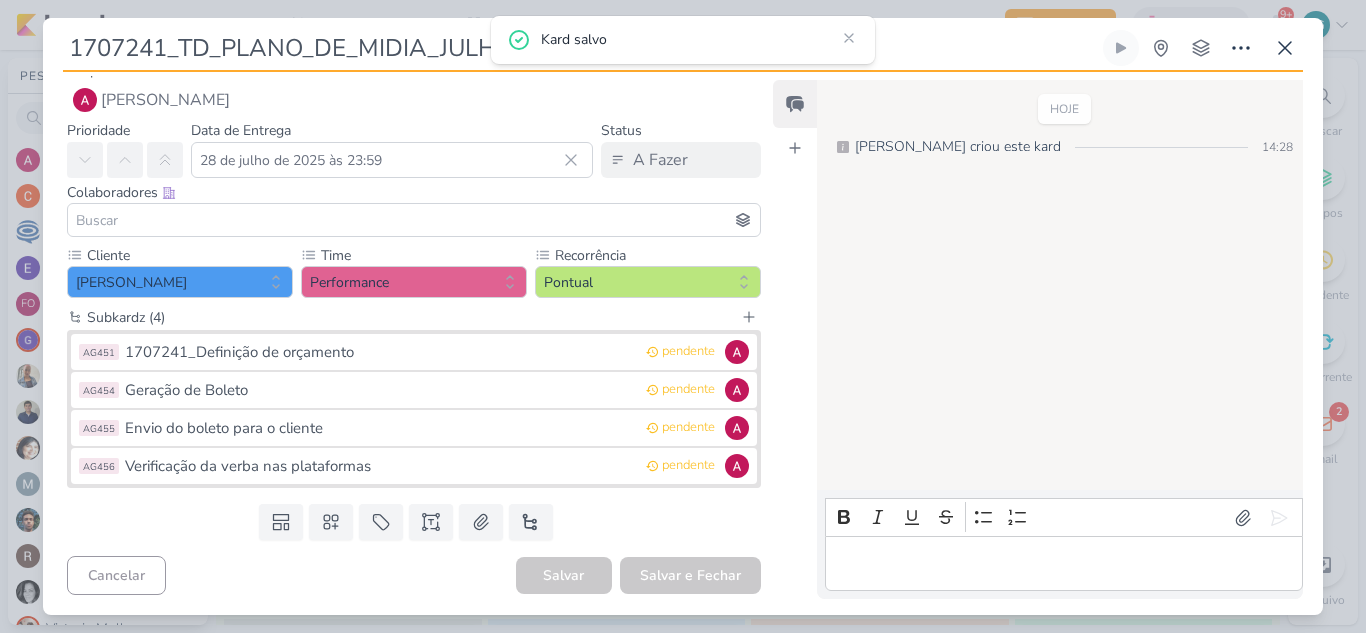scroll, scrollTop: 0, scrollLeft: 0, axis: both 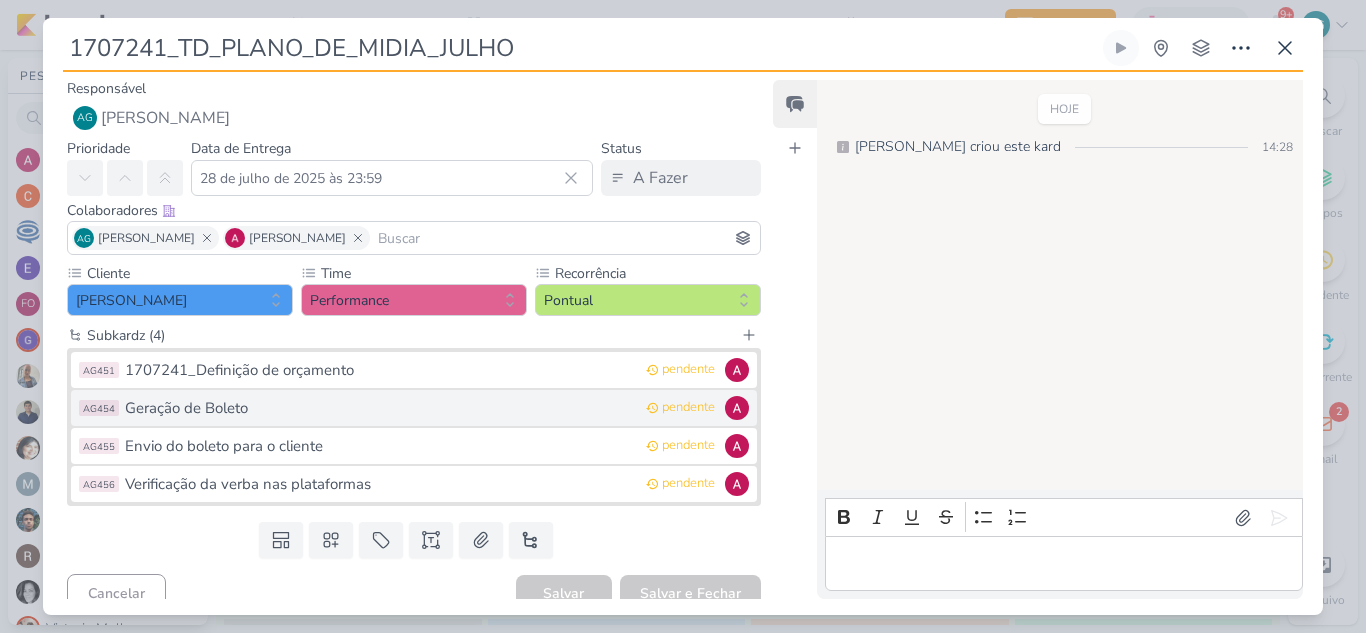 click on "Geração de Boleto" at bounding box center (380, 408) 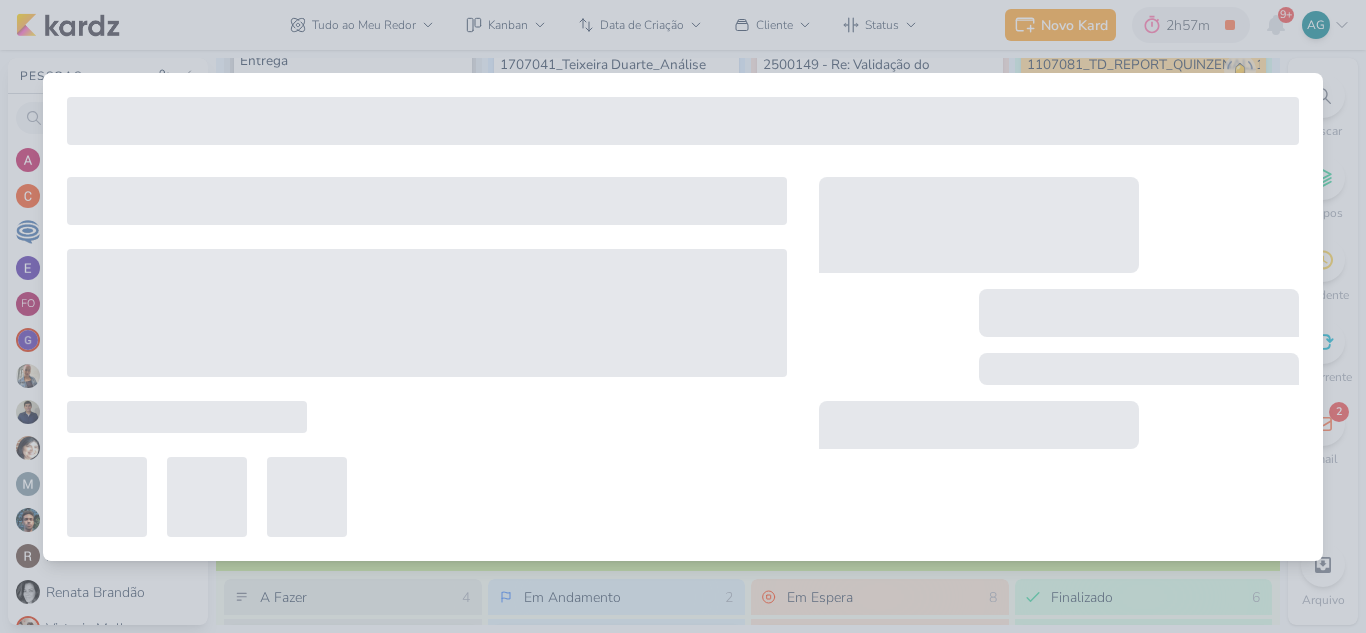 type on "Geração de Boleto" 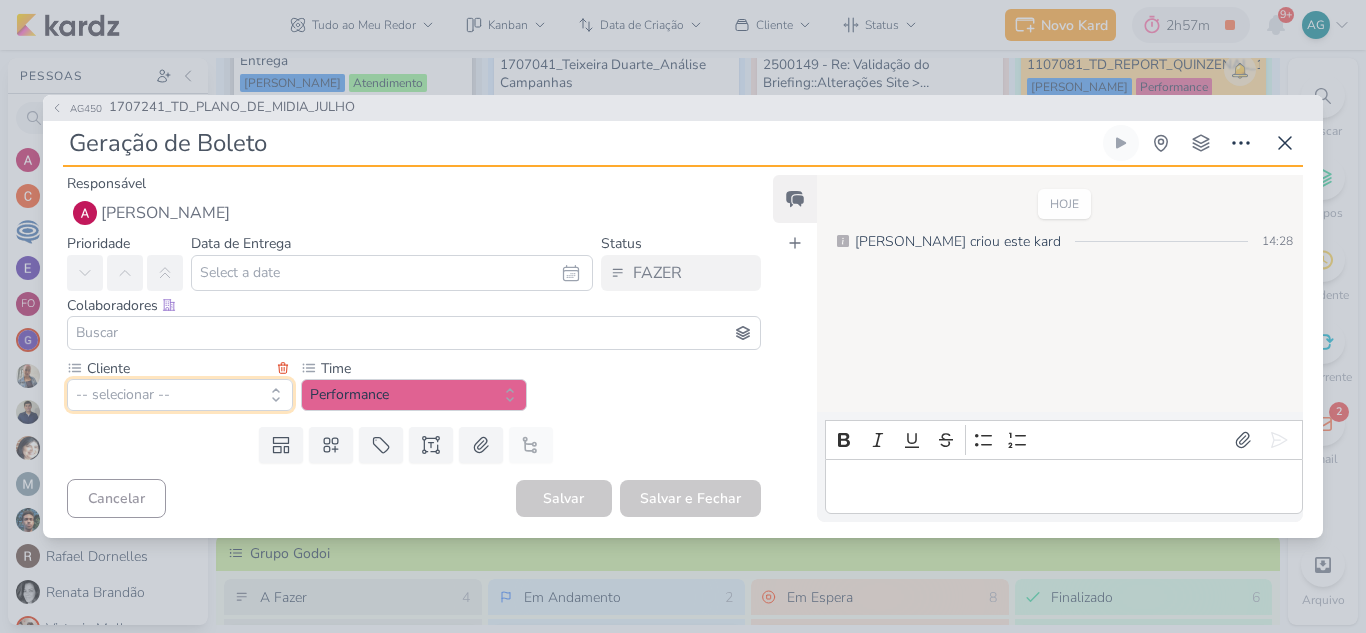 click on "-- selecionar --" at bounding box center (180, 395) 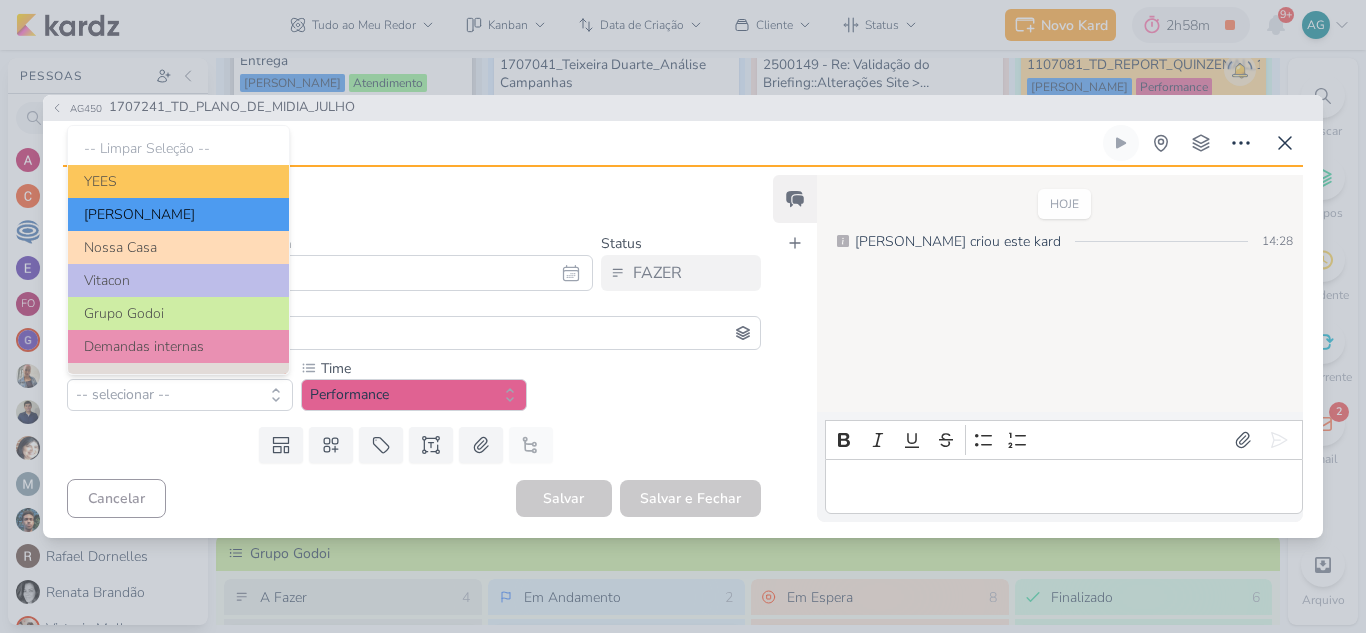 click on "[PERSON_NAME]" at bounding box center [178, 214] 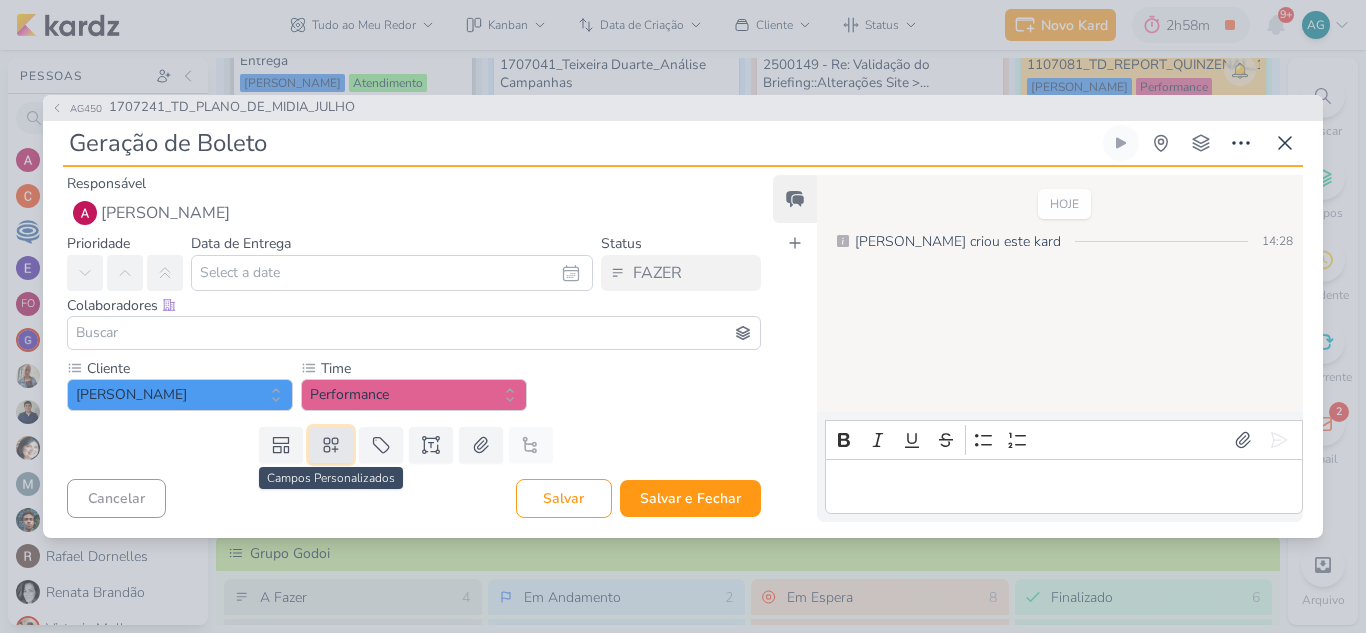 click 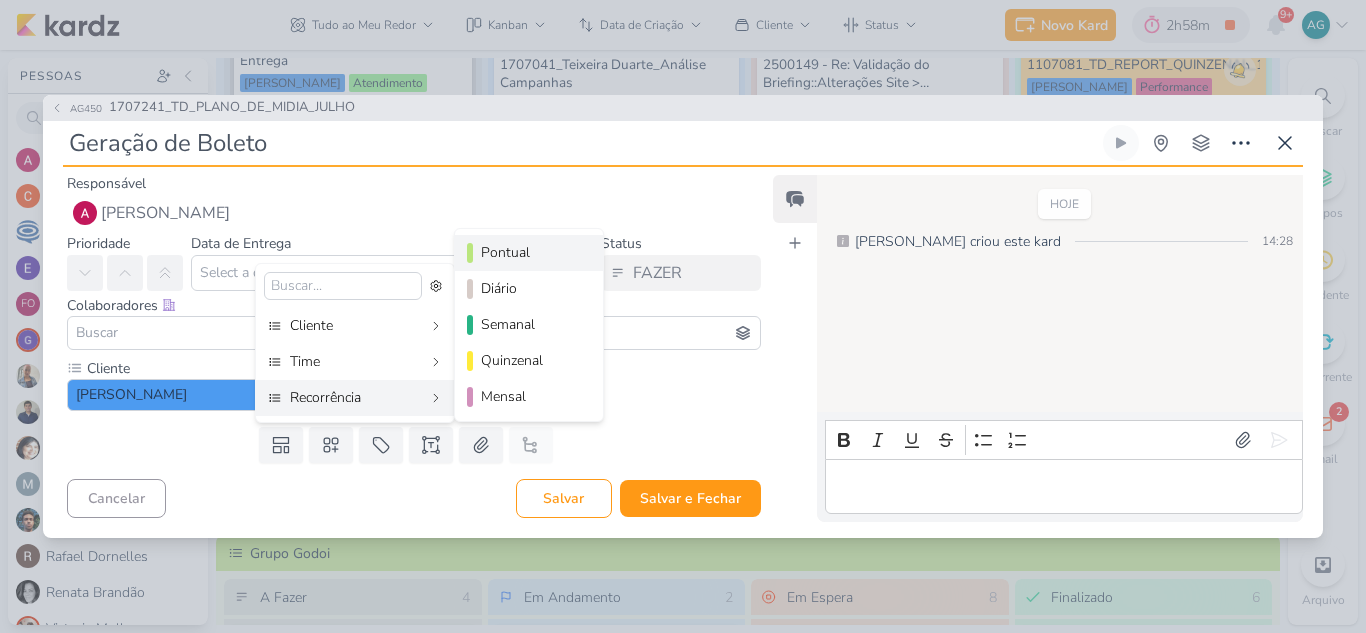 click on "Pontual" at bounding box center [530, 252] 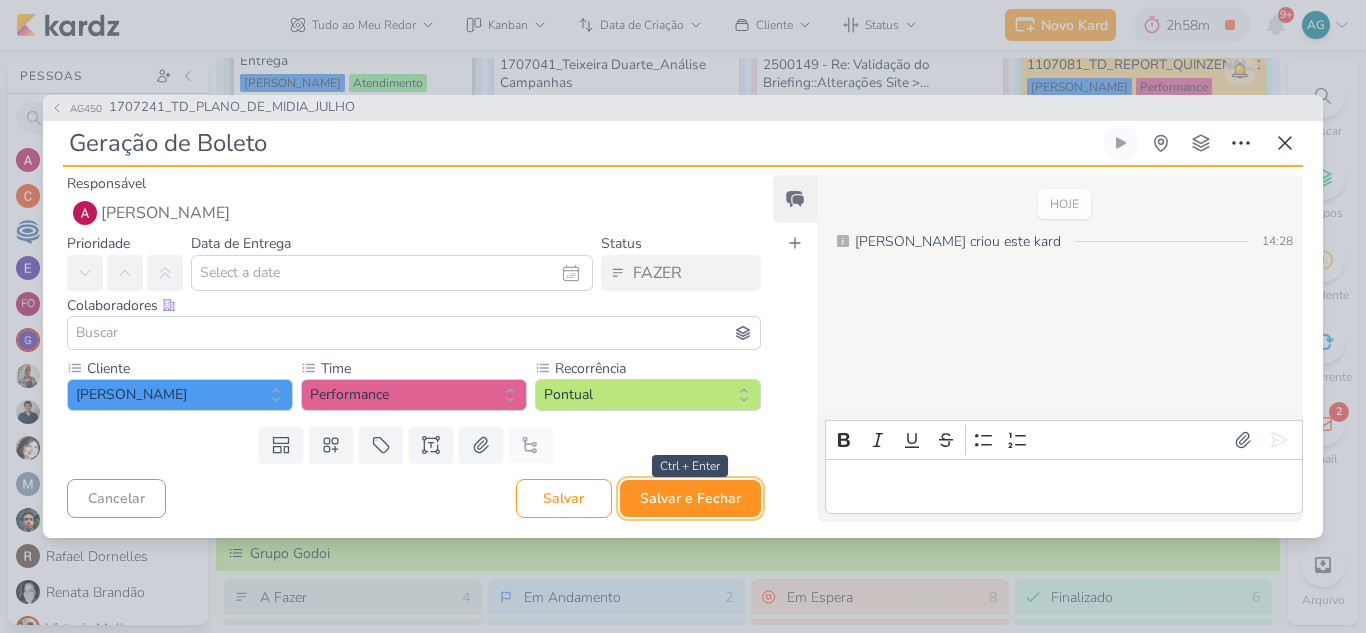 click on "Salvar e Fechar" at bounding box center (690, 498) 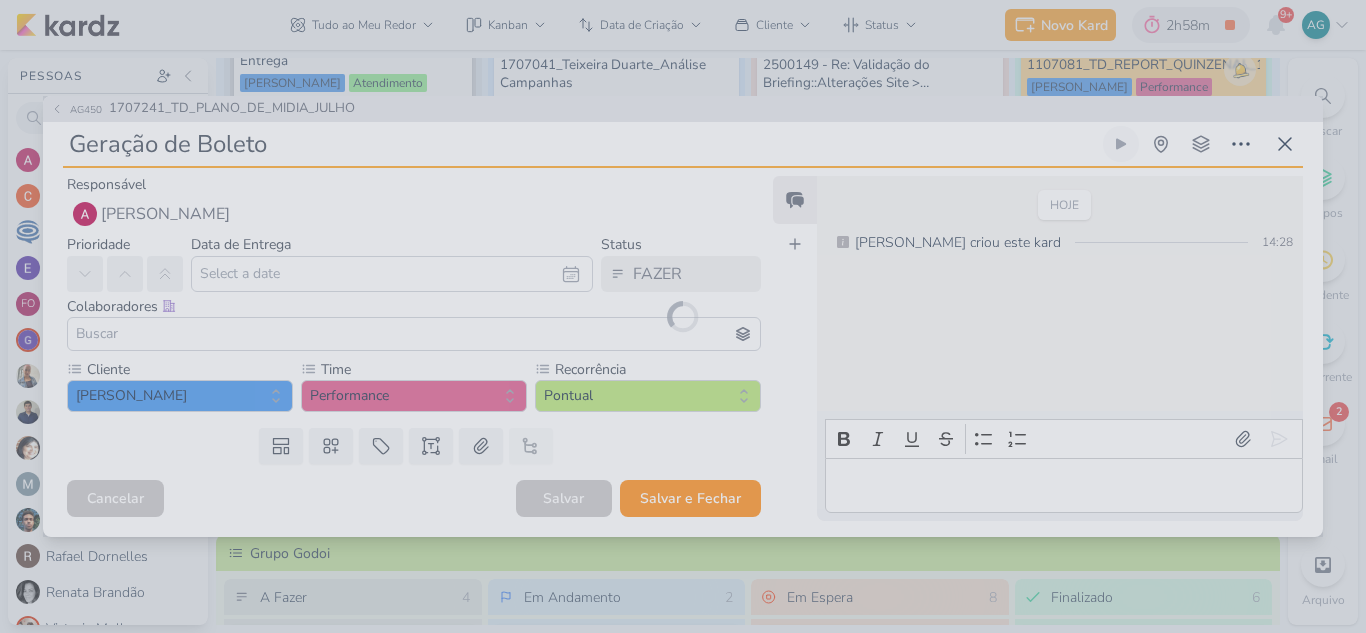 type 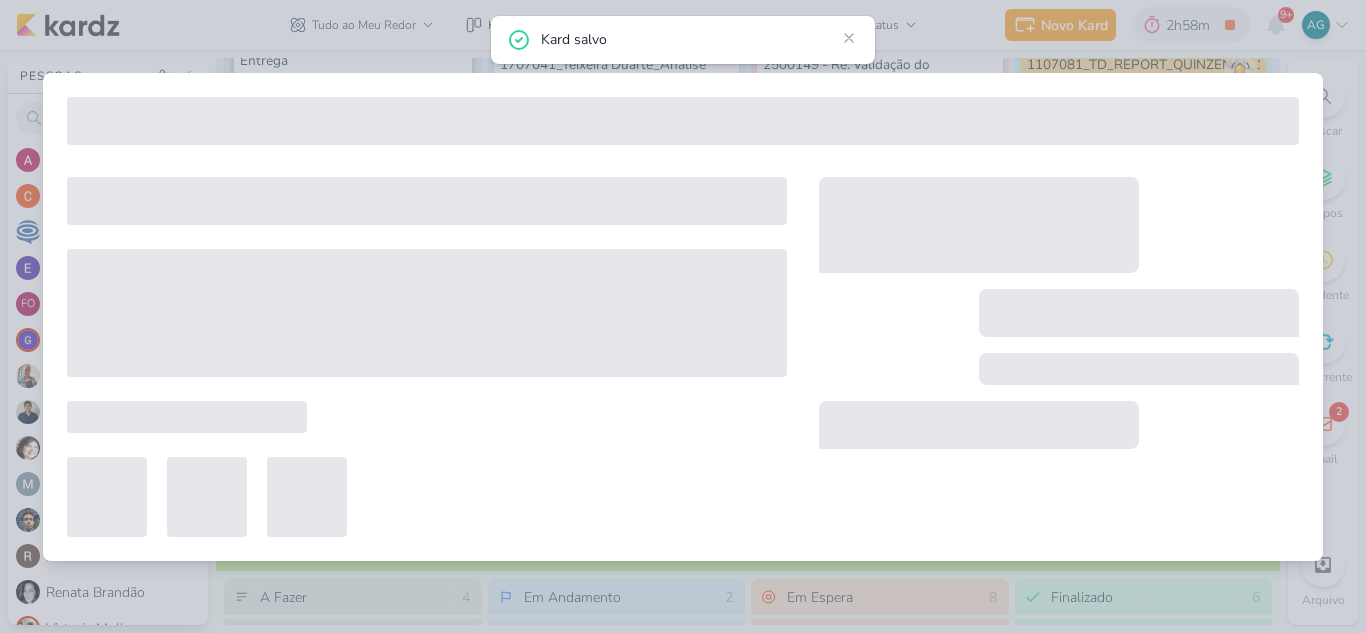 type on "1707241_TD_PLANO_DE_MIDIA_JULHO" 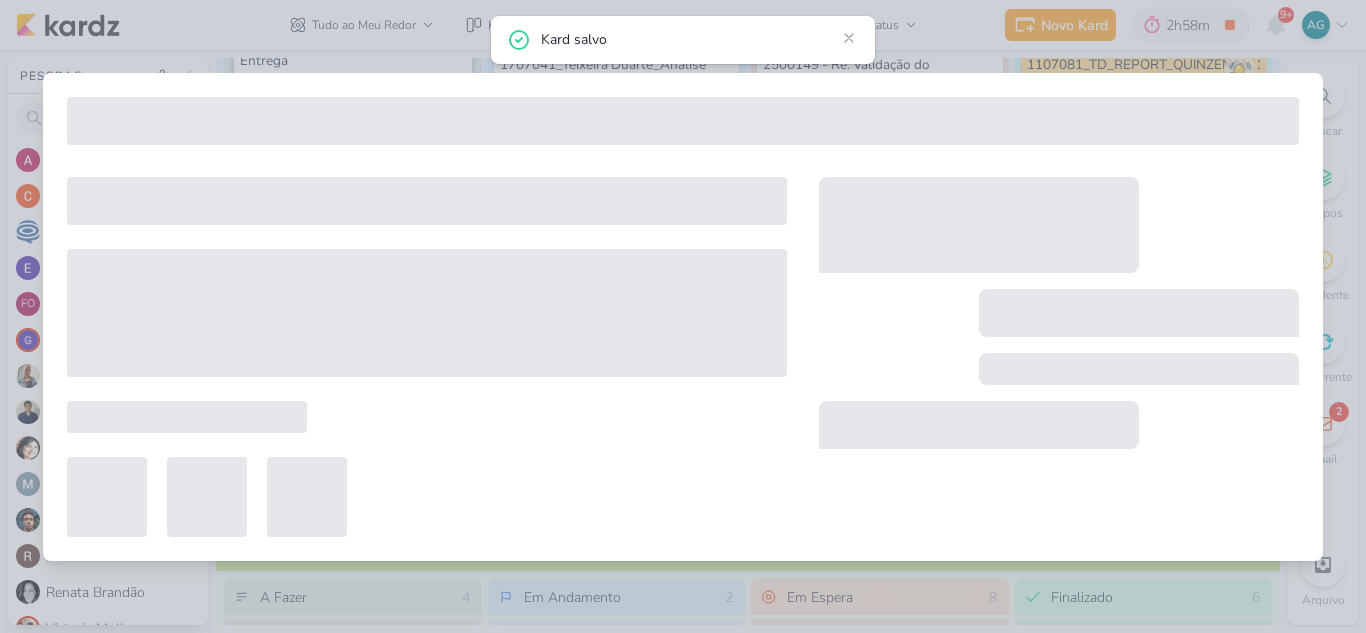 type on "28 de julho de 2025 às 23:59" 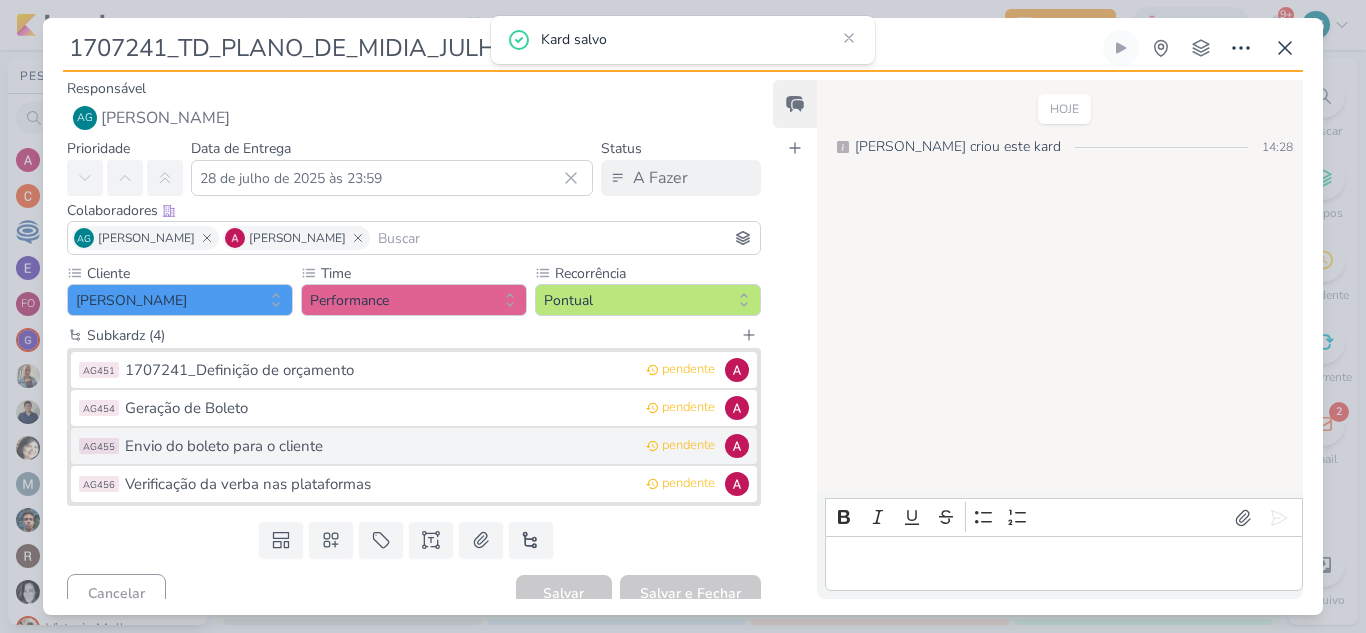click on "Envio do boleto para o cliente" at bounding box center (380, 446) 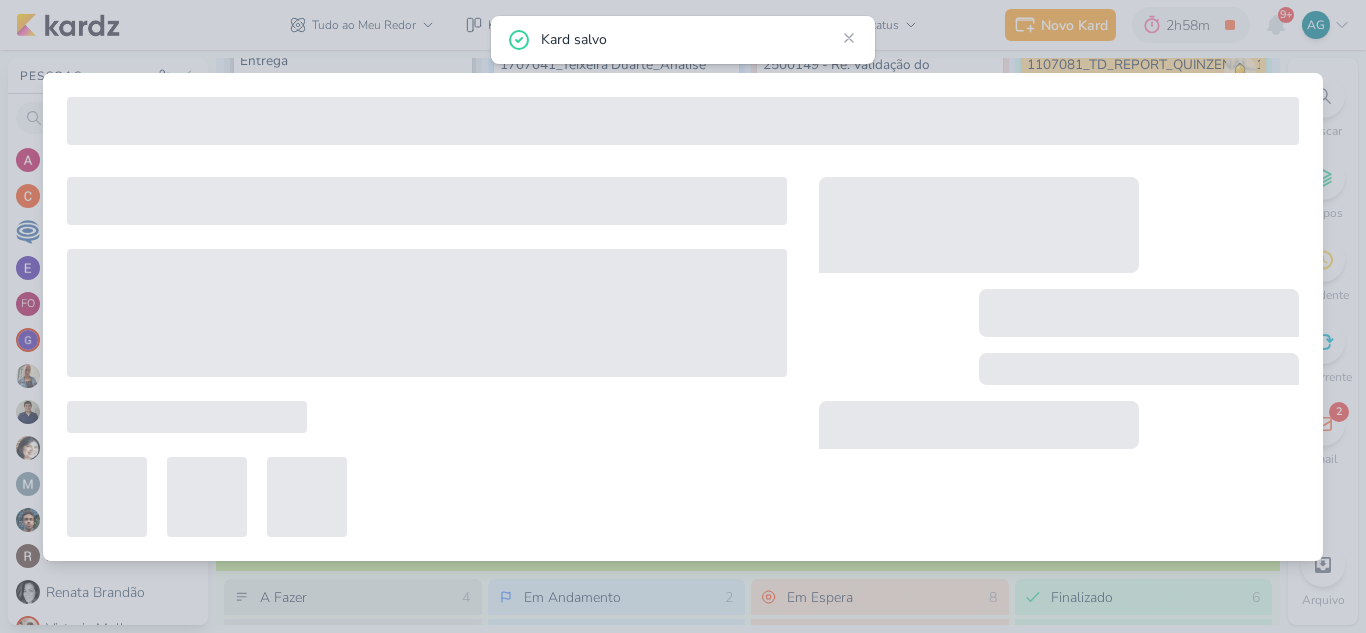 type on "Envio do boleto para o cliente" 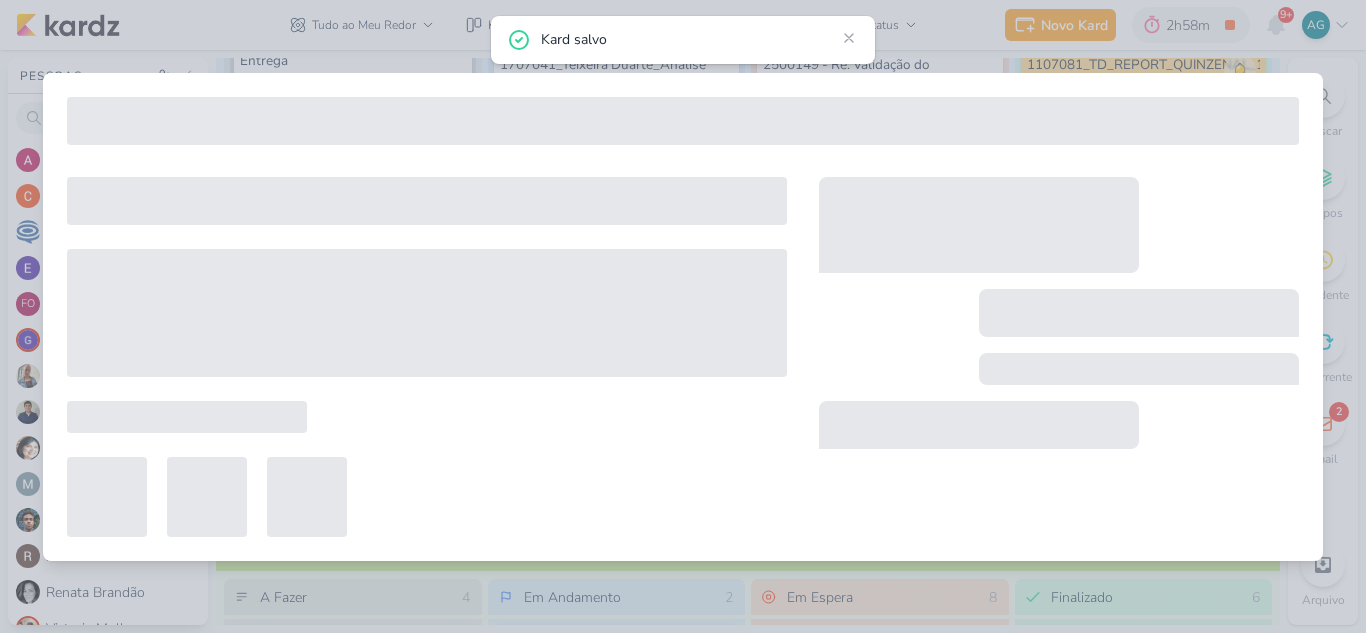 type 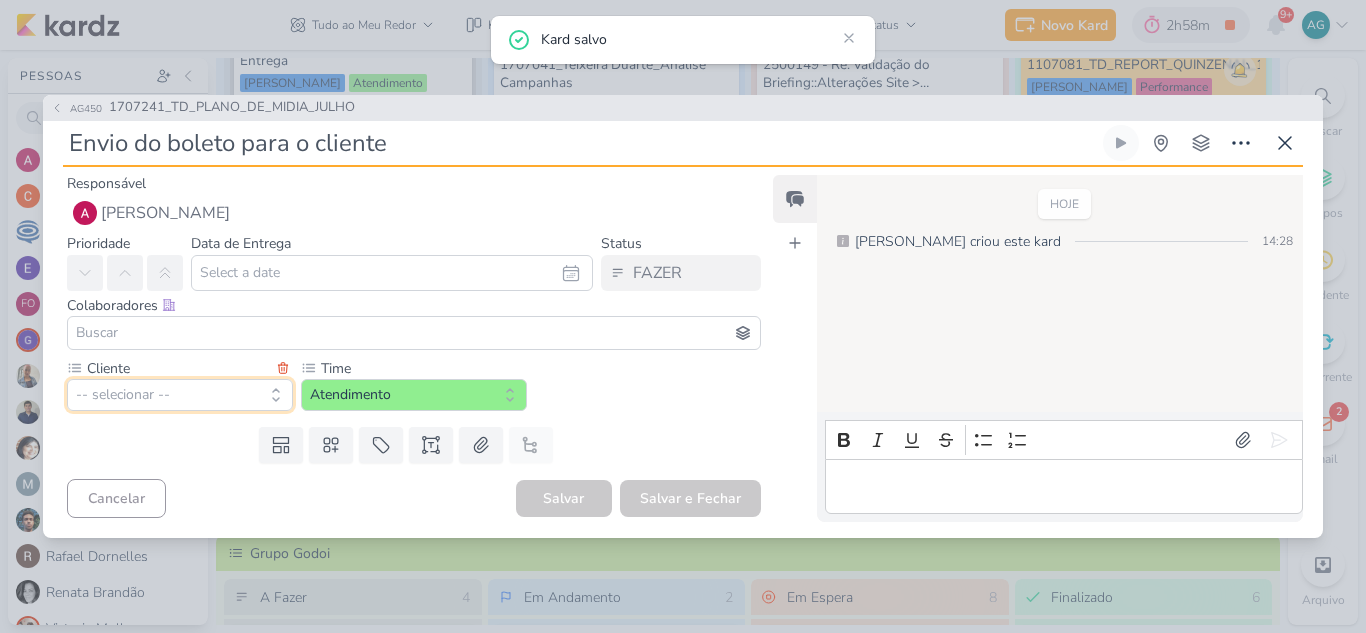 click on "-- selecionar --" at bounding box center (180, 395) 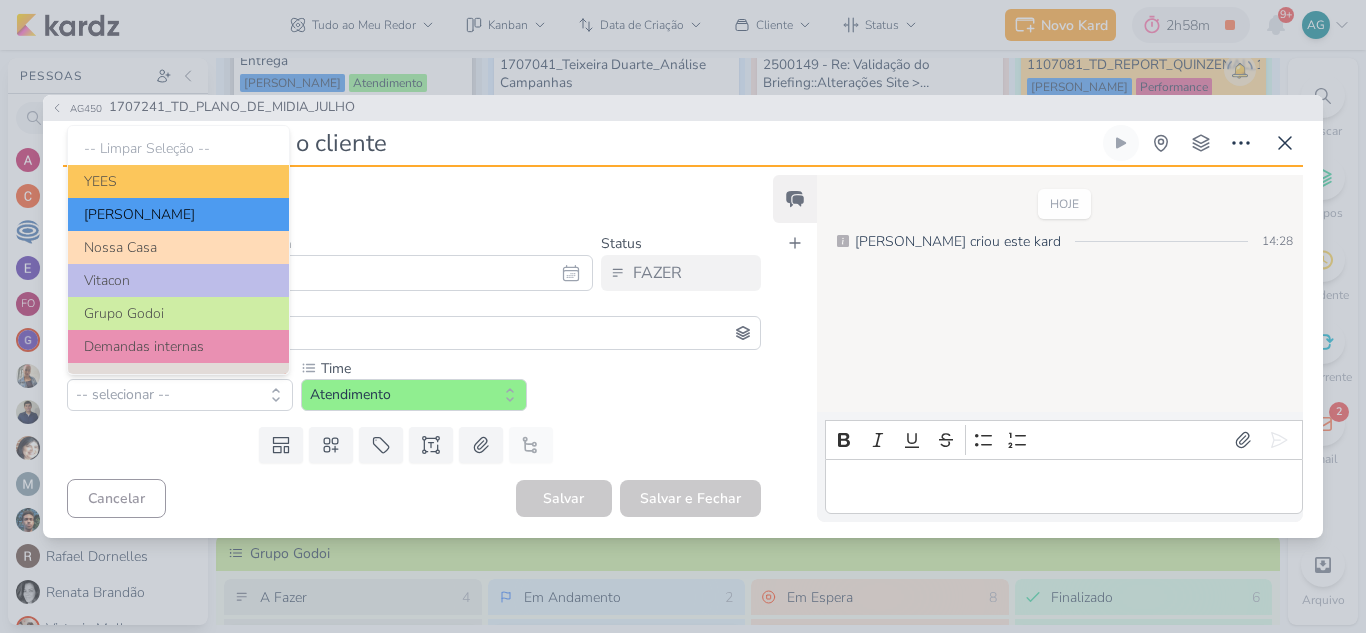 click on "[PERSON_NAME]" at bounding box center (178, 214) 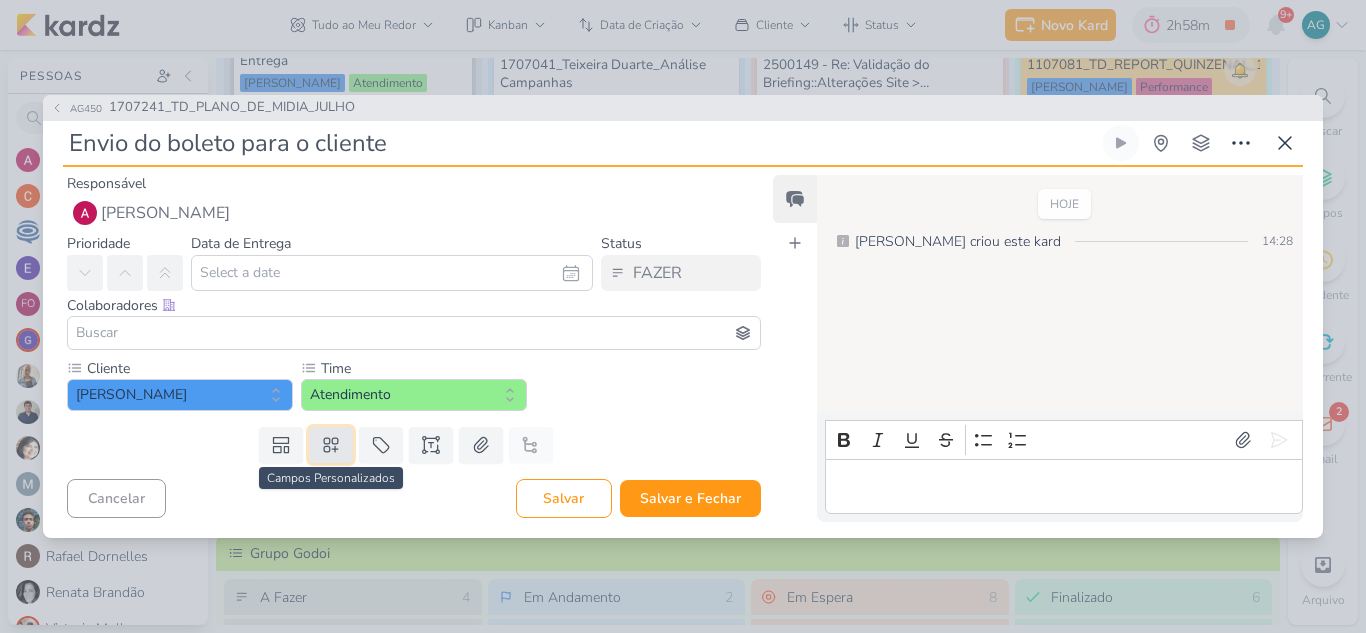 click 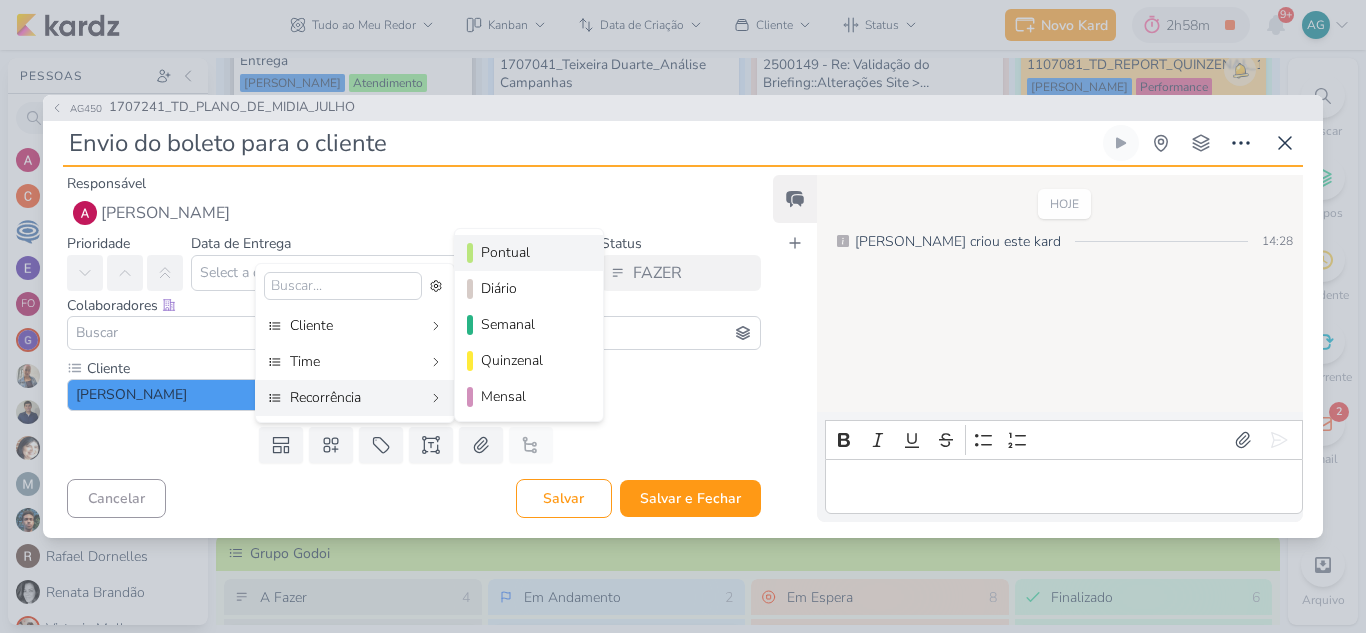 click on "Pontual" at bounding box center (530, 252) 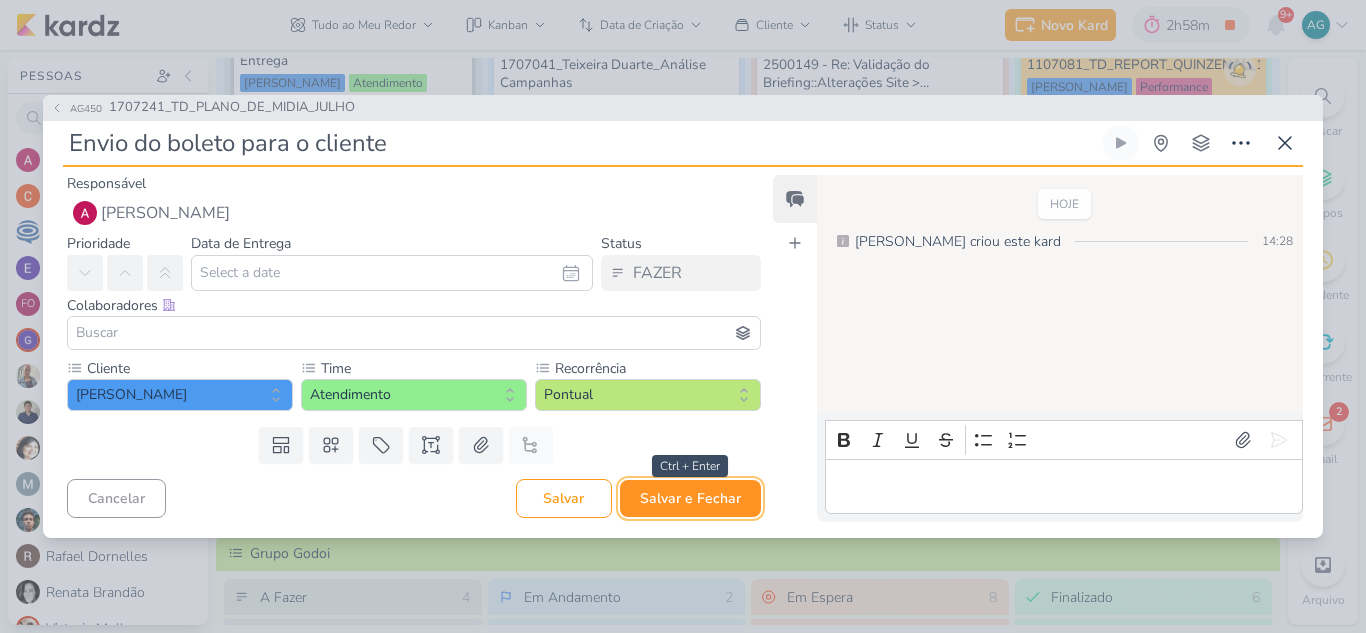 click on "Salvar e Fechar" at bounding box center [690, 498] 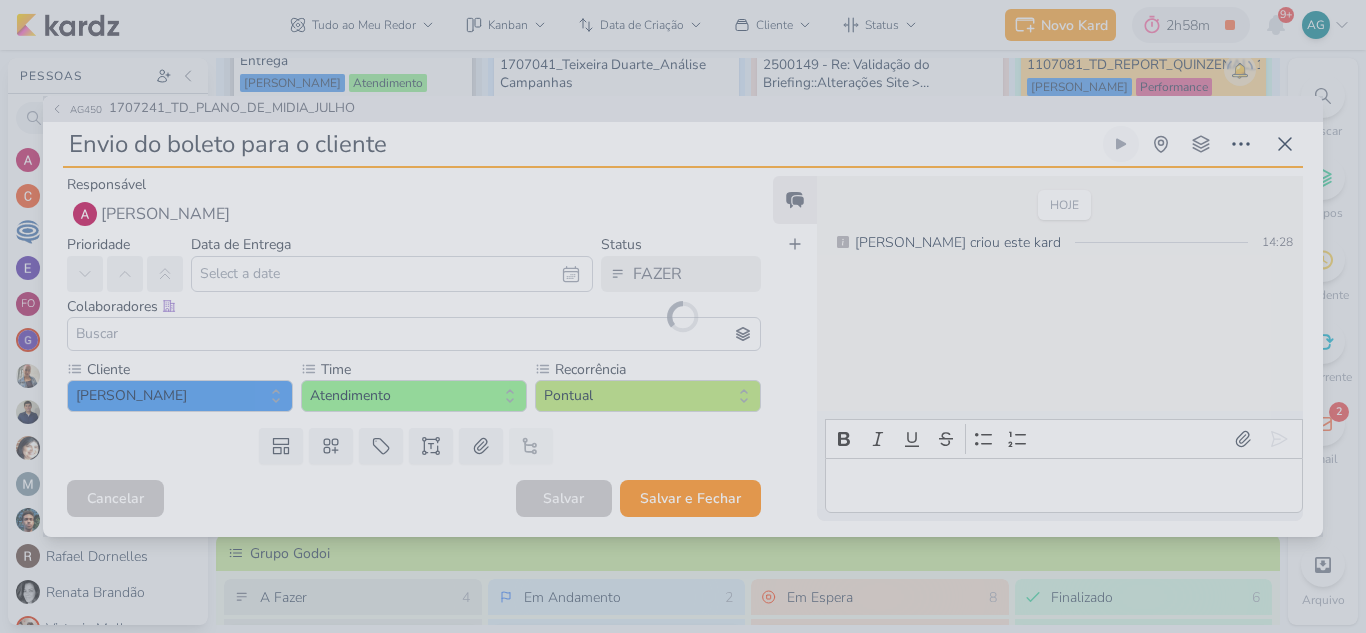 type 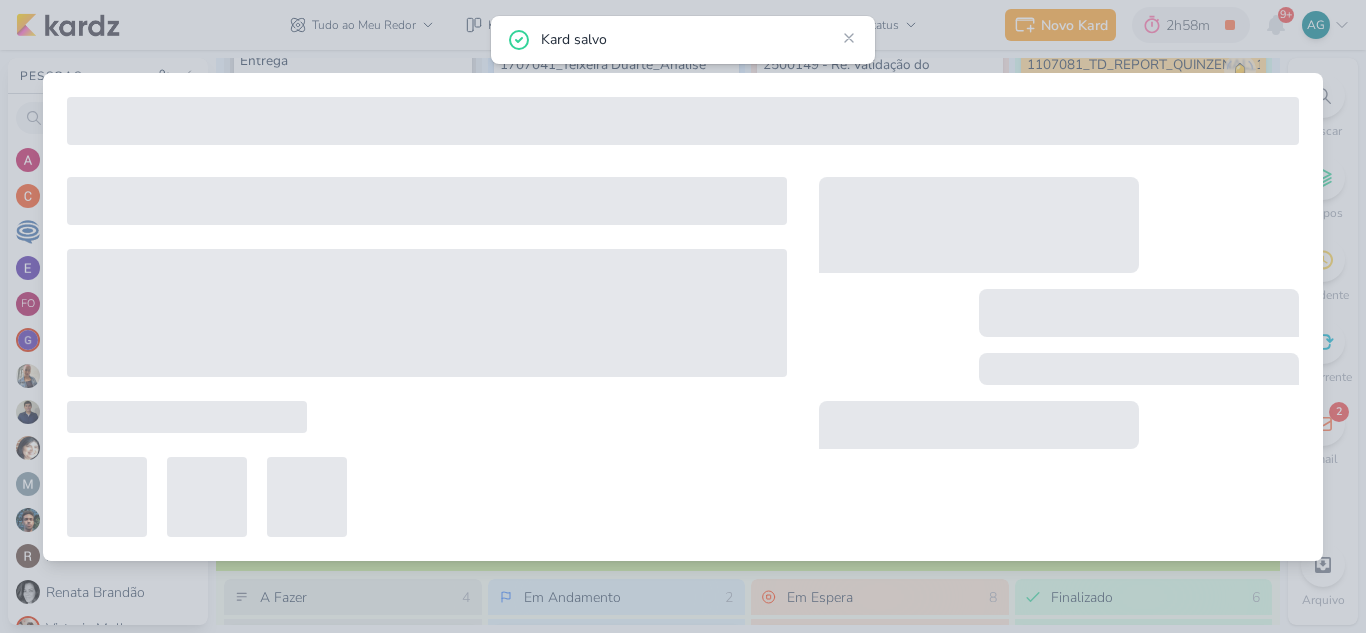 type on "1707241_TD_PLANO_DE_MIDIA_JULHO" 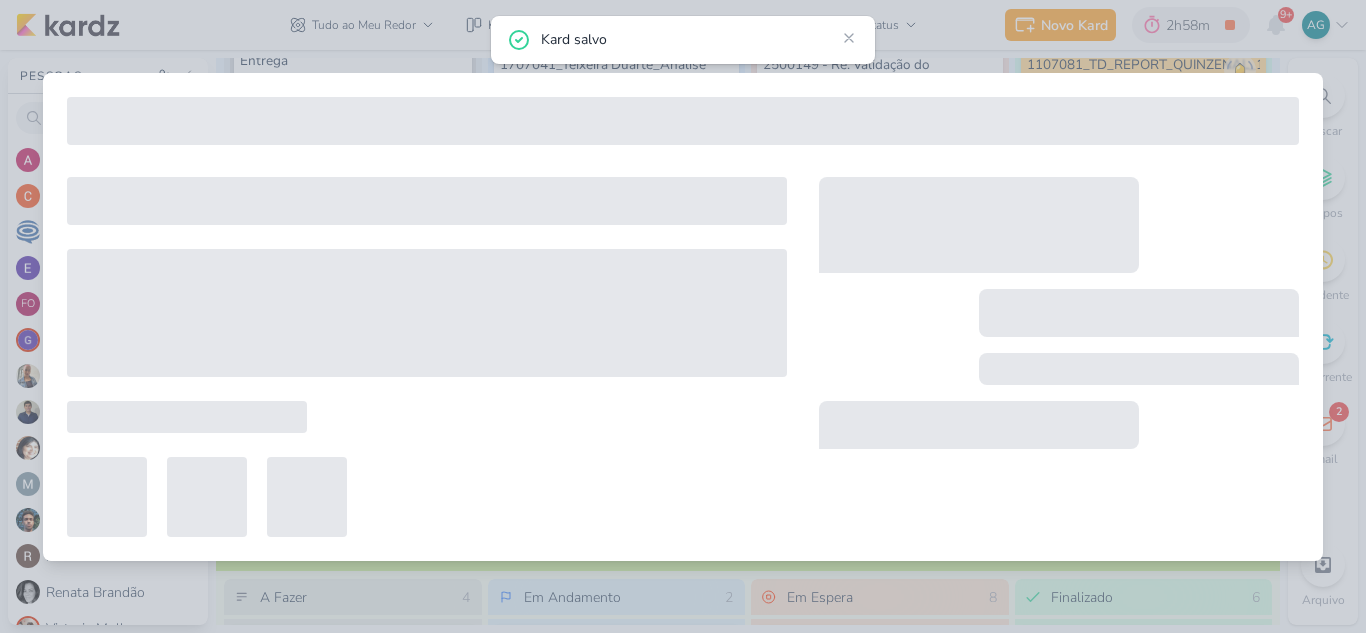 type on "28 de julho de 2025 às 23:59" 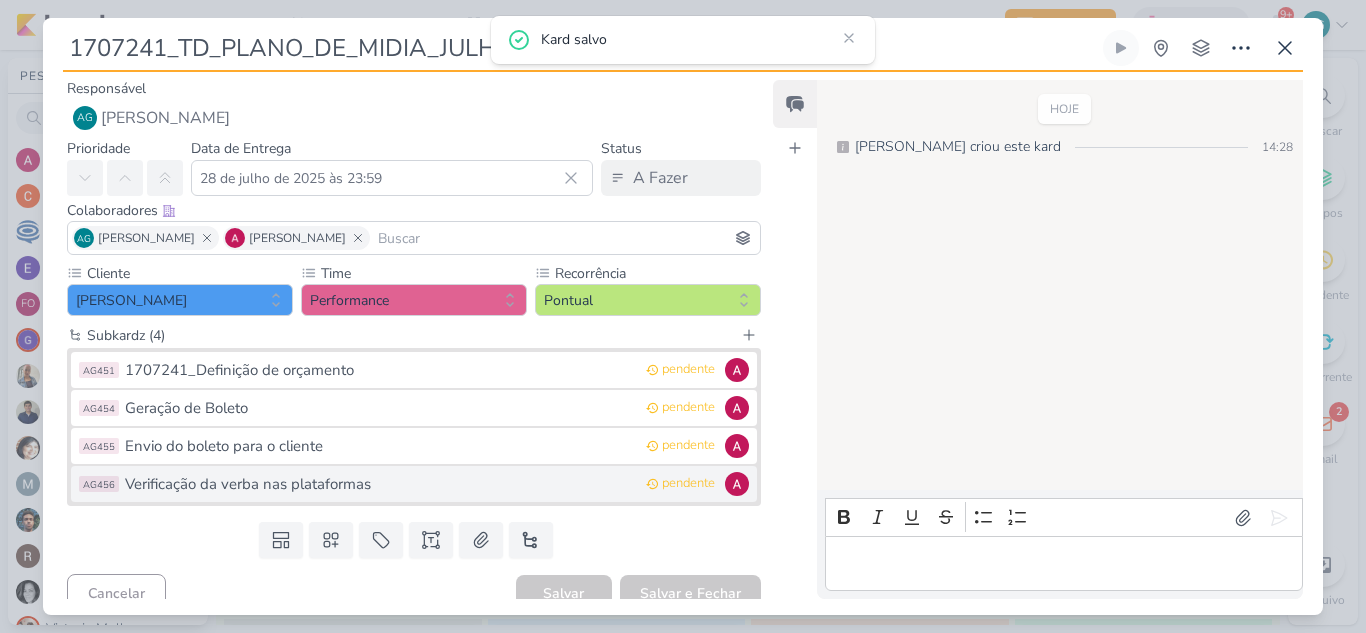 click on "Verificação da verba nas plataformas" at bounding box center (380, 484) 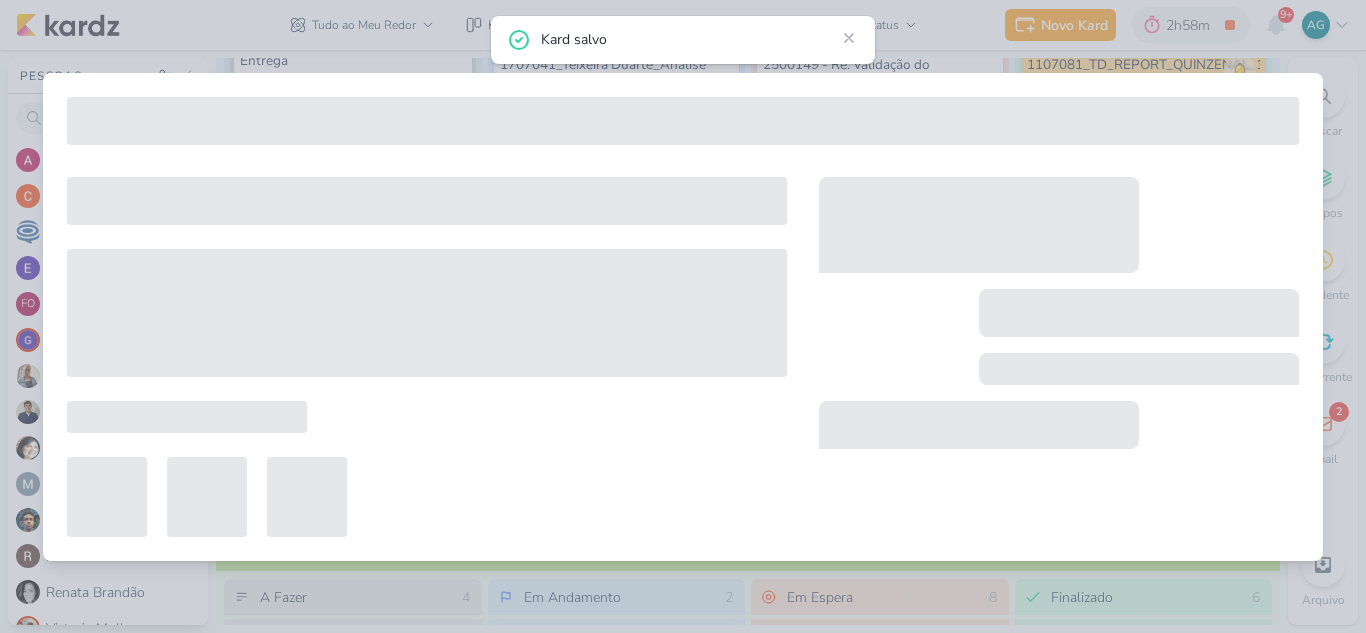 type on "Verificação da verba nas plataformas" 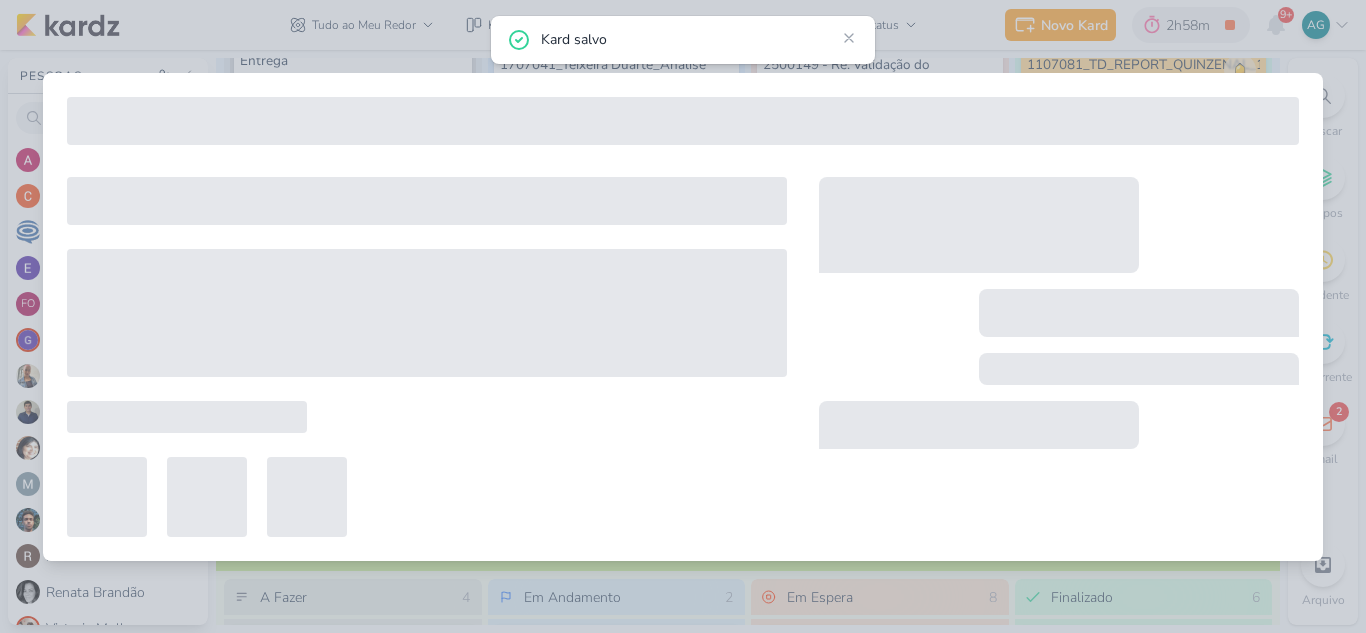 type 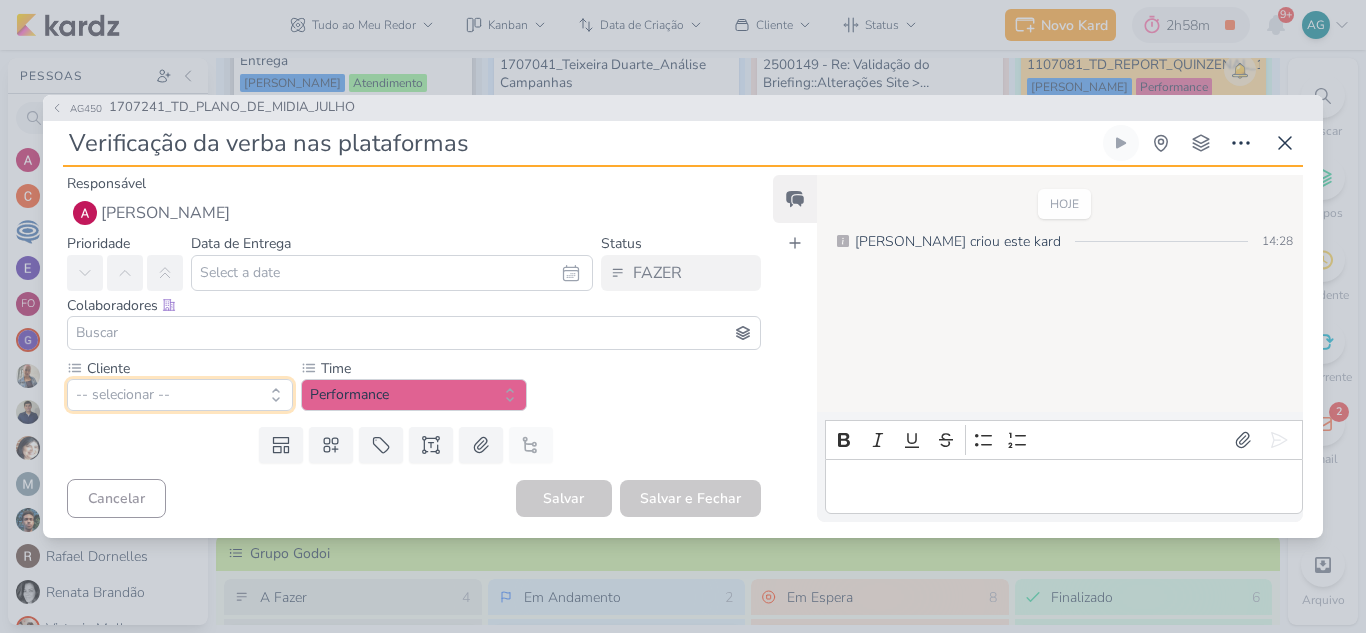 click on "-- selecionar --" at bounding box center (180, 395) 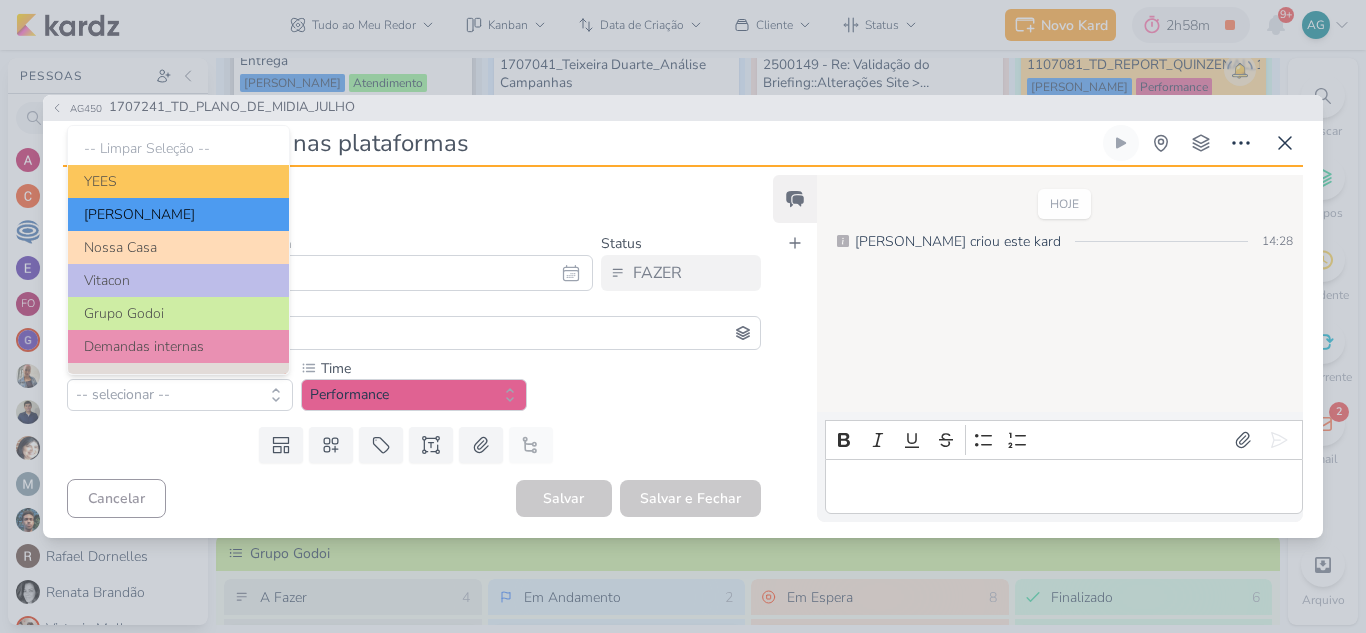 click on "[PERSON_NAME]" at bounding box center (178, 214) 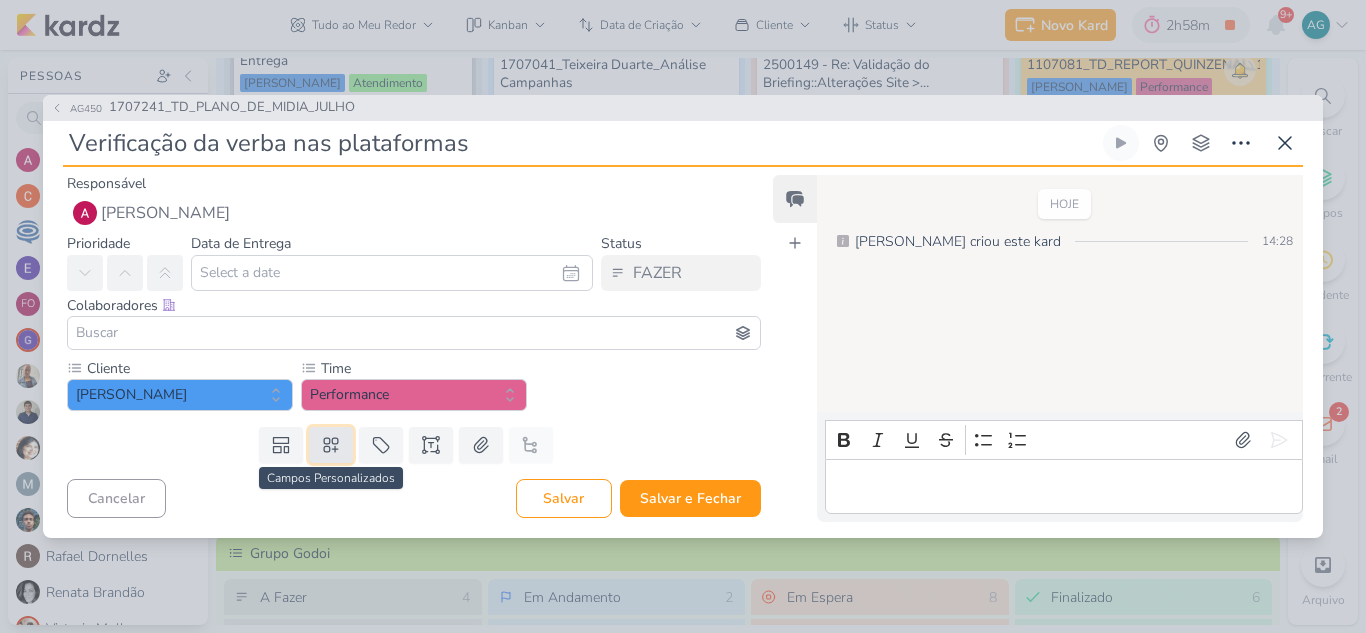 click 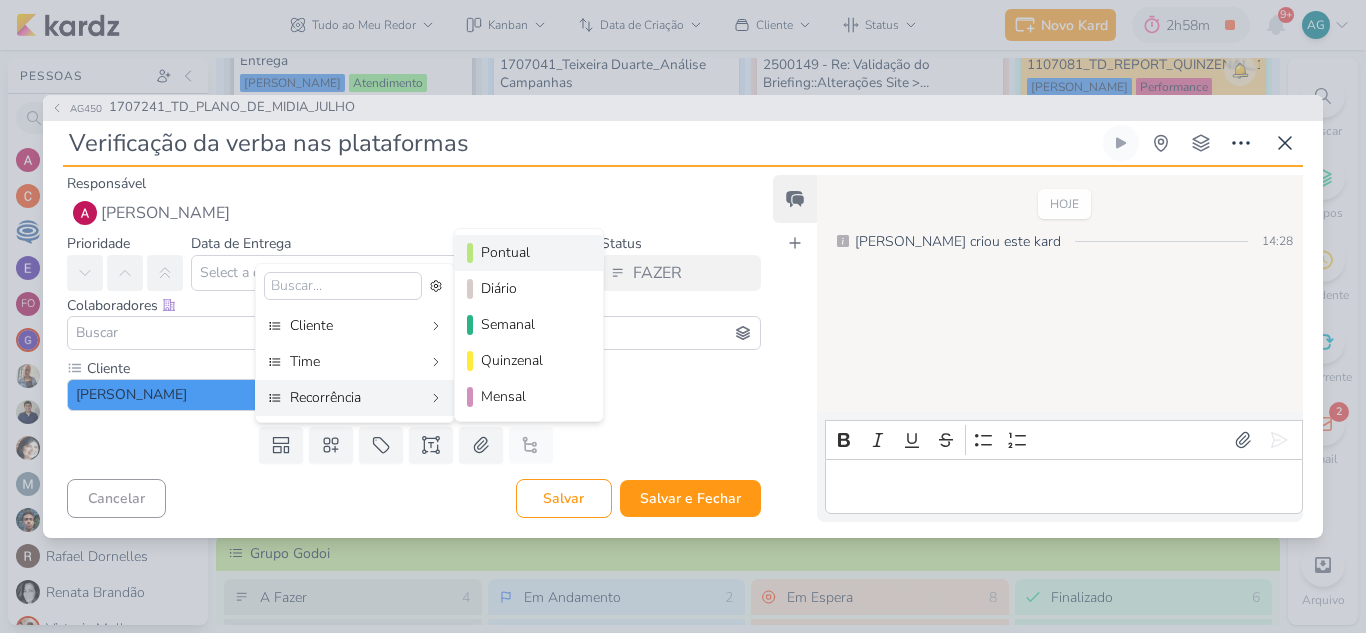 click on "Pontual" at bounding box center (530, 252) 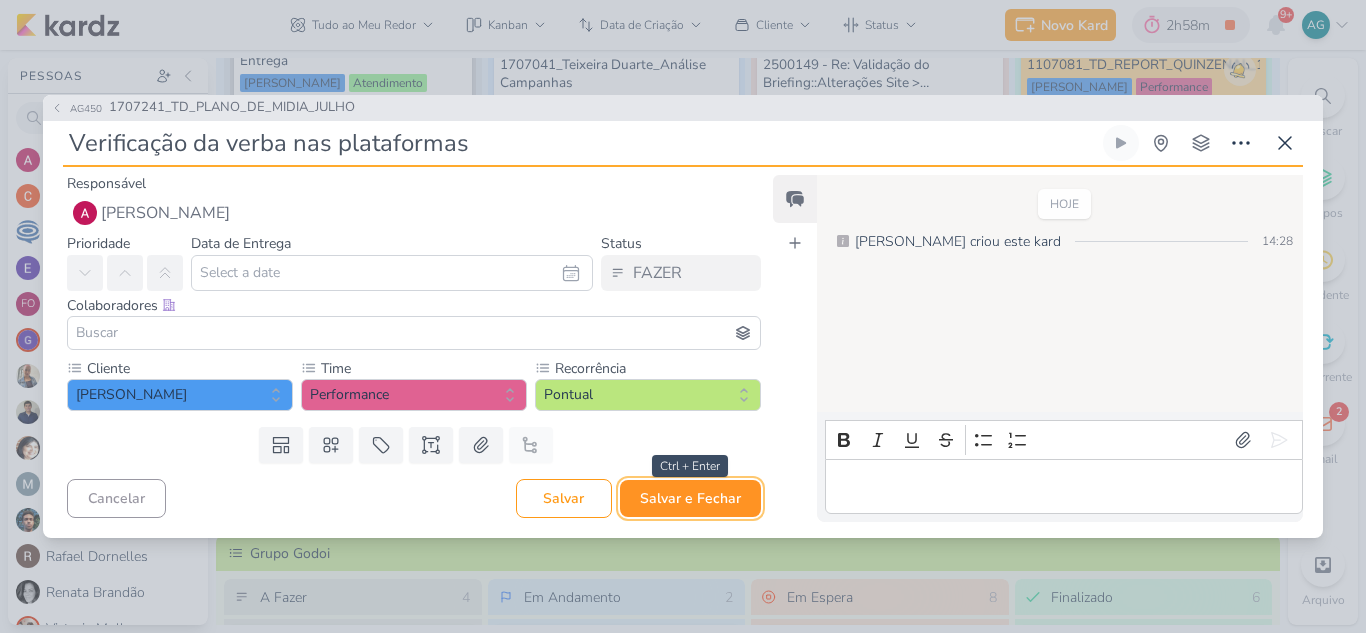 click on "Salvar e Fechar" at bounding box center [690, 498] 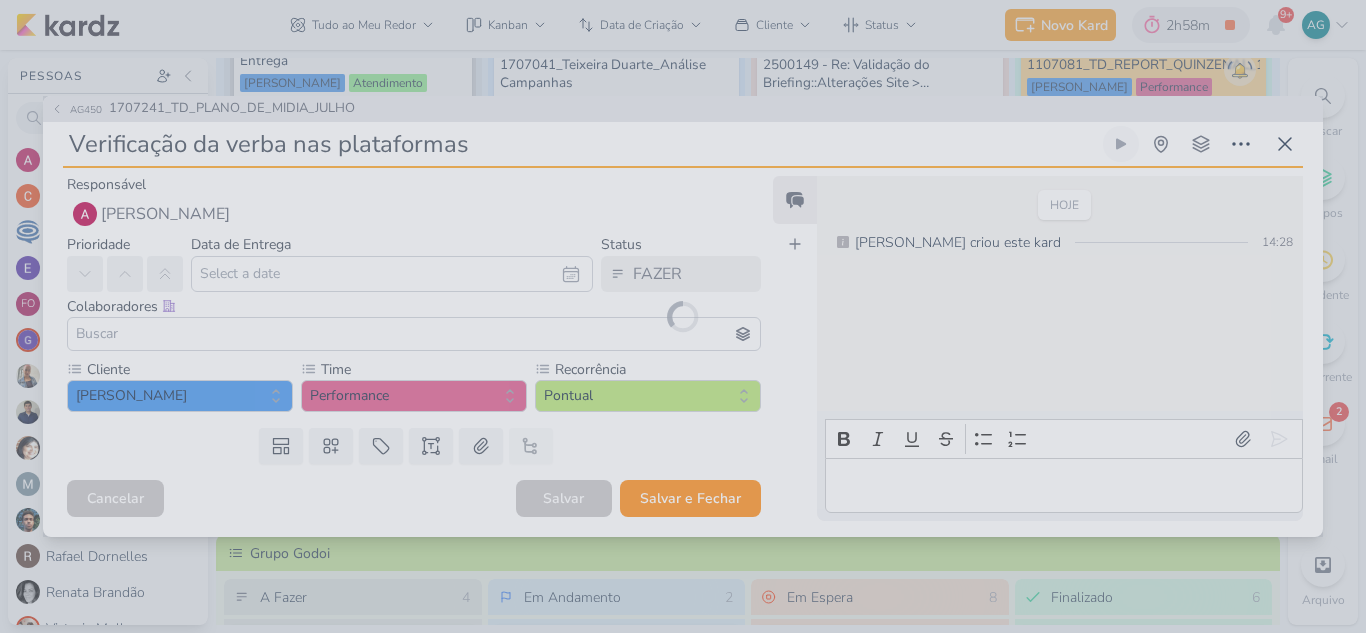 type 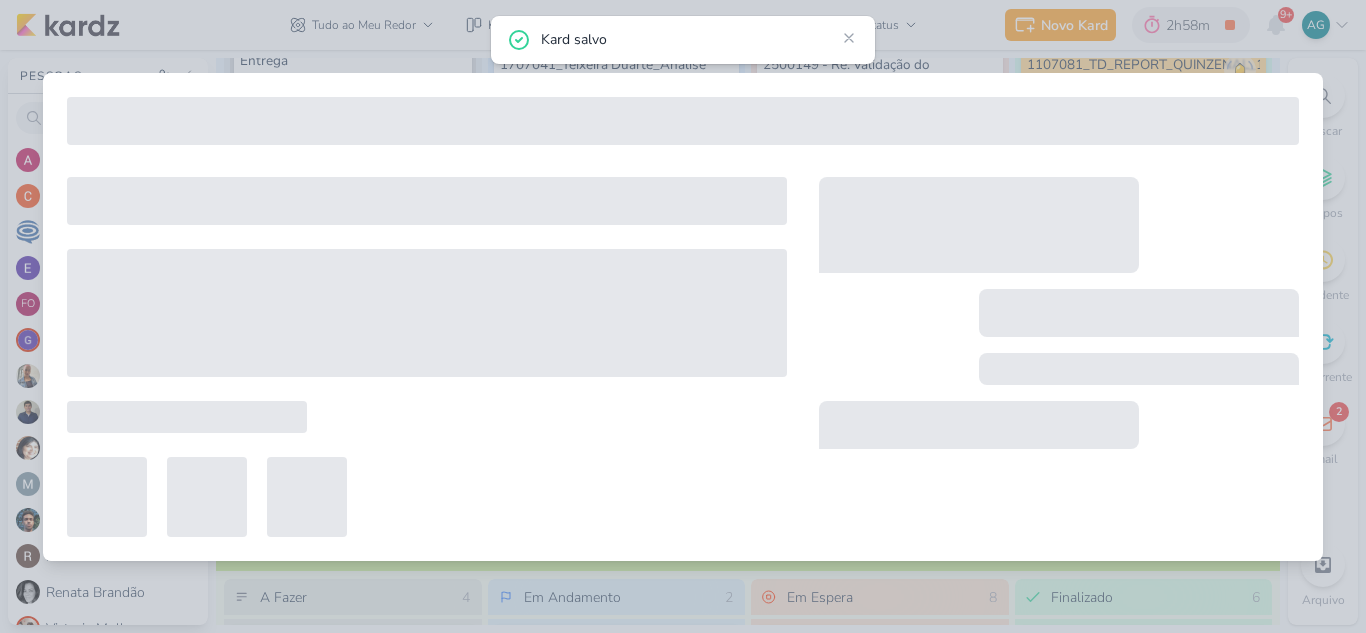 type on "1707241_TD_PLANO_DE_MIDIA_JULHO" 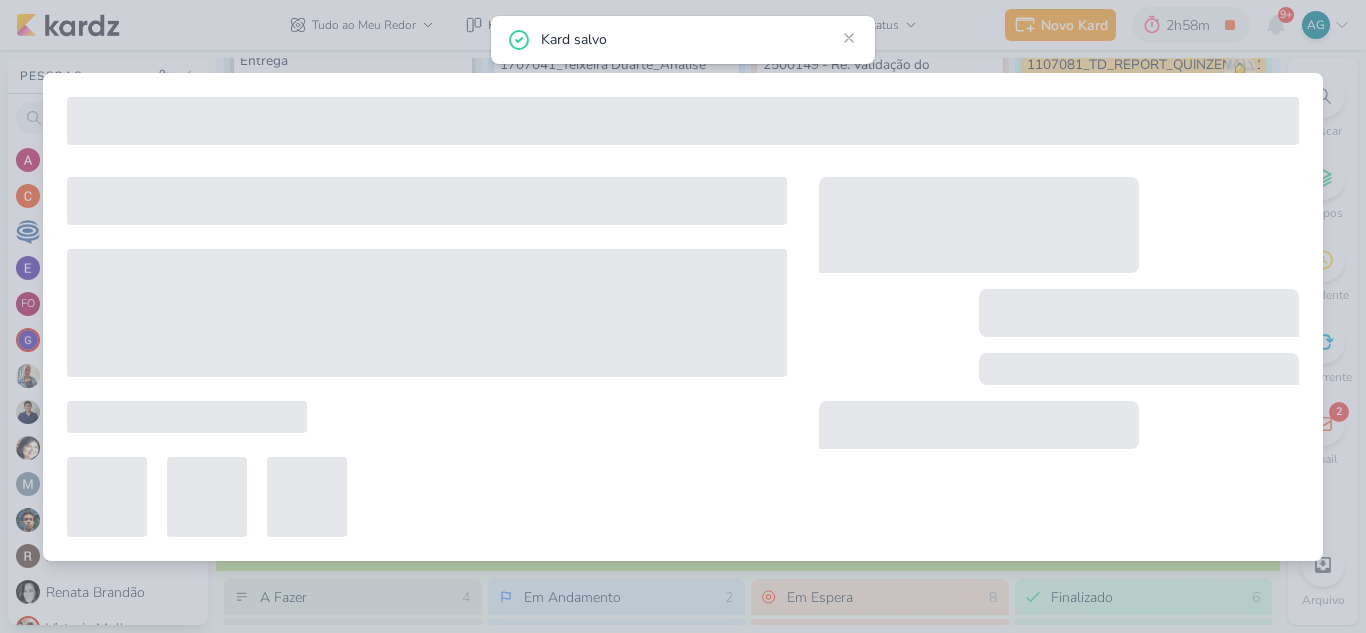 type on "28 de julho de 2025 às 23:59" 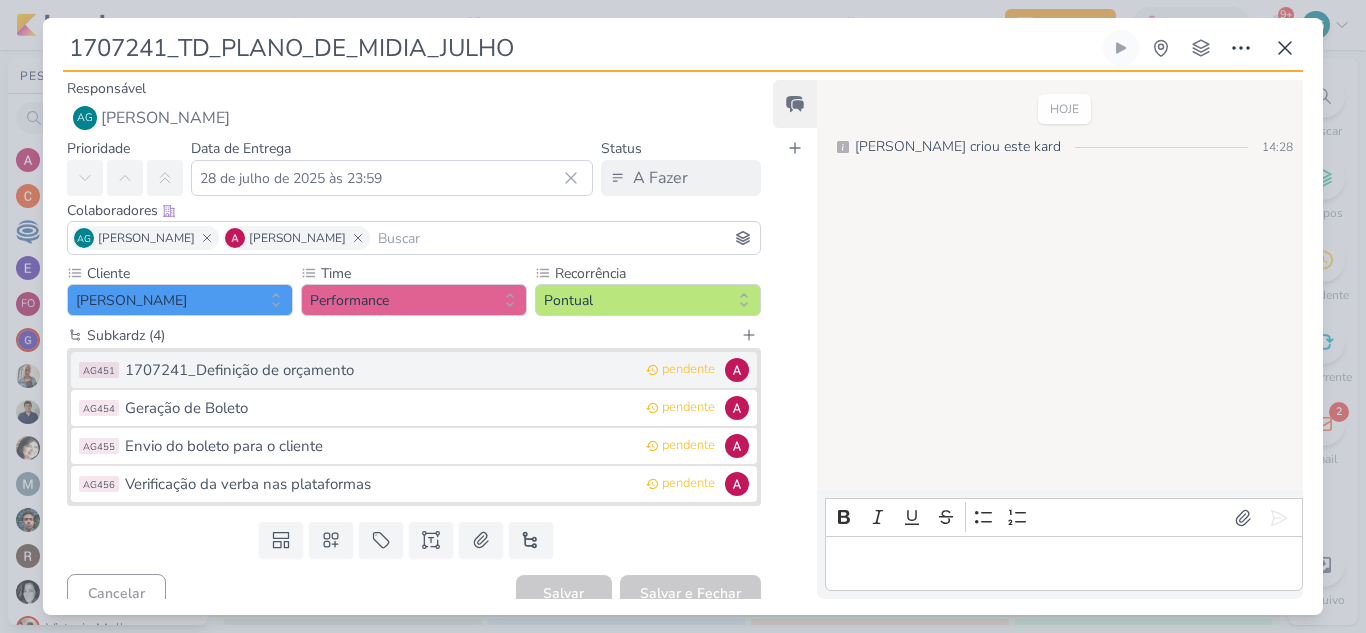click on "1707241_Definição de orçamento" at bounding box center (380, 370) 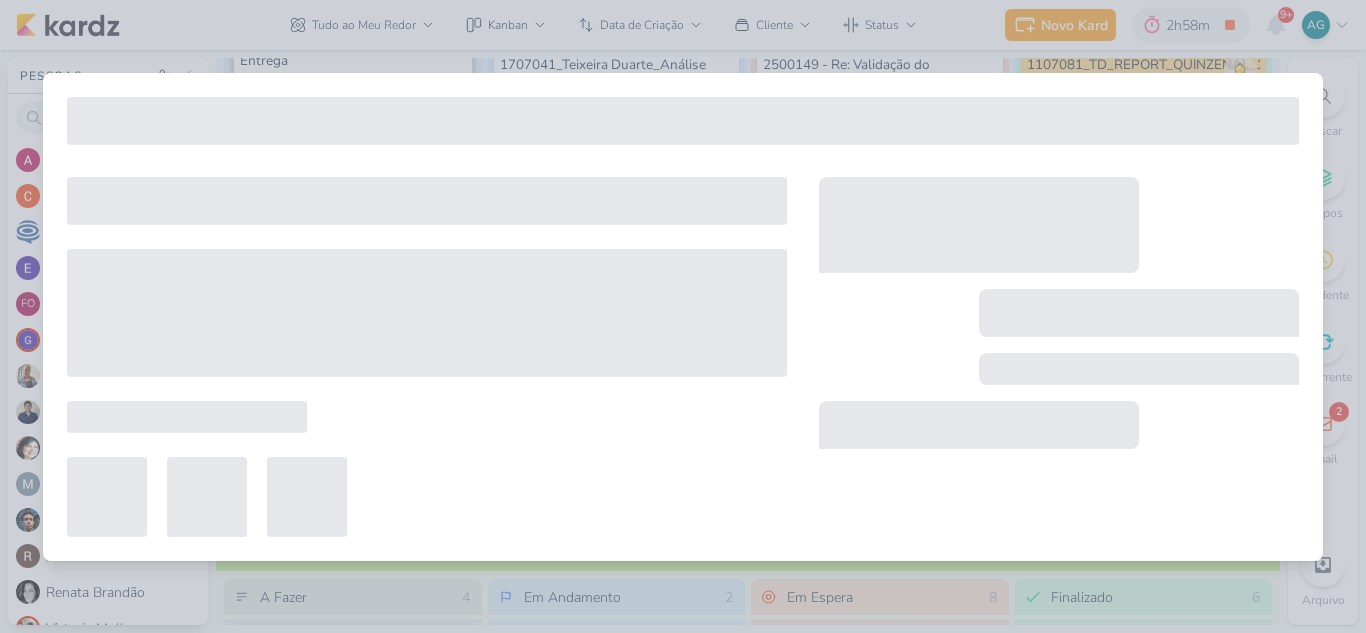 type on "1707241_Definição de orçamento" 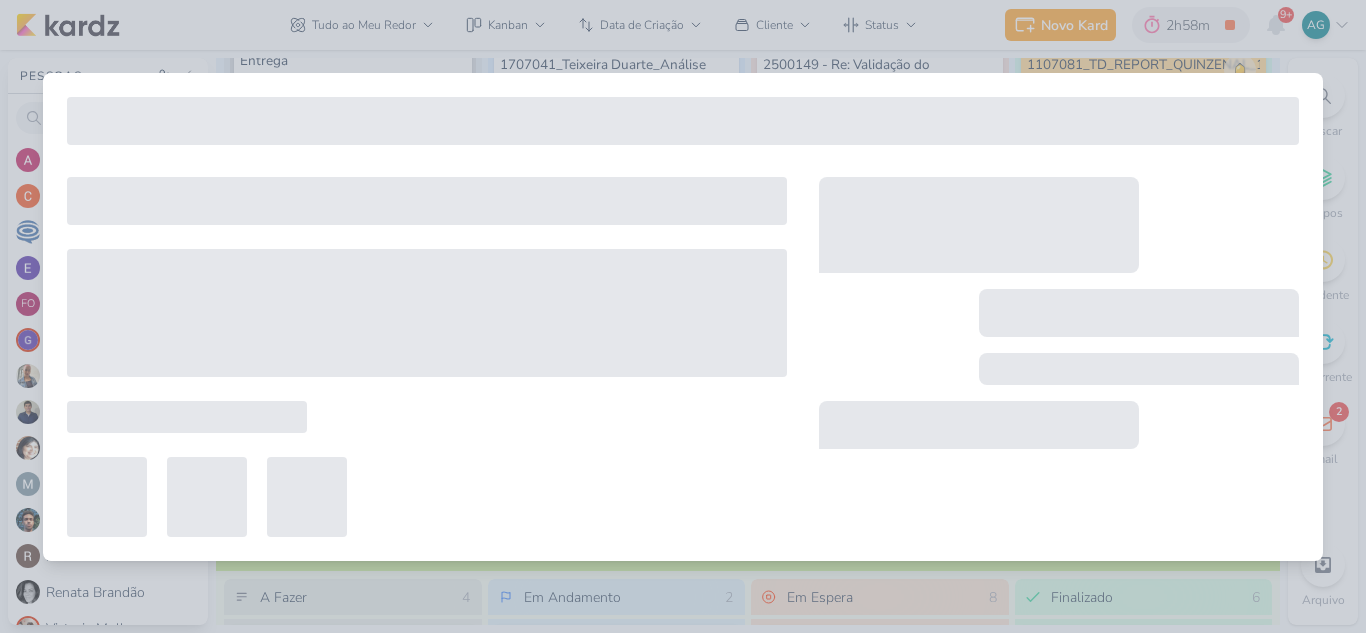 type 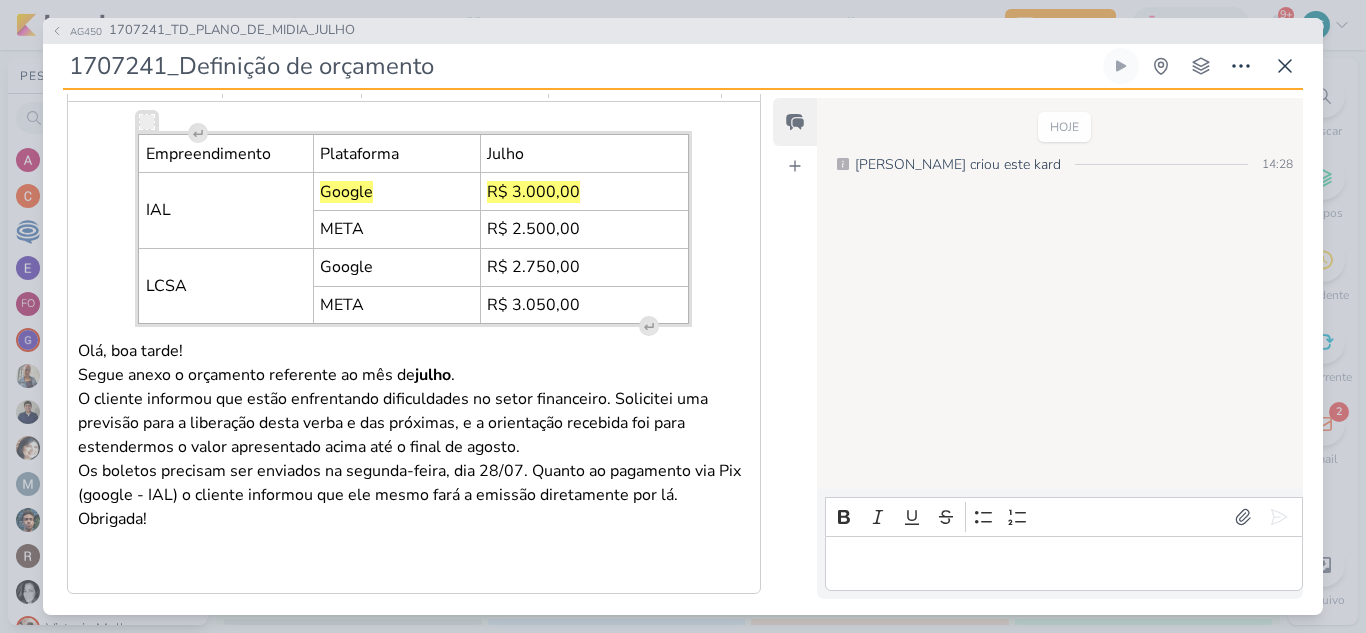 scroll, scrollTop: 0, scrollLeft: 0, axis: both 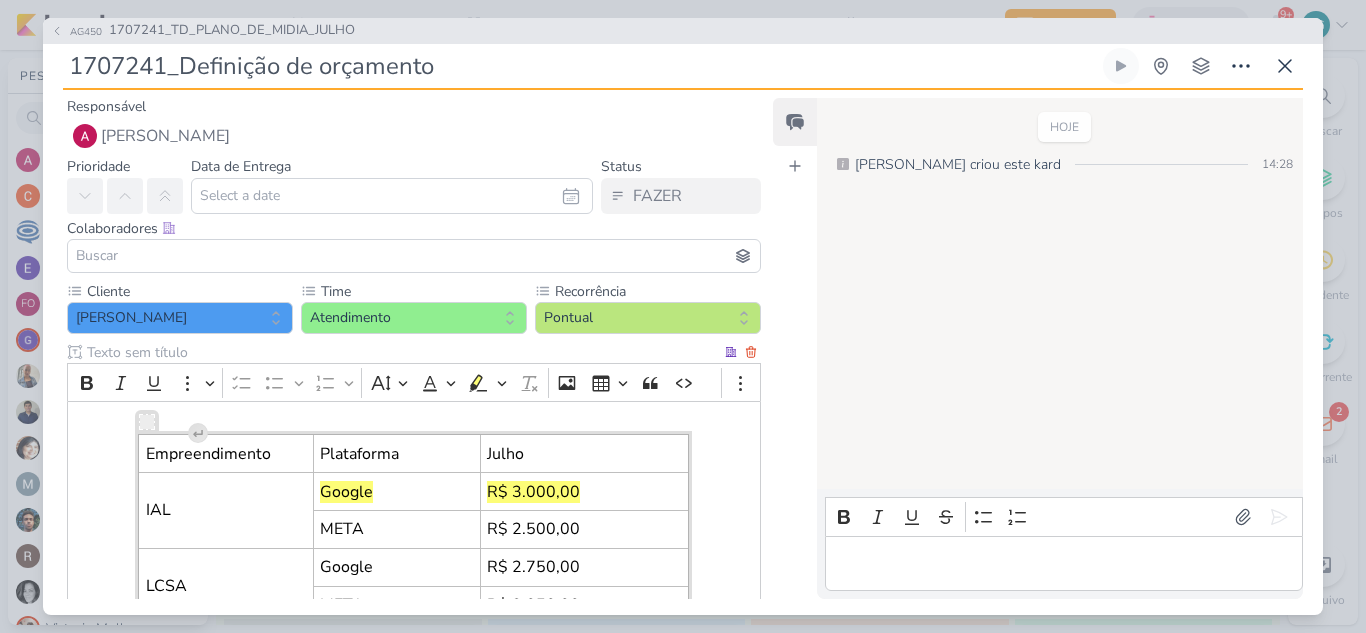 click on "Empreendimento Plataforma Julho IAL Google R$ 3.000,00 META R$ 2.500,00 LCSA Google R$ 2.750,00 META R$ 3.050,00 Olá, boa tarde! Segue anexo o orçamento referente ao mês de  julho . O cliente informou que estão enfrentando dificuldades no setor financeiro. Solicitei uma previsão para a liberação desta verba e das próximas, e a orientação recebida foi para estendermos o valor apresentado acima até o final de agosto. Os boletos precisam ser enviados na segunda-feira, dia 28/07. Quanto ao pagamento via Pix (google - IAL) o cliente informou que ele mesmo fará a emissão diretamente por lá. Obrigada!" at bounding box center [414, 647] 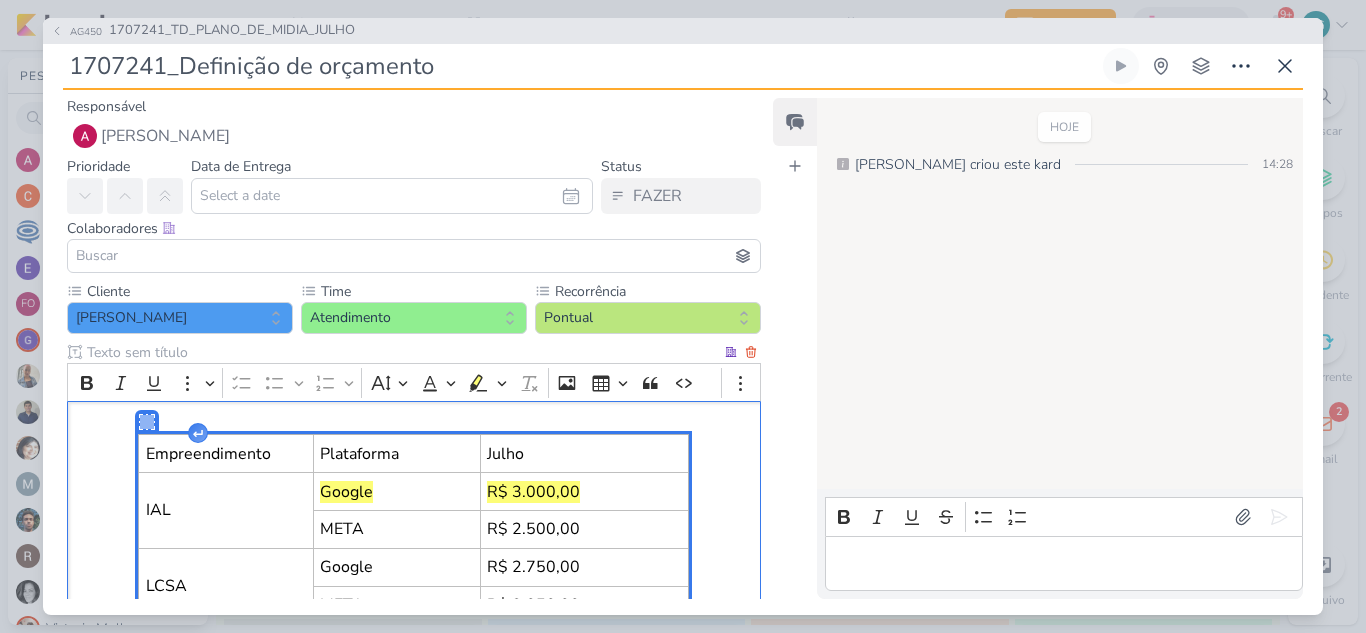 click on "Empreendimento Plataforma Julho IAL Google R$ 3.000,00 META R$ 2.500,00 LCSA Google R$ 2.750,00 META R$ 3.050,00 Olá, boa tarde! Segue anexo o orçamento referente ao mês de  julho . O cliente informou que estão enfrentando dificuldades no setor financeiro. Solicitei uma previsão para a liberação desta verba e das próximas, e a orientação recebida foi para estendermos o valor apresentado acima até o final de agosto. Os boletos precisam ser enviados na segunda-feira, dia 28/07. Quanto ao pagamento via Pix (google - IAL) o cliente informou que ele mesmo fará a emissão diretamente por lá. Obrigada!   Press Enter to type after or press Shift + Enter to type before the widget" at bounding box center [414, 640] 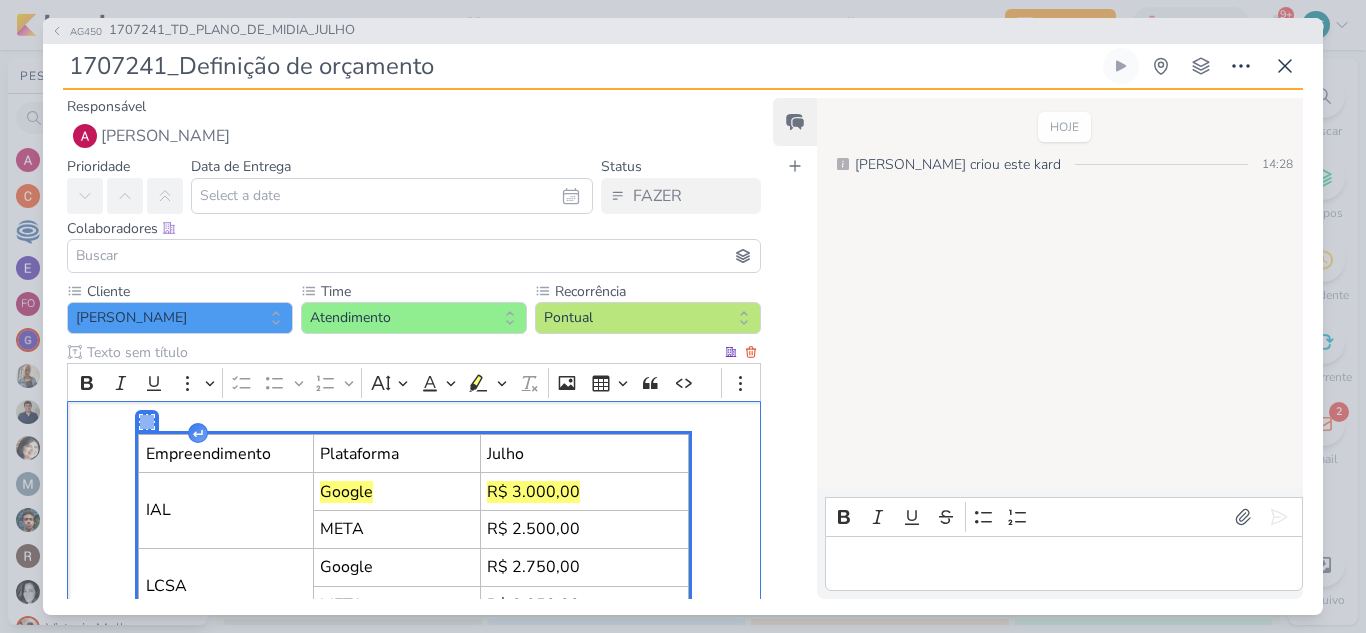 click on "Empreendimento Plataforma Julho IAL Google R$ 3.000,00 META R$ 2.500,00 LCSA Google R$ 2.750,00 META R$ 3.050,00 Olá, boa tarde! Segue anexo o orçamento referente ao mês de  julho . O cliente informou que estão enfrentando dificuldades no setor financeiro. Solicitei uma previsão para a liberação desta verba e das próximas, e a orientação recebida foi para estendermos o valor apresentado acima até o final de agosto. Os boletos precisam ser enviados na segunda-feira, dia 28/07. Quanto ao pagamento via Pix (google - IAL) o cliente informou que ele mesmo fará a emissão diretamente por lá. Obrigada!   Press Enter to type after or press Shift + Enter to type before the widget" at bounding box center (414, 640) 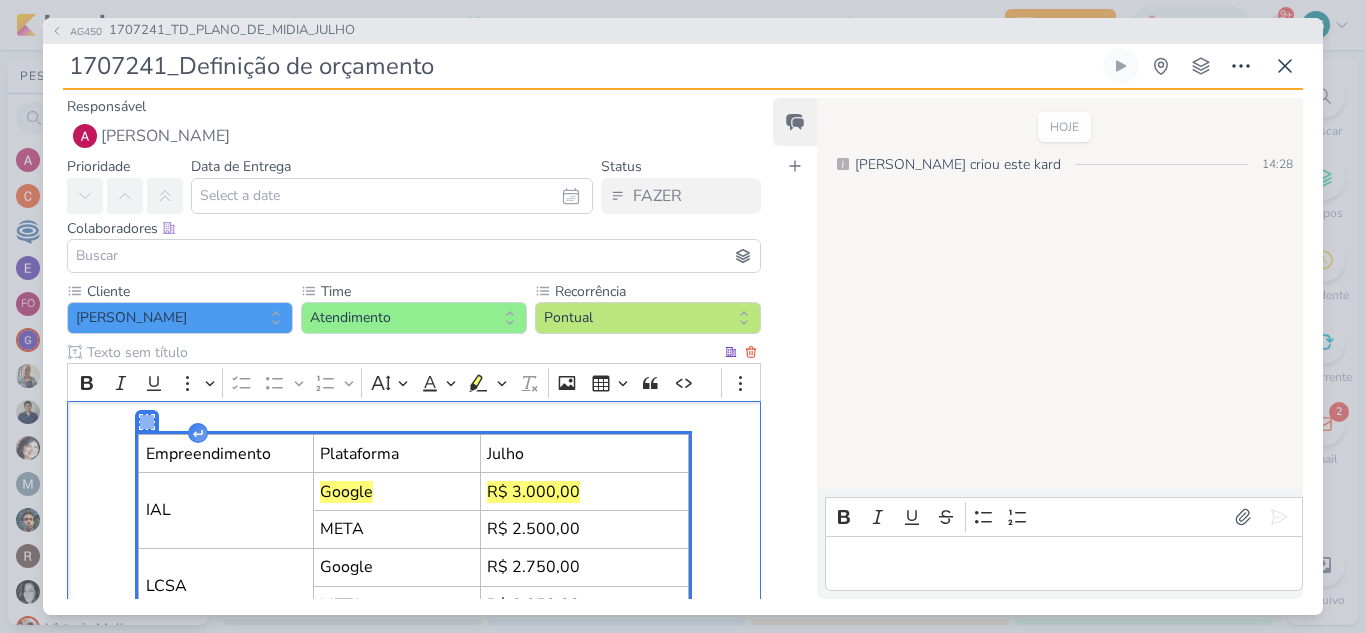 click 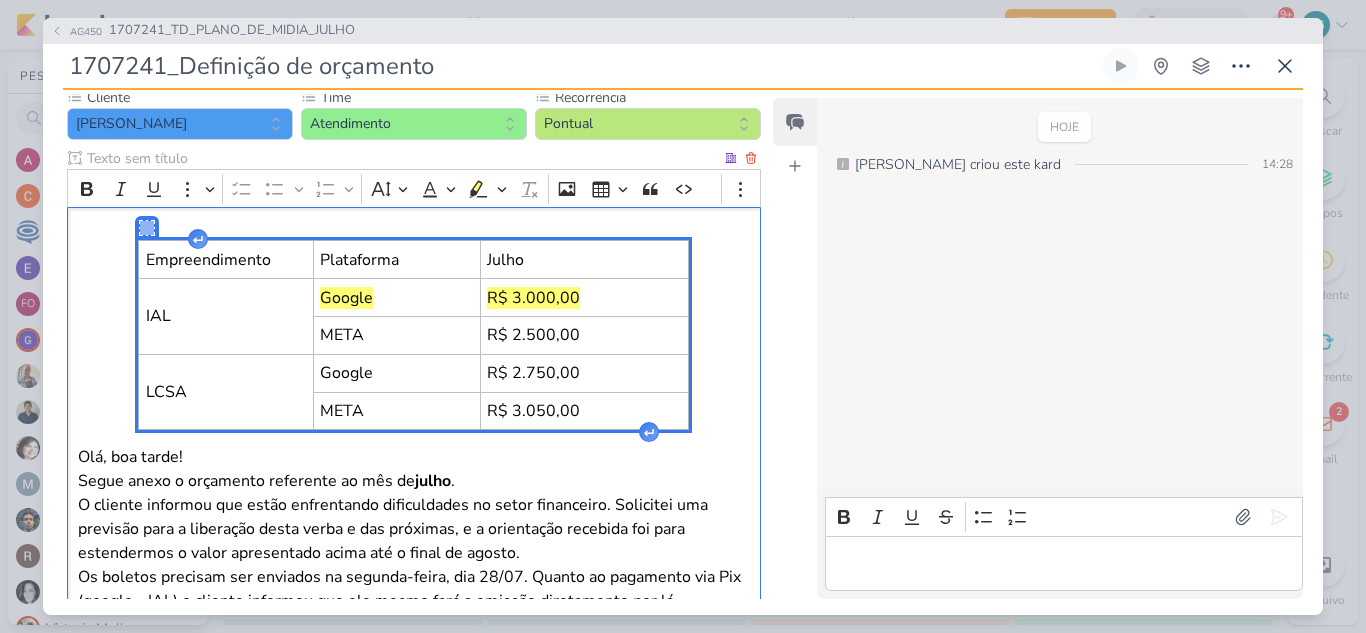 scroll, scrollTop: 200, scrollLeft: 0, axis: vertical 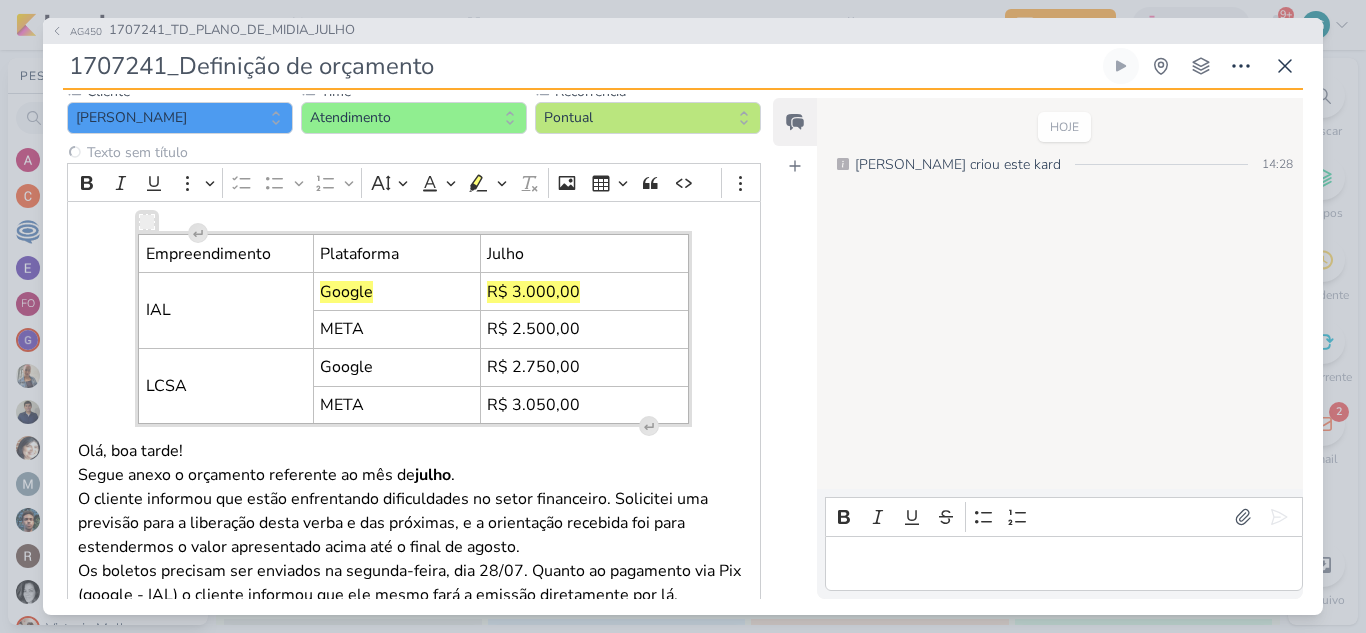 type 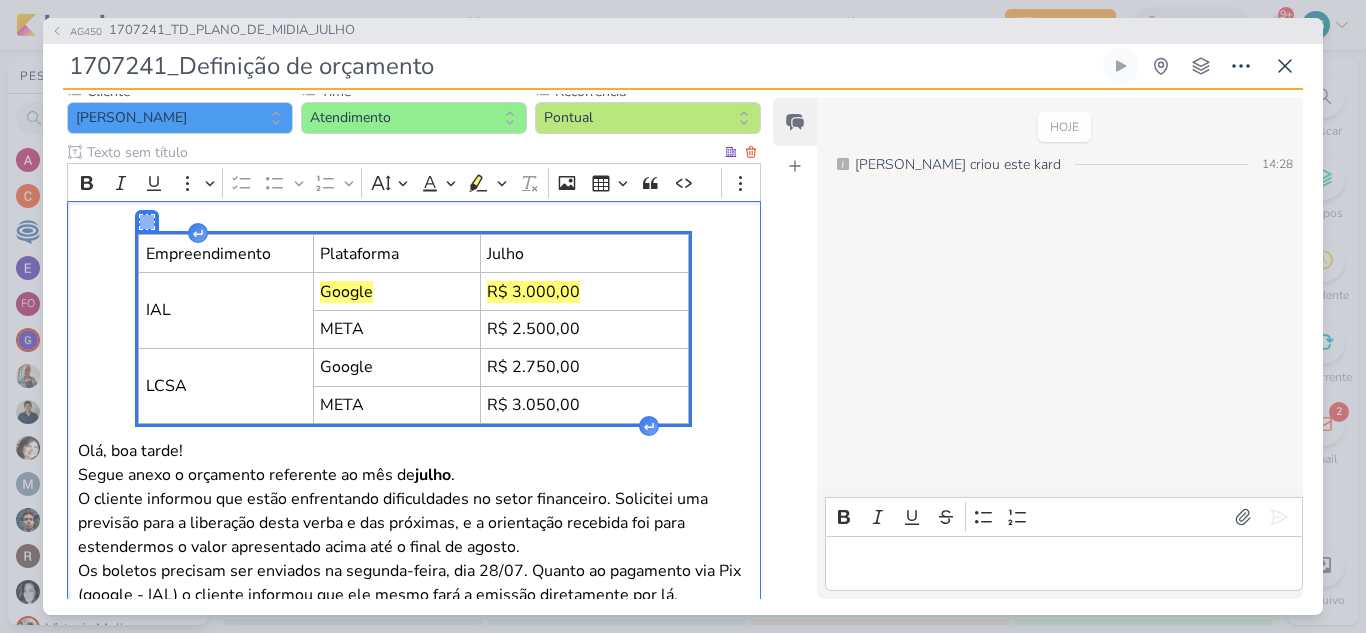 click on "O cliente informou que estão enfrentando dificuldades no setor financeiro. Solicitei uma previsão para a liberação desta verba e das próximas, e a orientação recebida foi para estendermos o valor apresentado acima até o final de agosto." at bounding box center (414, 523) 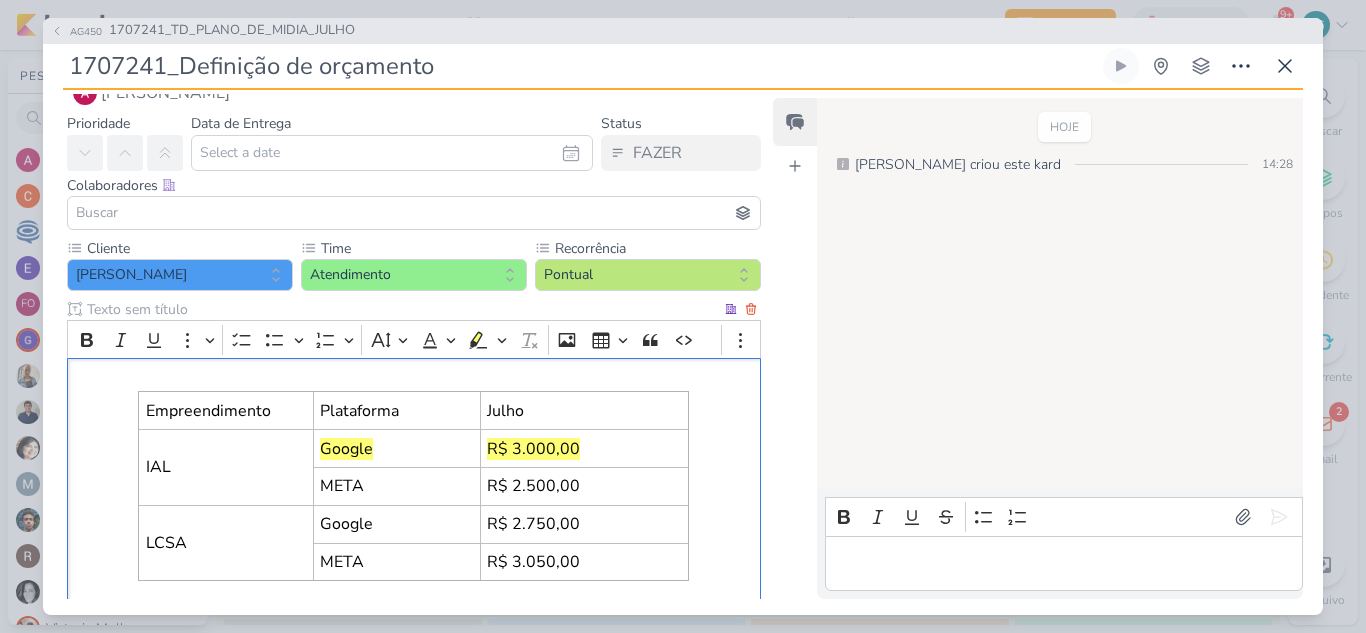 scroll, scrollTop: 6, scrollLeft: 0, axis: vertical 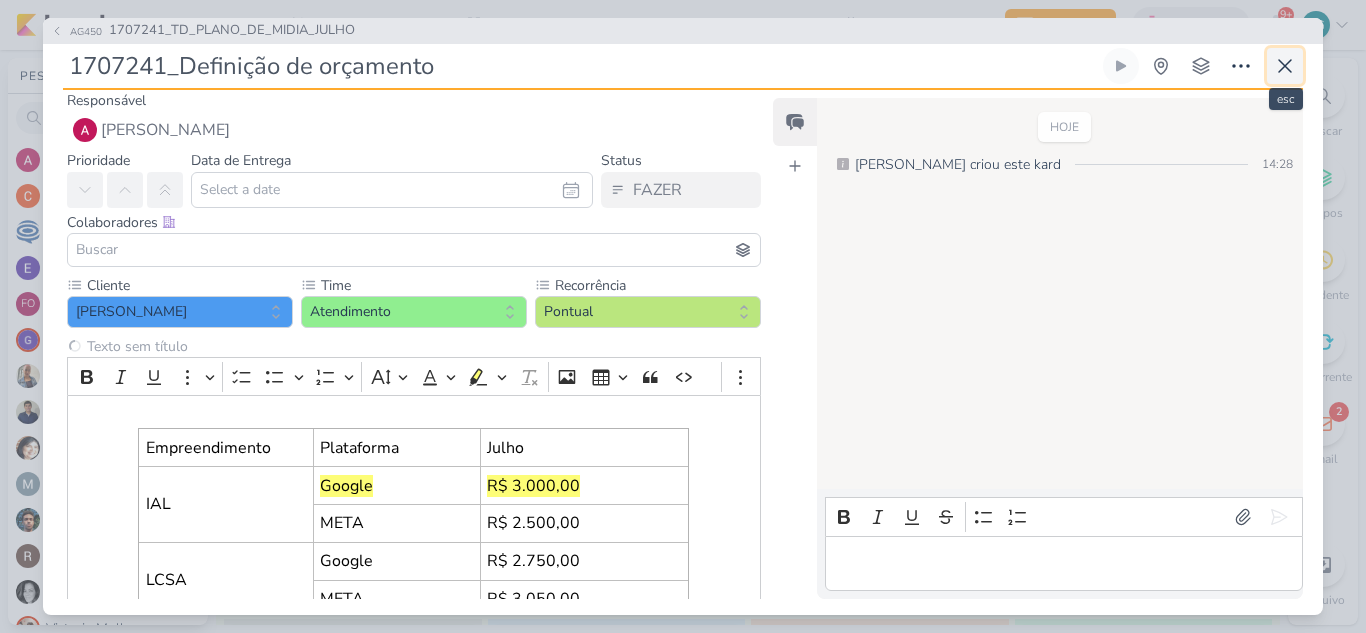 click 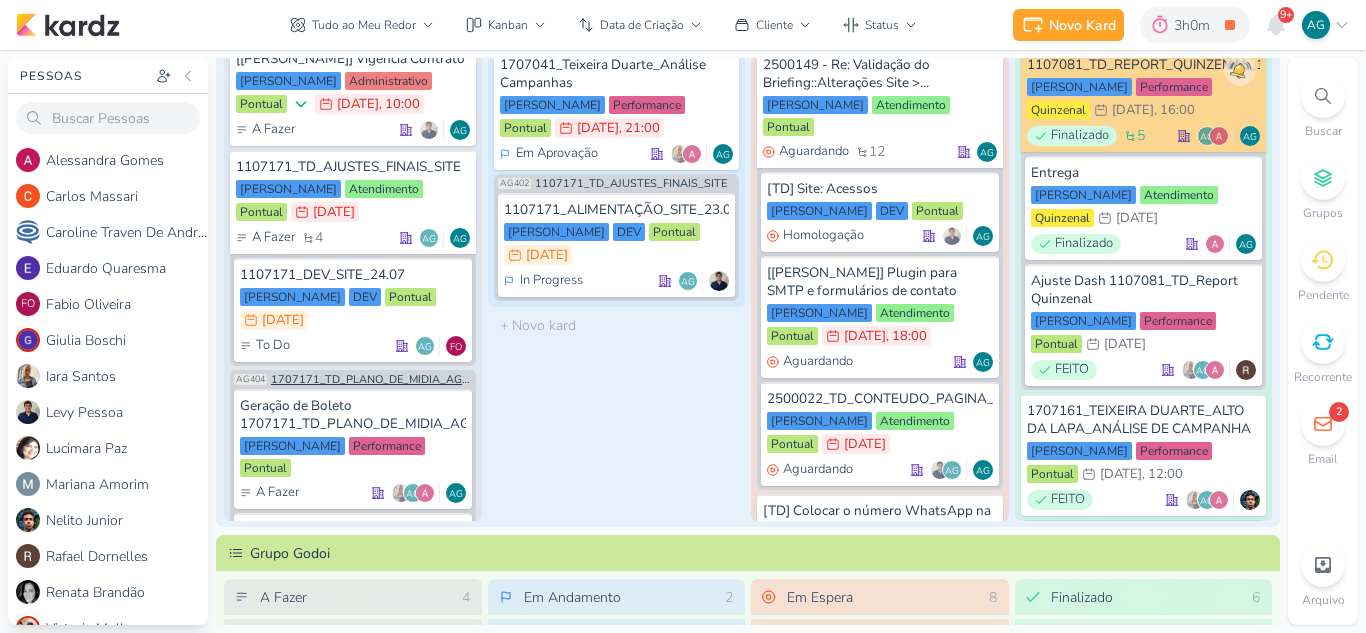 scroll, scrollTop: 0, scrollLeft: 0, axis: both 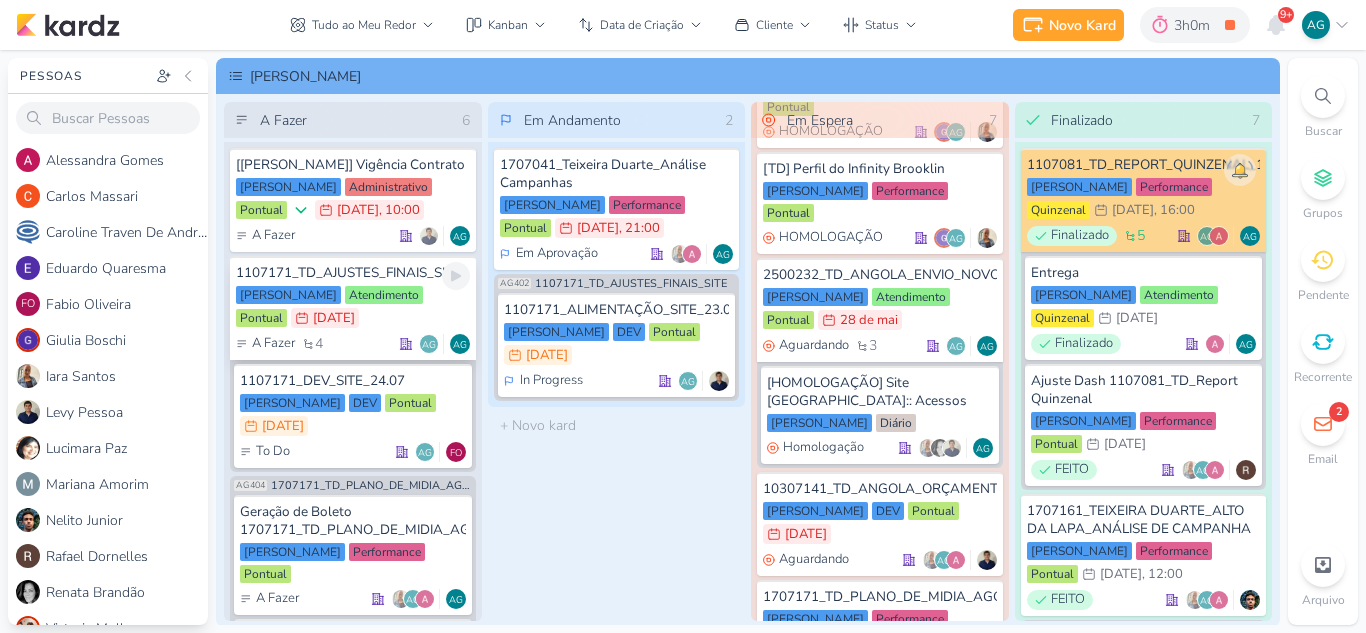 click on "1107171_TD_AJUSTES_FINAIS_SITE" at bounding box center [353, 273] 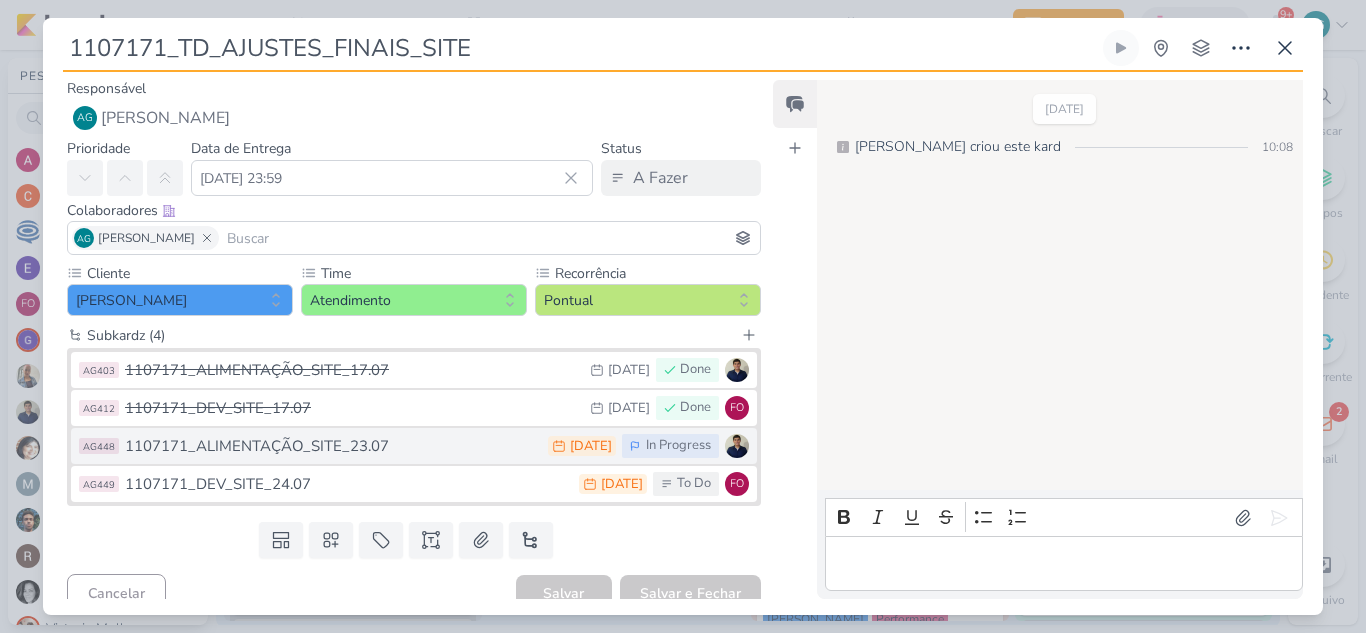 click on "1107171_ALIMENTAÇÃO_SITE_23.07" at bounding box center [331, 446] 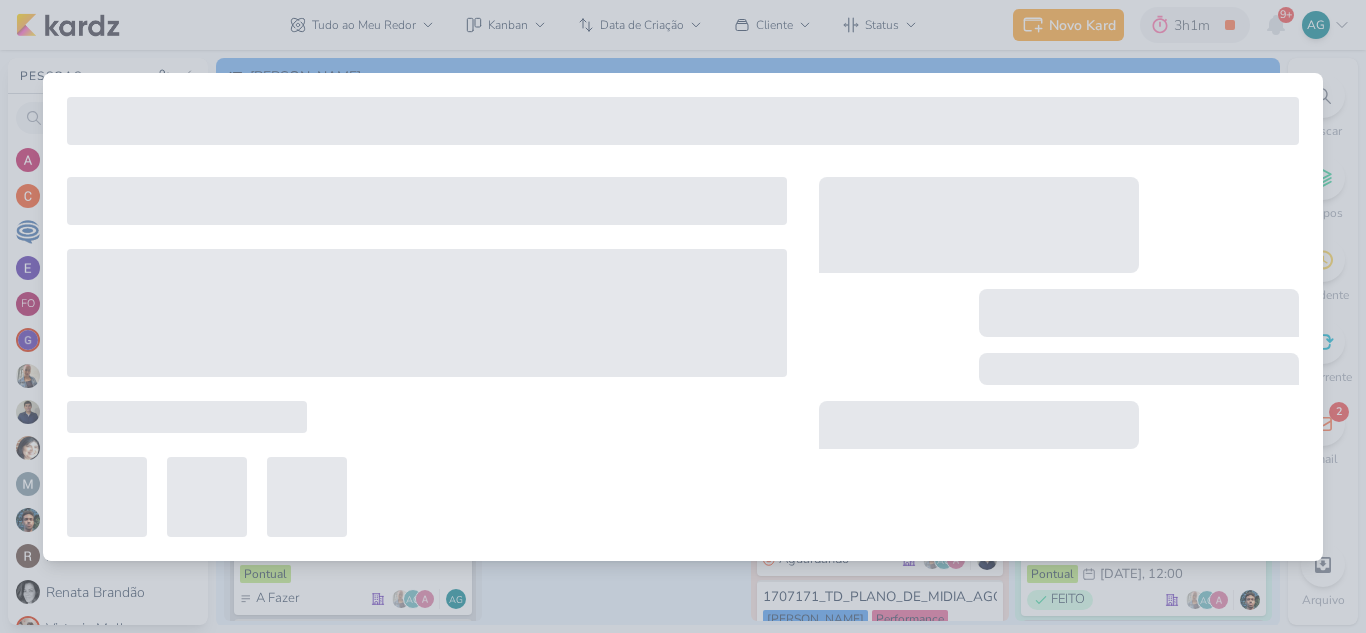 type on "1107171_ALIMENTAÇÃO_SITE_23.07" 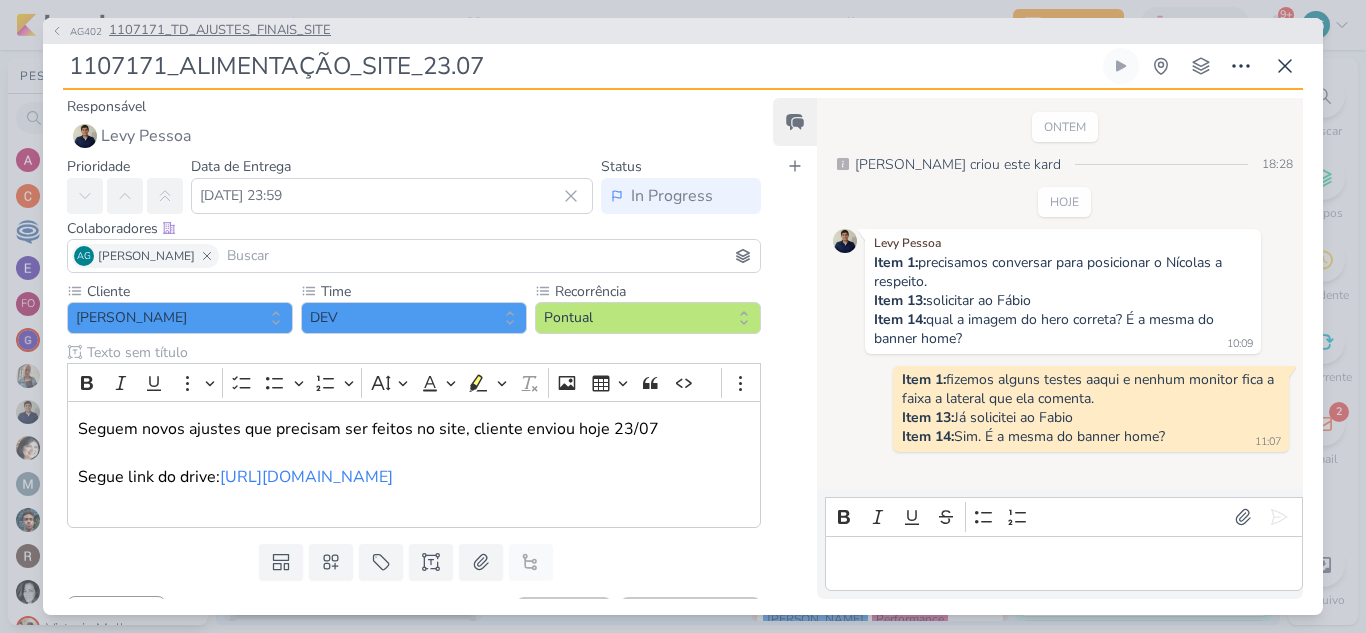 click on "1107171_TD_AJUSTES_FINAIS_SITE" at bounding box center [220, 31] 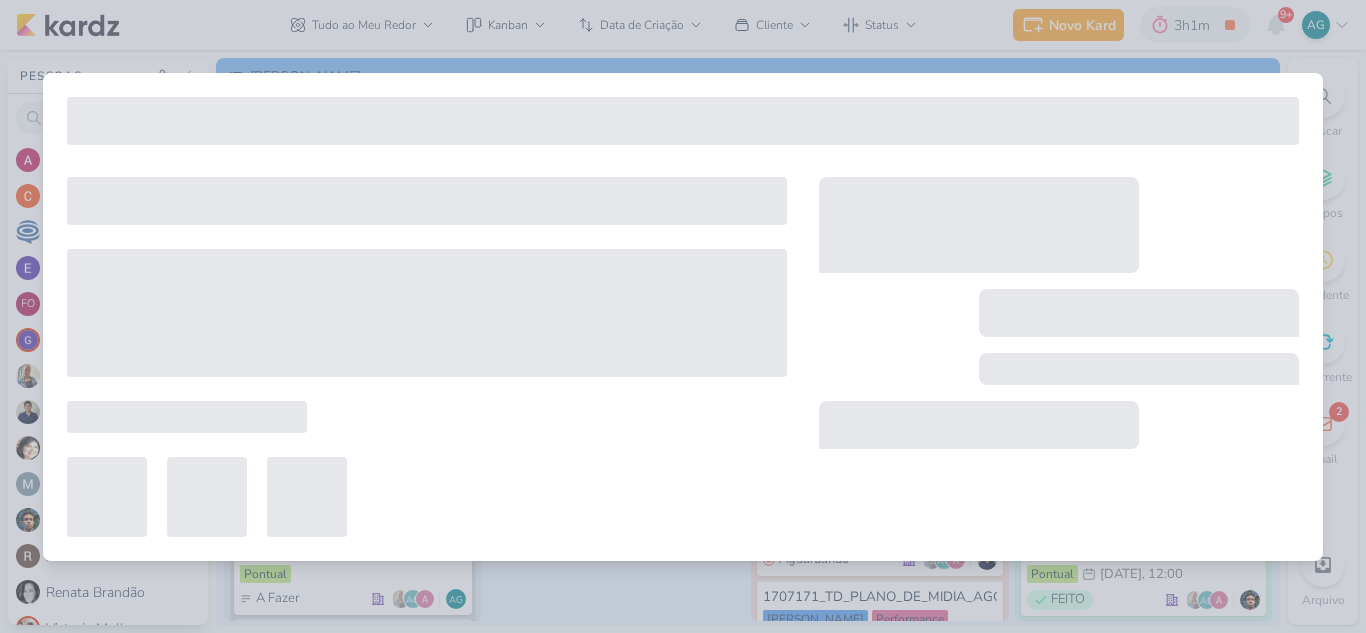 type on "1107171_TD_AJUSTES_FINAIS_SITE" 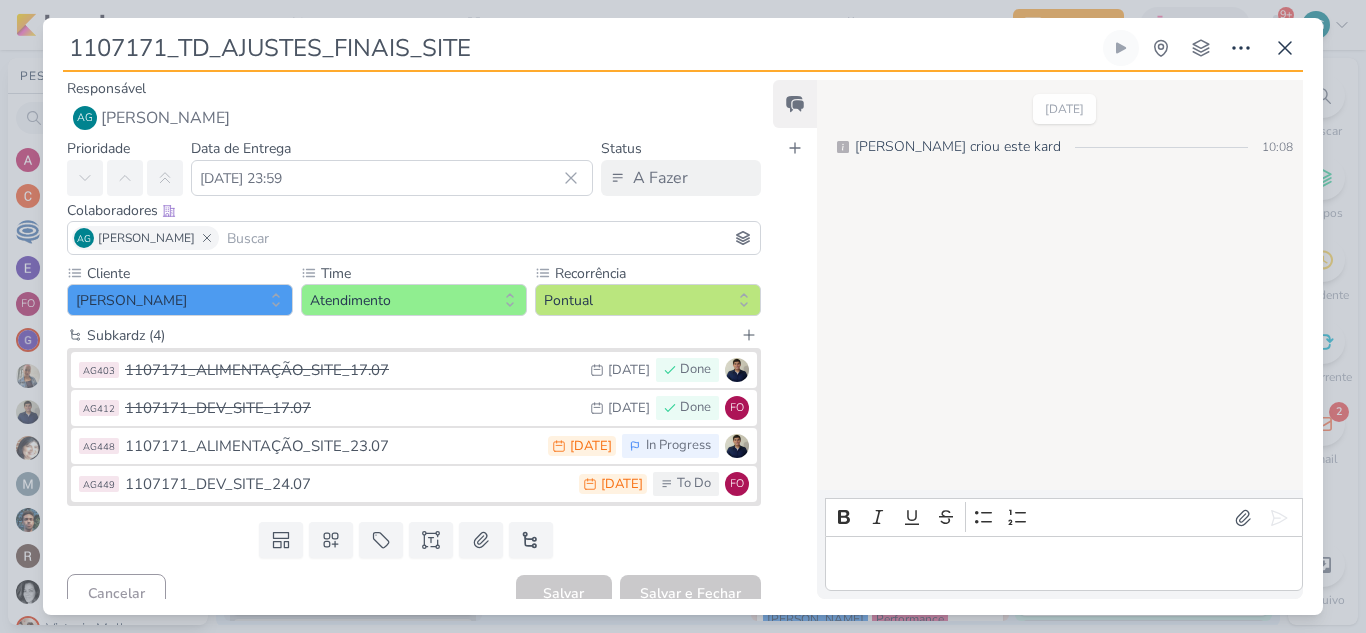 click on "1107171_DEV_SITE_24.07" at bounding box center (347, 484) 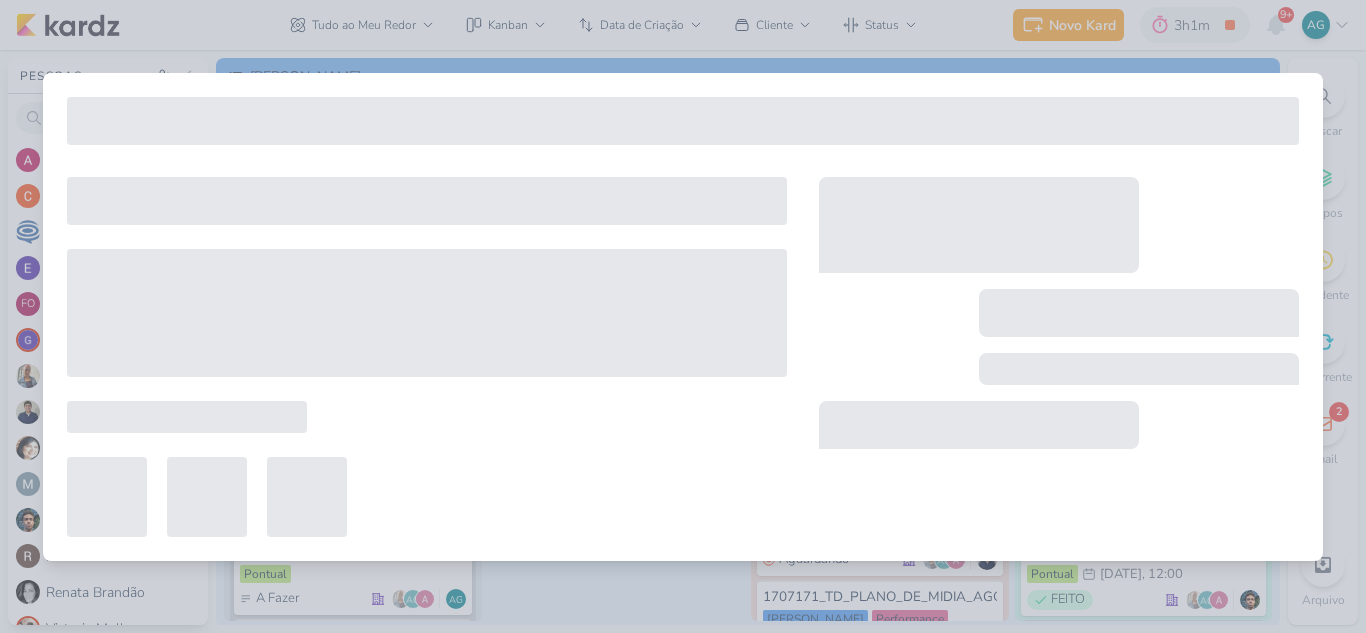 type on "1107171_DEV_SITE_24.07" 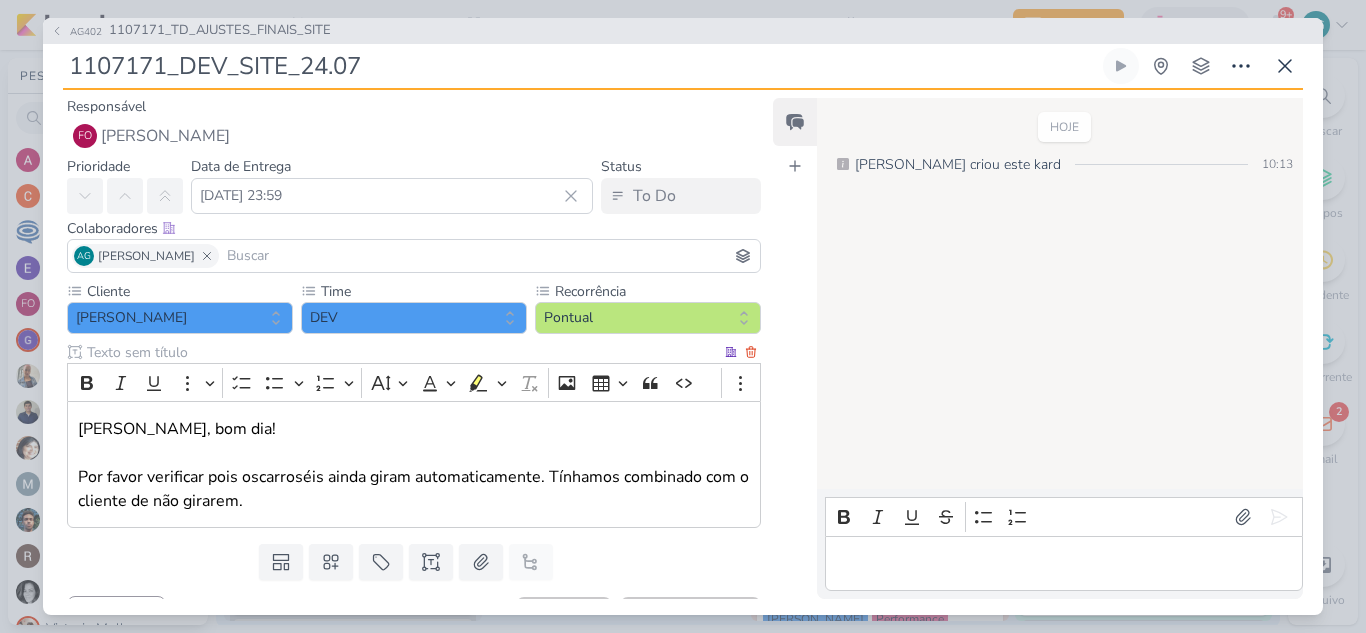scroll, scrollTop: 40, scrollLeft: 0, axis: vertical 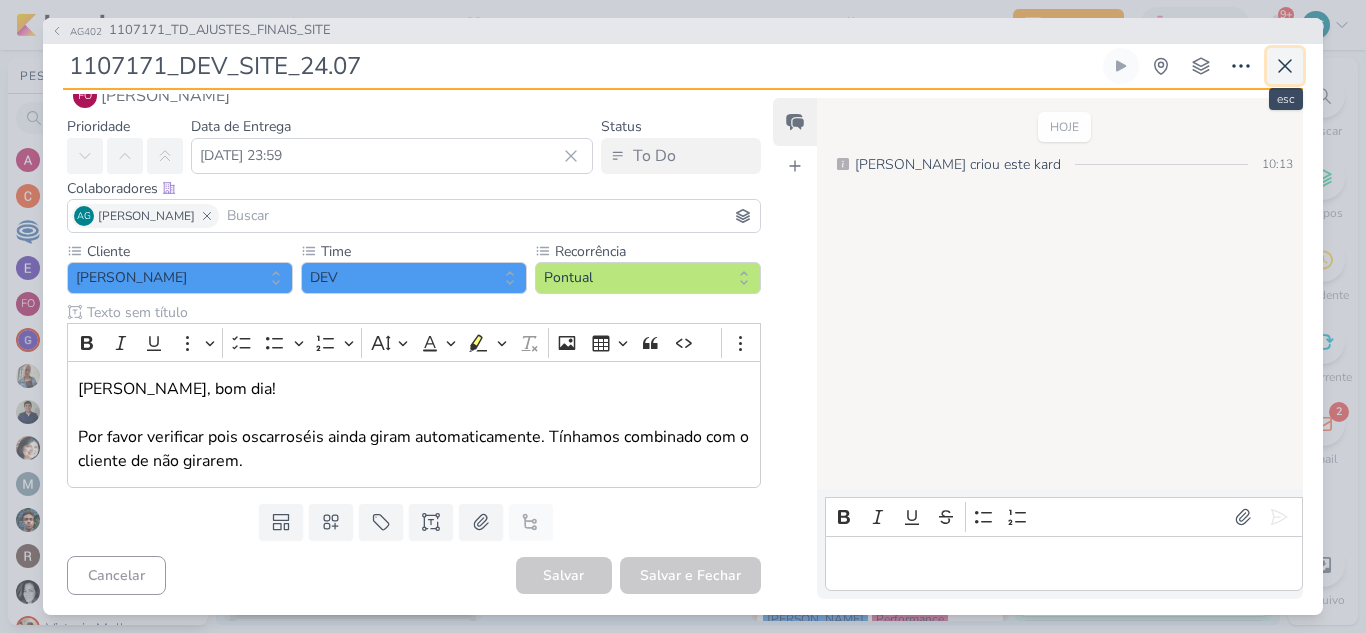 click at bounding box center (1285, 66) 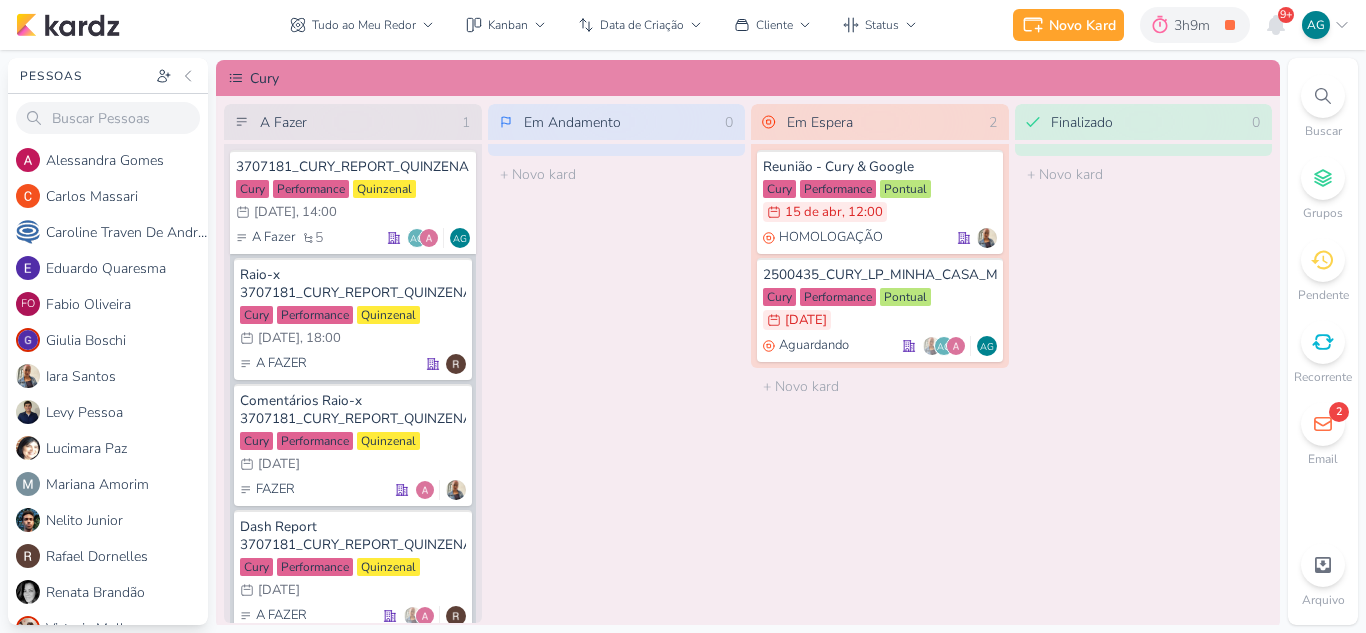 scroll, scrollTop: 1728, scrollLeft: 0, axis: vertical 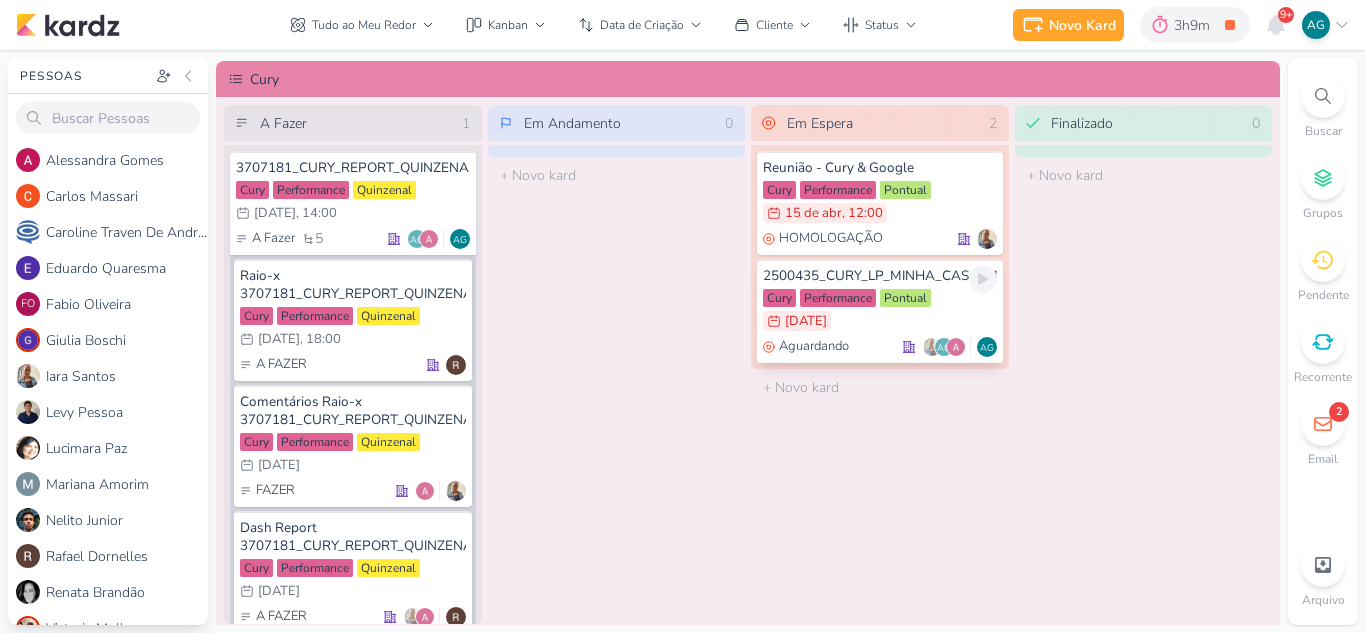 click on "2500435_CURY_LP_MINHA_CASA_MINHA_VIDA
Cury
Performance
Pontual
25/6
25 de jun
Aguardando" at bounding box center [880, 311] 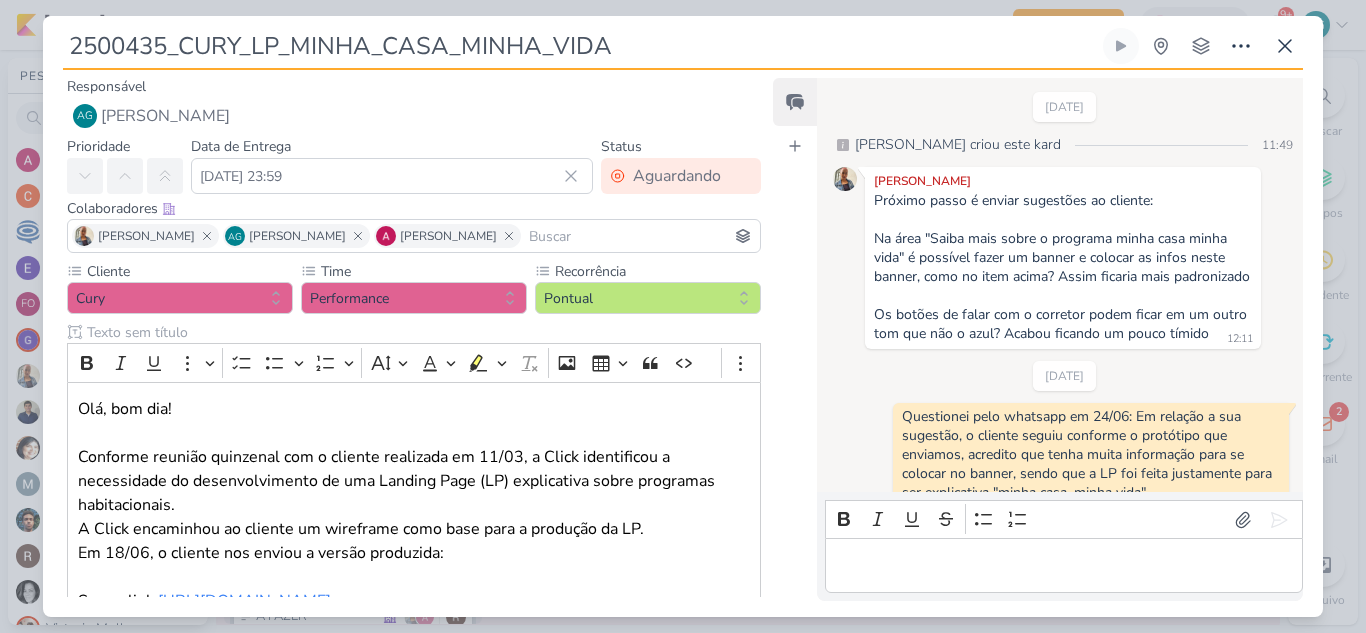 scroll, scrollTop: 1095, scrollLeft: 0, axis: vertical 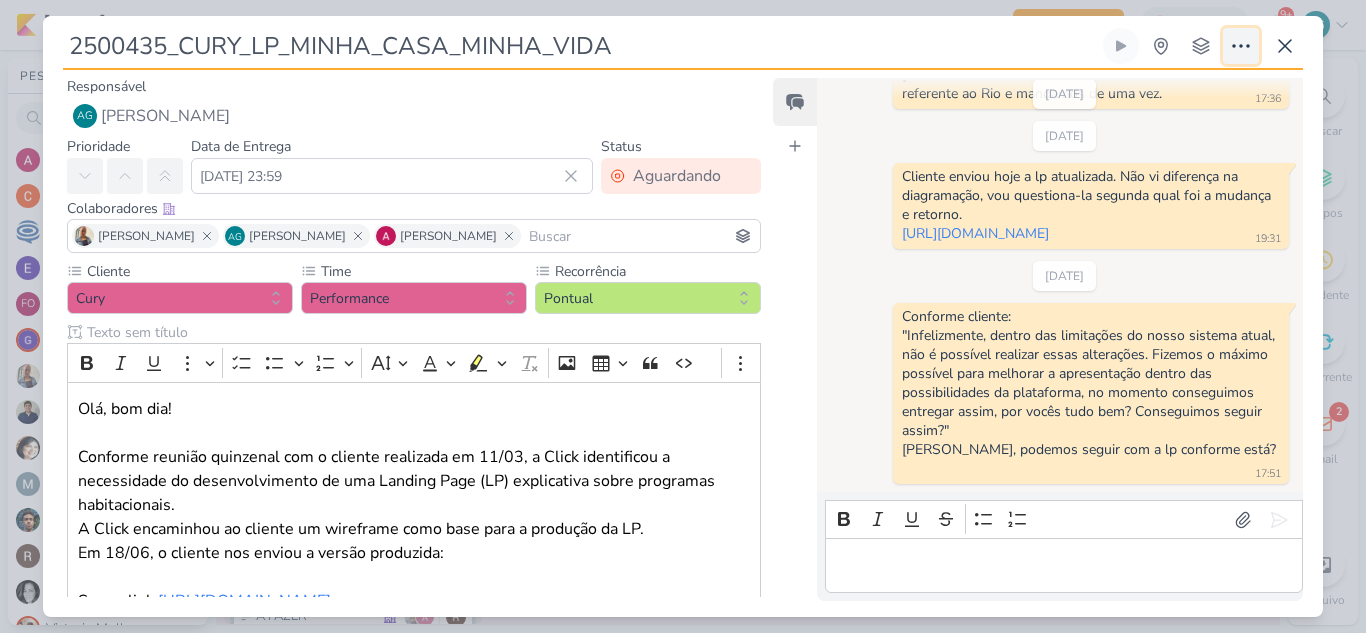 click 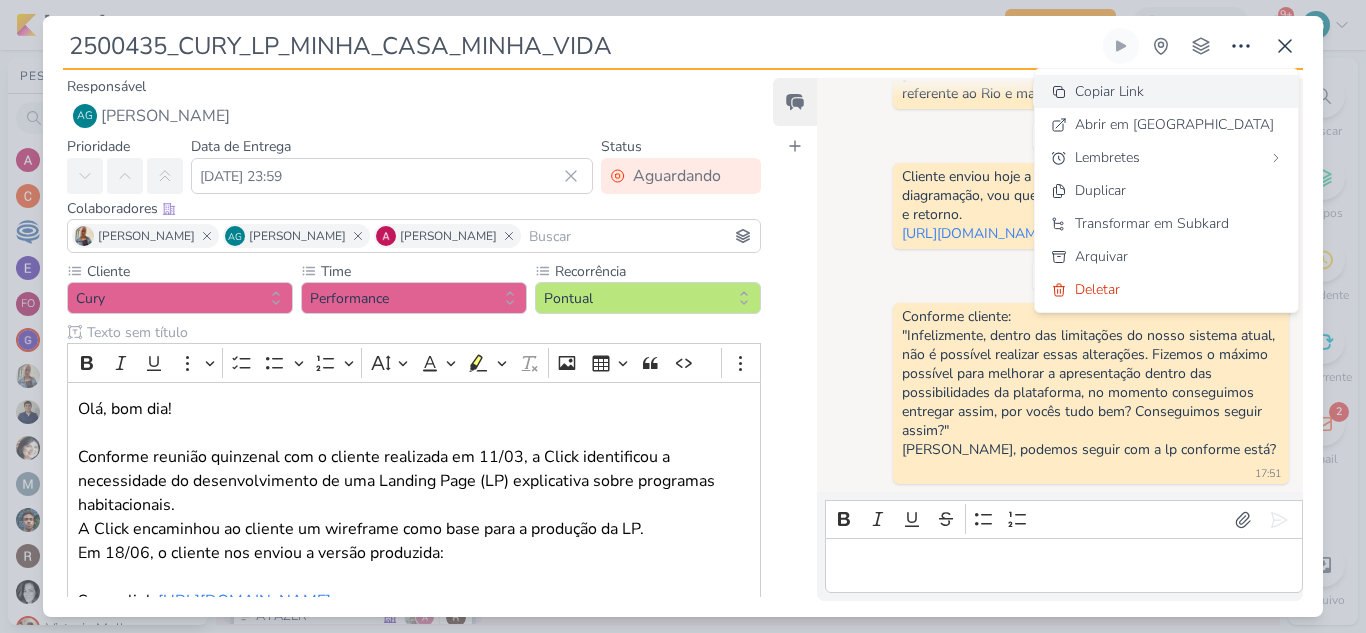 click on "Copiar Link" at bounding box center [1166, 91] 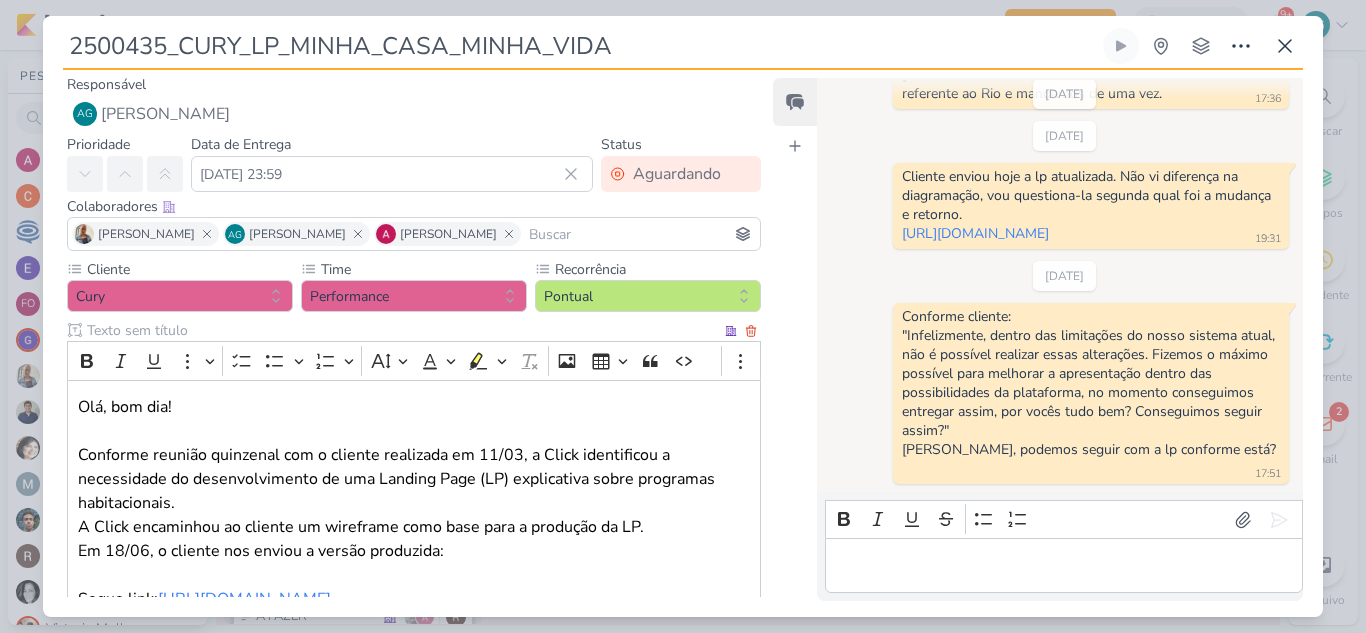 scroll, scrollTop: 0, scrollLeft: 0, axis: both 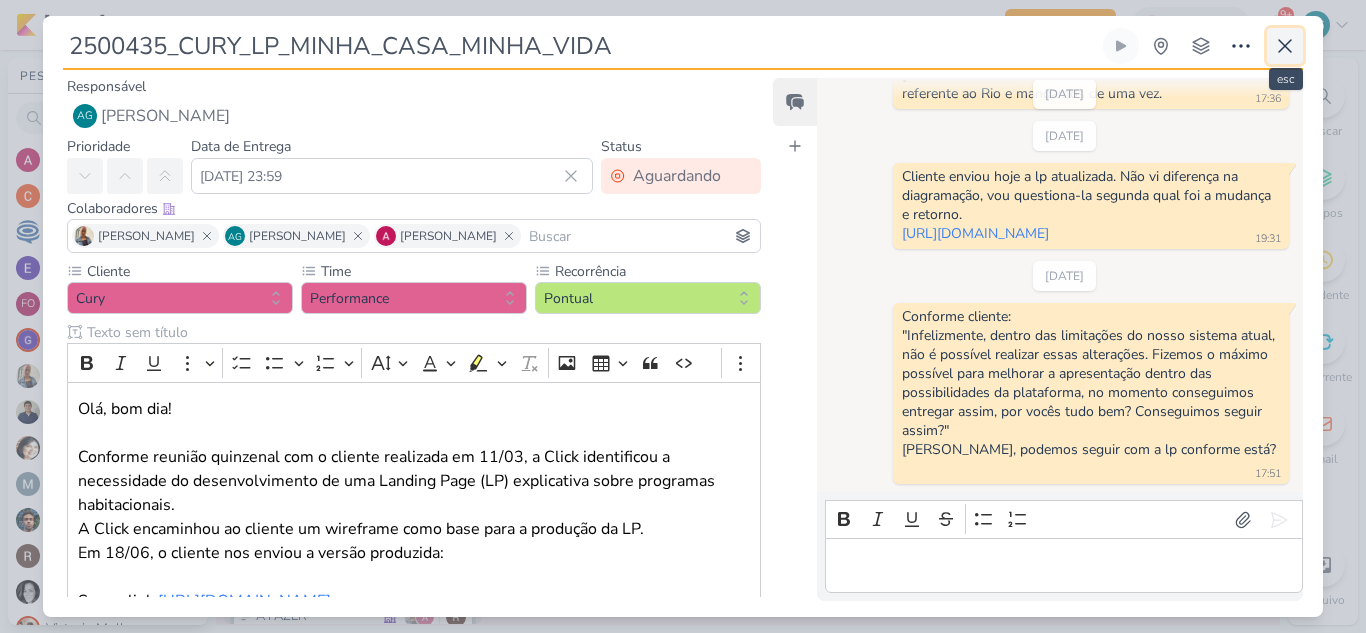 click 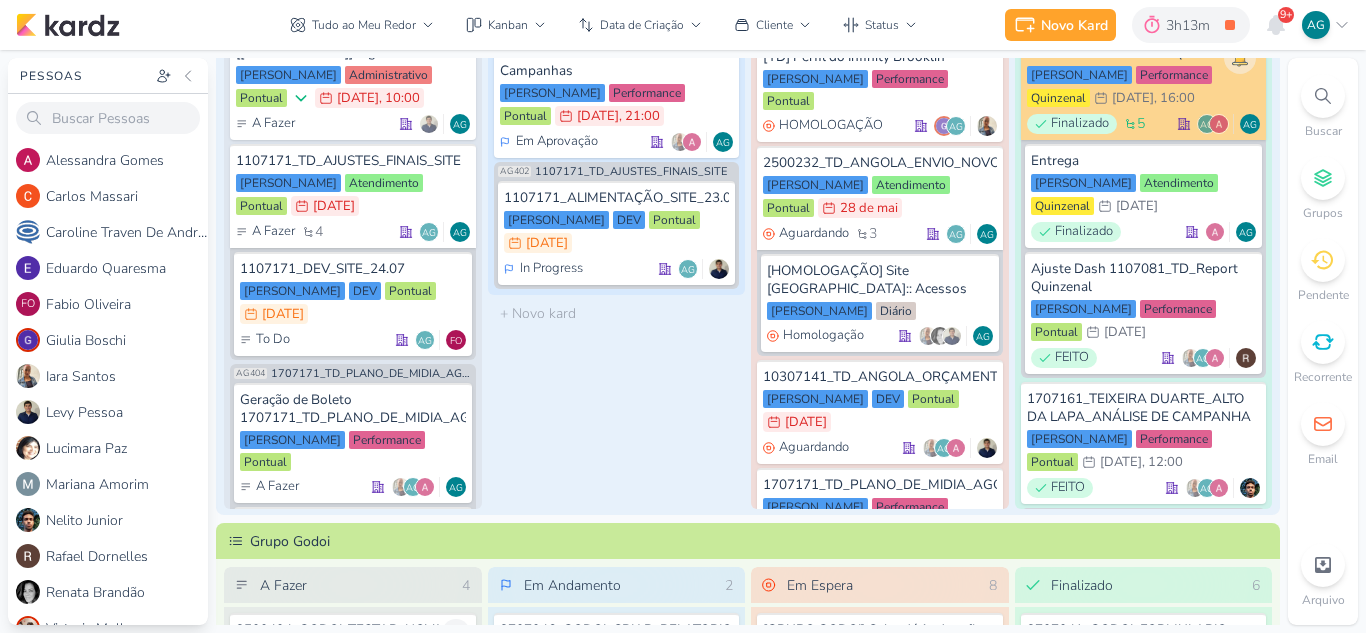 scroll, scrollTop: 0, scrollLeft: 0, axis: both 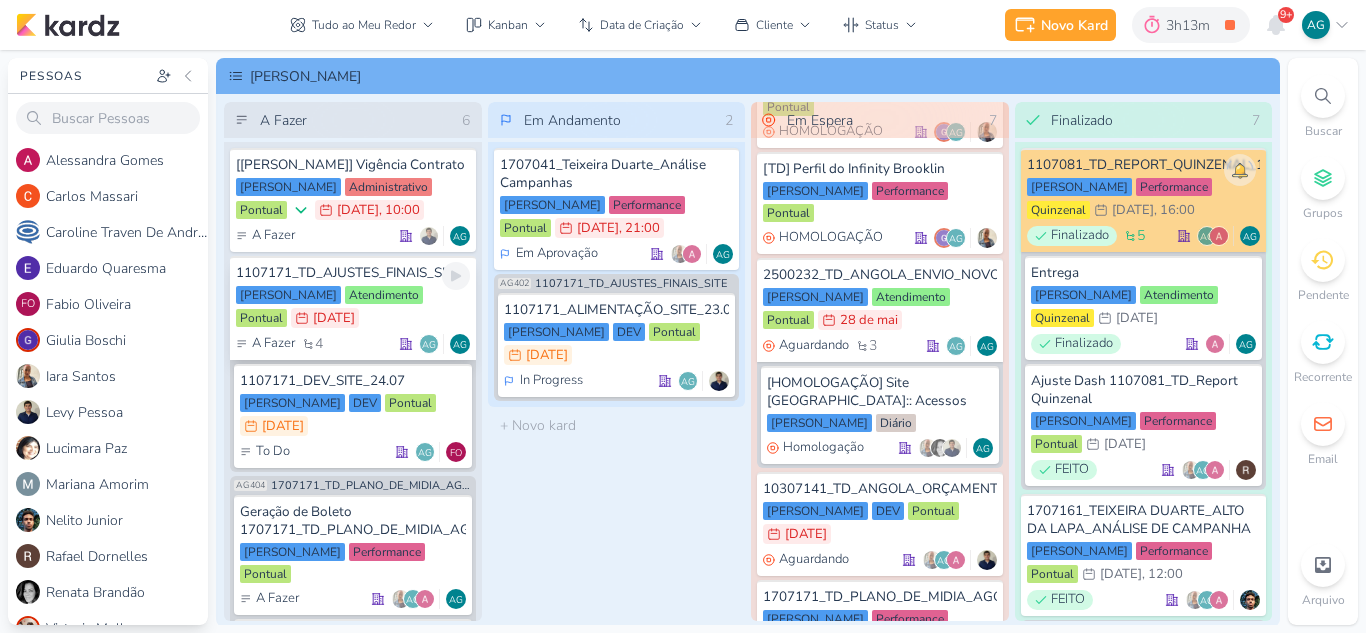 click on "1107171_TD_AJUSTES_FINAIS_SITE" at bounding box center [353, 273] 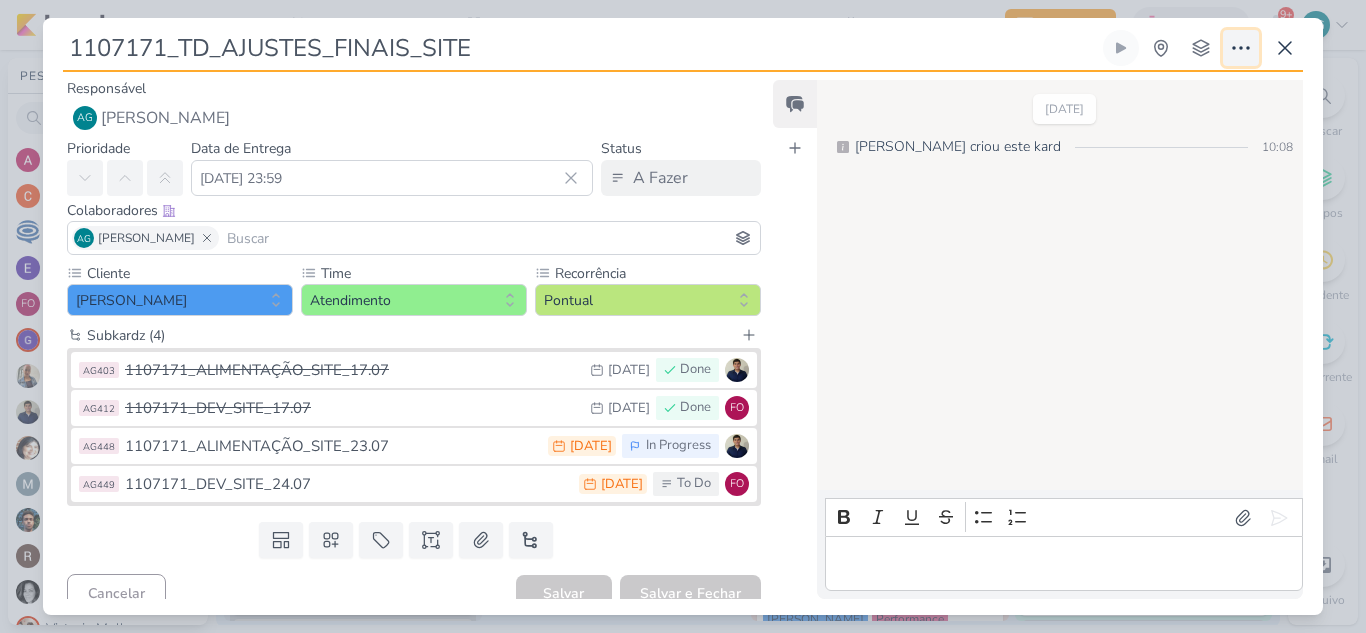 click 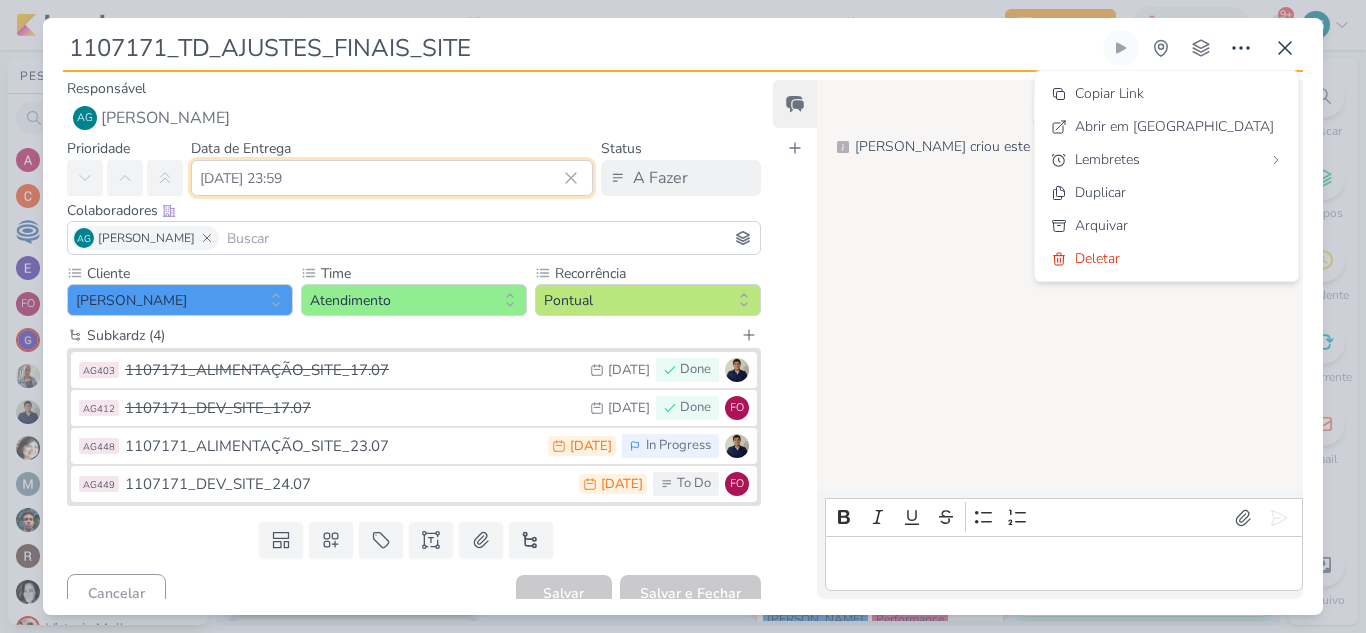 click on "21 de julho de 2025 às 23:59" at bounding box center [392, 178] 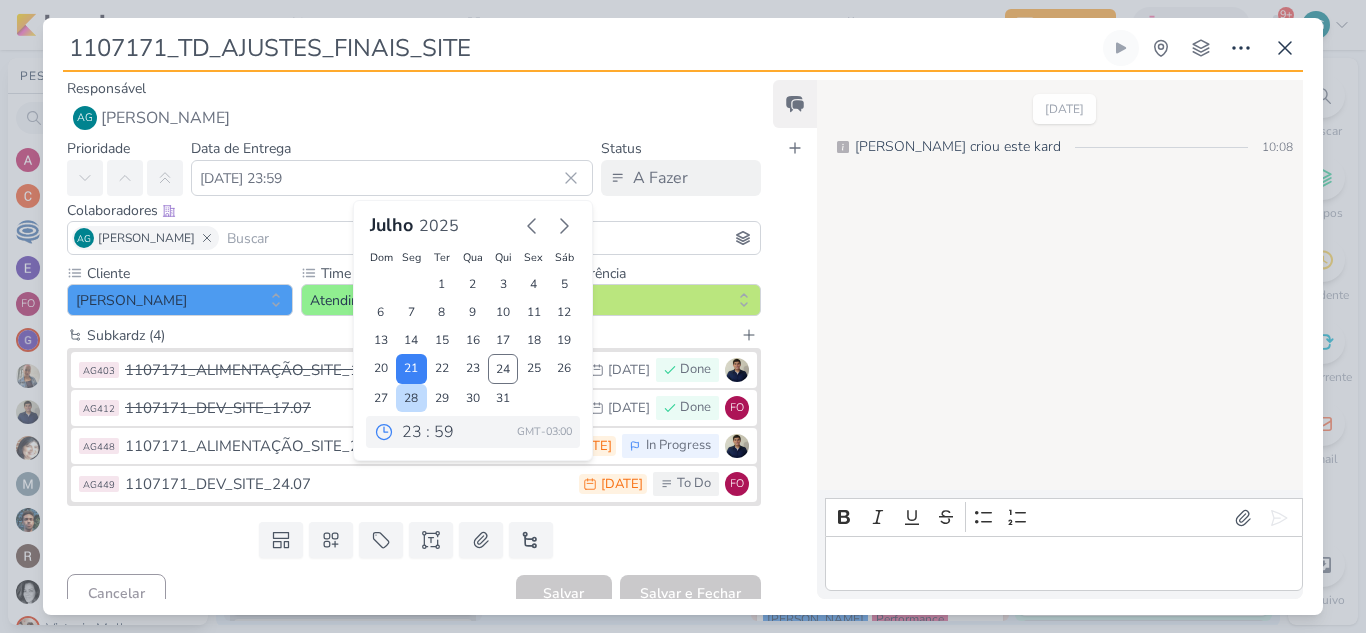 click on "28" at bounding box center (411, 398) 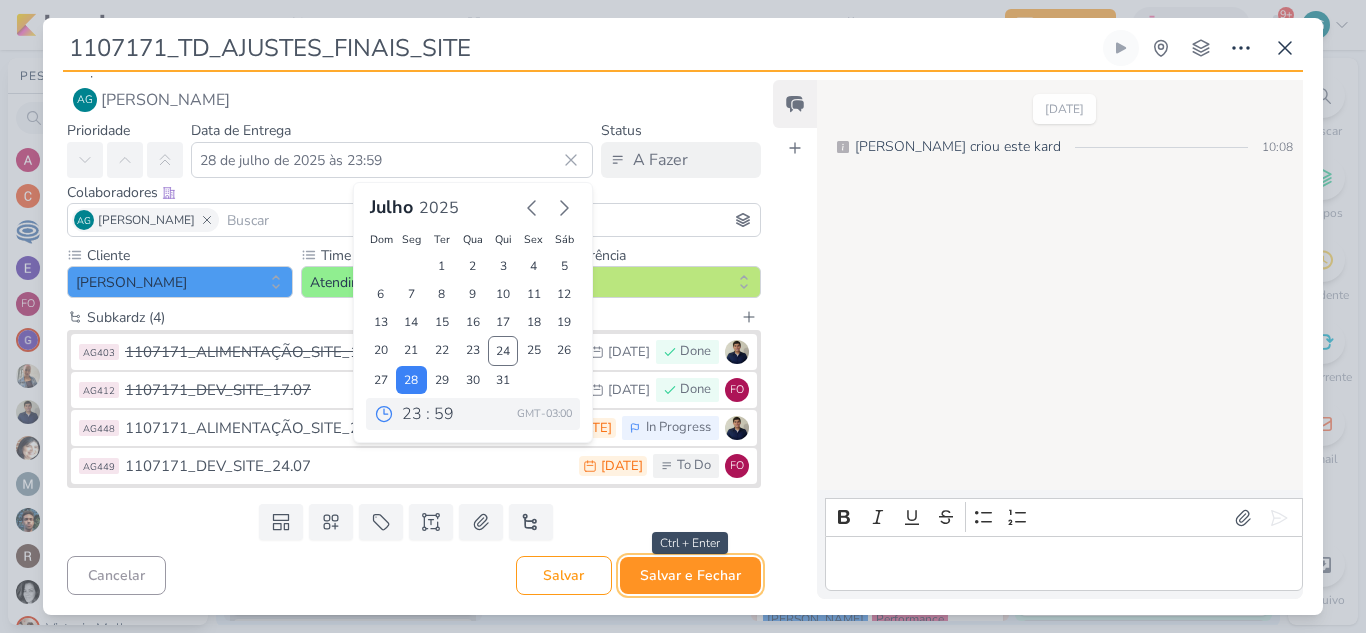 click on "Salvar e Fechar" at bounding box center (690, 575) 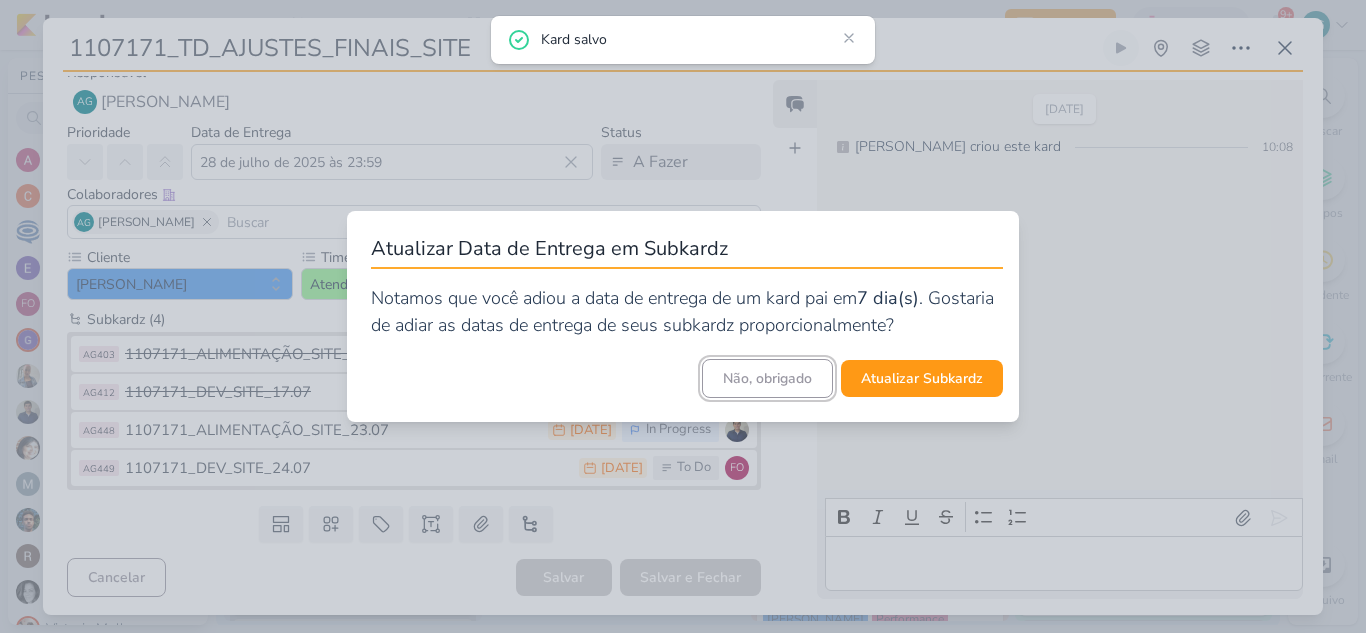 scroll, scrollTop: 18, scrollLeft: 0, axis: vertical 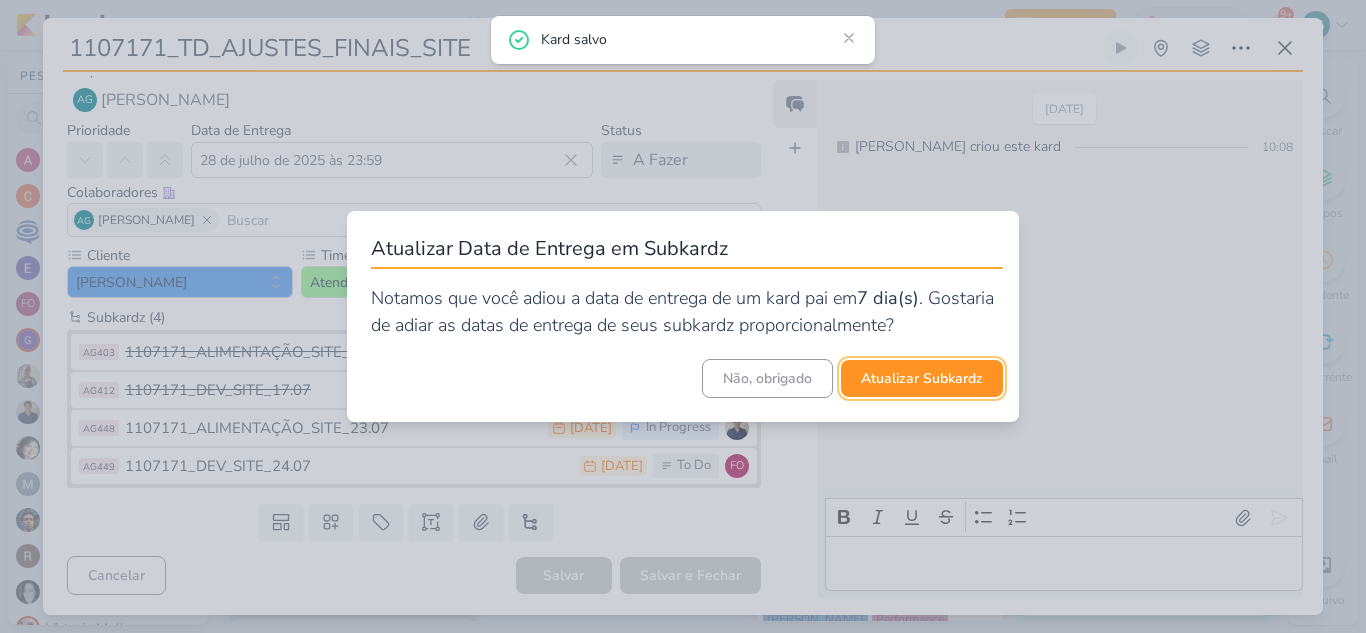 click on "Atualizar Subkardz" at bounding box center [922, 378] 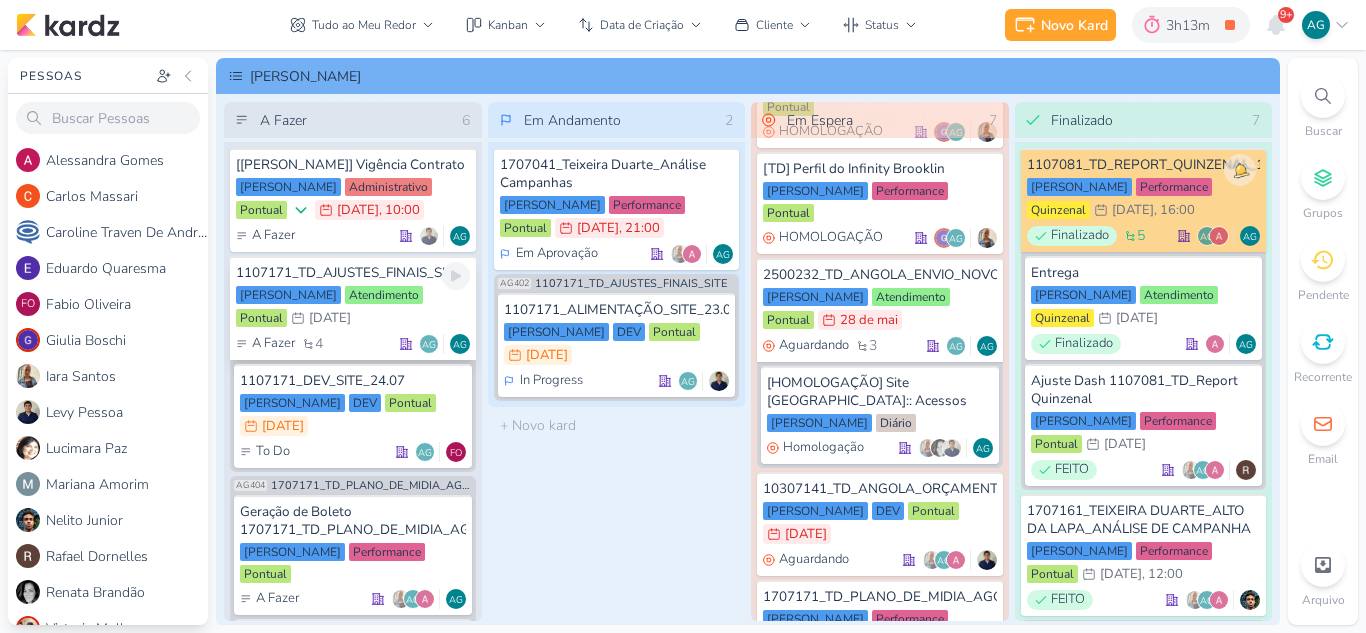 click on "1107171_TD_AJUSTES_FINAIS_SITE
Teixeira Duarte
Atendimento
Pontual
28/7
28 de jul
A Fazer
4
AG" at bounding box center (353, 308) 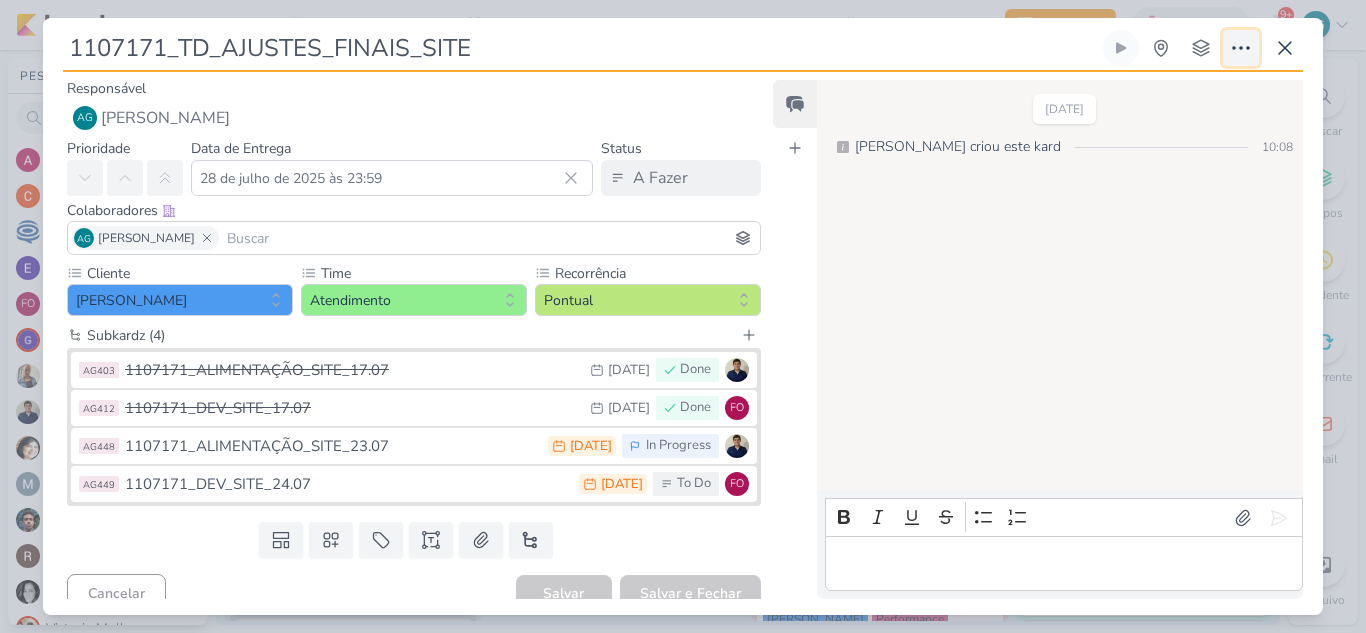 click 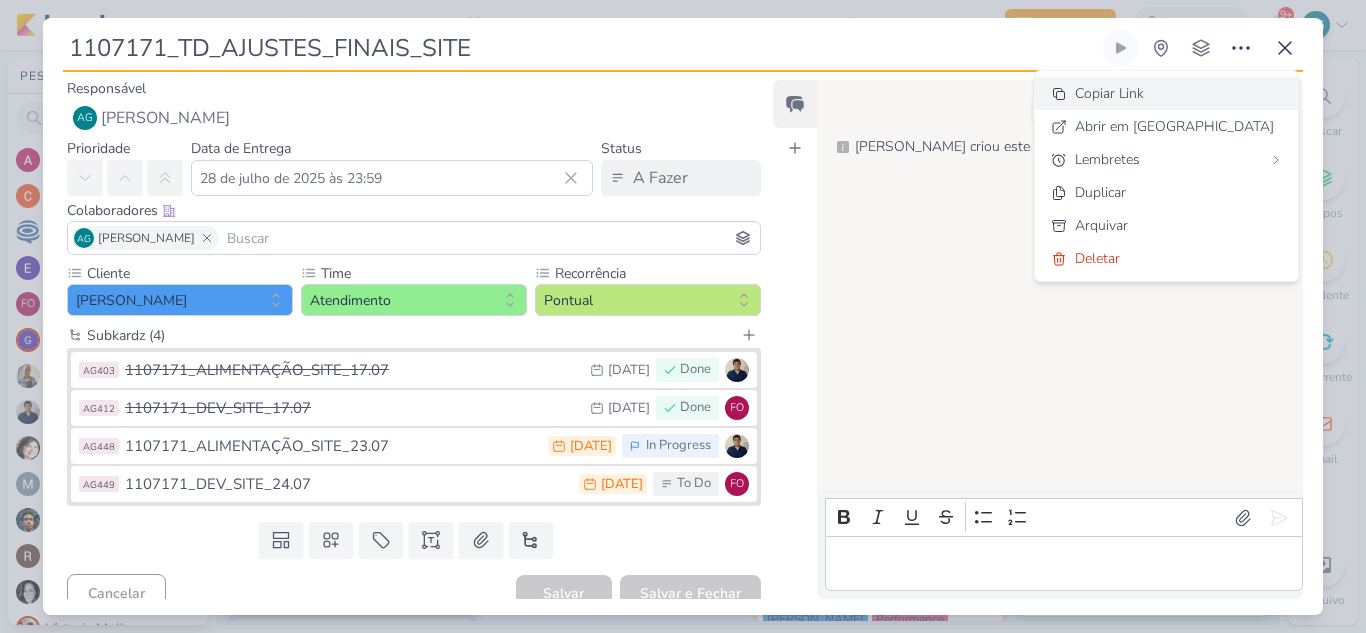 click on "Copiar Link" at bounding box center [1109, 93] 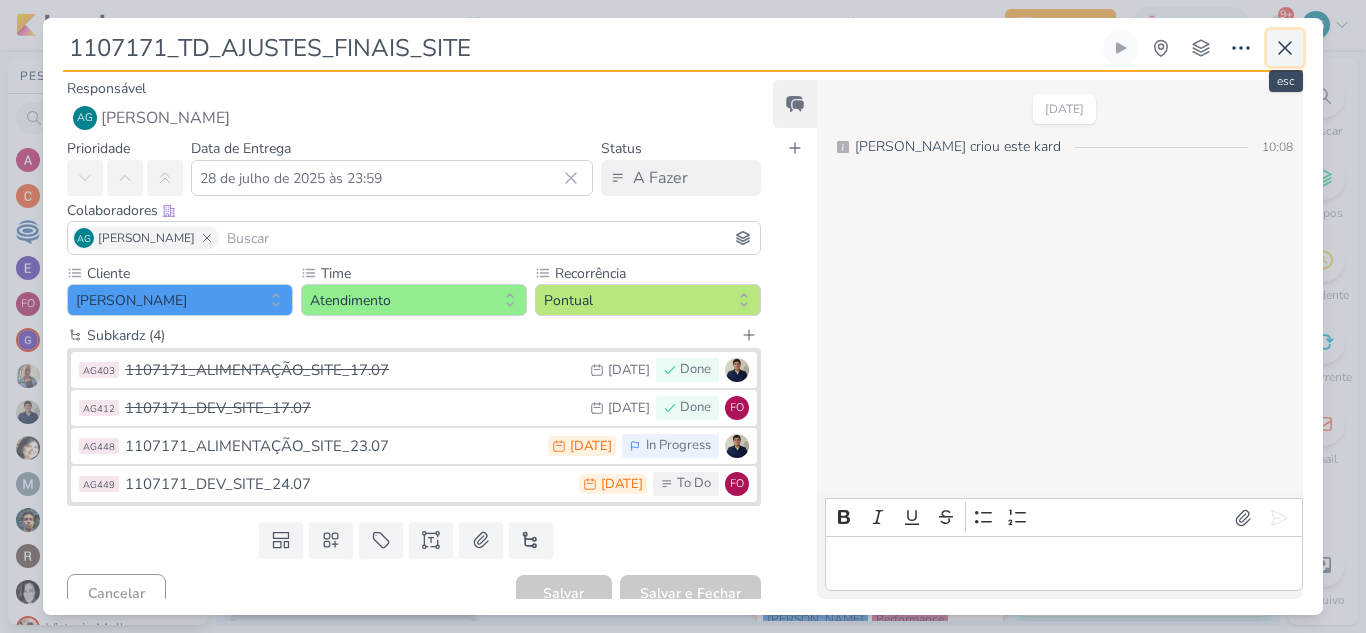 click 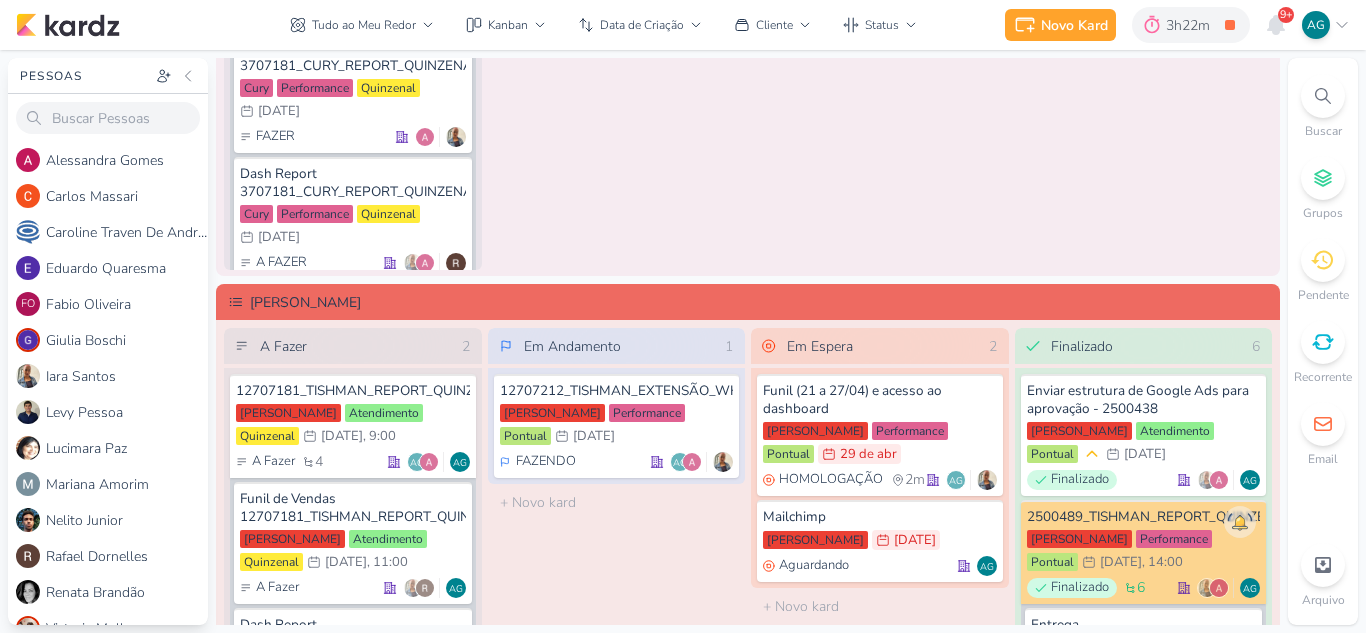 scroll, scrollTop: 2100, scrollLeft: 0, axis: vertical 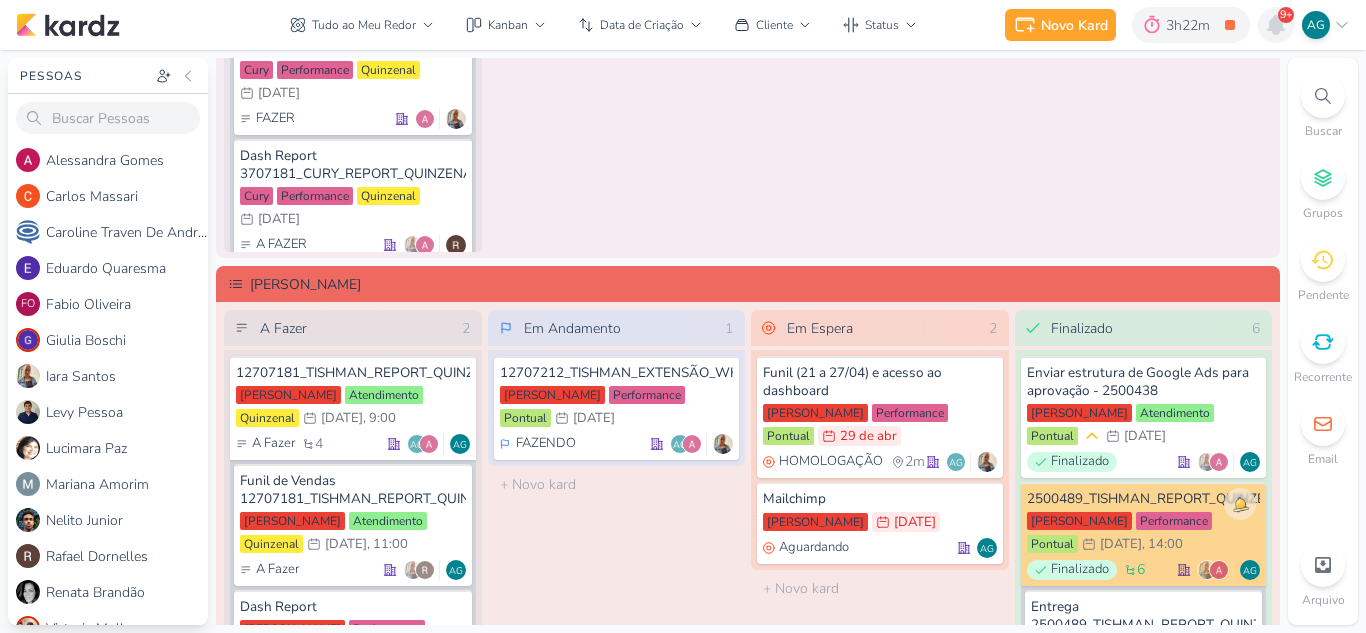 click 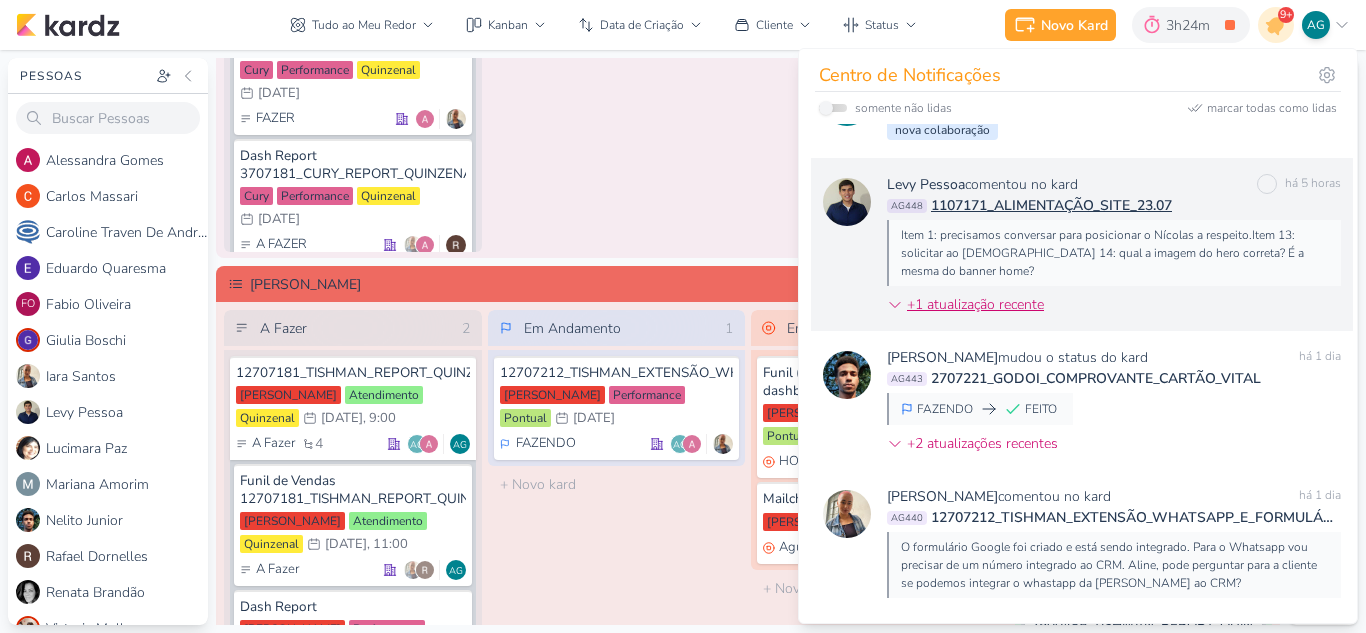scroll, scrollTop: 0, scrollLeft: 0, axis: both 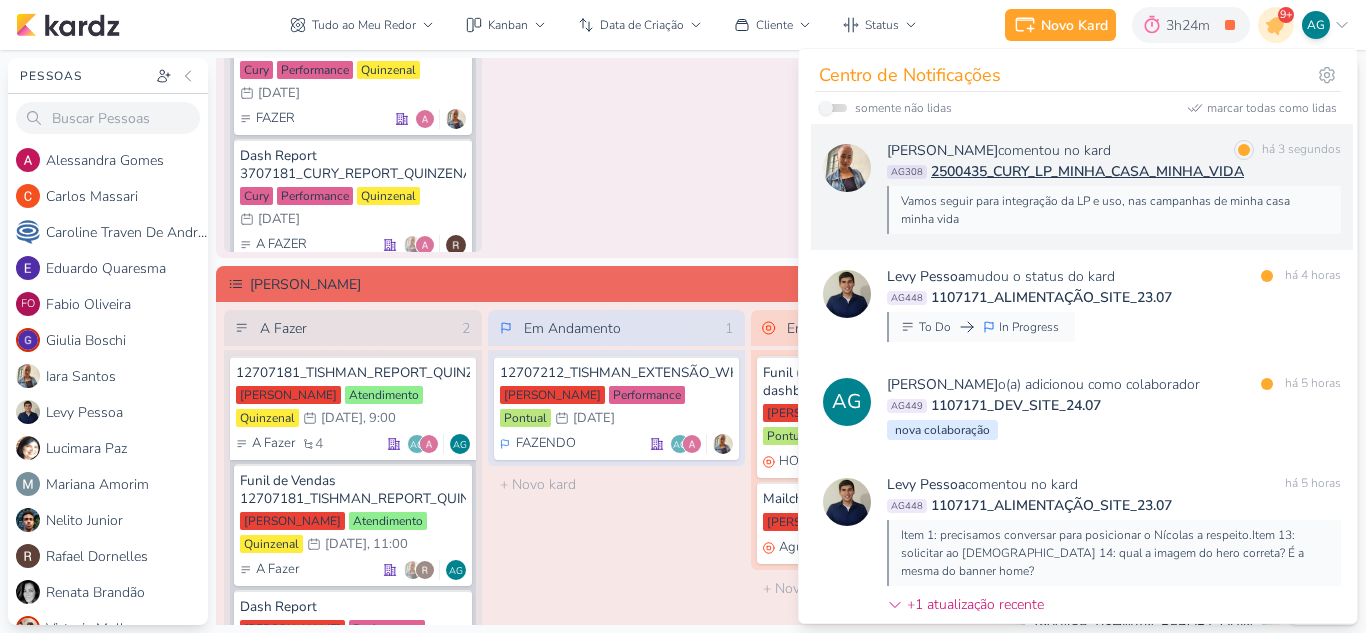 click on "Vamos seguir para integração da LP e uso, nas campanhas de minha casa minha vida" at bounding box center [1114, 210] 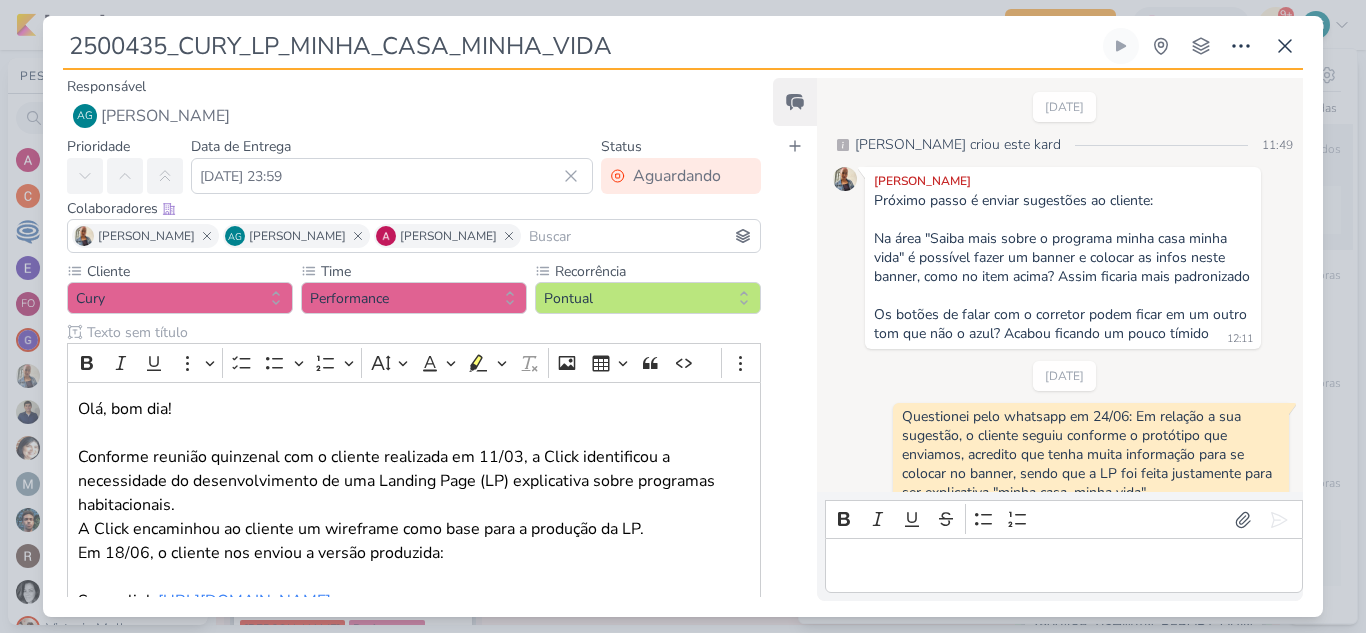 scroll, scrollTop: 1217, scrollLeft: 0, axis: vertical 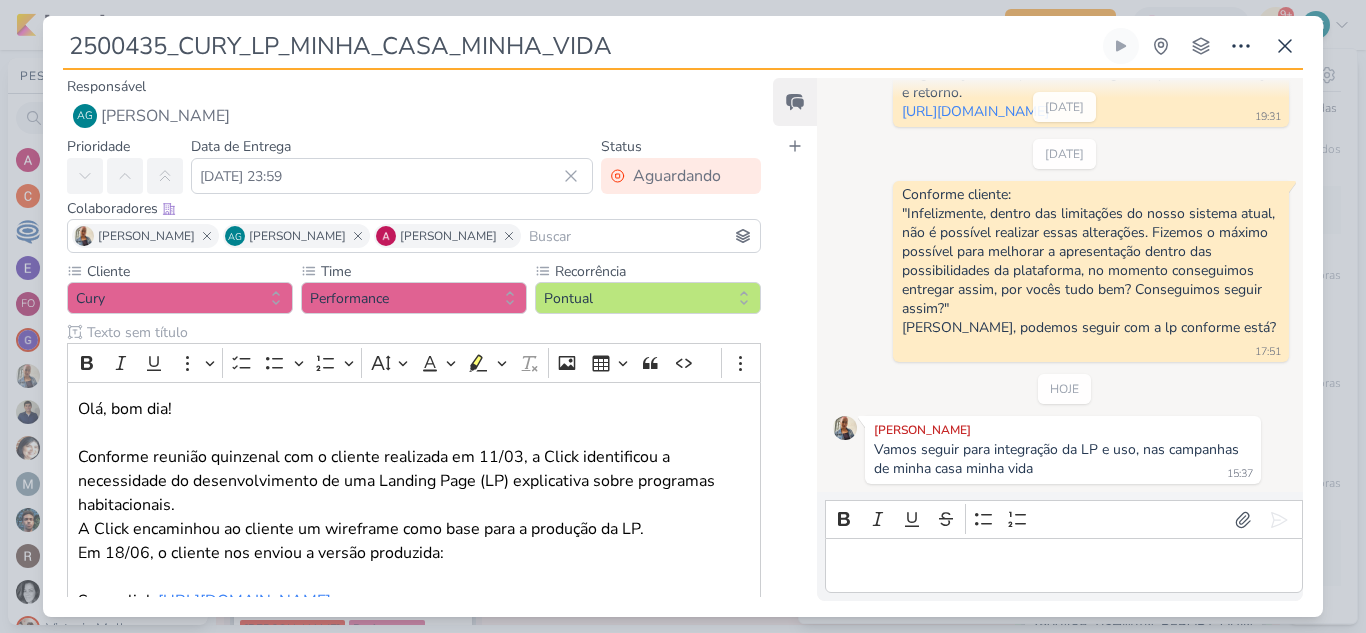 click at bounding box center (1063, 566) 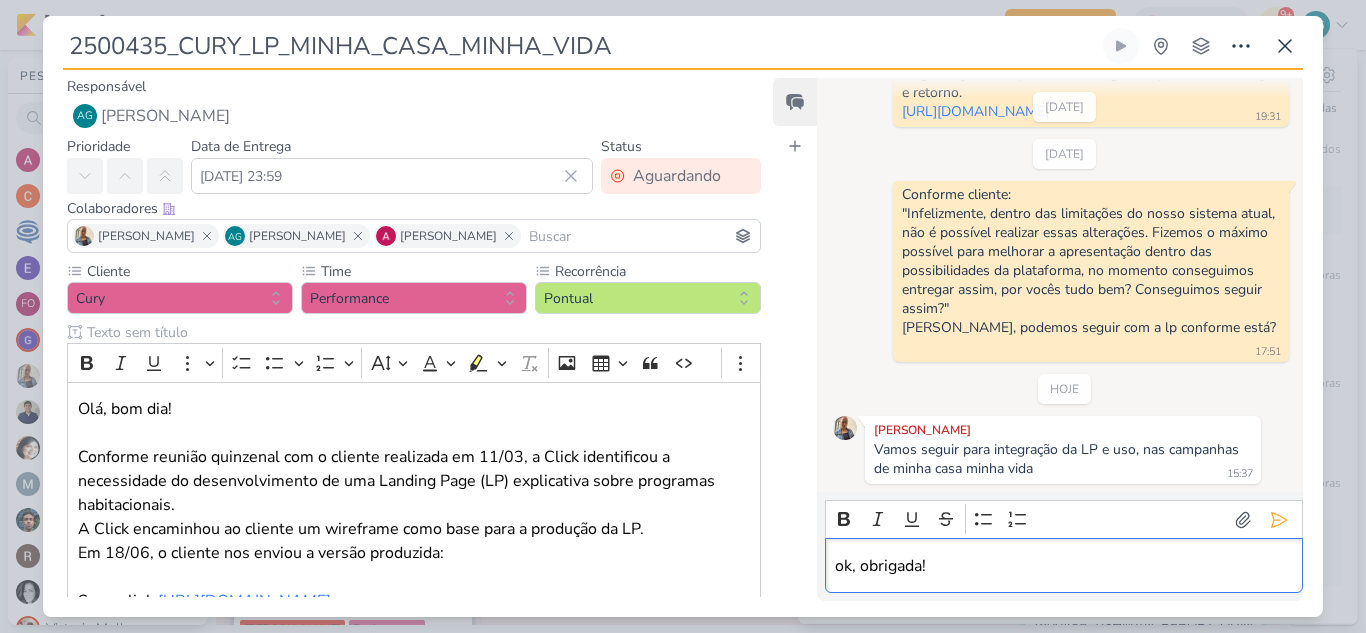 click on "ok, obrigada!" at bounding box center (1063, 566) 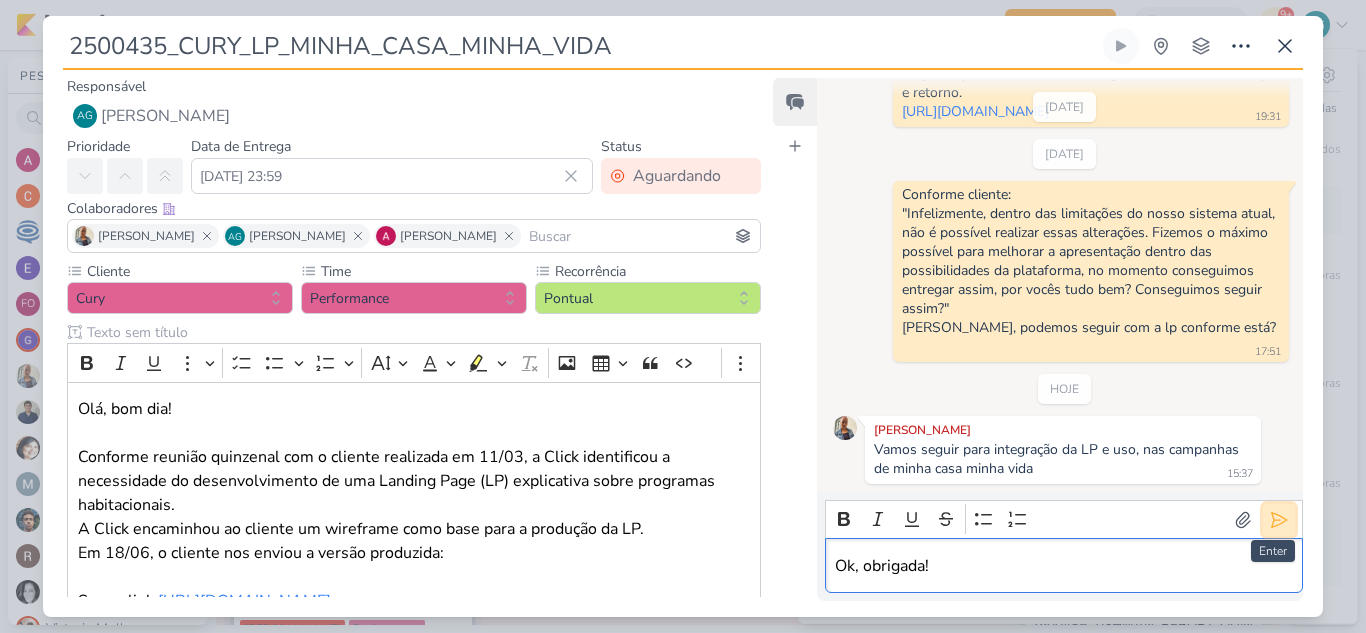 click 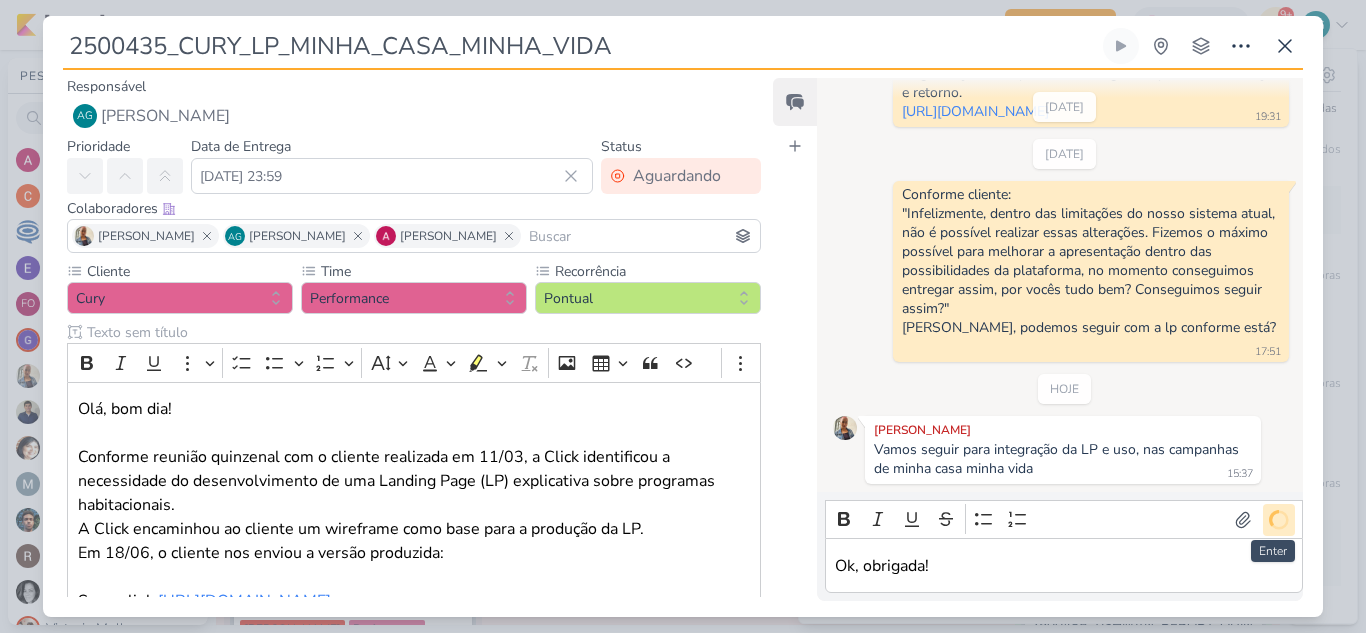 scroll, scrollTop: 1258, scrollLeft: 0, axis: vertical 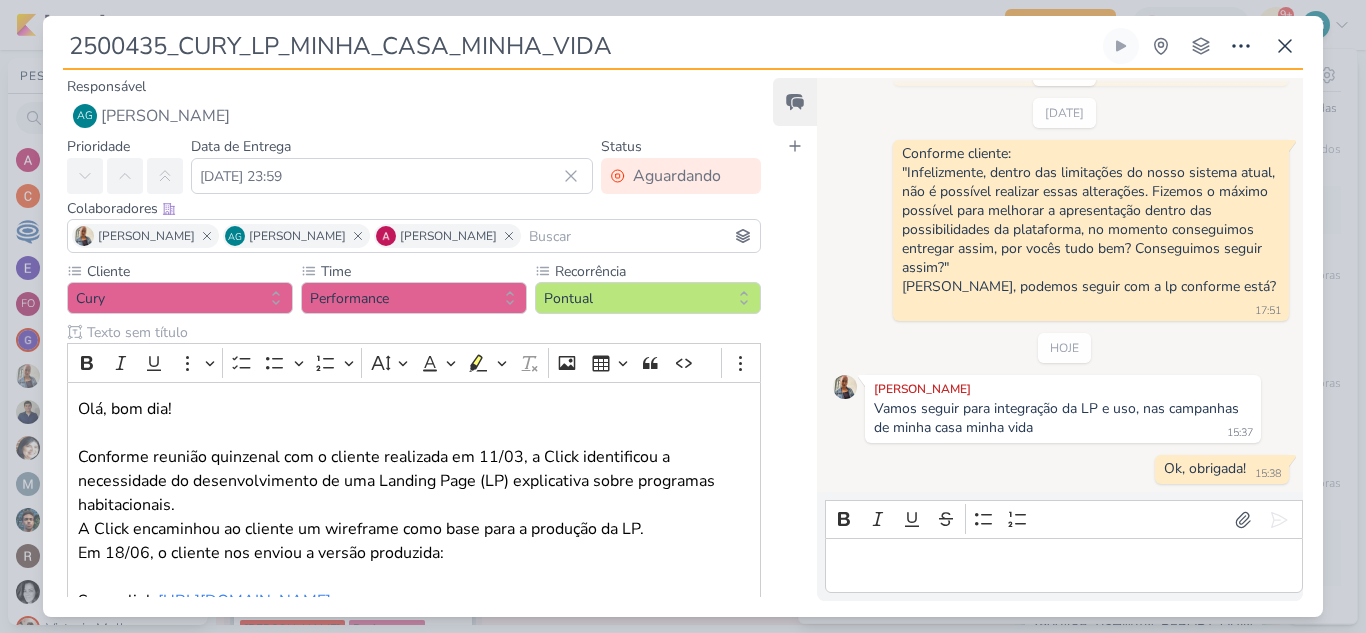 click at bounding box center [1063, 566] 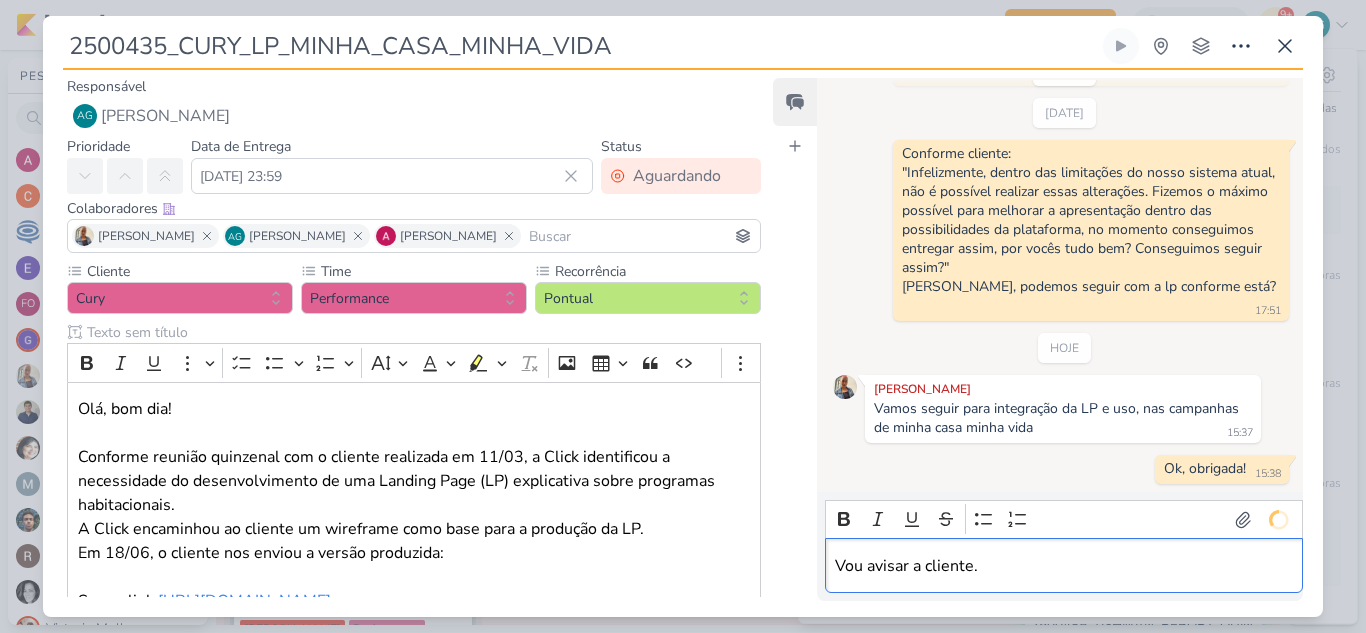 scroll, scrollTop: 1289, scrollLeft: 0, axis: vertical 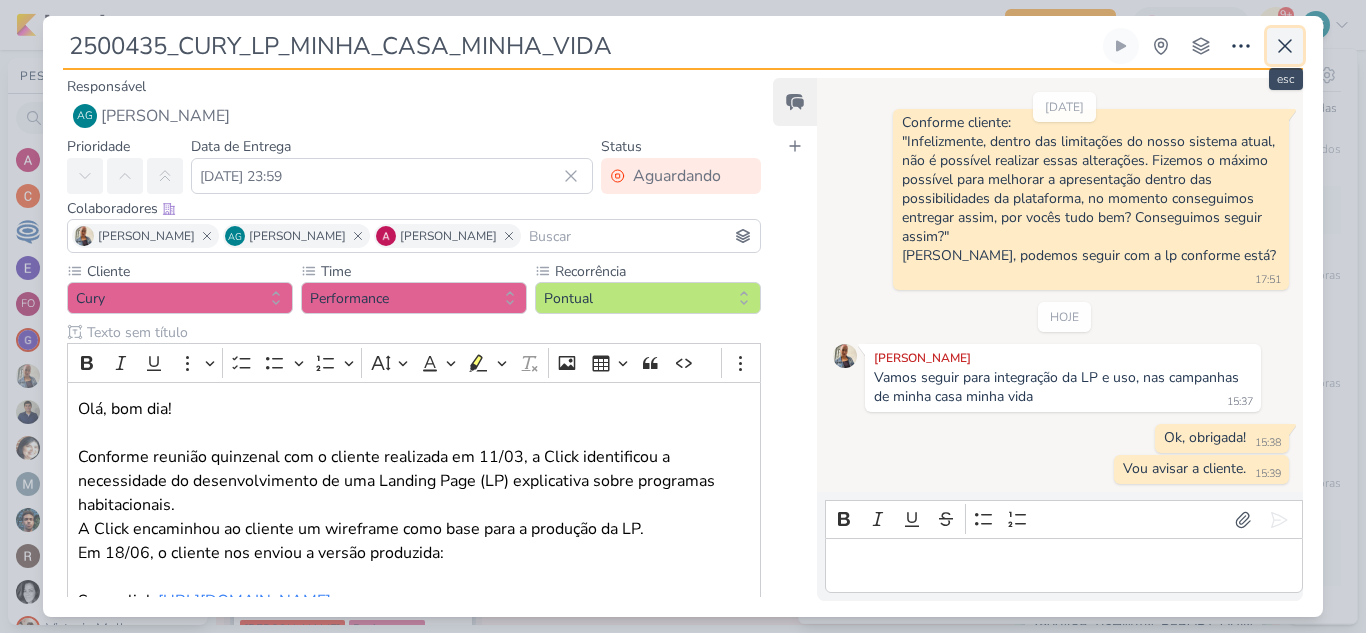 click 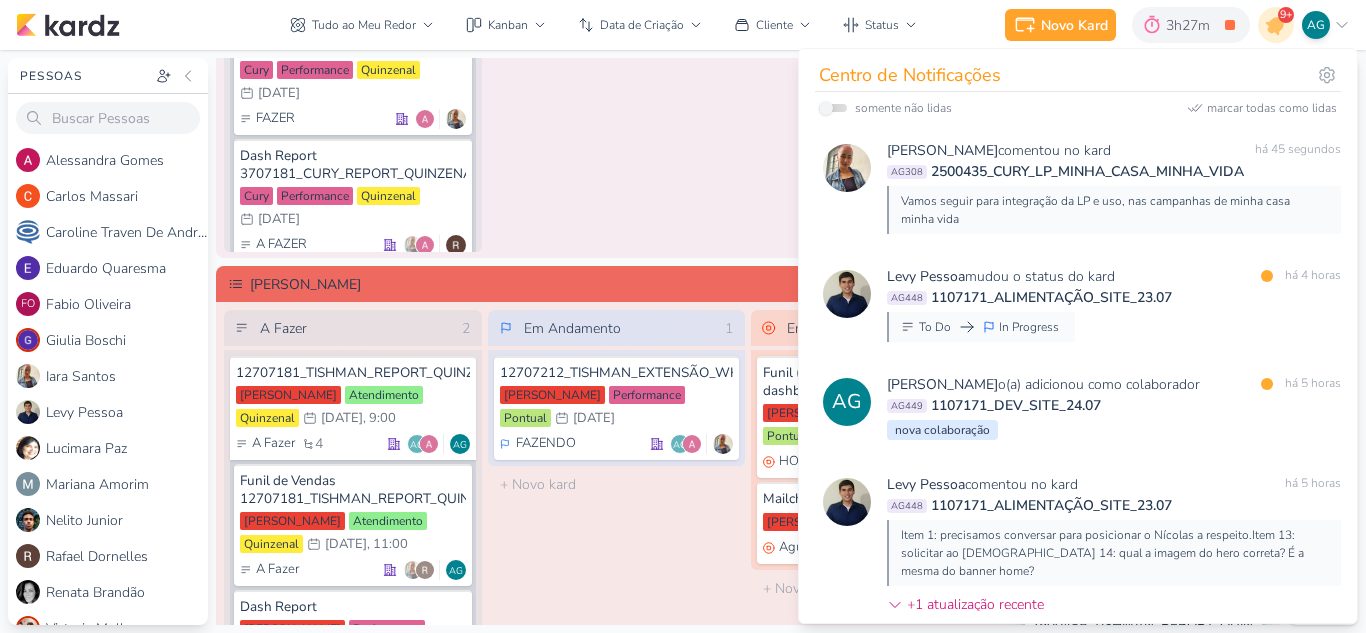 click on "Em Andamento
1
12707212_TISHMAN_EXTENSÃO_WHATSAPP_E_FORMULÁRIO_GOOGLE
Tishman Speyer
Performance
Pontual
28/7
28 de jul
FAZENDO" at bounding box center (617, 569) 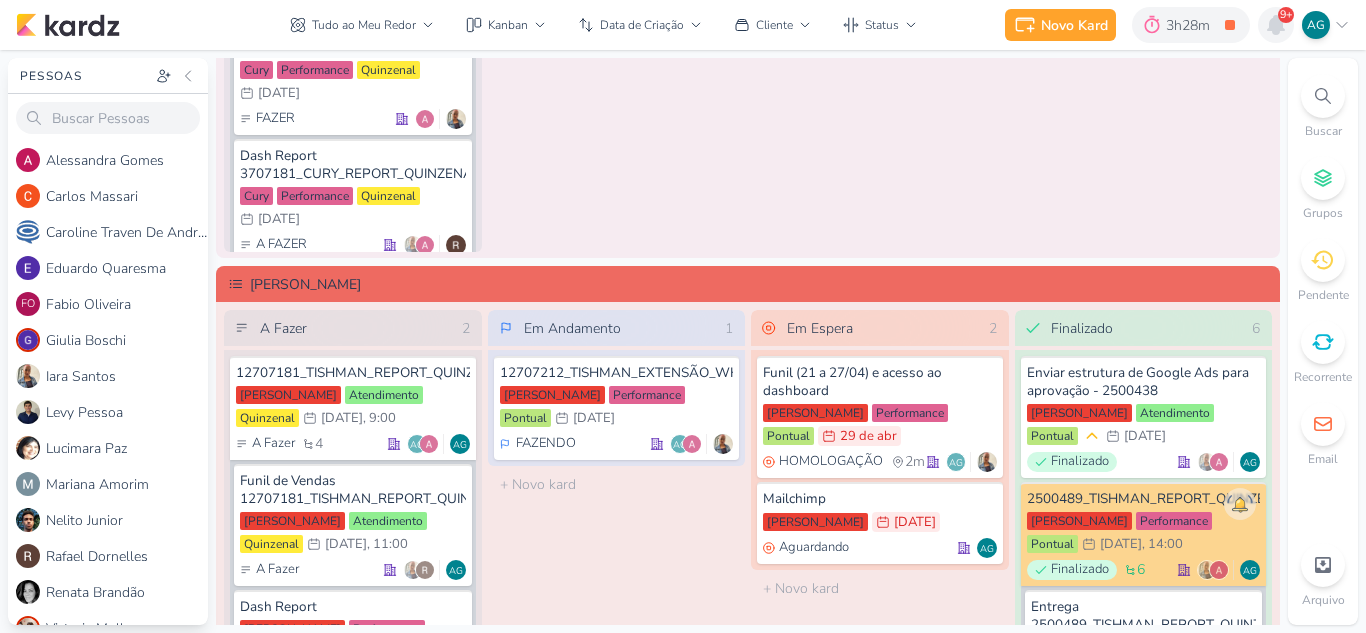 click 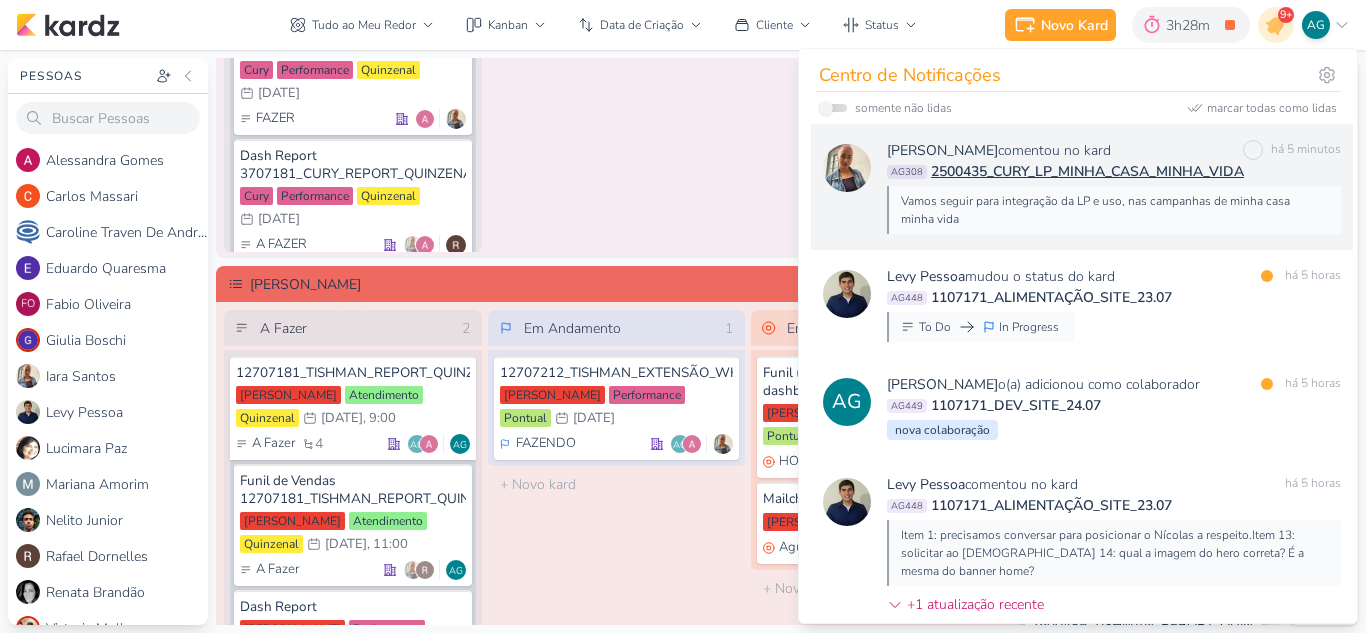 click on "Vamos seguir para integração da LP e uso, nas campanhas de minha casa minha vida" at bounding box center (1113, 210) 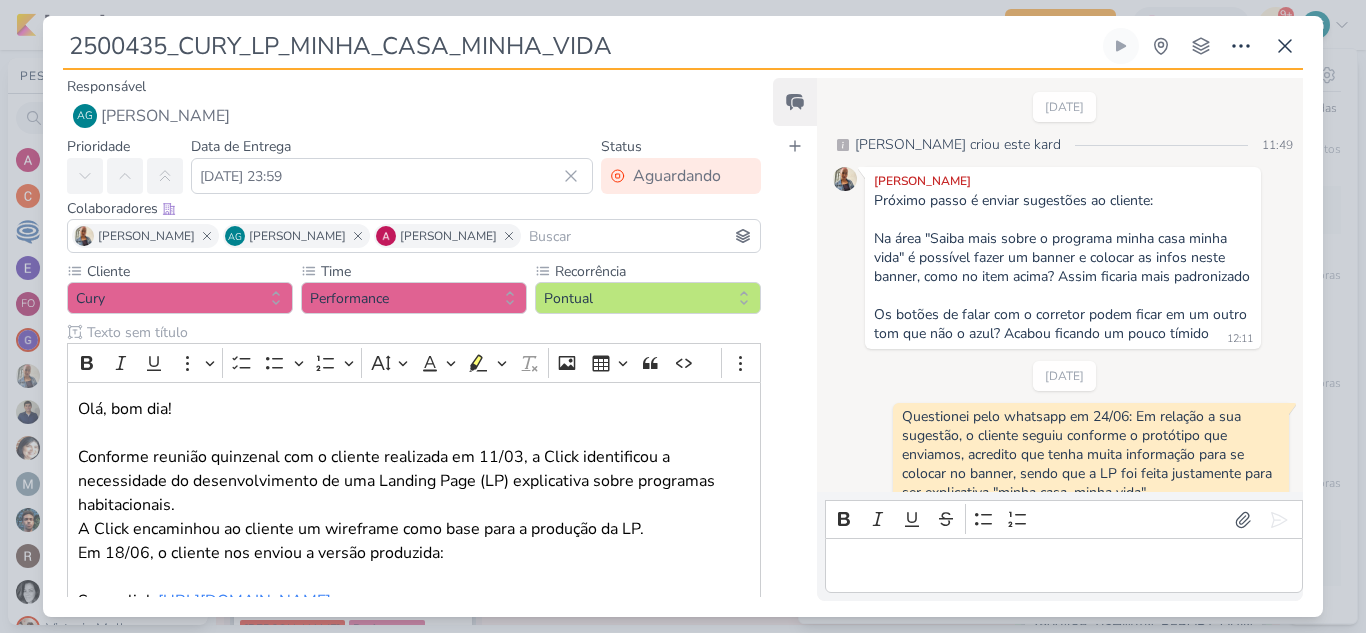 scroll, scrollTop: 1289, scrollLeft: 0, axis: vertical 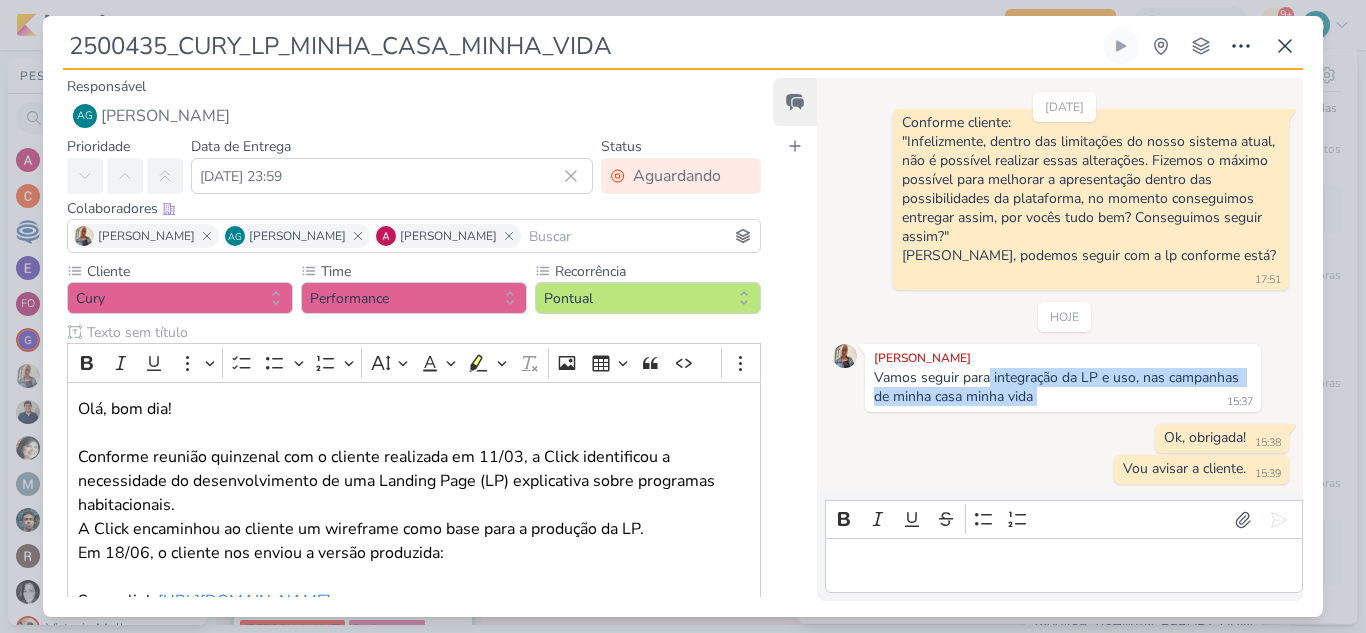 drag, startPoint x: 990, startPoint y: 379, endPoint x: 1118, endPoint y: 396, distance: 129.12398 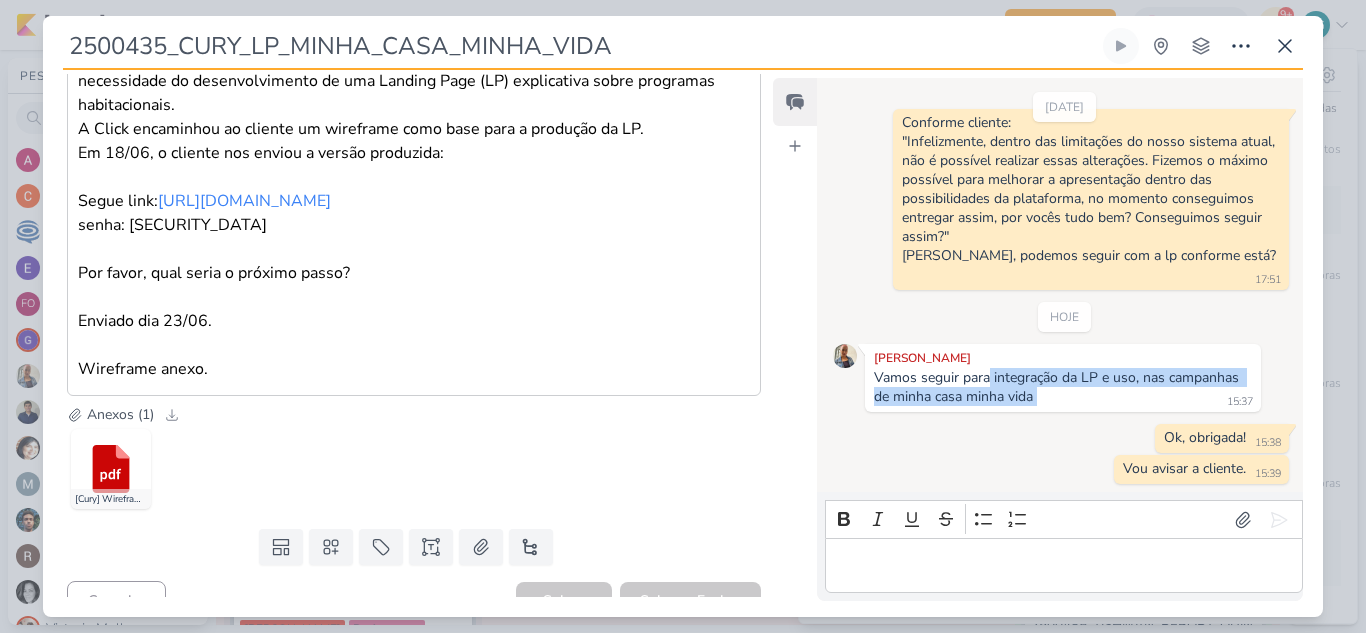 scroll, scrollTop: 200, scrollLeft: 0, axis: vertical 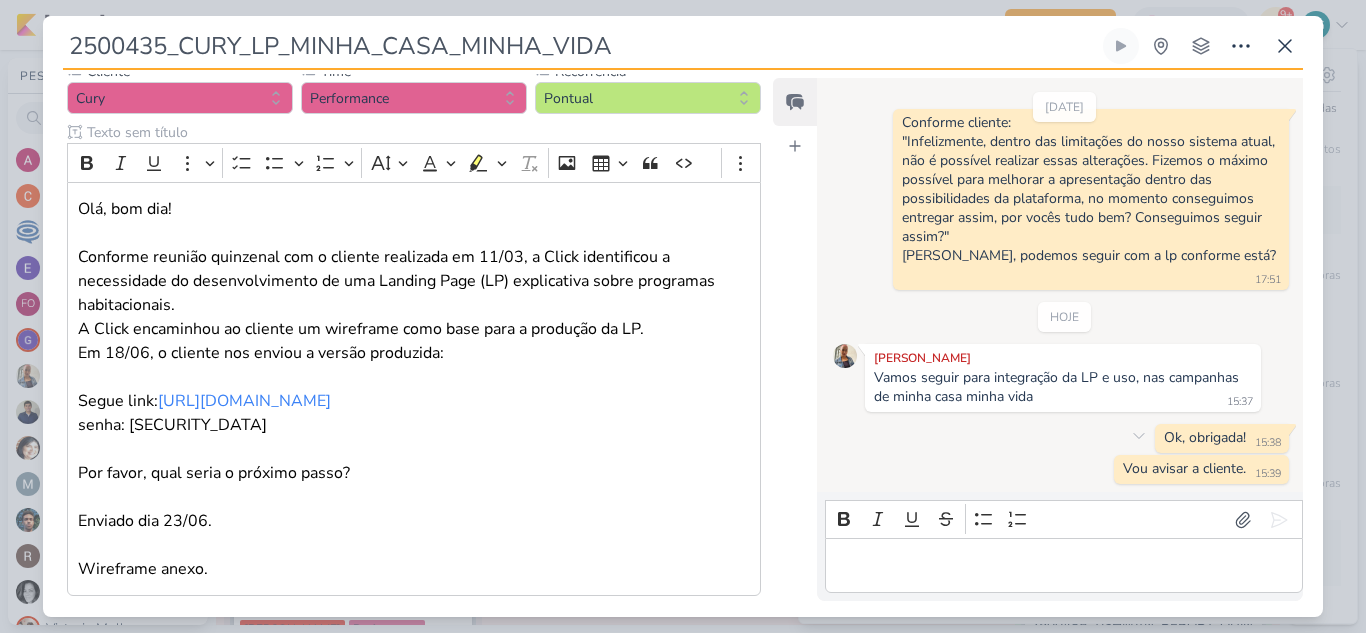 click on "Ok, obrigada!
15:38
15:38
Deletar" at bounding box center [1065, 438] 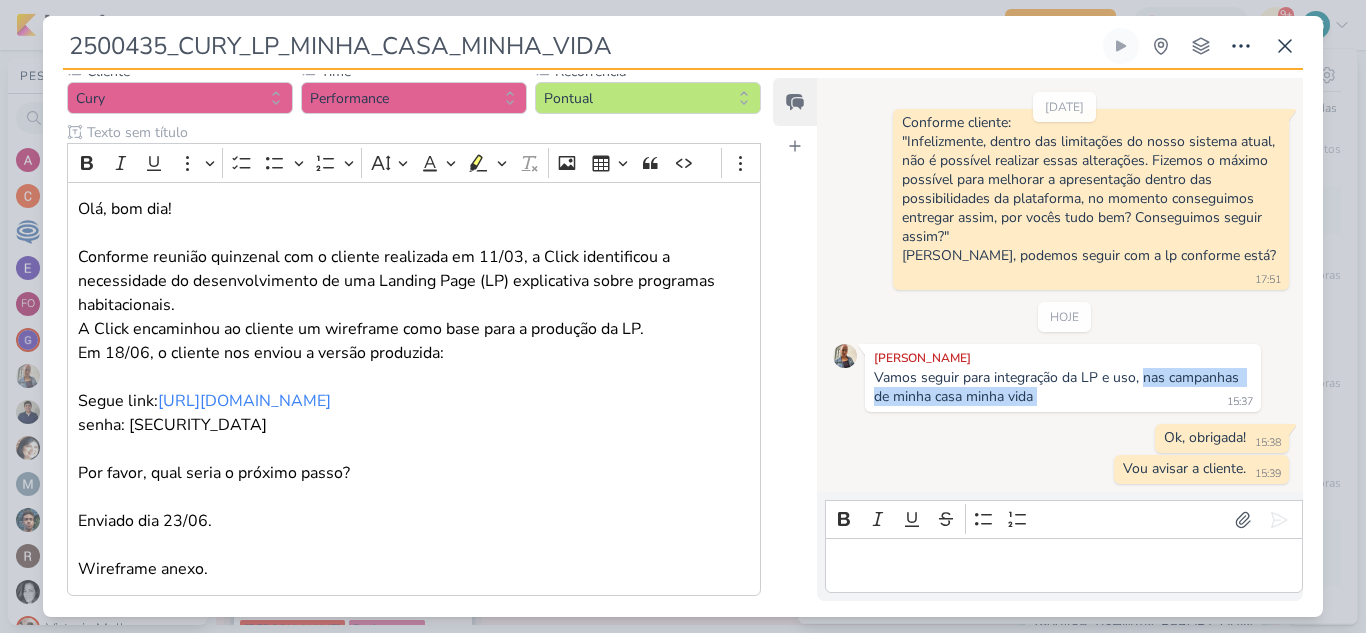 drag, startPoint x: 1142, startPoint y: 377, endPoint x: 1154, endPoint y: 395, distance: 21.633308 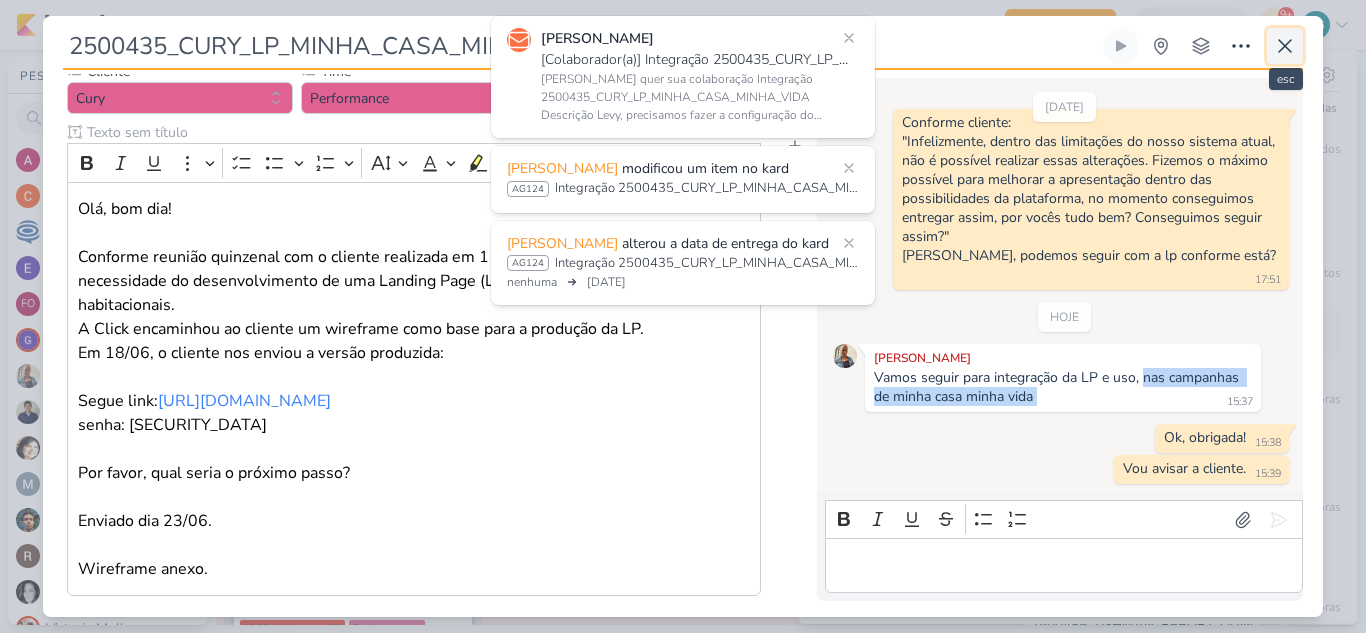 click 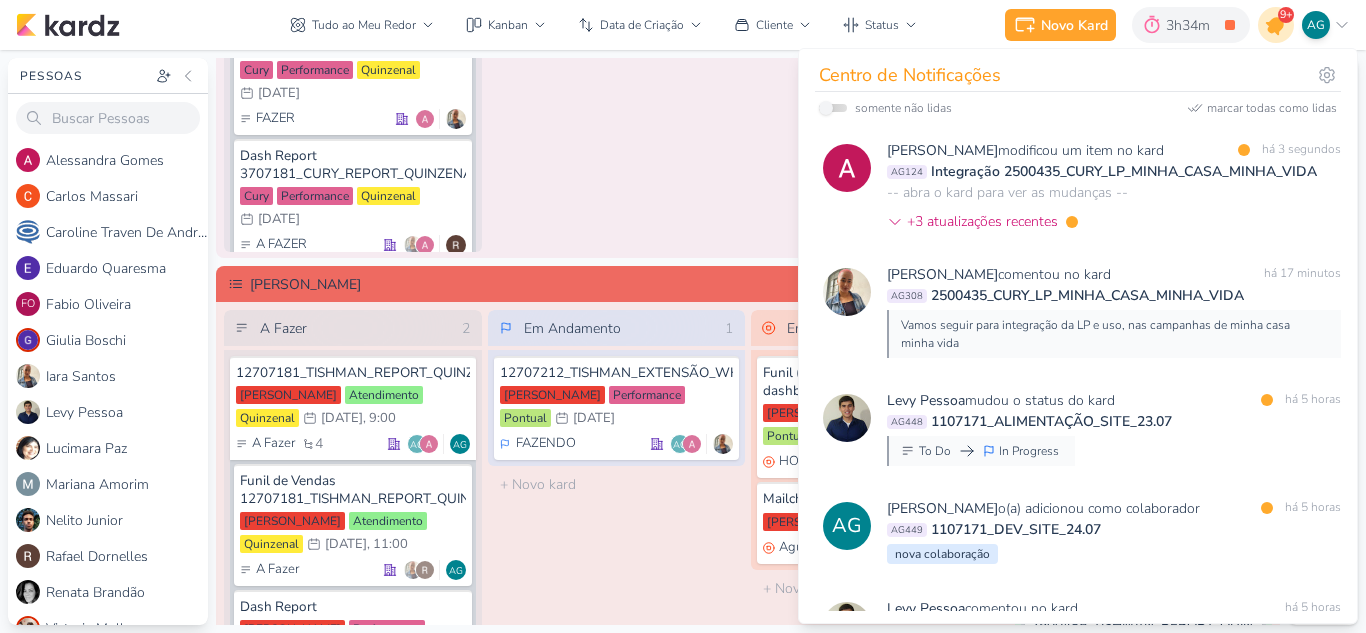 click 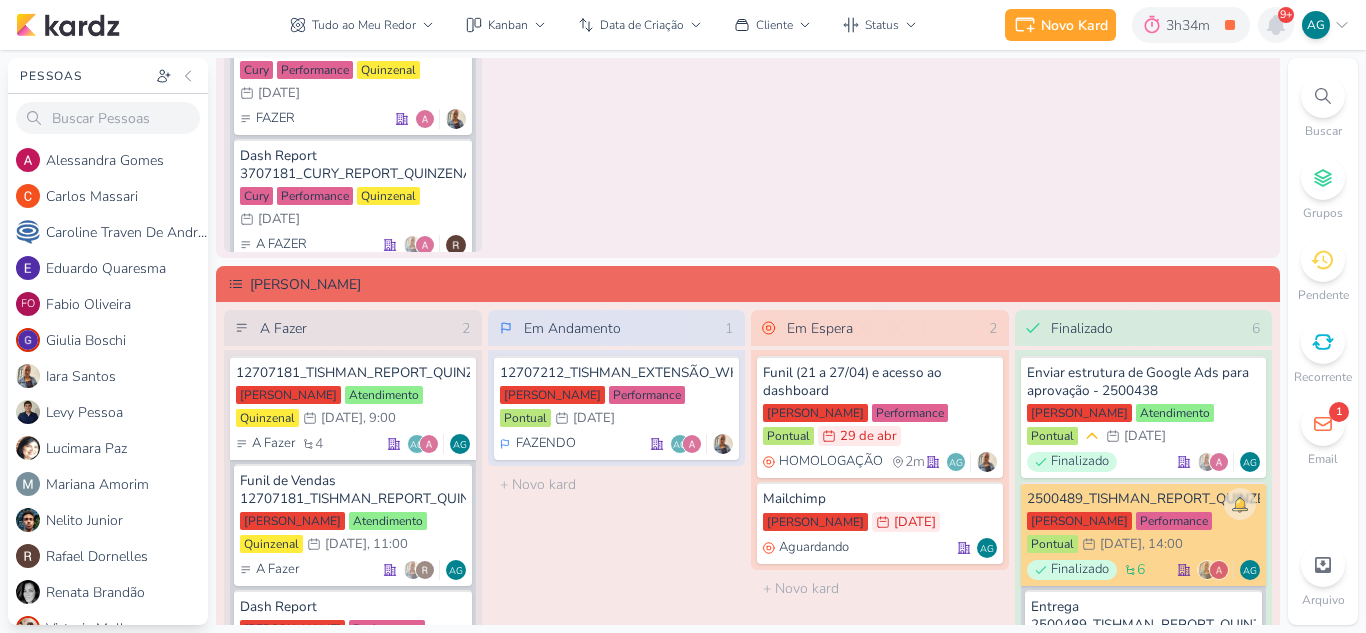 click 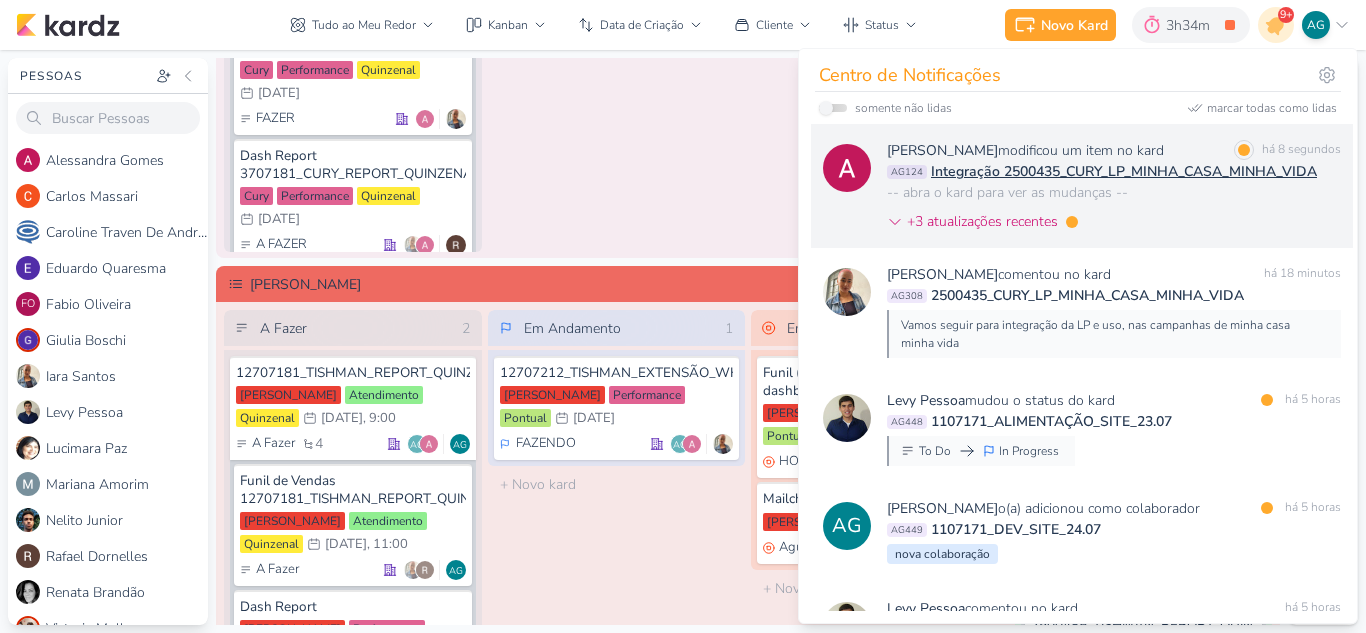 click on "Alessandra Gomes  modificou um item no kard
marcar como lida
há 8 segundos
AG124
Integração 2500435_CURY_LP_MINHA_CASA_MINHA_VIDA
-- abra o kard para ver as mudanças --
+3 atualizações recentes" at bounding box center [1114, 190] 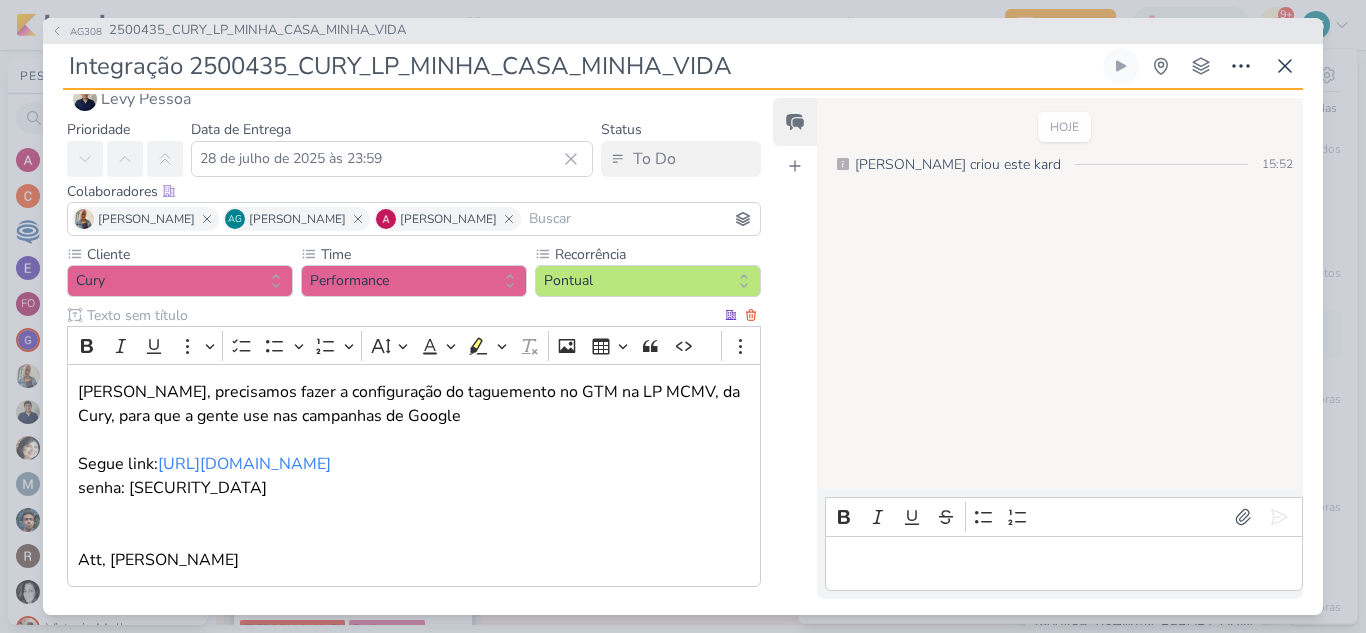 scroll, scrollTop: 36, scrollLeft: 0, axis: vertical 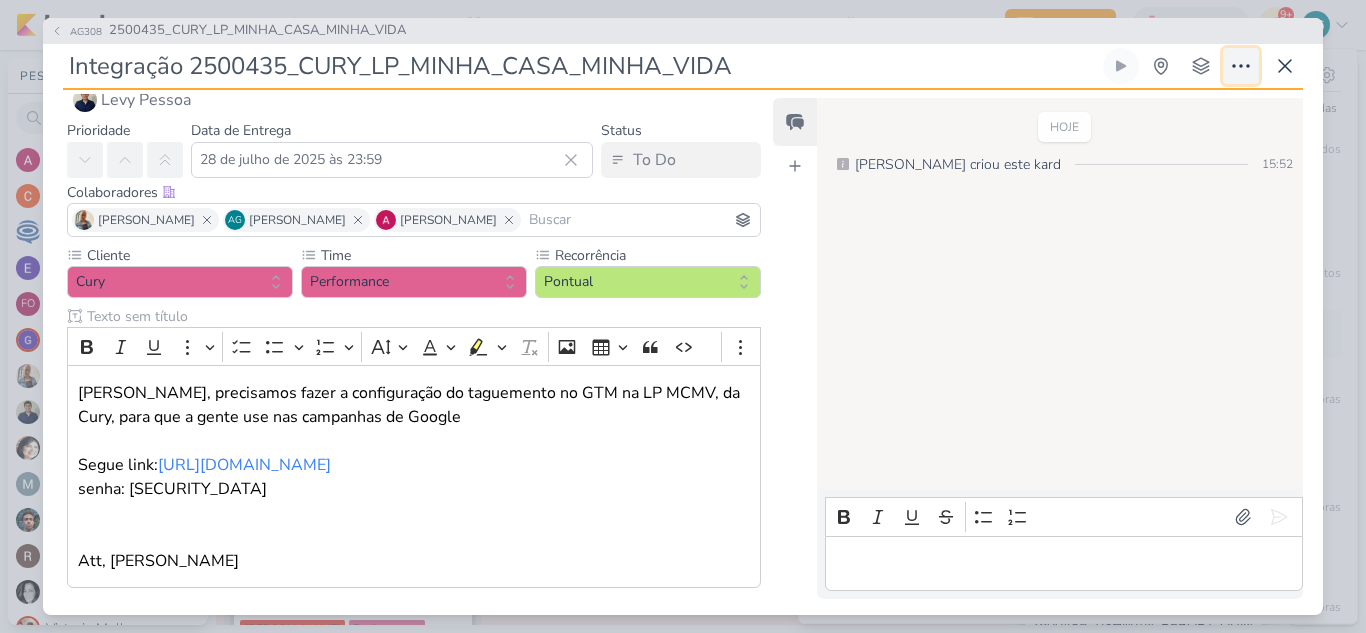click 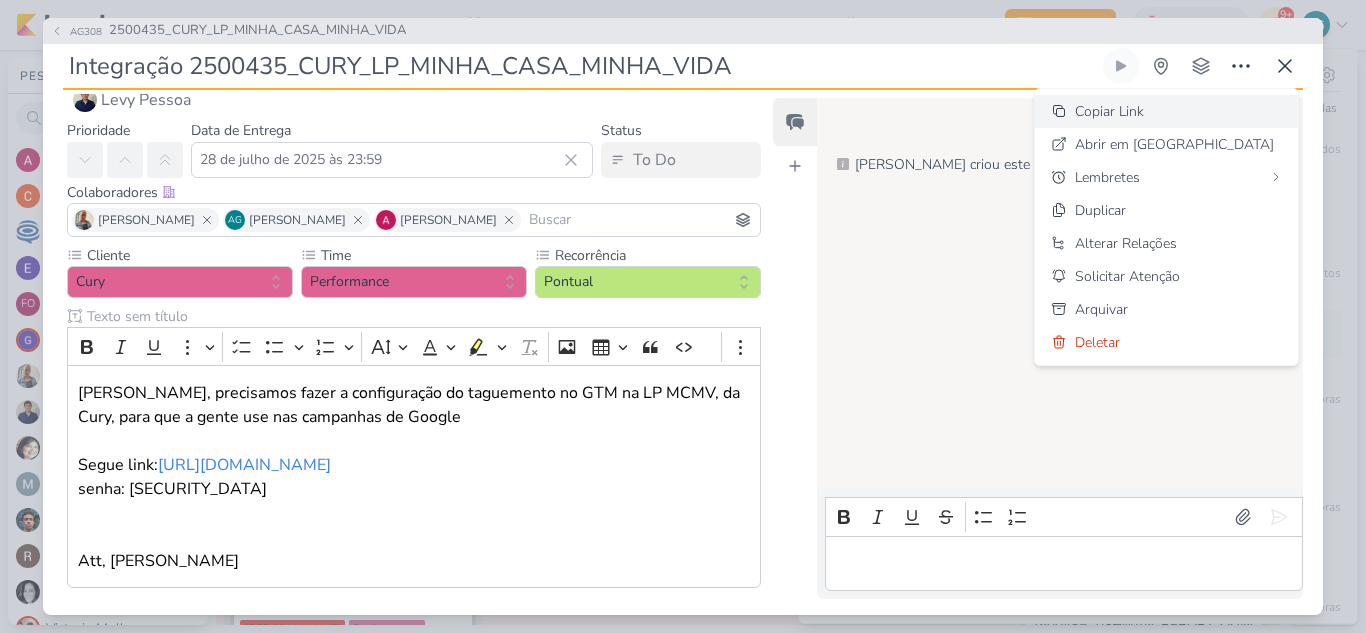 click on "Copiar Link" at bounding box center (1109, 111) 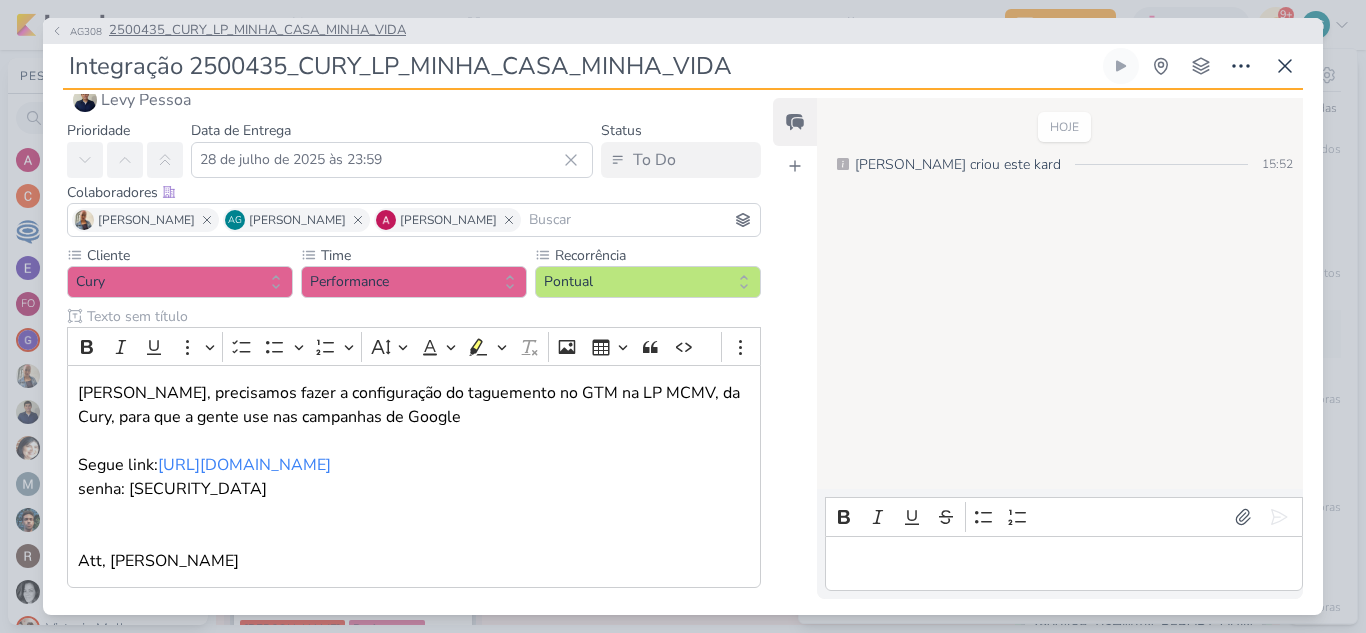 click on "2500435_CURY_LP_MINHA_CASA_MINHA_VIDA" at bounding box center (257, 31) 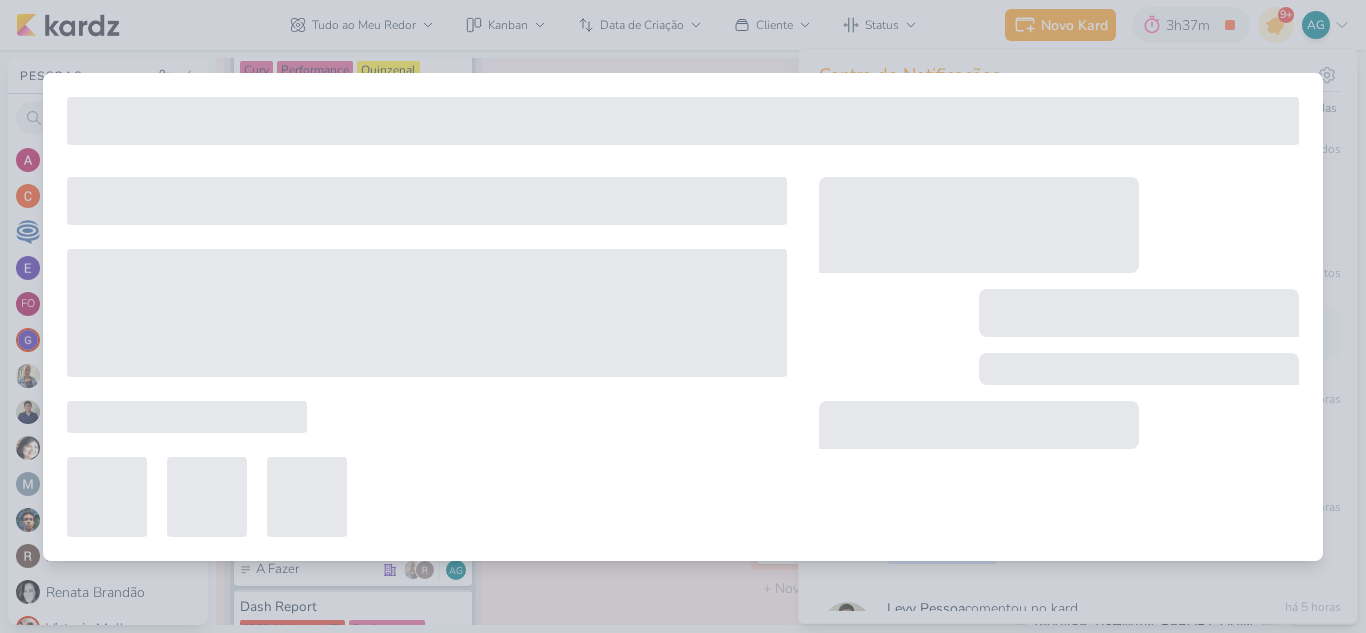 type on "2500435_CURY_LP_MINHA_CASA_MINHA_VIDA" 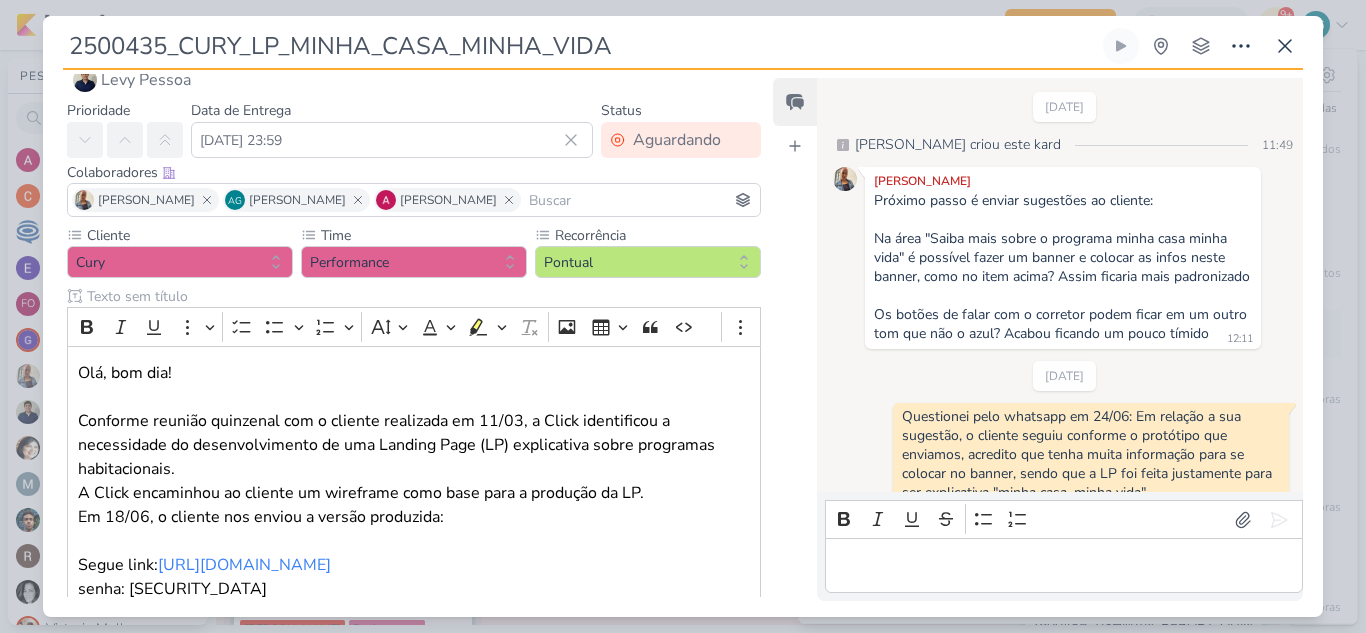 scroll, scrollTop: 0, scrollLeft: 0, axis: both 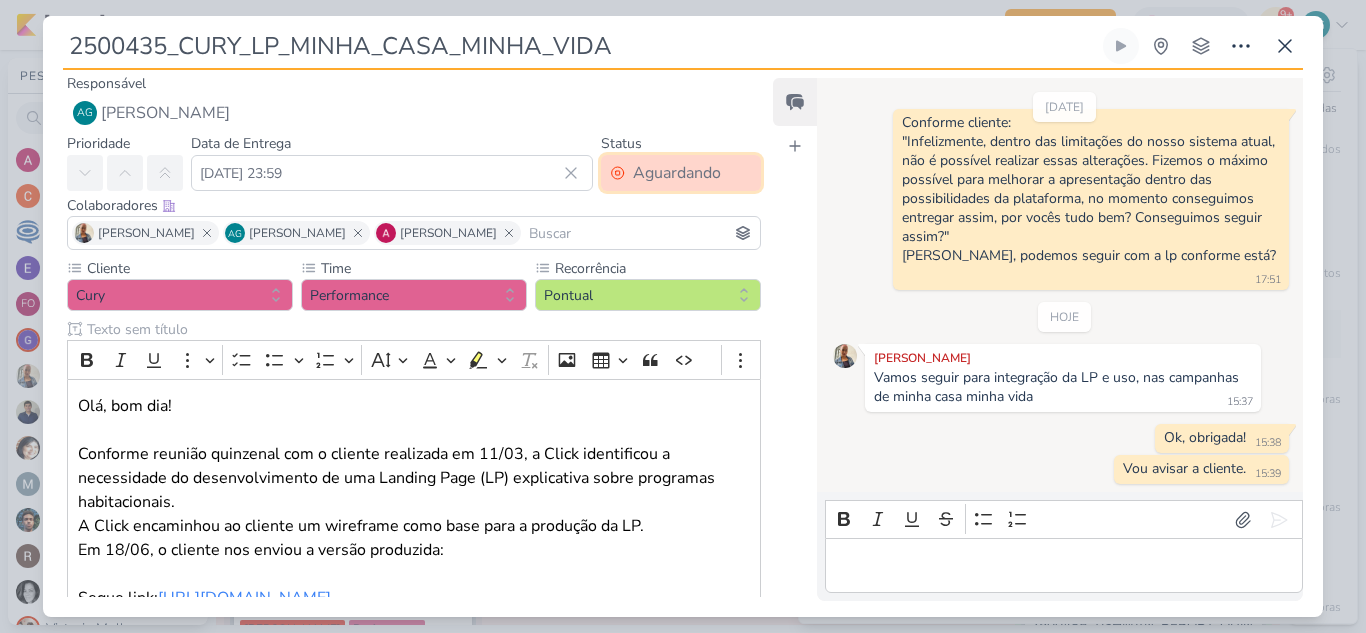 click on "Aguardando" at bounding box center [677, 173] 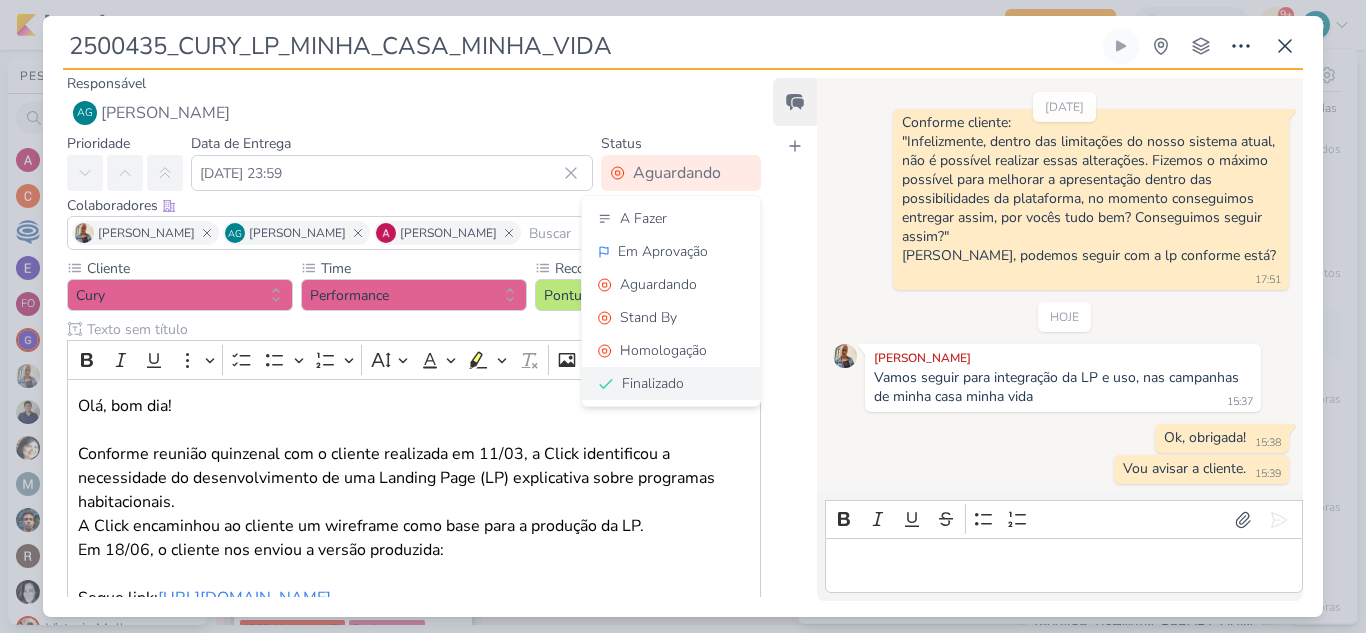 click on "Finalizado" at bounding box center (653, 383) 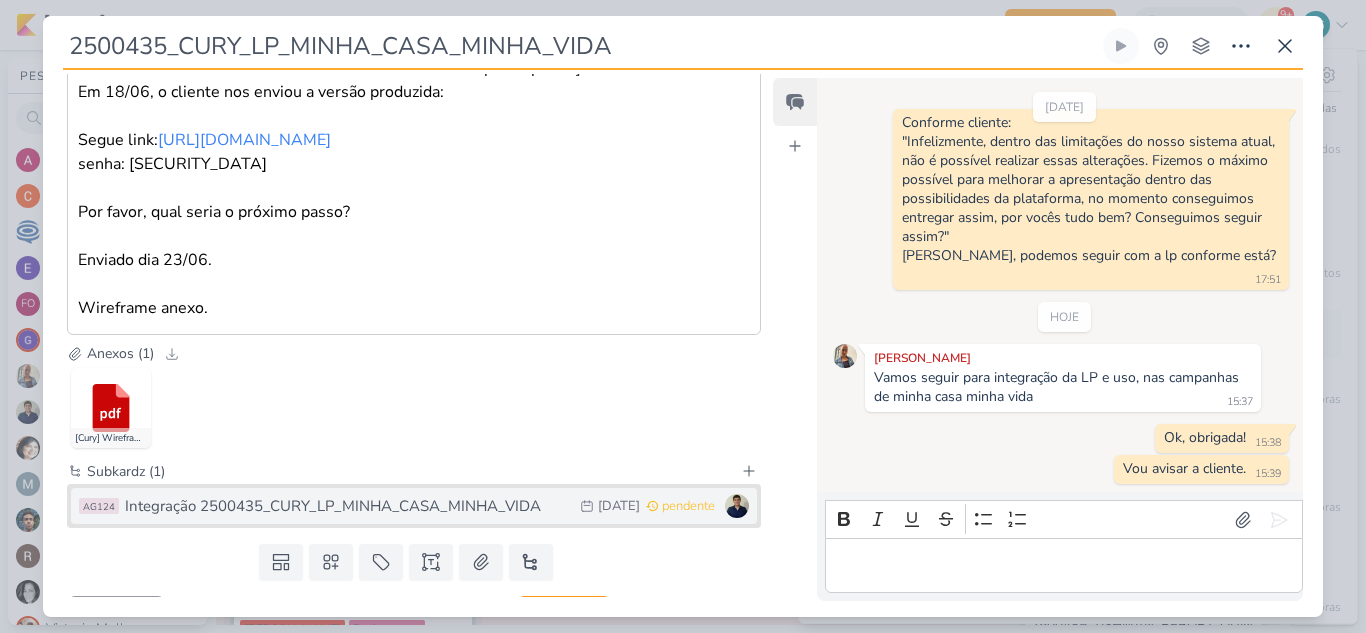 scroll, scrollTop: 503, scrollLeft: 0, axis: vertical 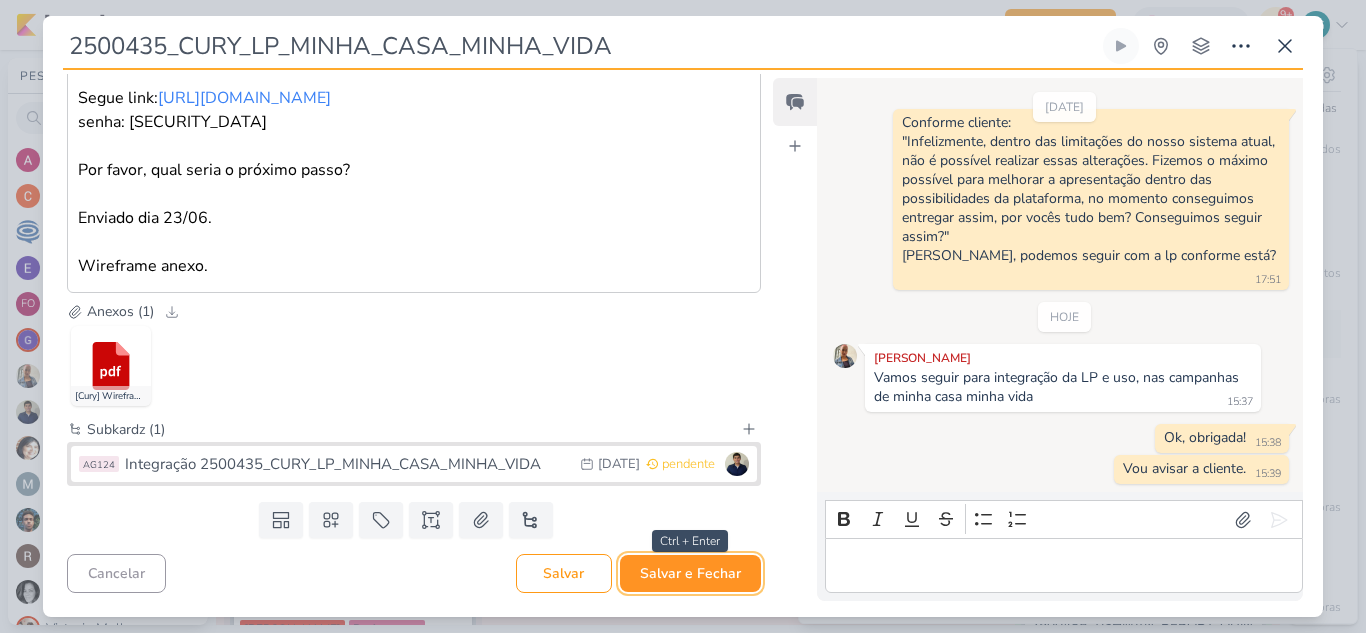 click on "Salvar e Fechar" at bounding box center [690, 573] 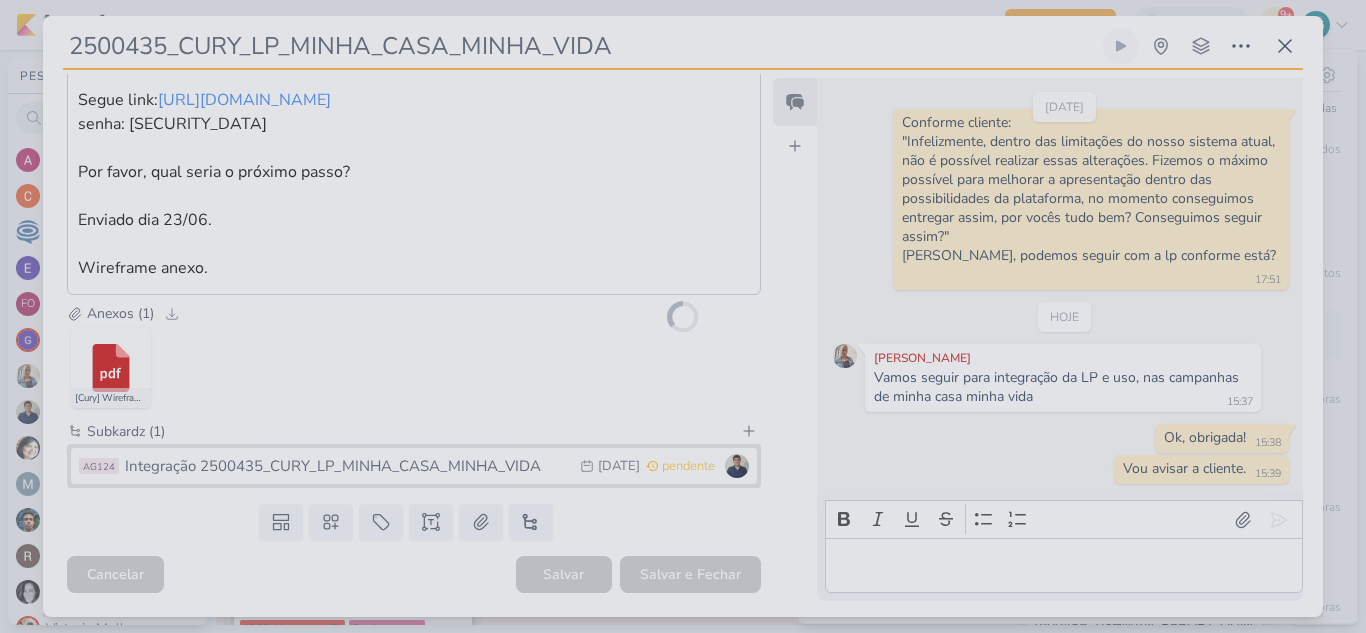 scroll, scrollTop: 501, scrollLeft: 0, axis: vertical 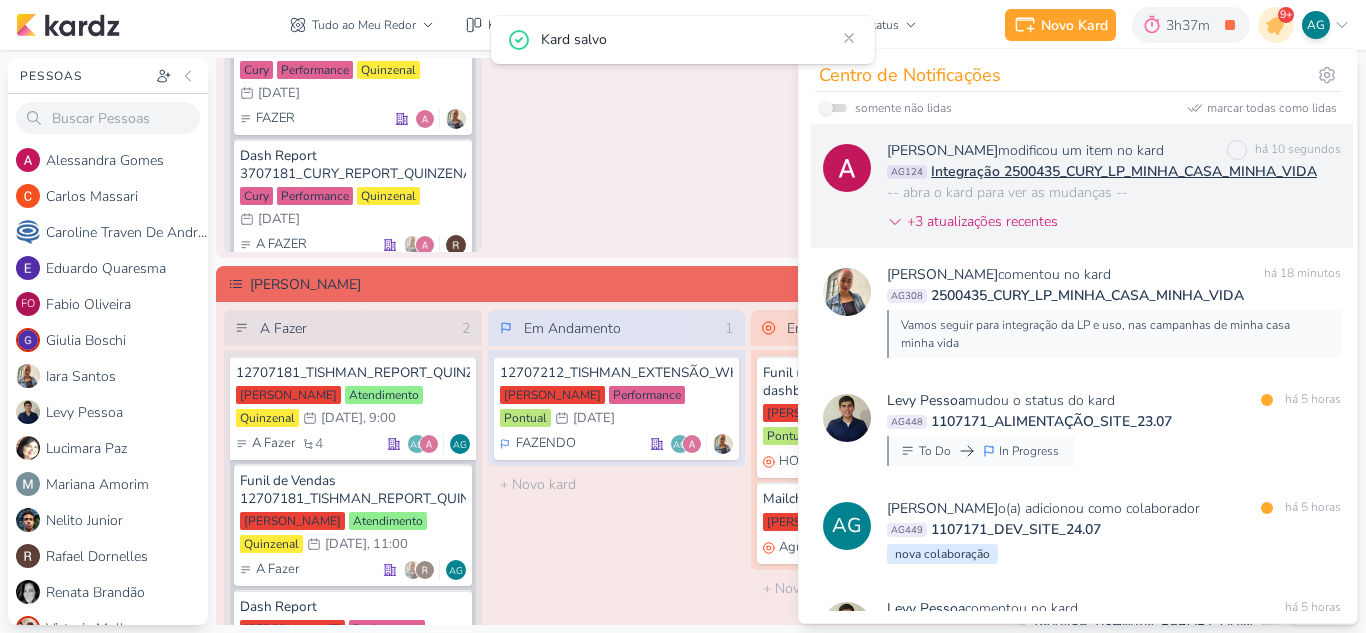 click on "Alessandra Gomes  modificou um item no kard
marcar como não lida
há 10 segundos
AG124
Integração 2500435_CURY_LP_MINHA_CASA_MINHA_VIDA
-- abra o kard para ver as mudanças --
+3 atualizações recentes" at bounding box center (1114, 190) 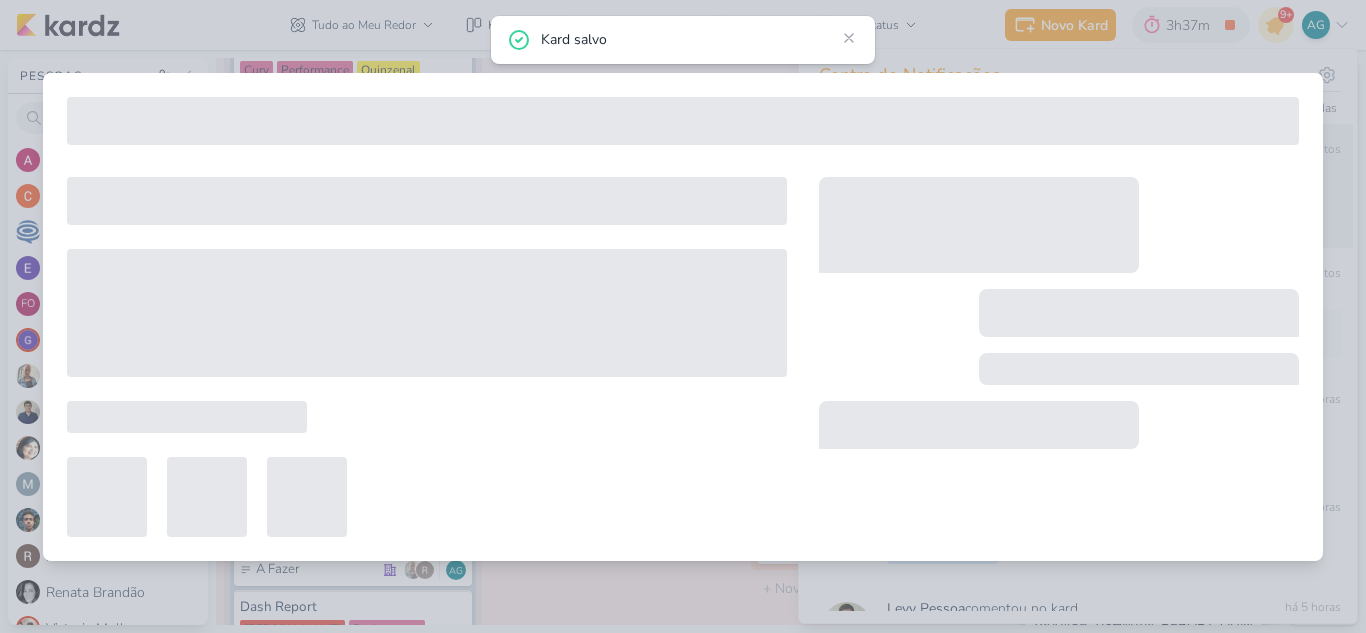type on "Integração 2500435_CURY_LP_MINHA_CASA_MINHA_VIDA" 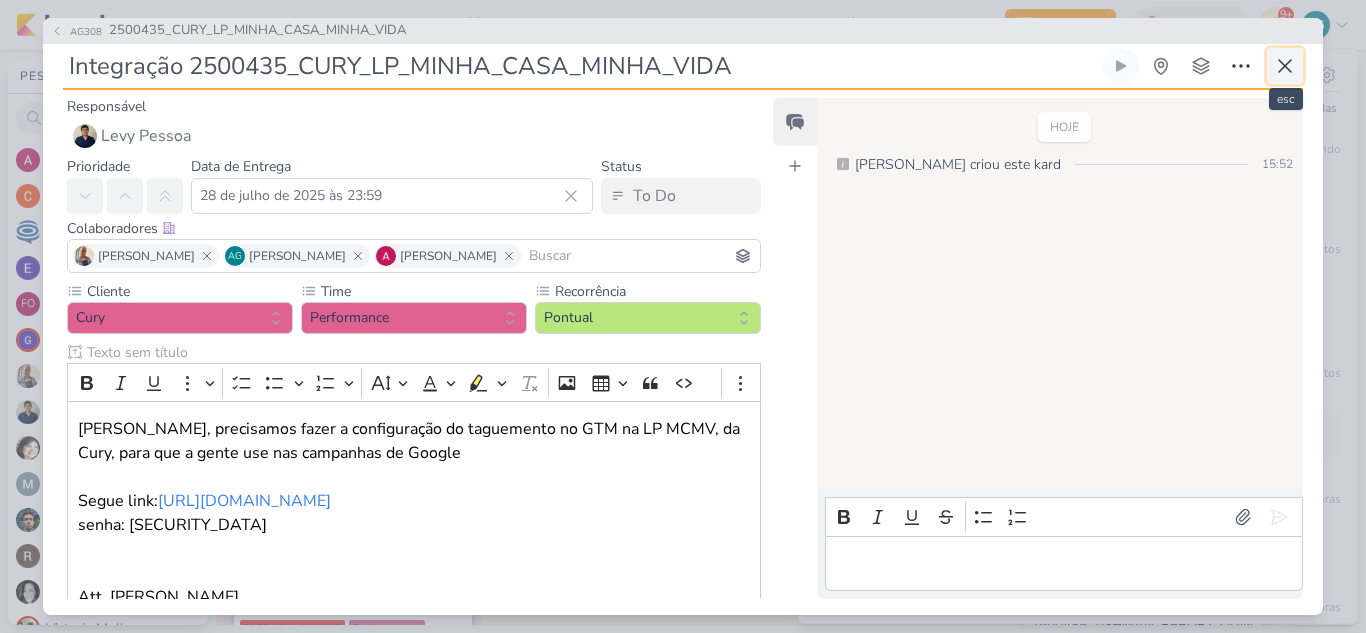 click 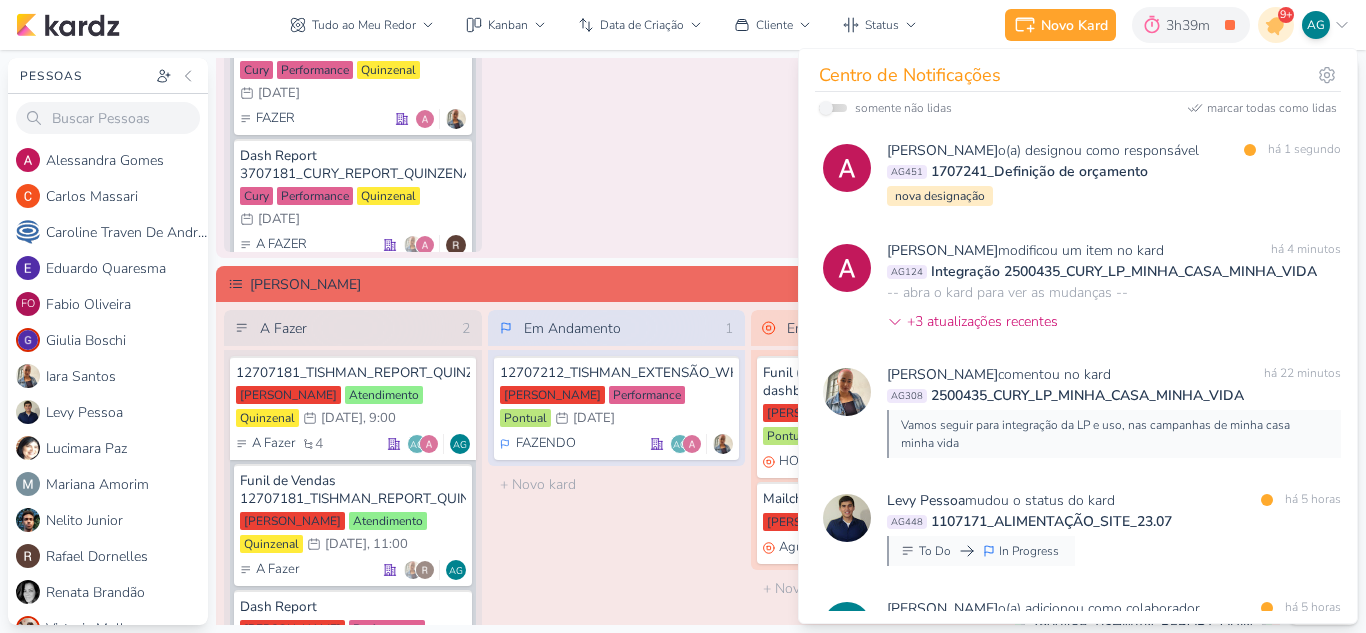 click on "Em Andamento
0
O título do kard deve ter menos que 100 caracteres" at bounding box center [617, -8] 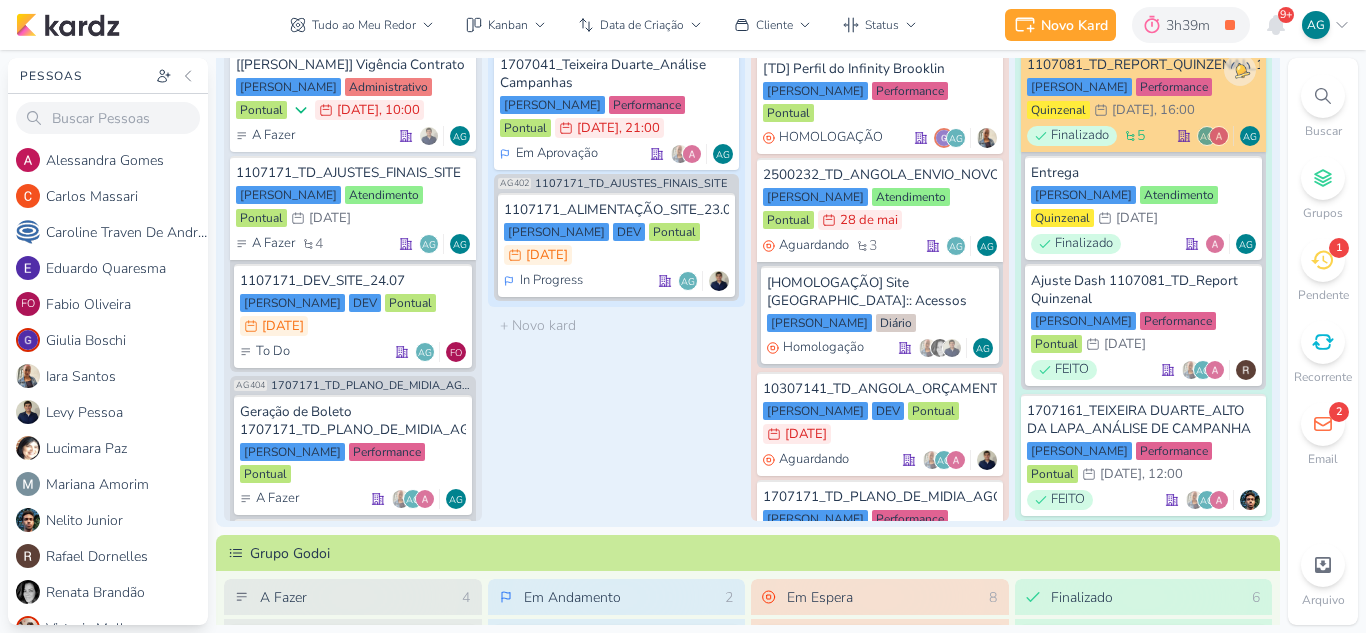 scroll, scrollTop: 0, scrollLeft: 0, axis: both 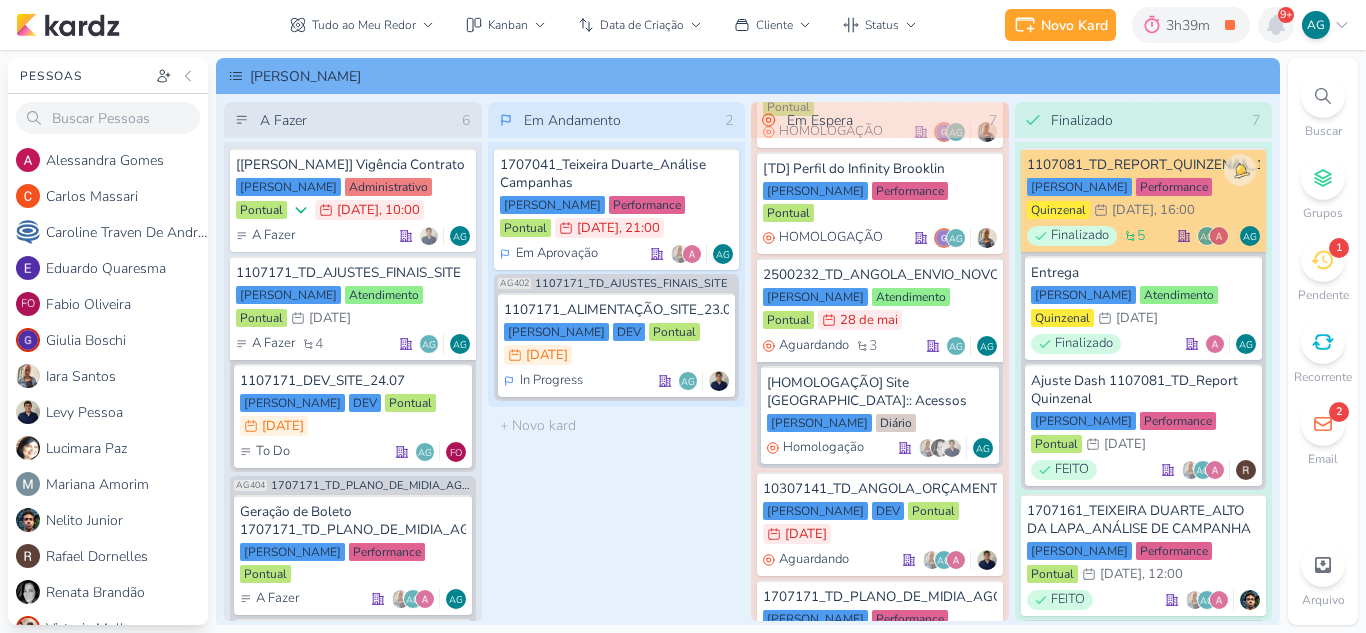click 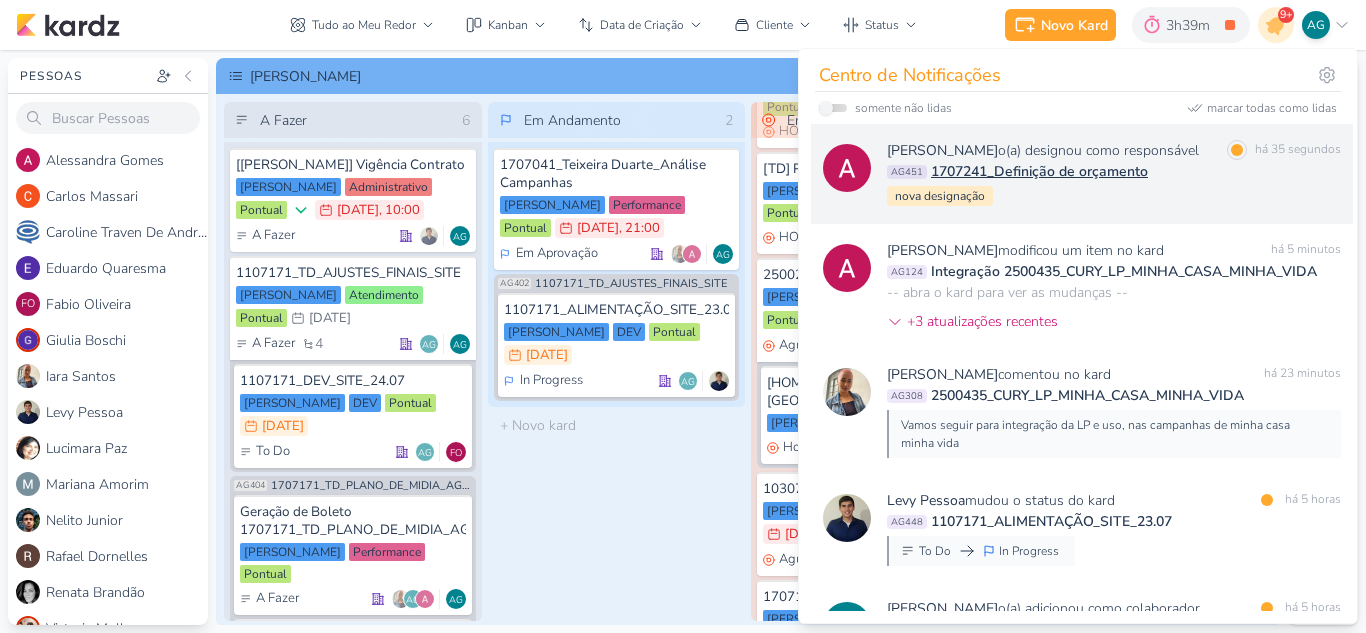 click on "Alessandra Gomes  o(a) designou como responsável
marcar como lida
há 35 segundos
AG451
1707241_Definição de orçamento
nova designação" at bounding box center [1114, 174] 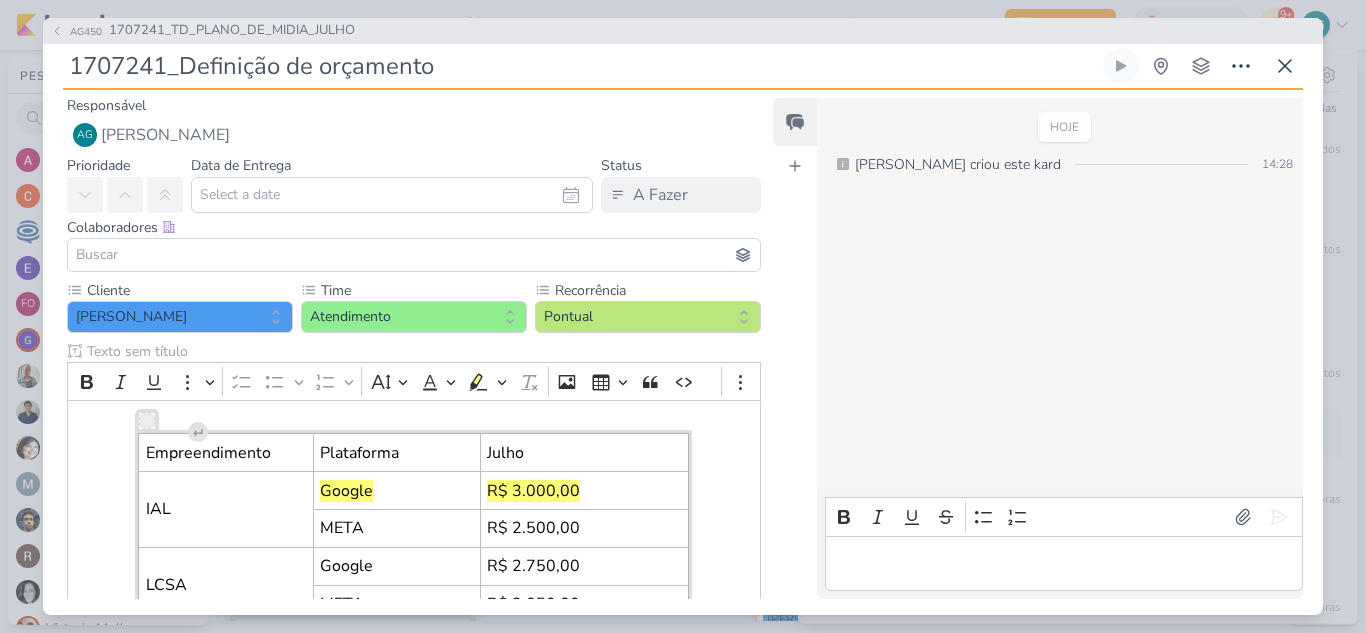 scroll, scrollTop: 0, scrollLeft: 0, axis: both 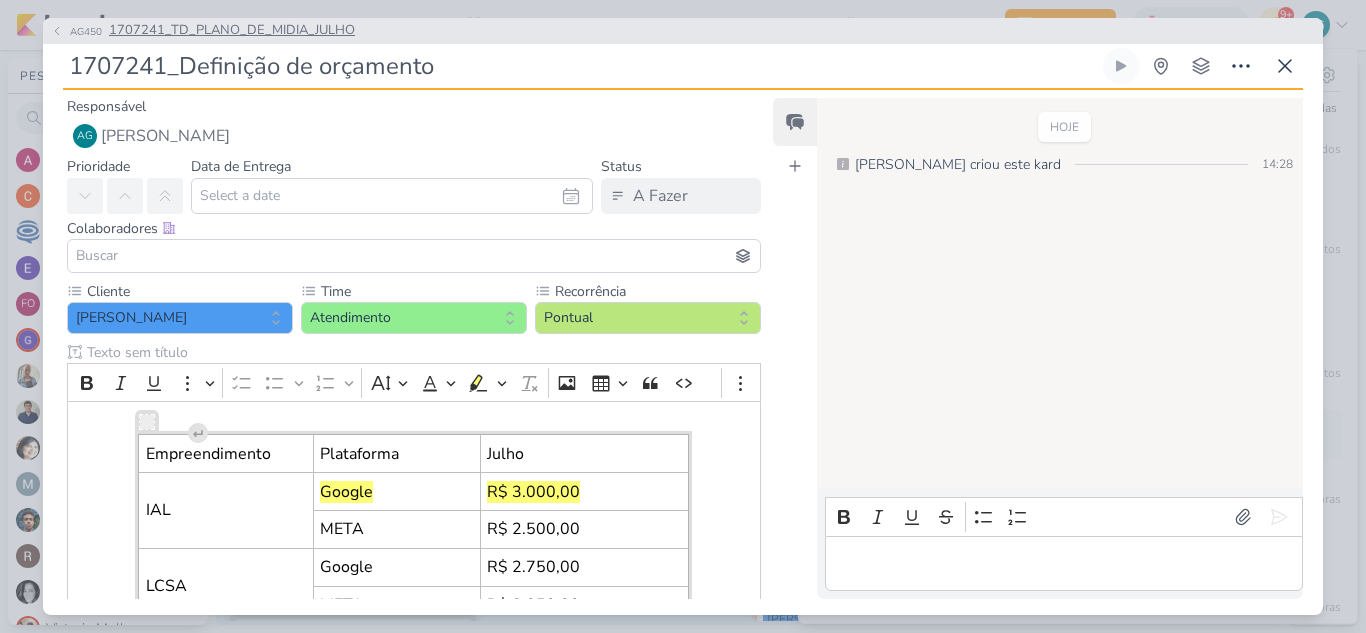 click on "1707241_TD_PLANO_DE_MIDIA_JULHO" at bounding box center [232, 31] 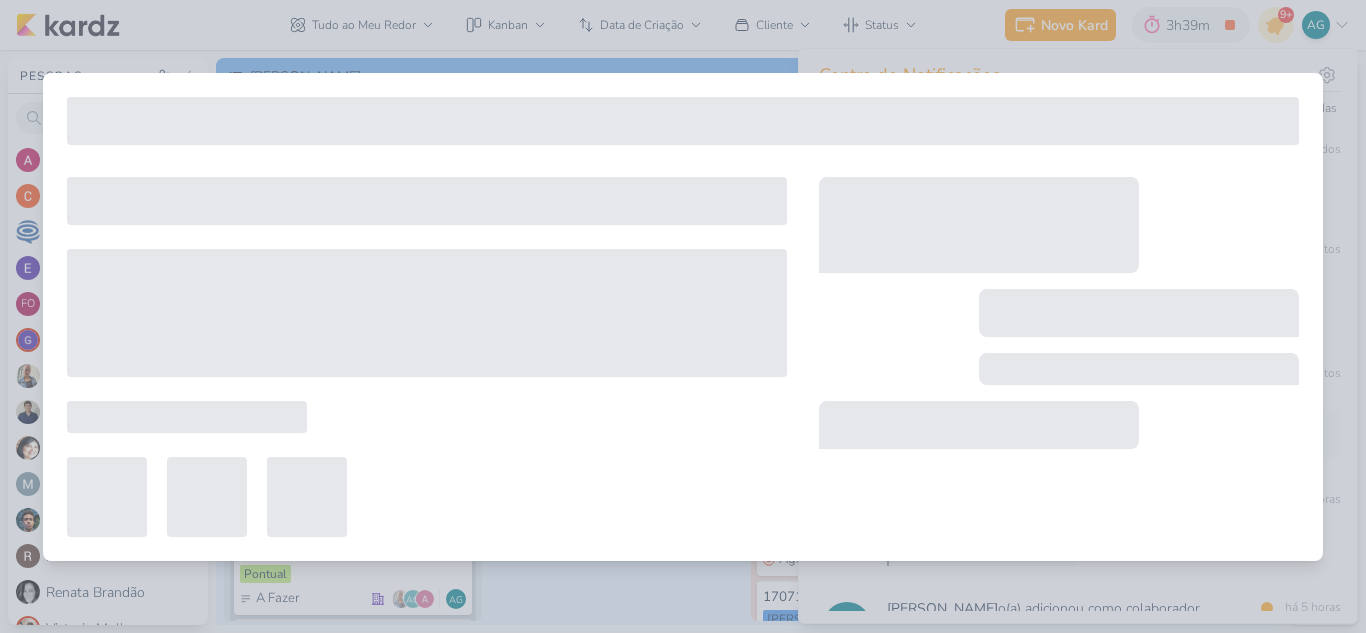 type on "1707241_TD_PLANO_DE_MIDIA_JULHO" 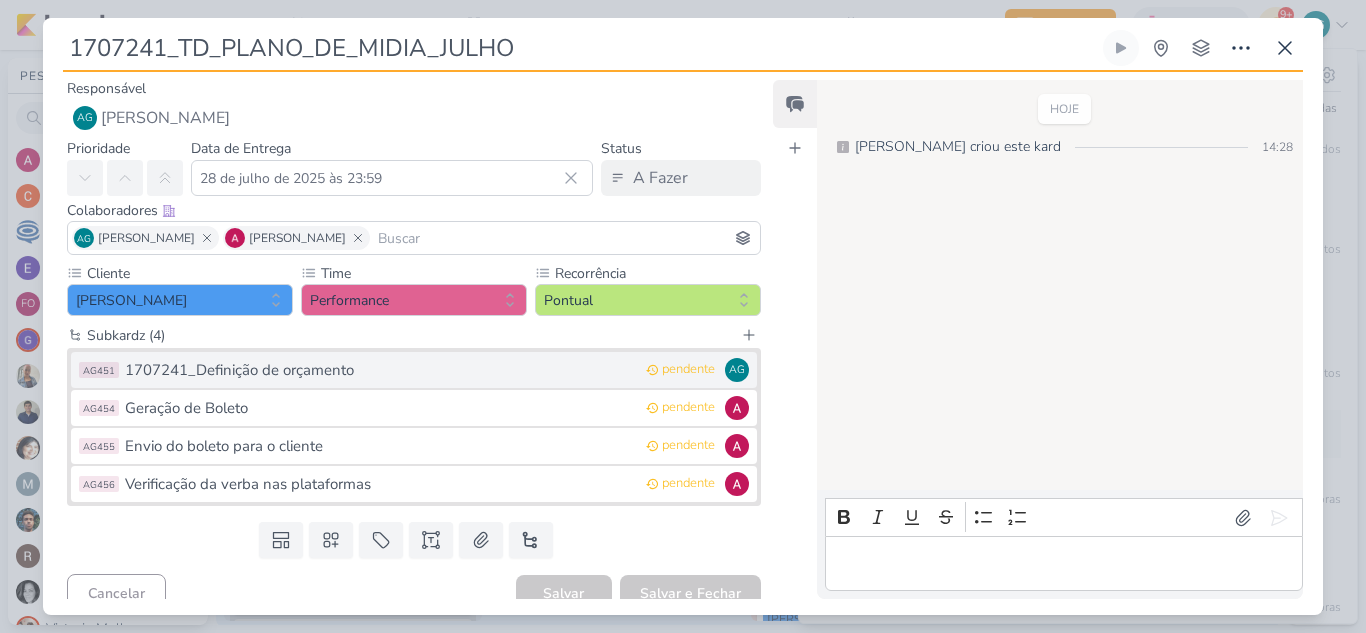 click on "1707241_Definição de orçamento" at bounding box center [380, 370] 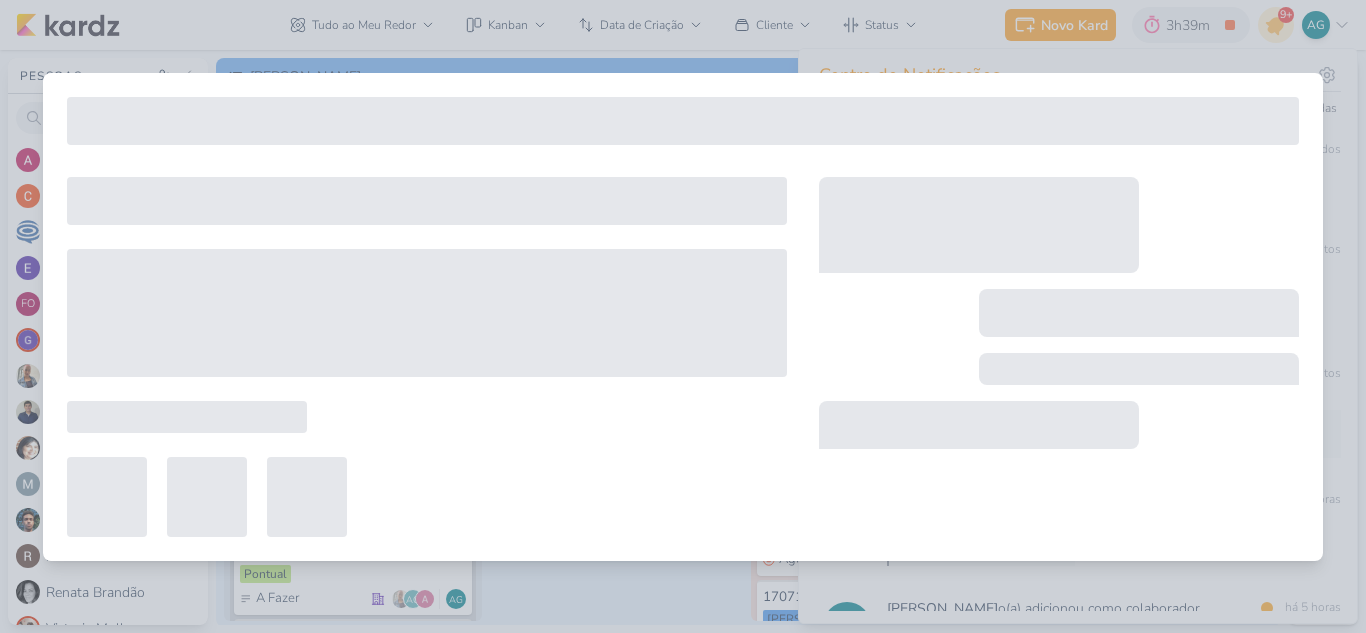 type on "1707241_Definição de orçamento" 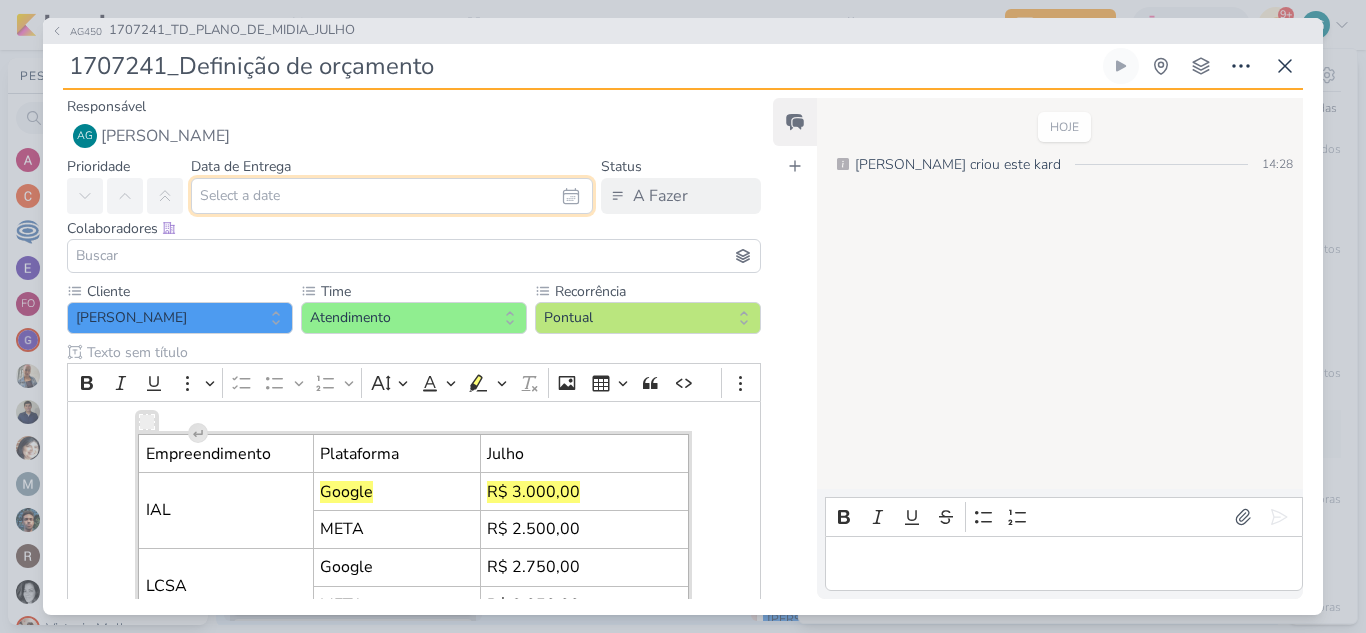 click at bounding box center [392, 196] 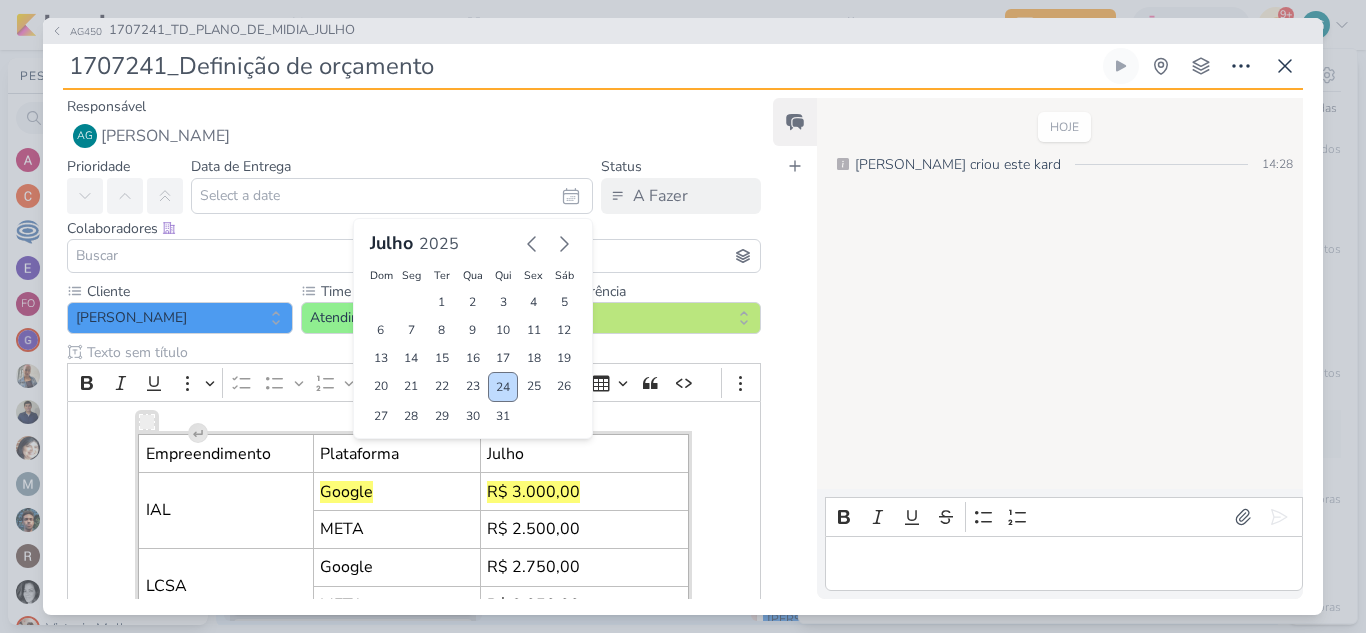 click on "24" at bounding box center [503, 387] 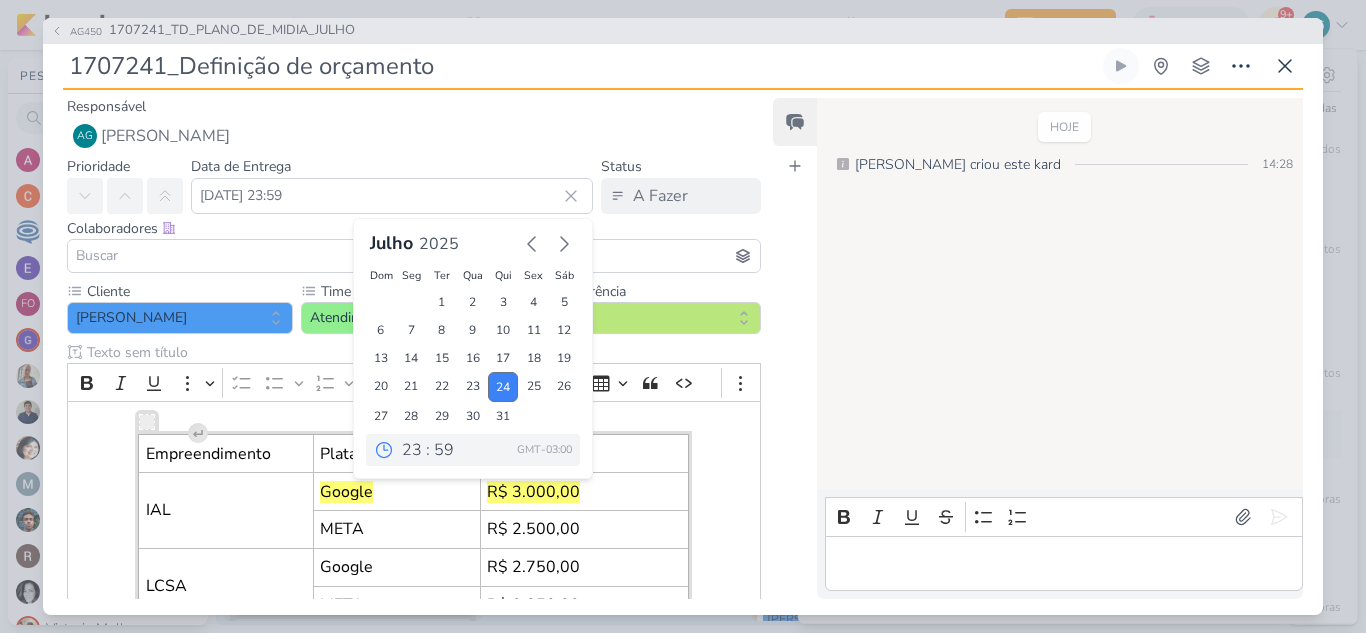 click at bounding box center (414, 256) 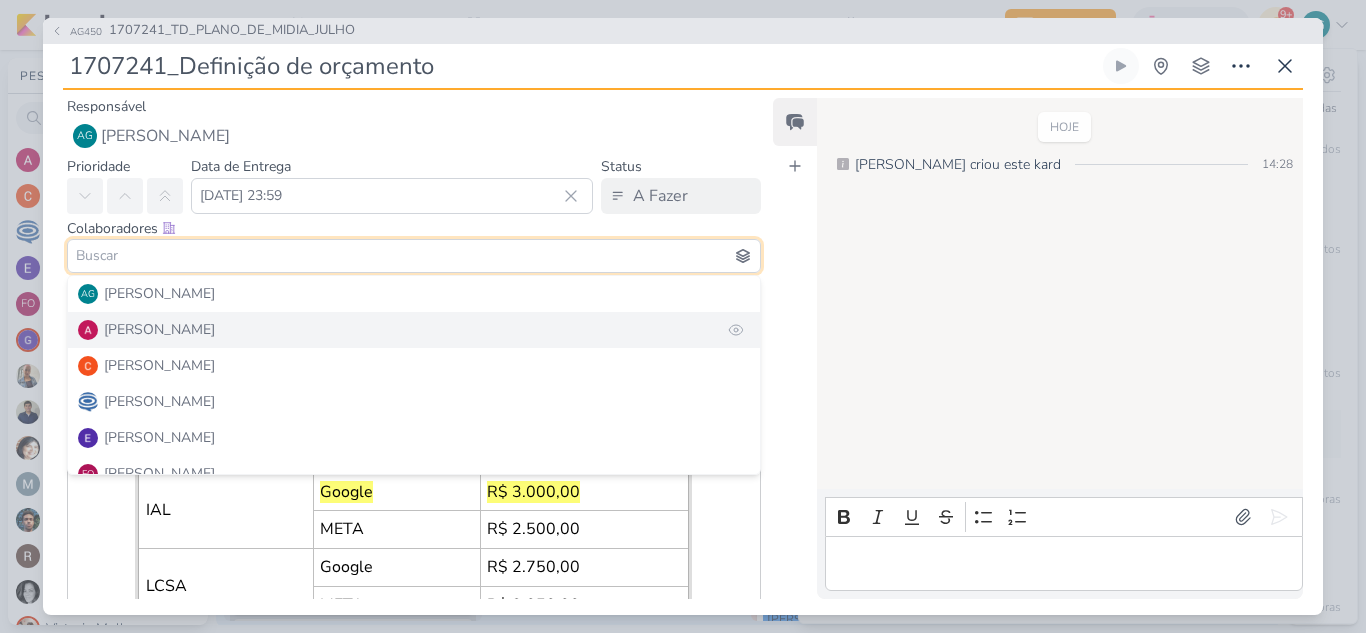 click on "Alessandra Gomes" at bounding box center [414, 330] 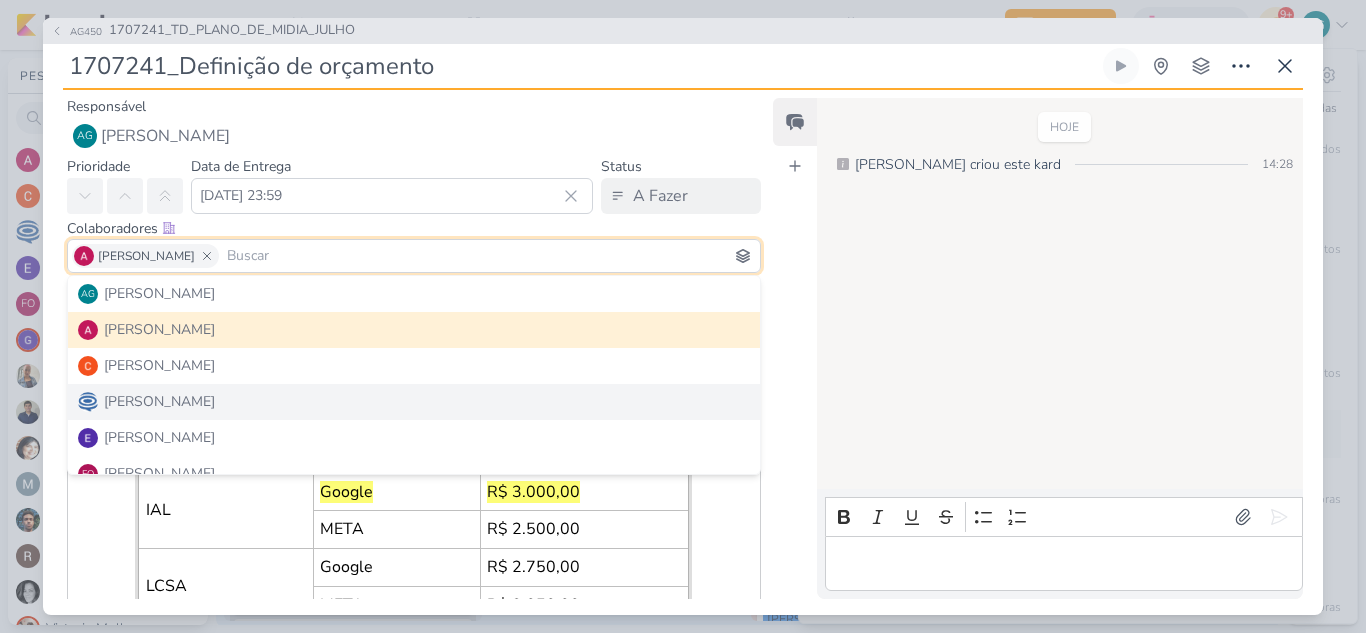 click on "Feed
Atrelar email
Solte o email para atrelar ao kard" at bounding box center [795, 348] 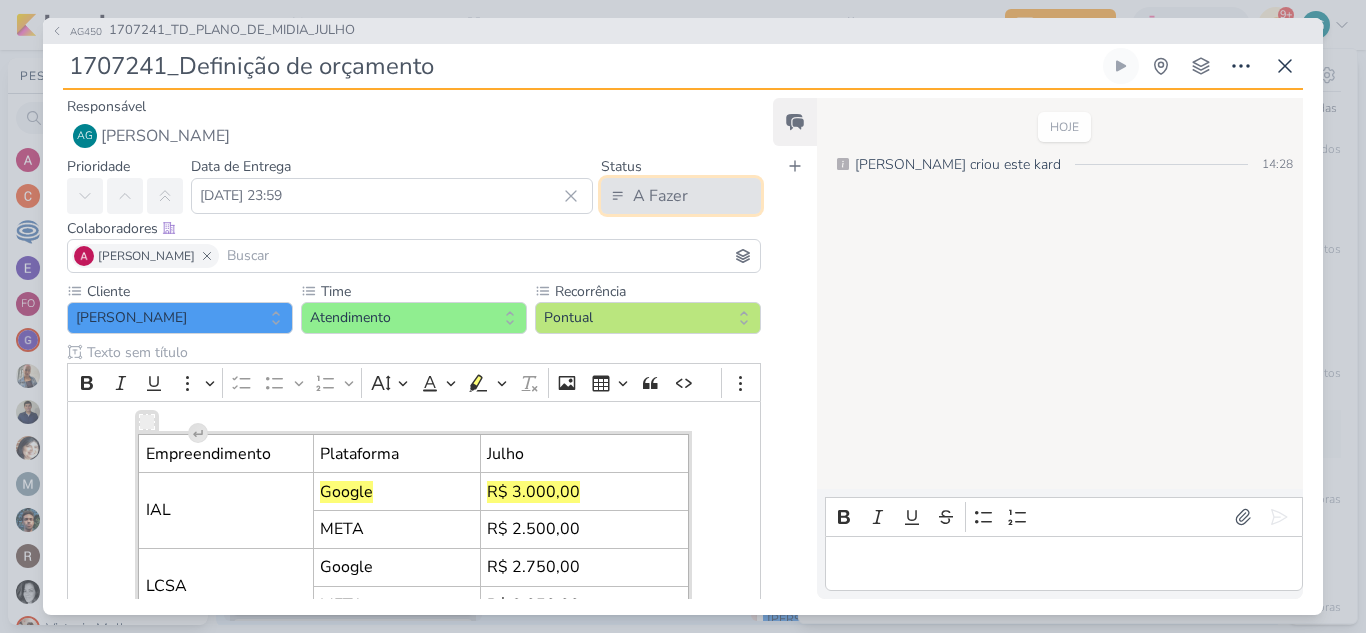 click on "A Fazer" at bounding box center (681, 196) 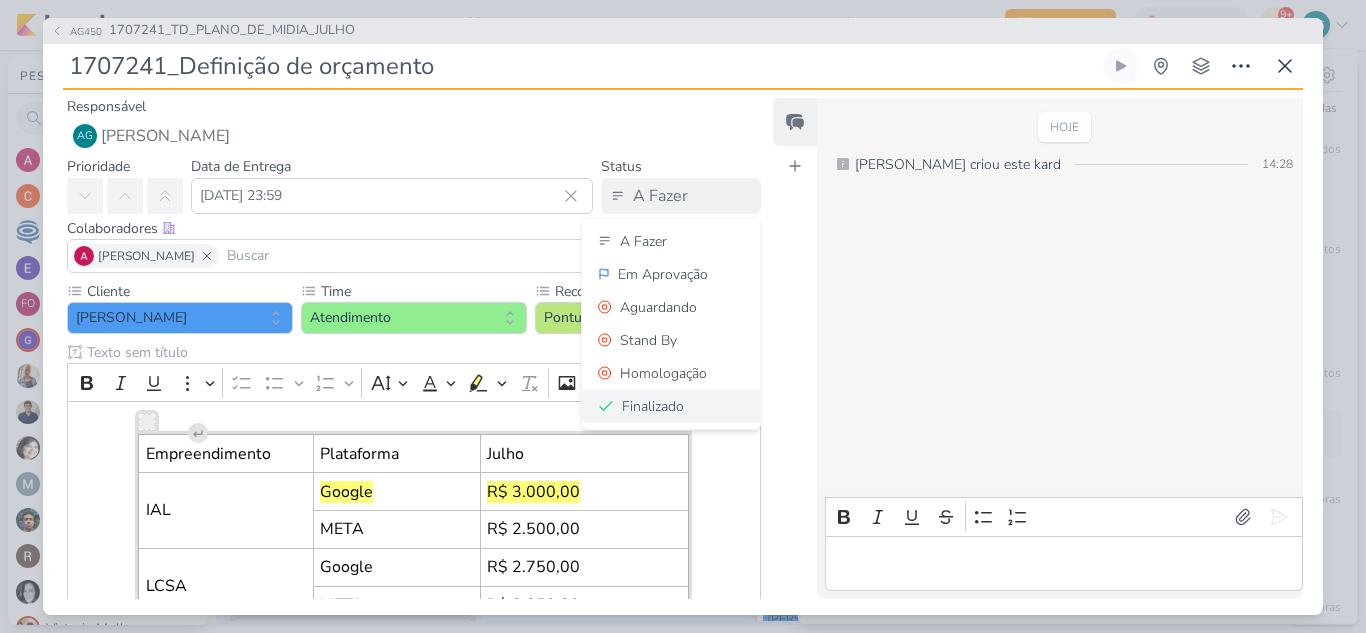 click on "Finalizado" at bounding box center [671, 406] 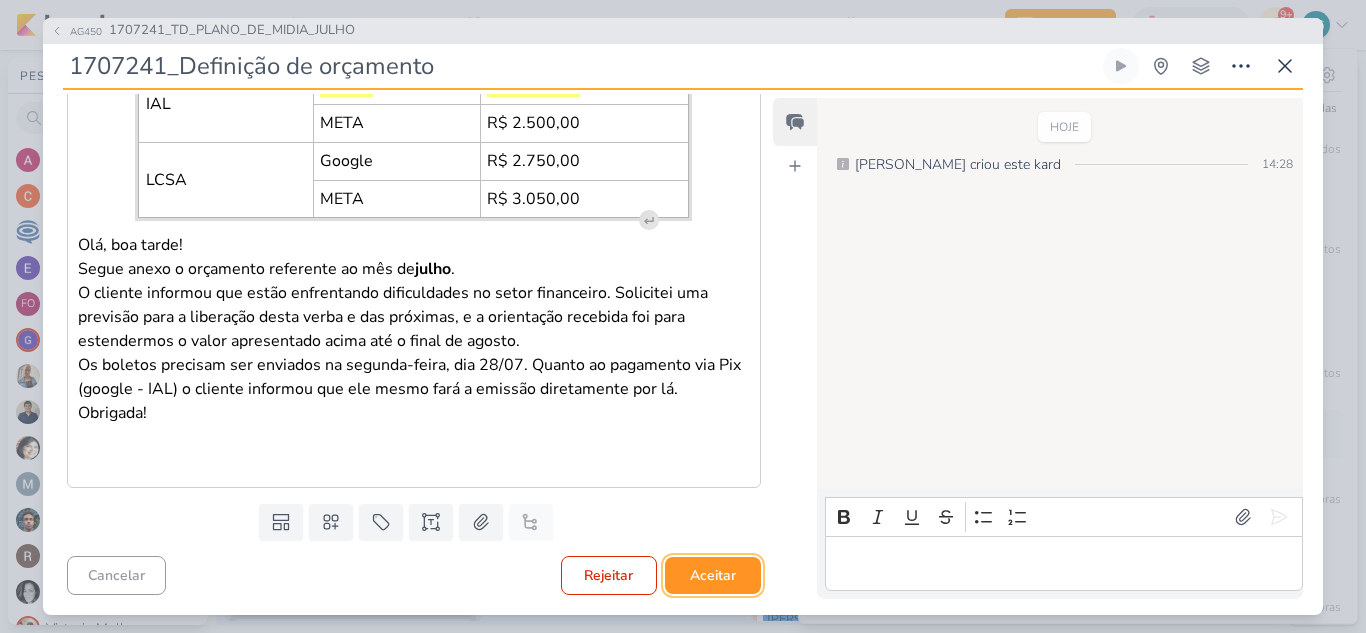 click on "Aceitar" at bounding box center (713, 575) 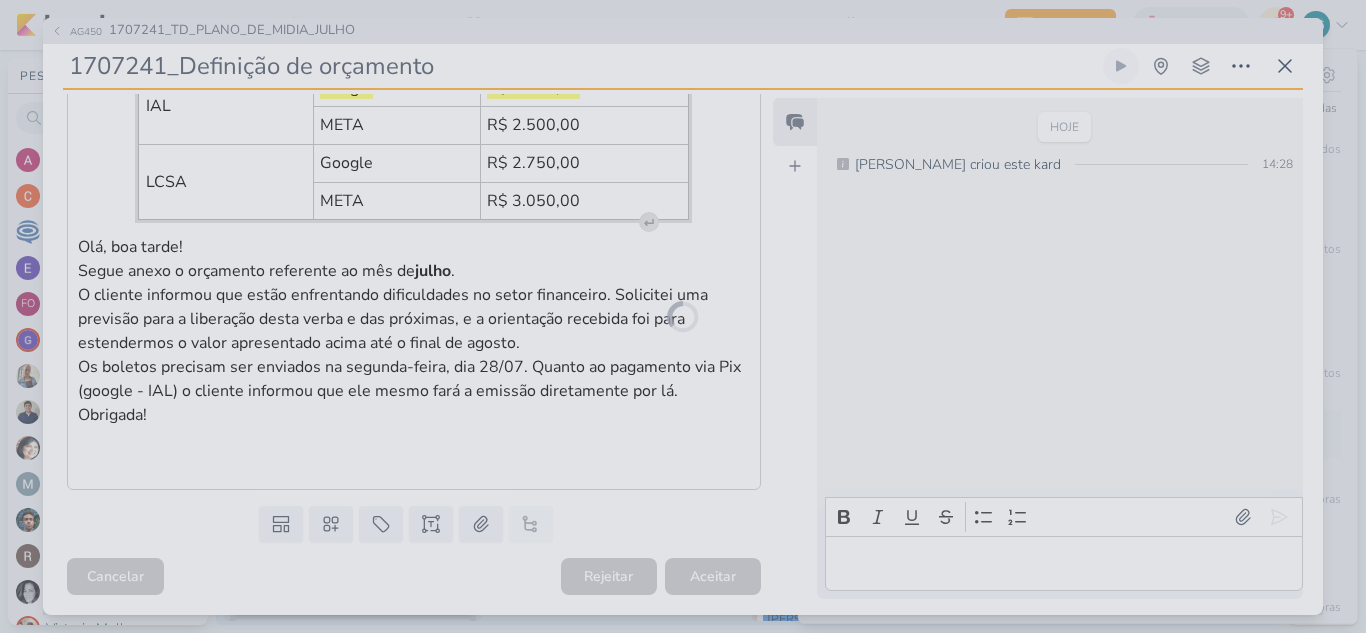 scroll, scrollTop: 406, scrollLeft: 0, axis: vertical 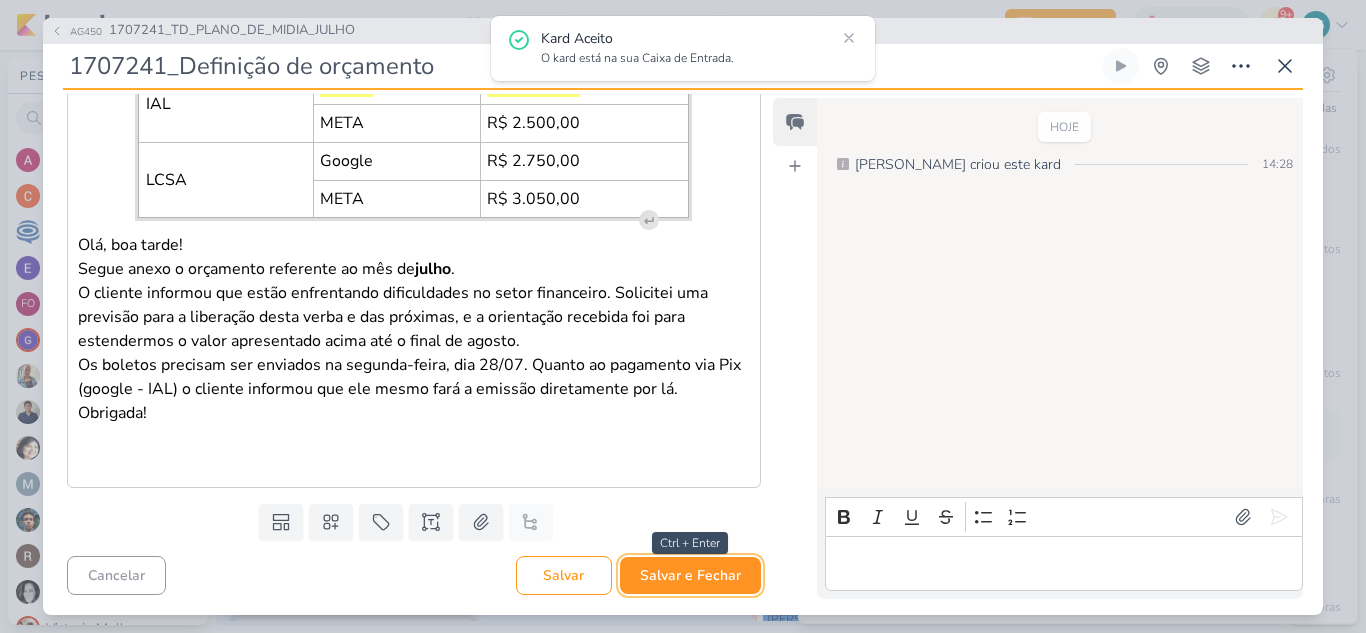 click on "Salvar e Fechar" at bounding box center [690, 575] 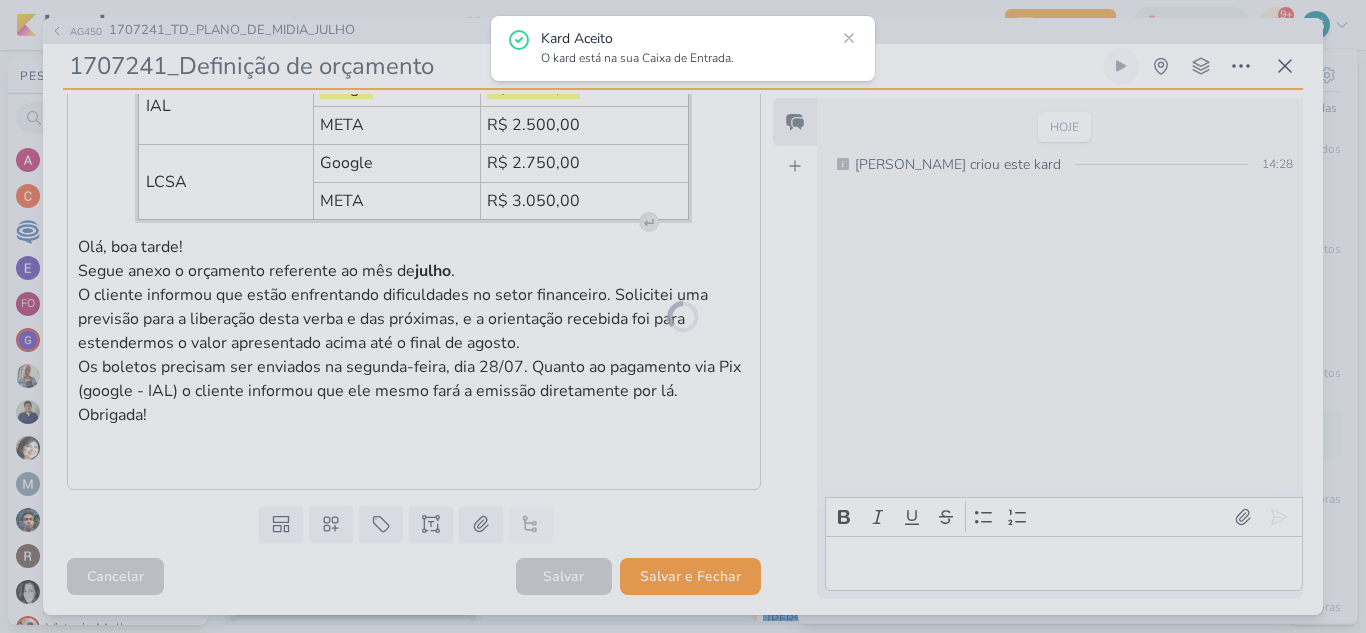 scroll, scrollTop: 404, scrollLeft: 0, axis: vertical 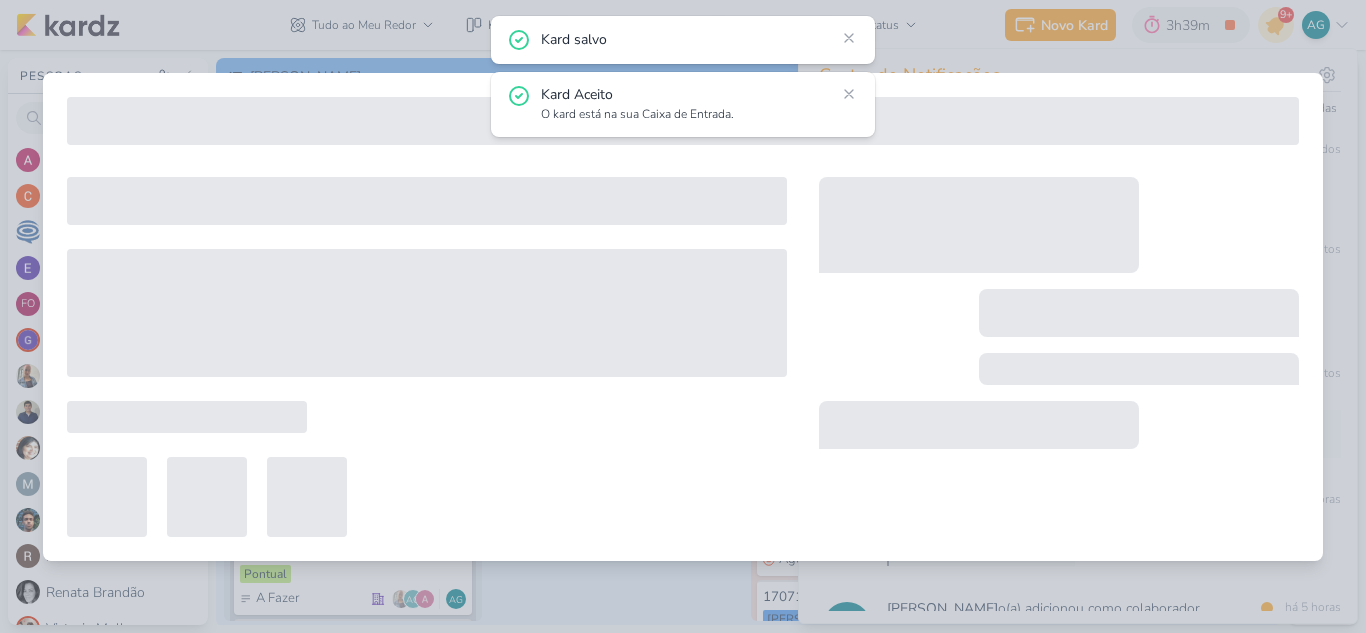 type on "1707241_TD_PLANO_DE_MIDIA_JULHO" 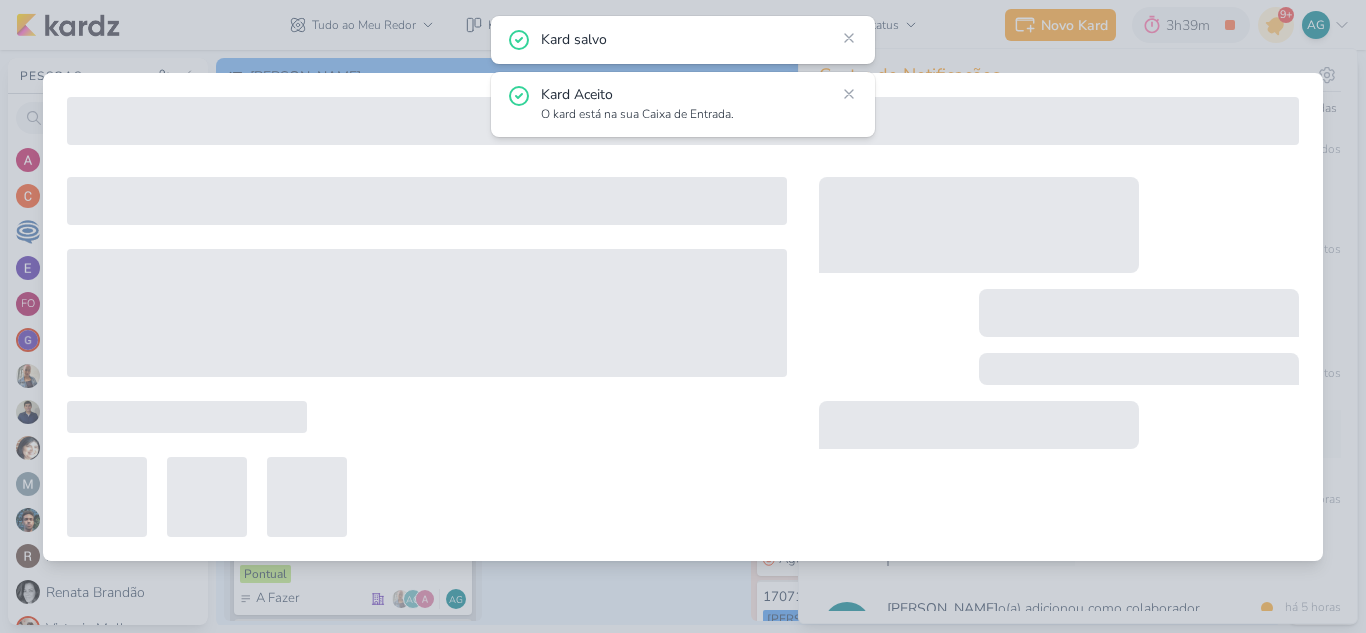 type on "28 de julho de 2025 às 23:59" 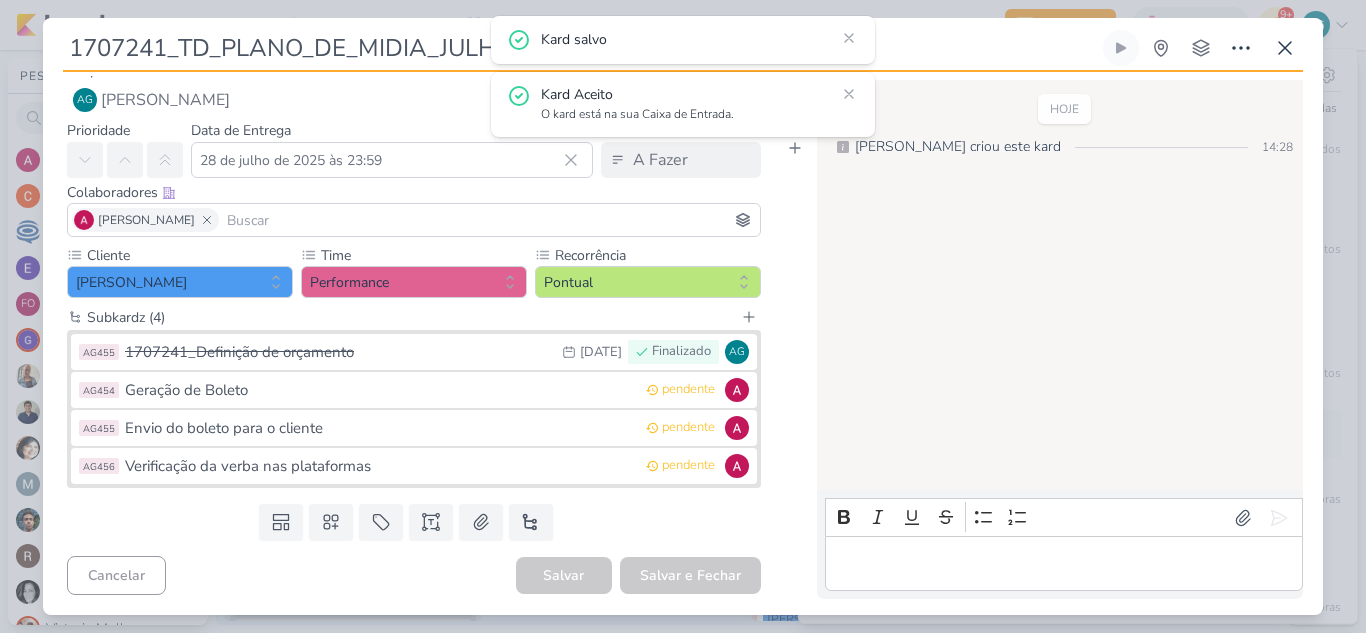 scroll, scrollTop: 0, scrollLeft: 0, axis: both 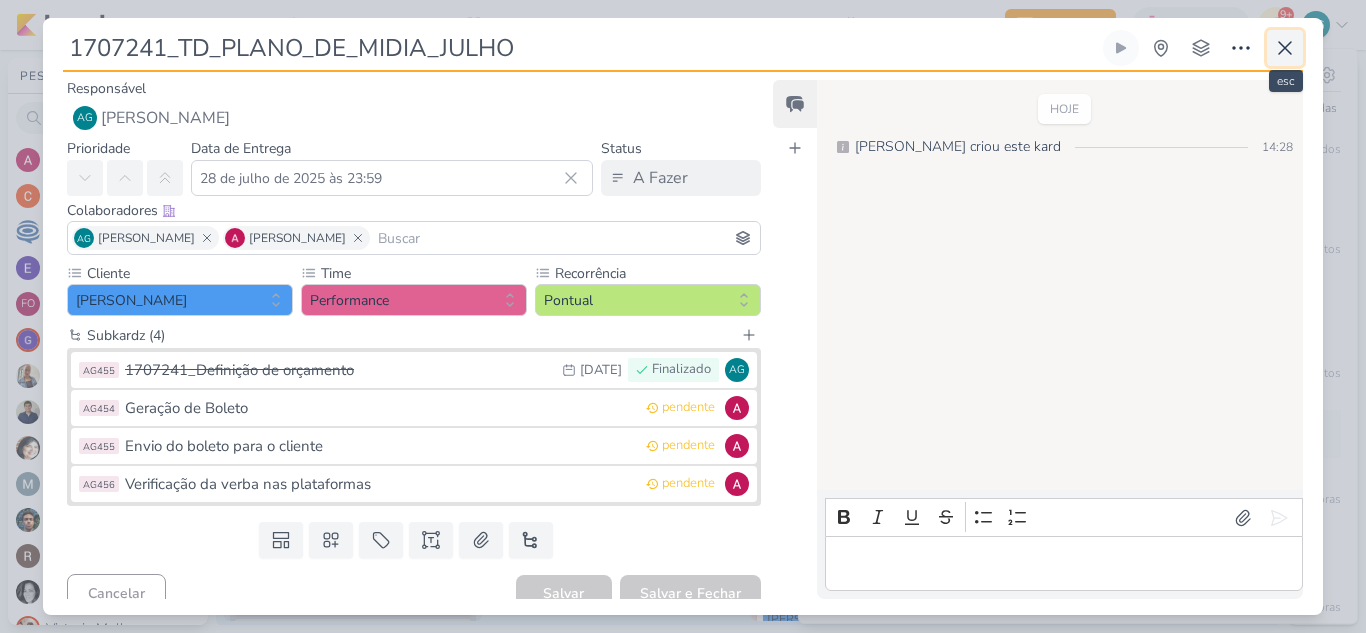 click at bounding box center (1285, 48) 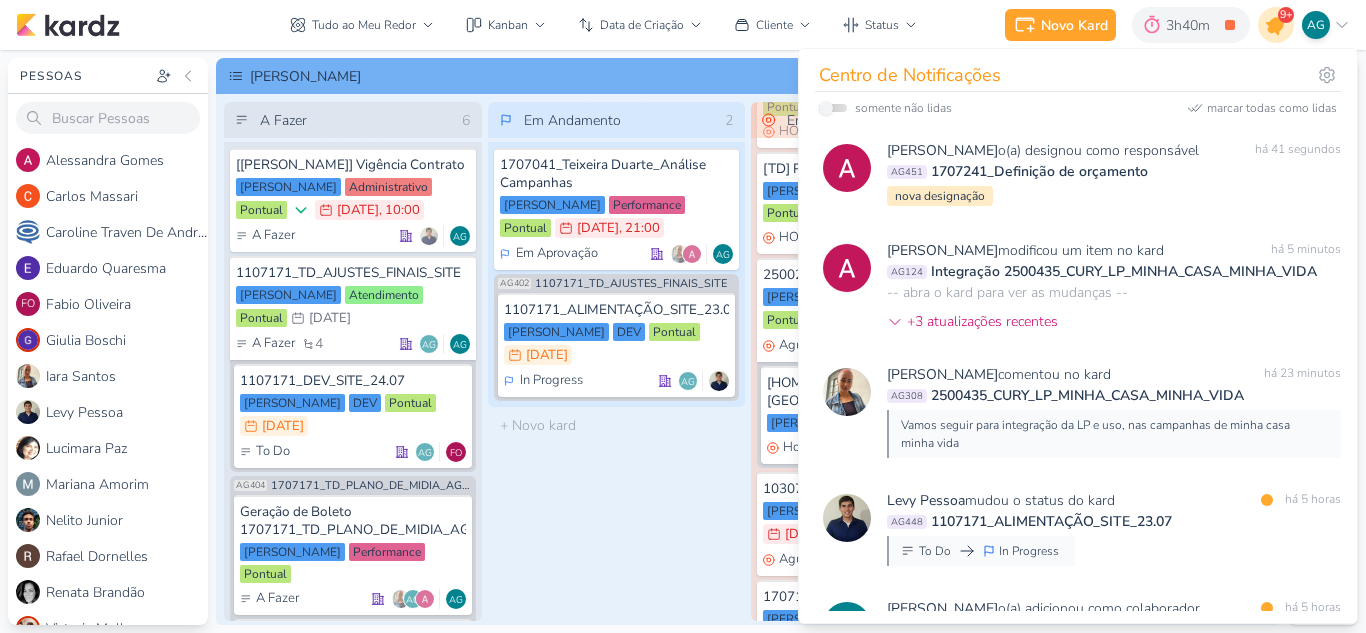 click 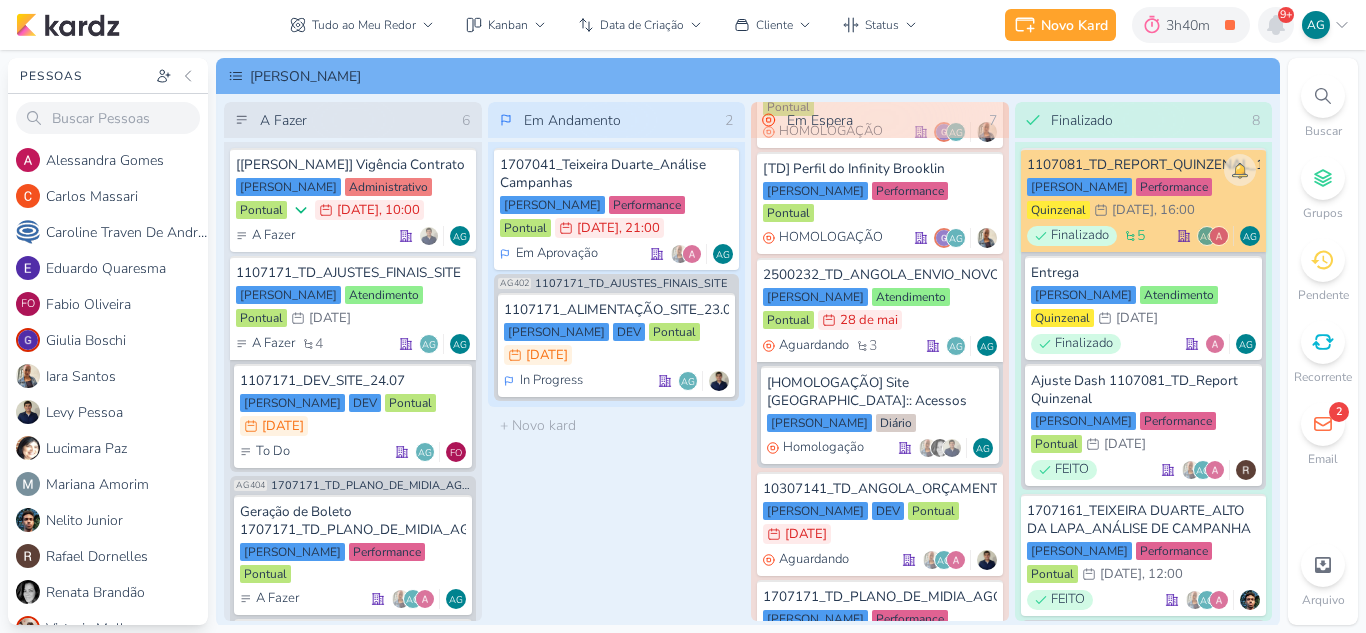 click at bounding box center (1276, 25) 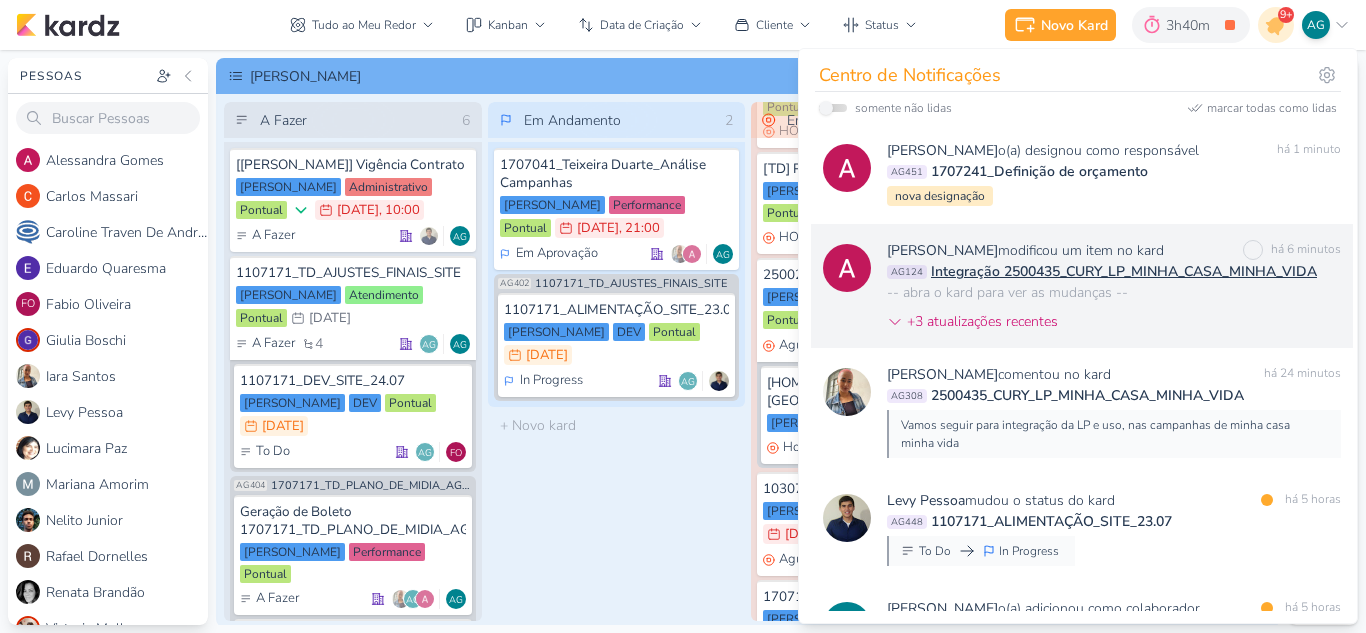 click on "Alessandra Gomes  modificou um item no kard
marcar como não lida
há 6 minutos
AG124
Integração 2500435_CURY_LP_MINHA_CASA_MINHA_VIDA
-- abra o kard para ver as mudanças --
+3 atualizações recentes" at bounding box center (1114, 290) 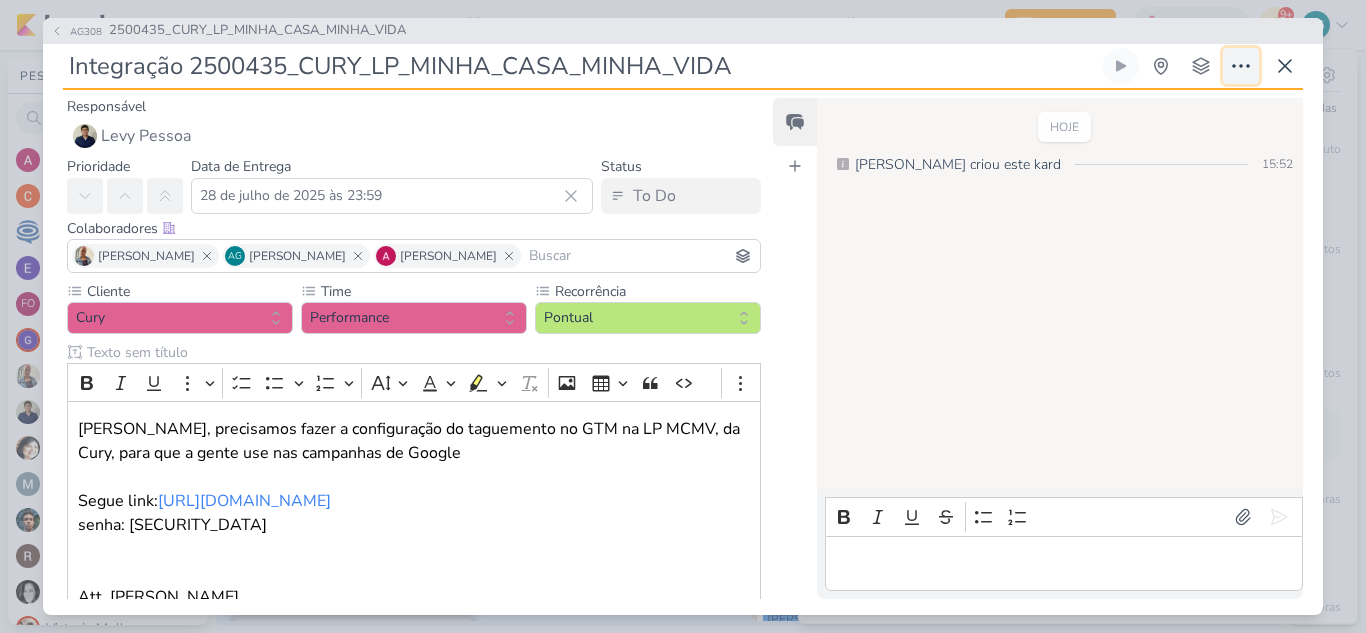 click 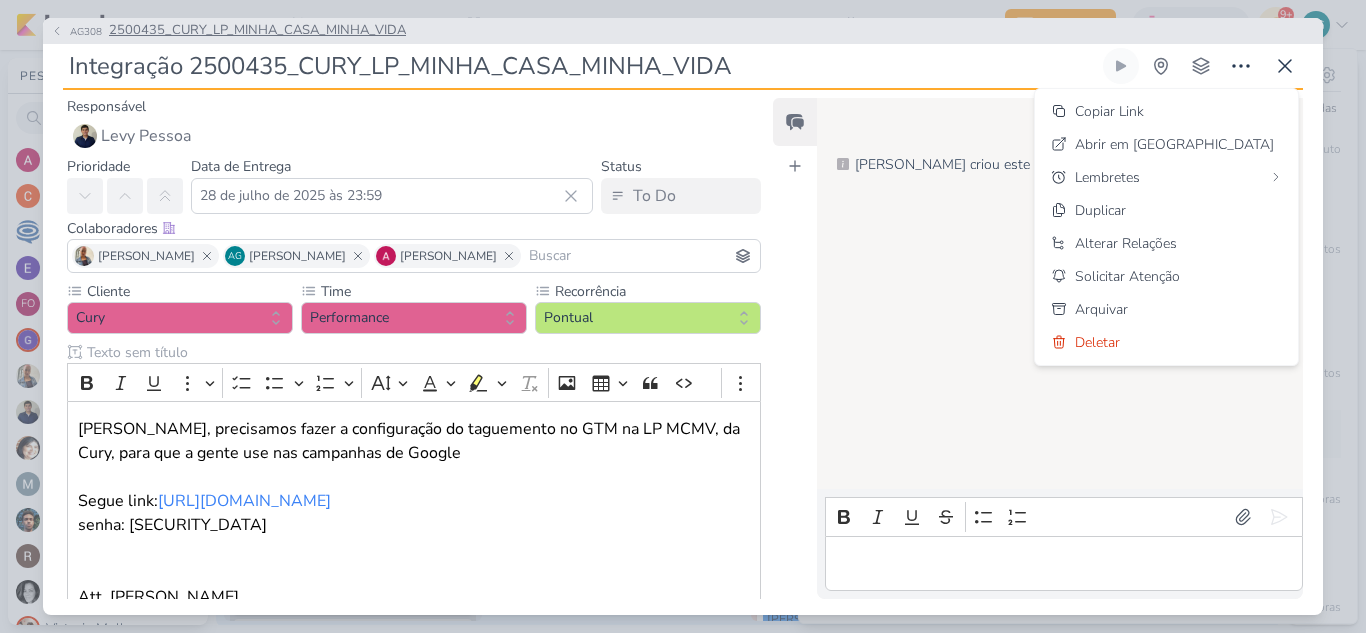 click on "2500435_CURY_LP_MINHA_CASA_MINHA_VIDA" at bounding box center [257, 31] 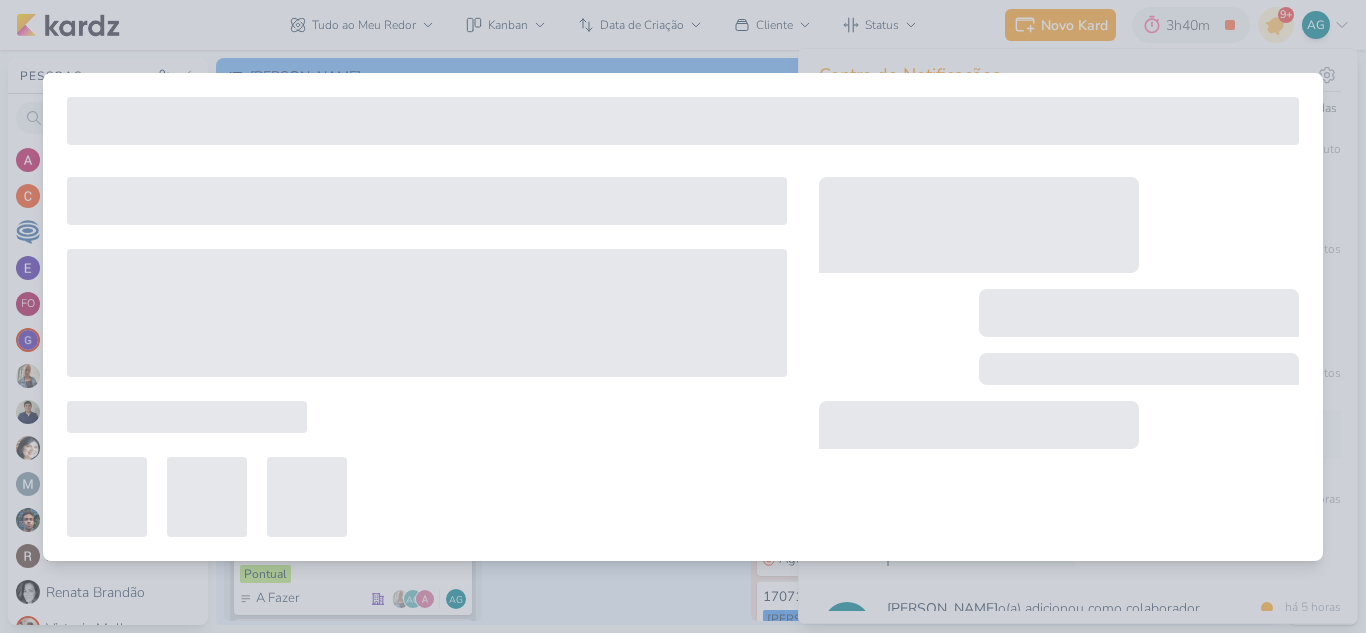 type on "2500435_CURY_LP_MINHA_CASA_MINHA_VIDA" 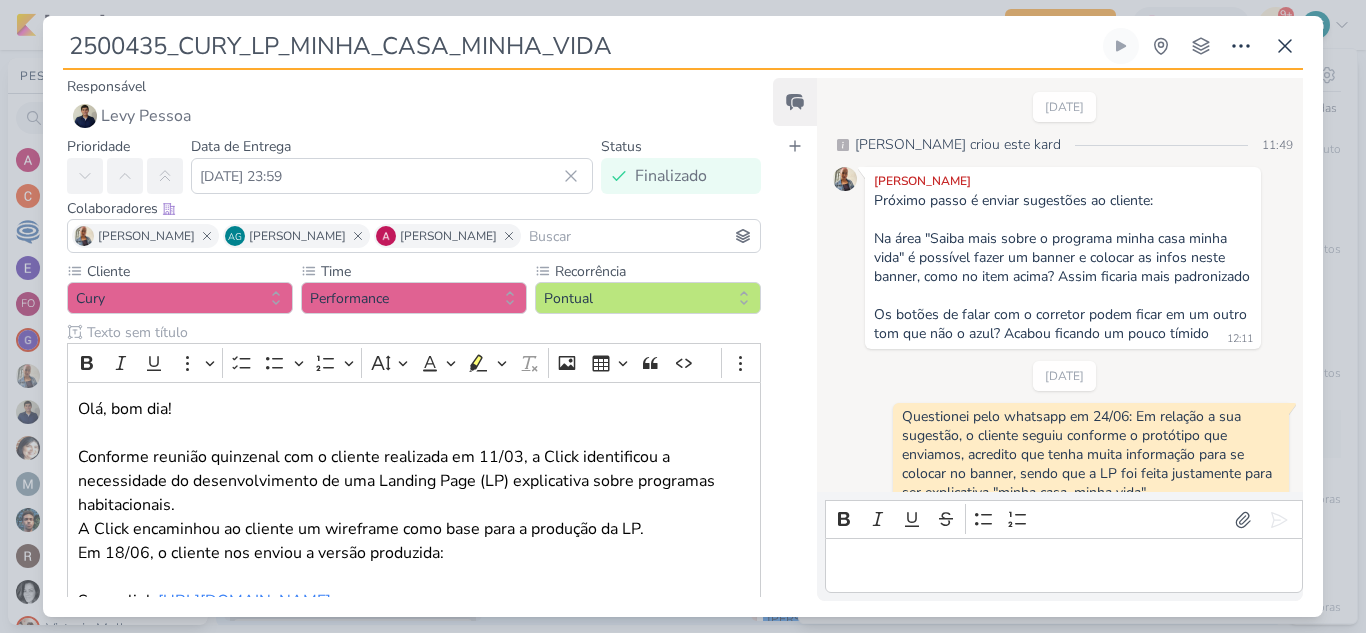 scroll, scrollTop: 1289, scrollLeft: 0, axis: vertical 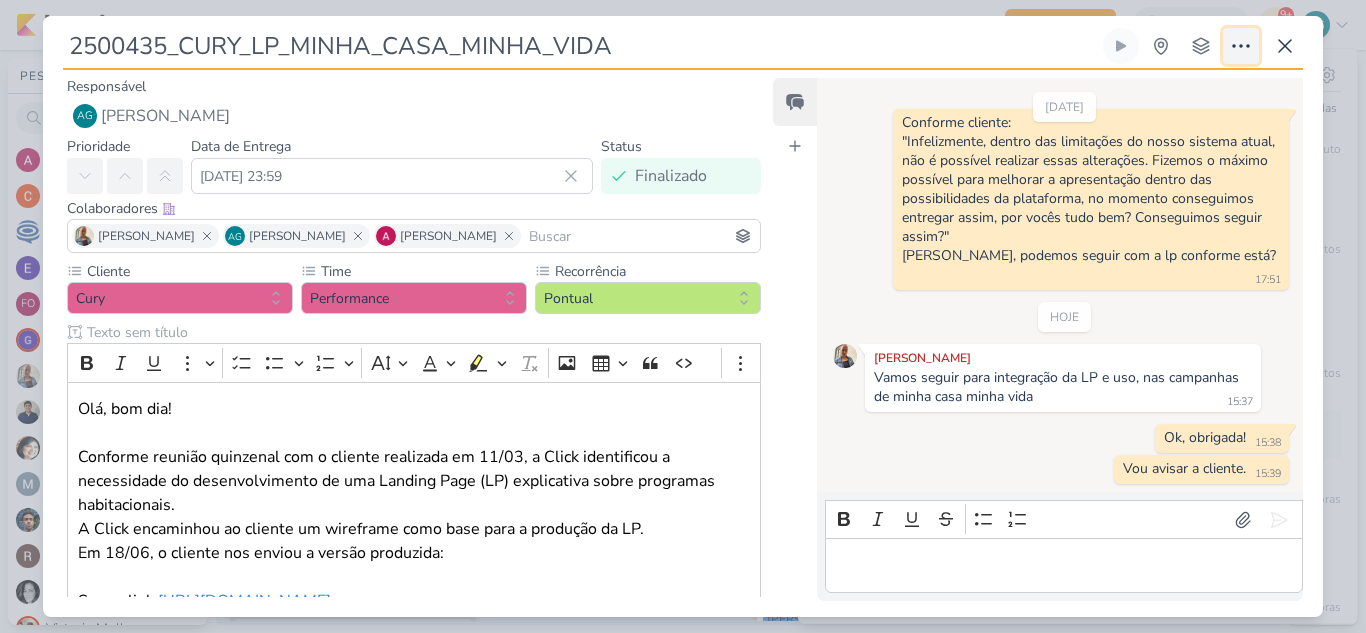 click 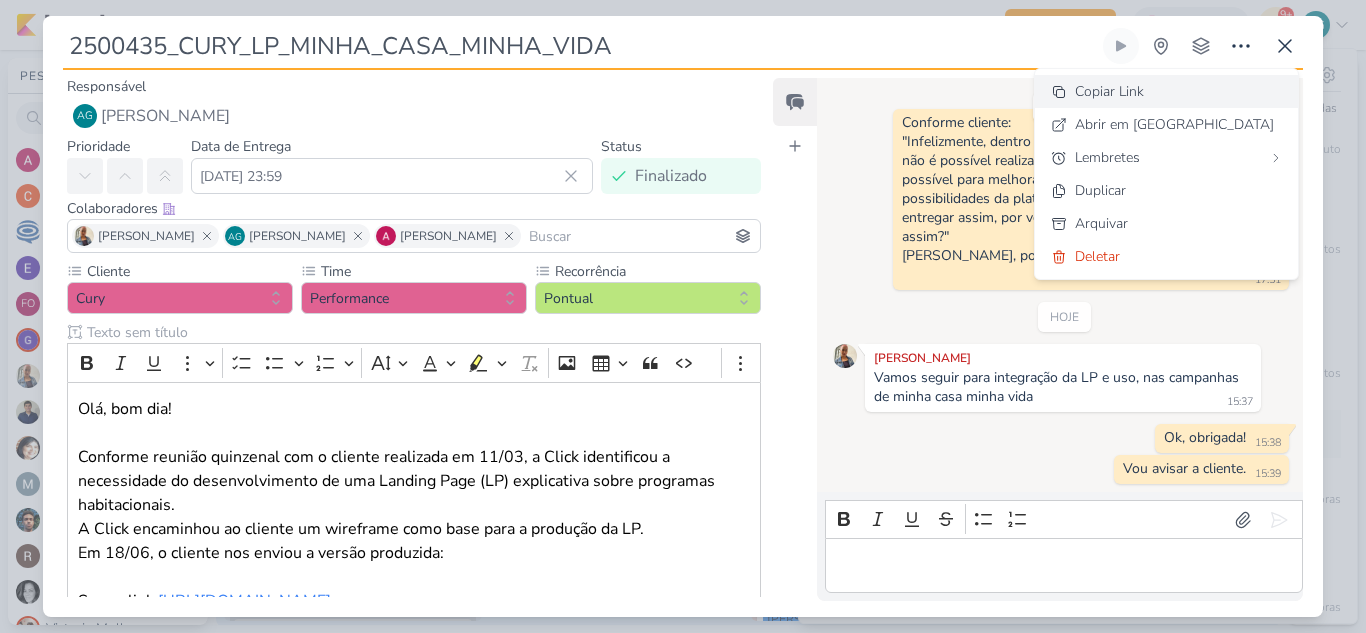 click on "Copiar Link" at bounding box center [1109, 91] 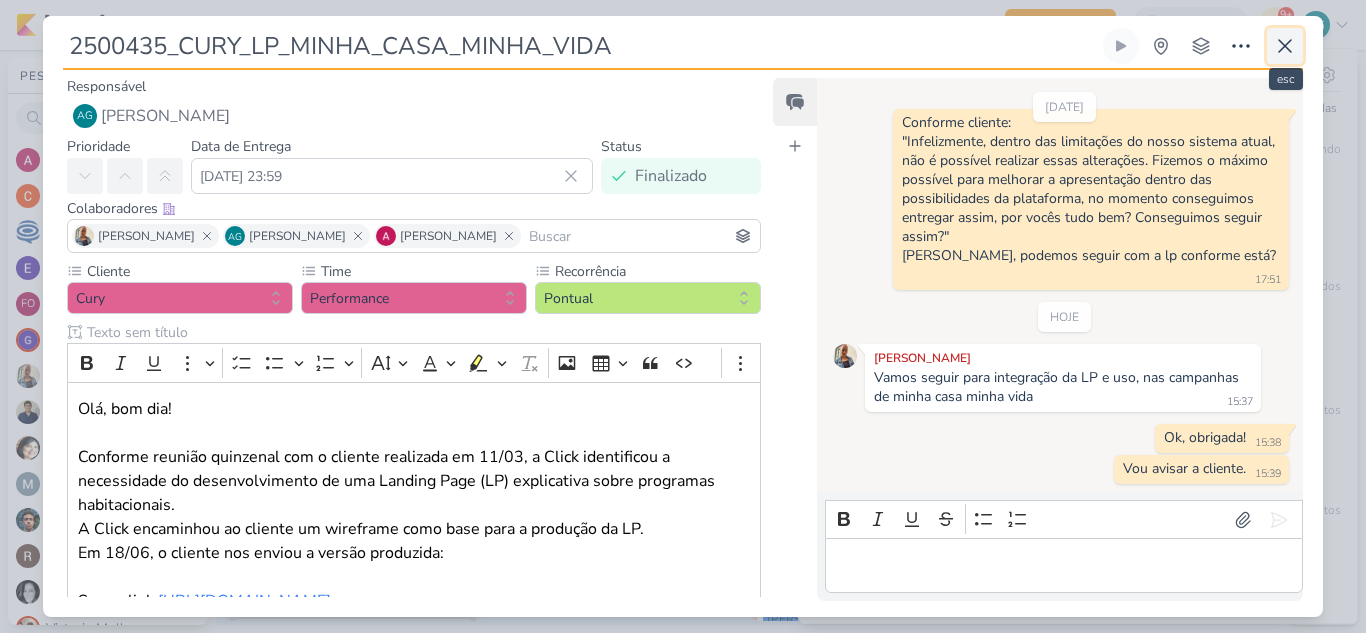 click 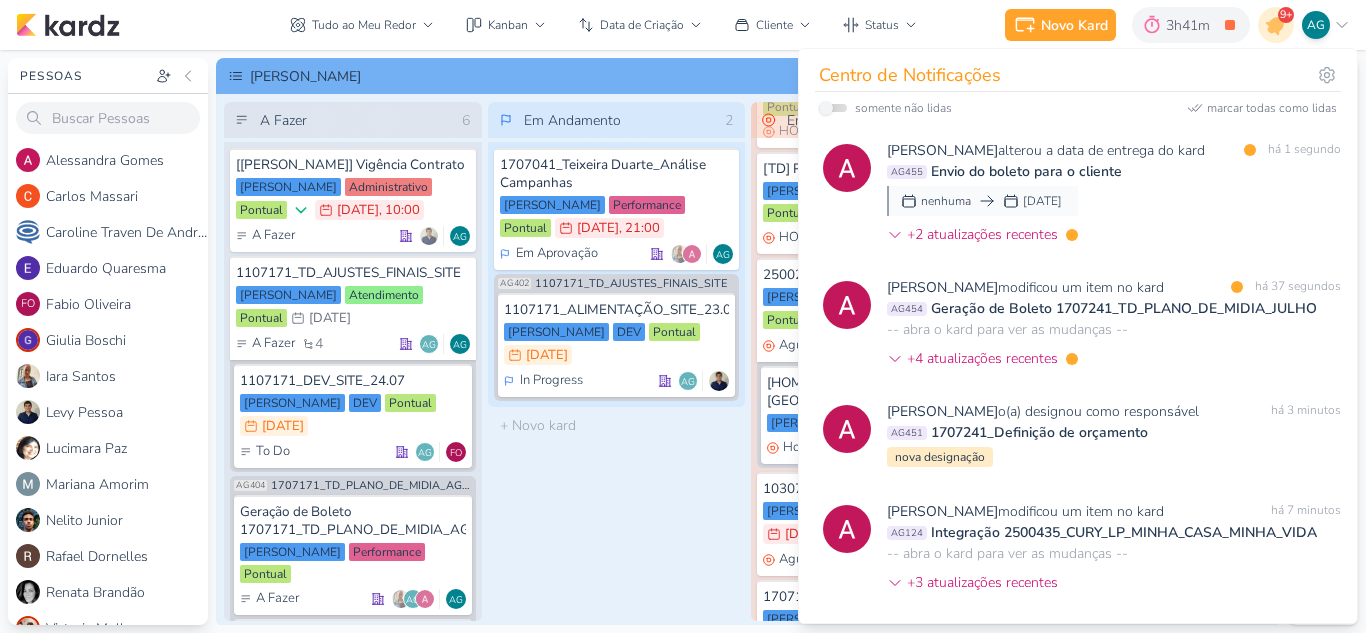 click on "Em Andamento
2
1707041_Teixeira Duarte_Análise Campanhas
Teixeira Duarte
Performance
Pontual
16/7
16 de jul
, 21:00
Em Aprovação" at bounding box center [617, 361] 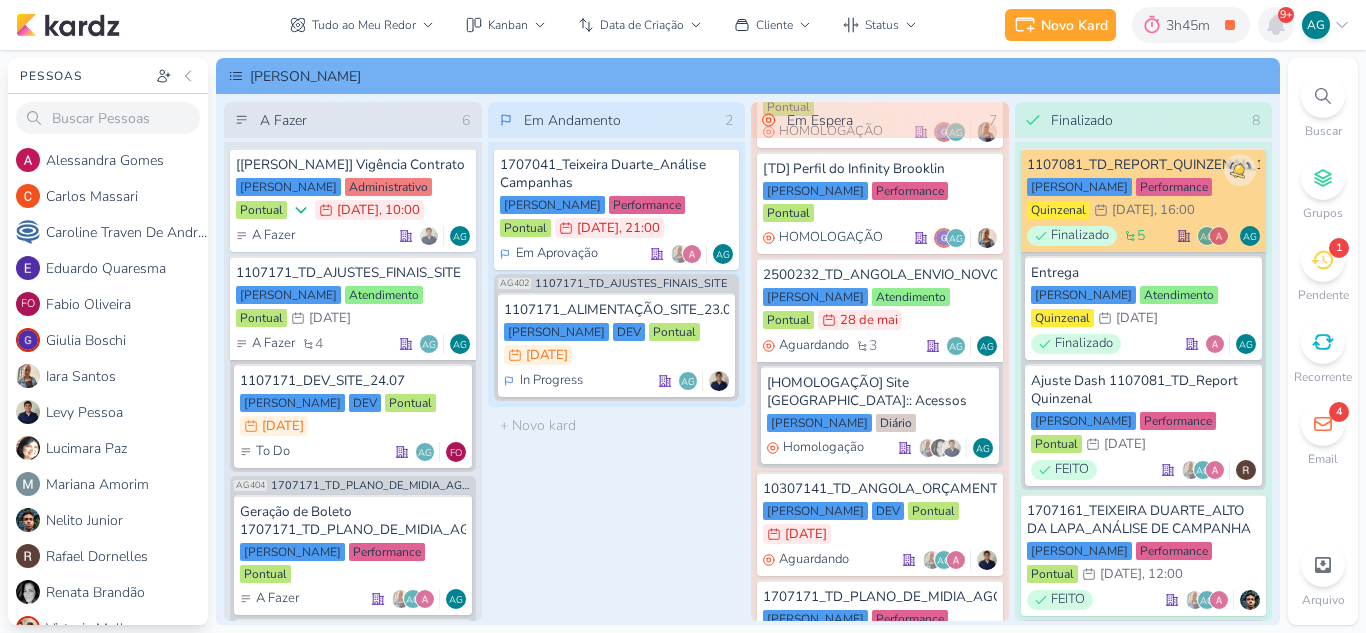 click at bounding box center [1276, 25] 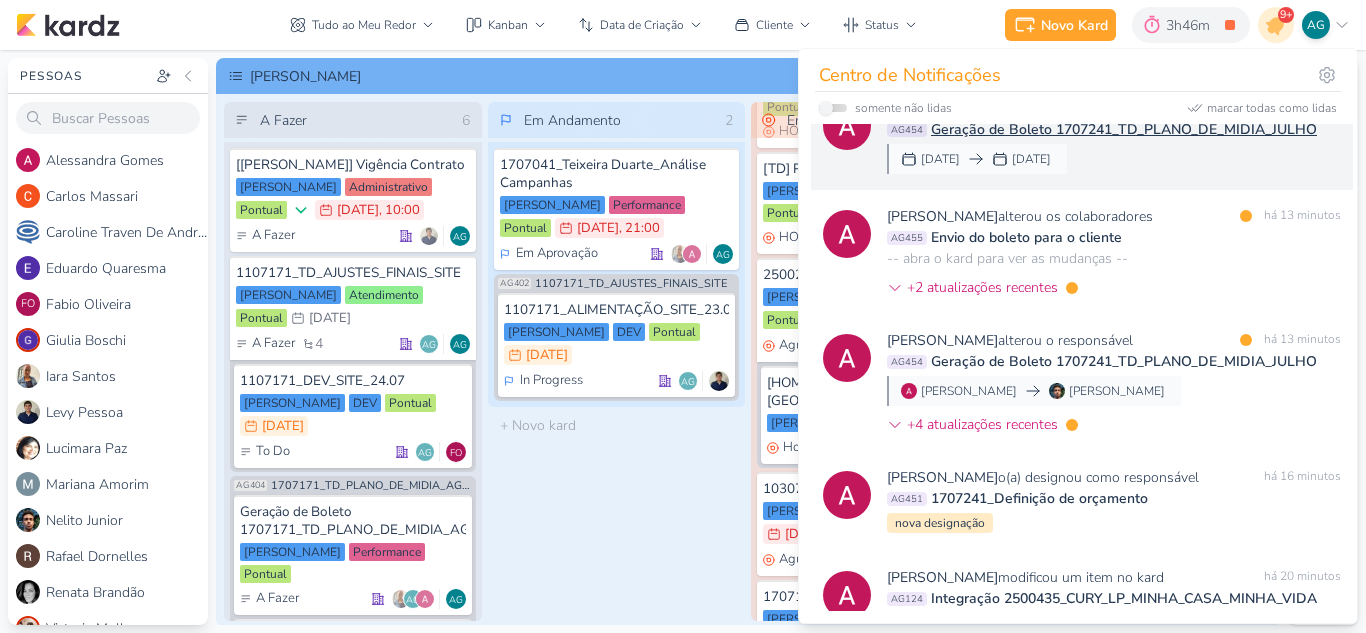 scroll, scrollTop: 0, scrollLeft: 0, axis: both 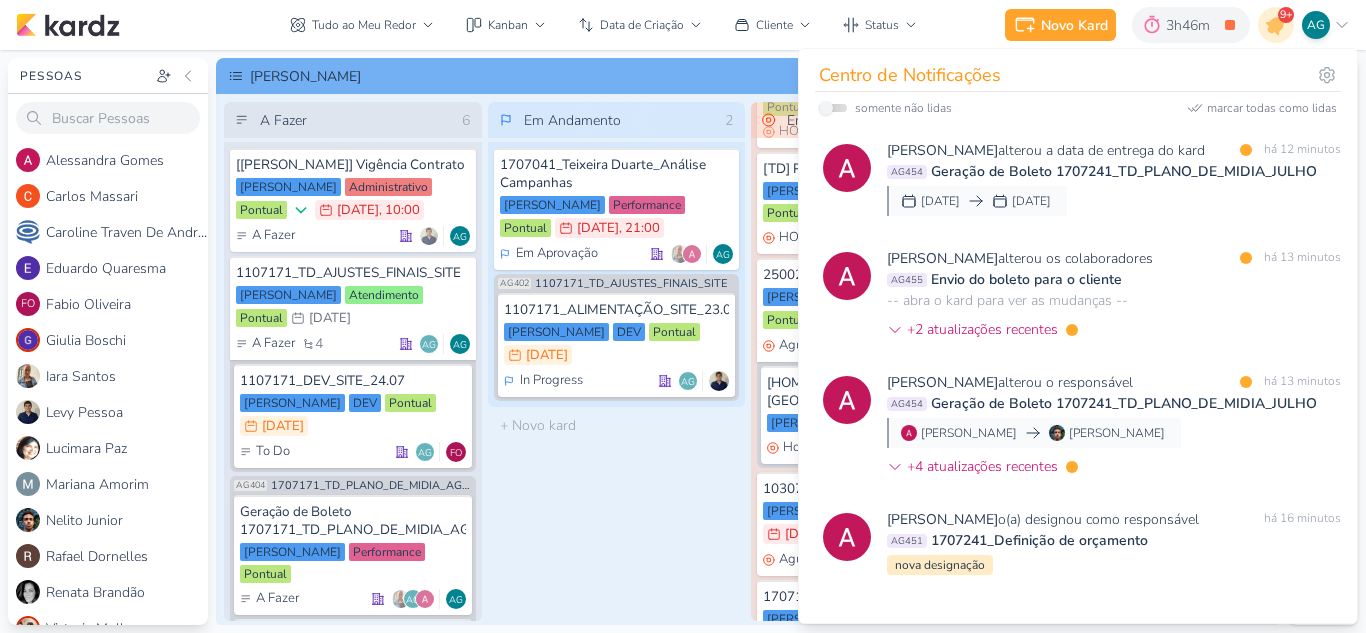 click on "Em Andamento
2
1707041_Teixeira Duarte_Análise Campanhas
Teixeira Duarte
Performance
Pontual
16/7
16 de jul
, 21:00
Em Aprovação" at bounding box center (617, 361) 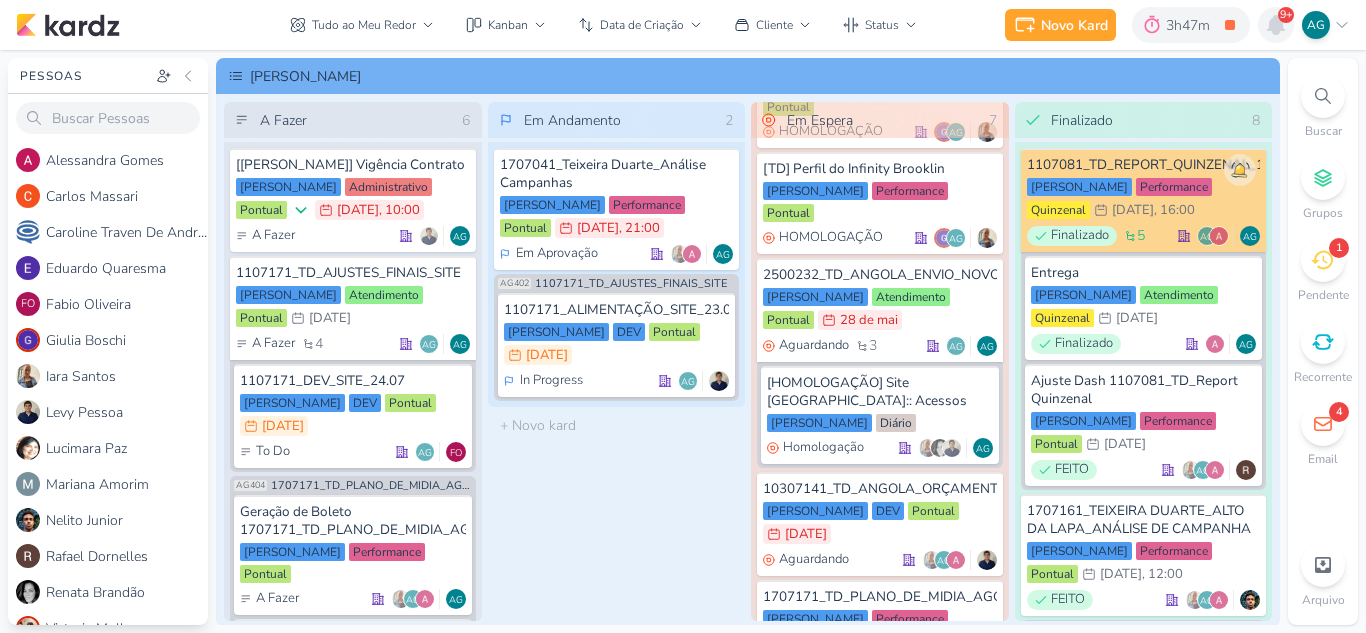click 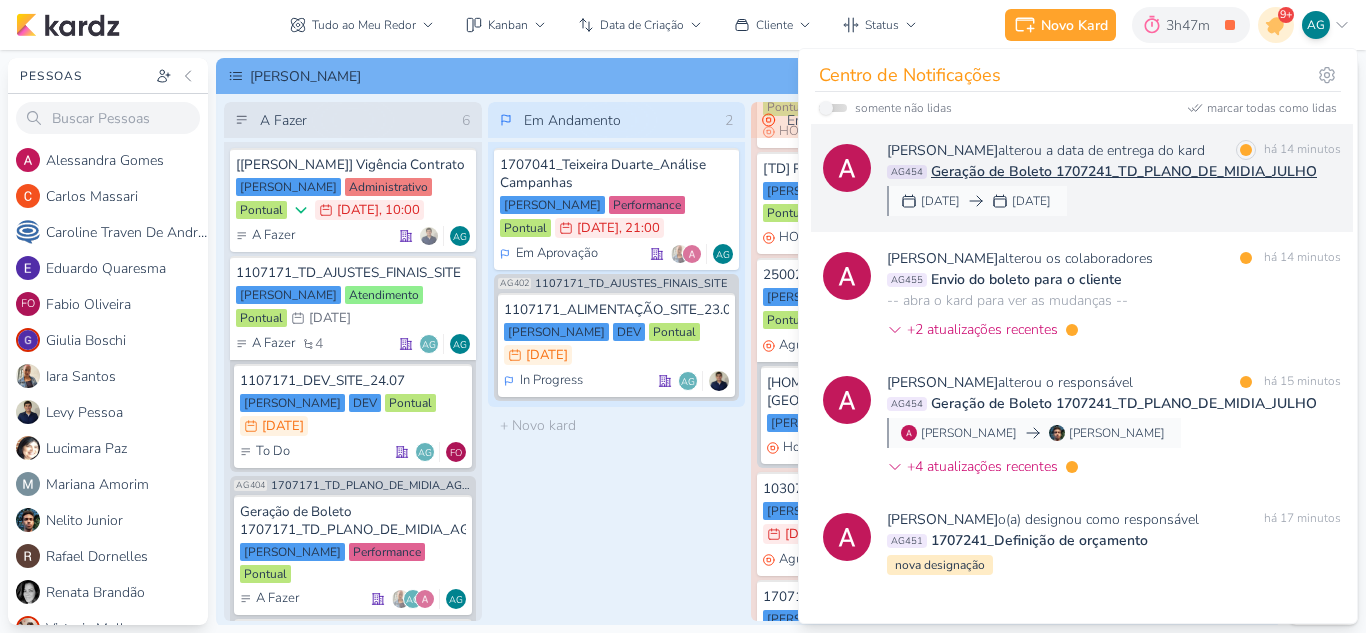 click on "Alessandra Gomes  alterou a data de entrega do kard
marcar como lida
há 14 minutos
AG454
Geração de Boleto  1707241_TD_PLANO_DE_MIDIA_JULHO
28 de jul
28 de jul" at bounding box center (1114, 178) 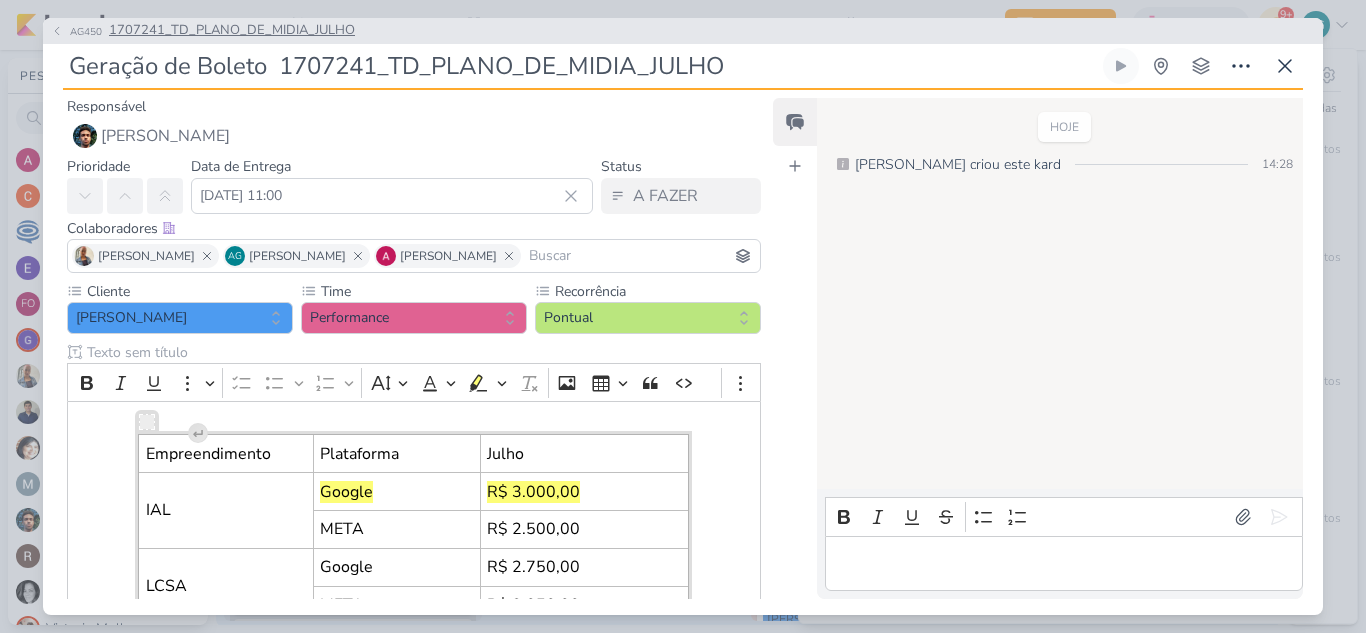 click on "1707241_TD_PLANO_DE_MIDIA_JULHO" at bounding box center [232, 31] 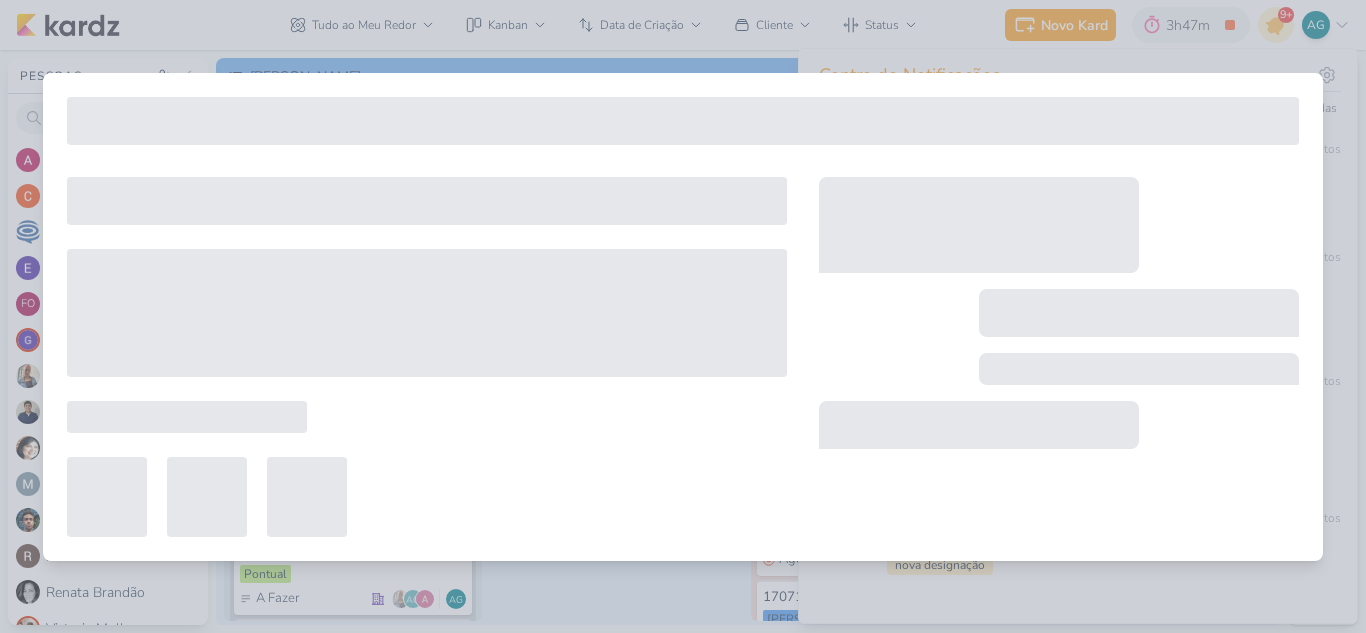 type on "1707241_TD_PLANO_DE_MIDIA_JULHO" 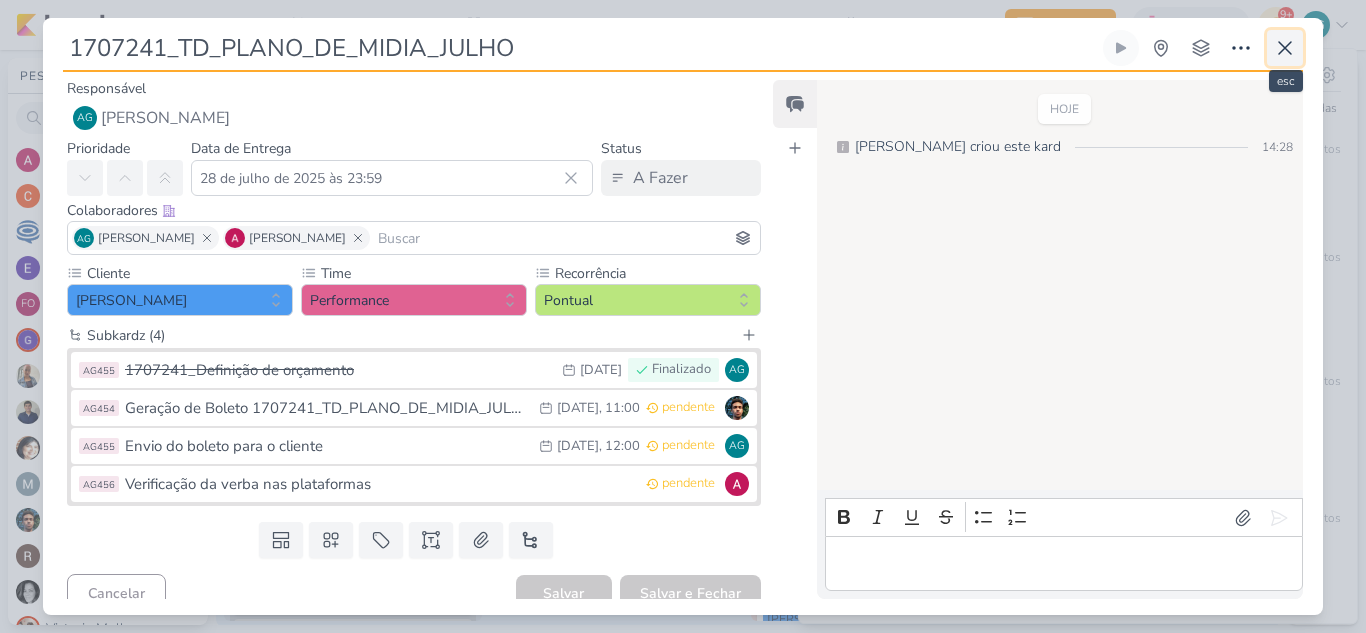 click 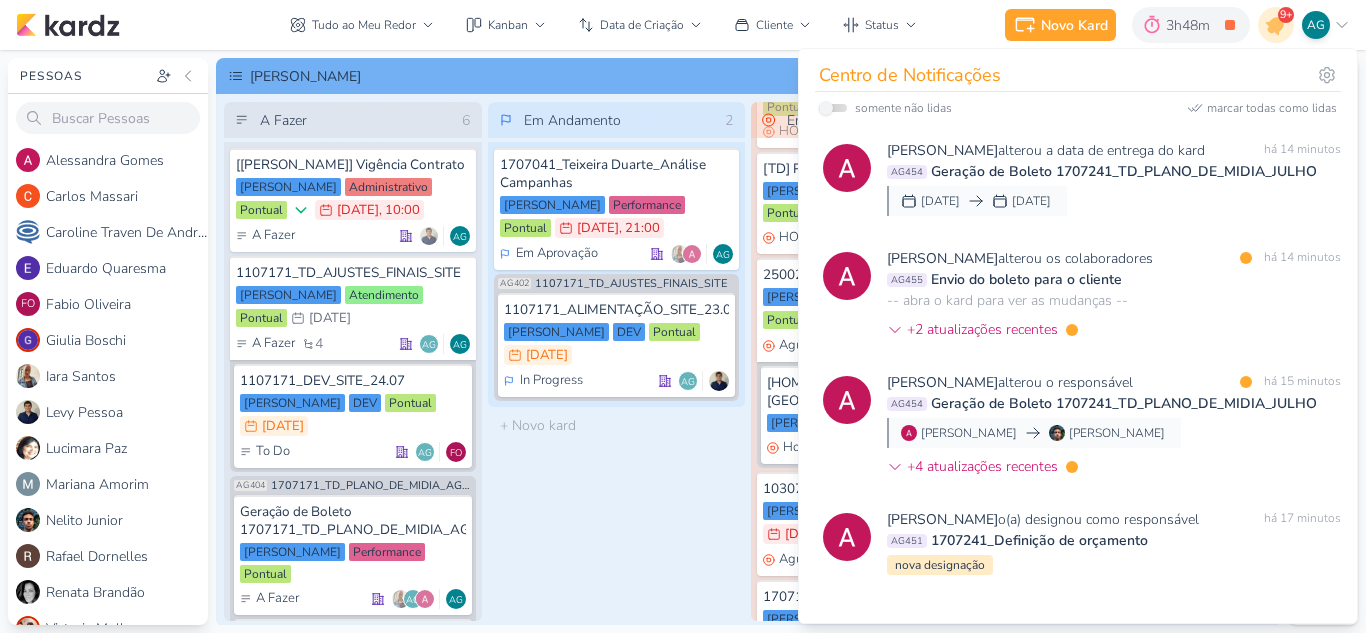 click on "[PERSON_NAME]" at bounding box center (762, 76) 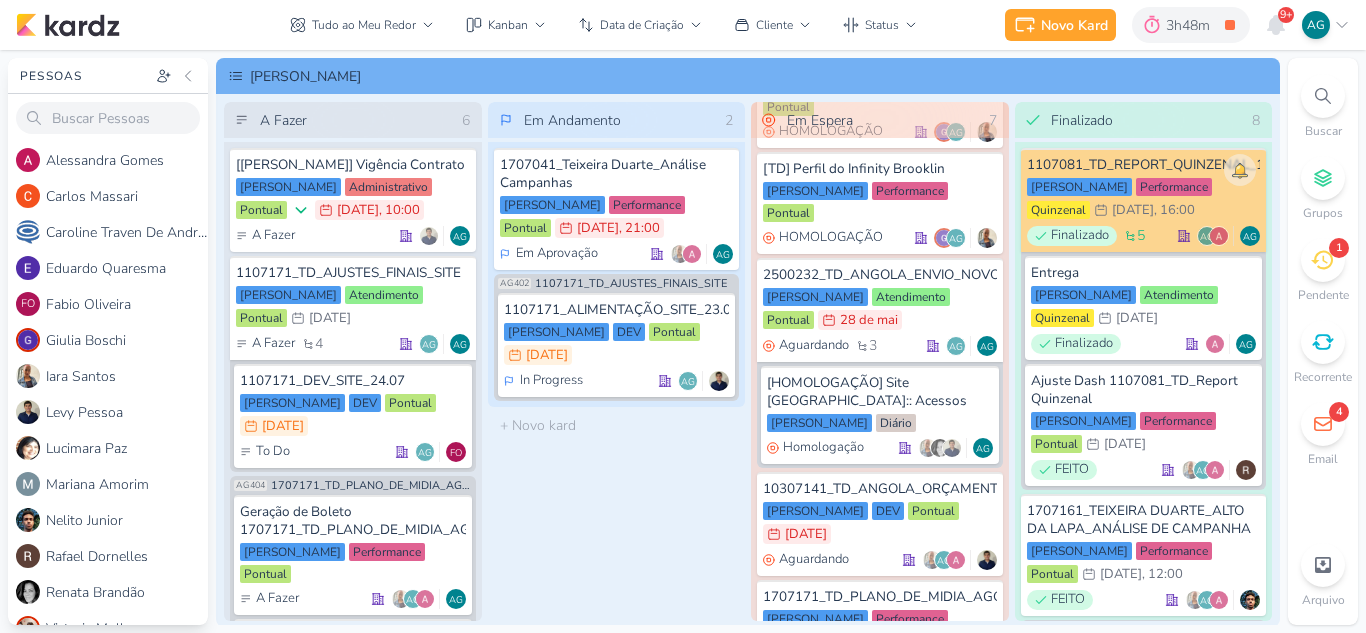 click 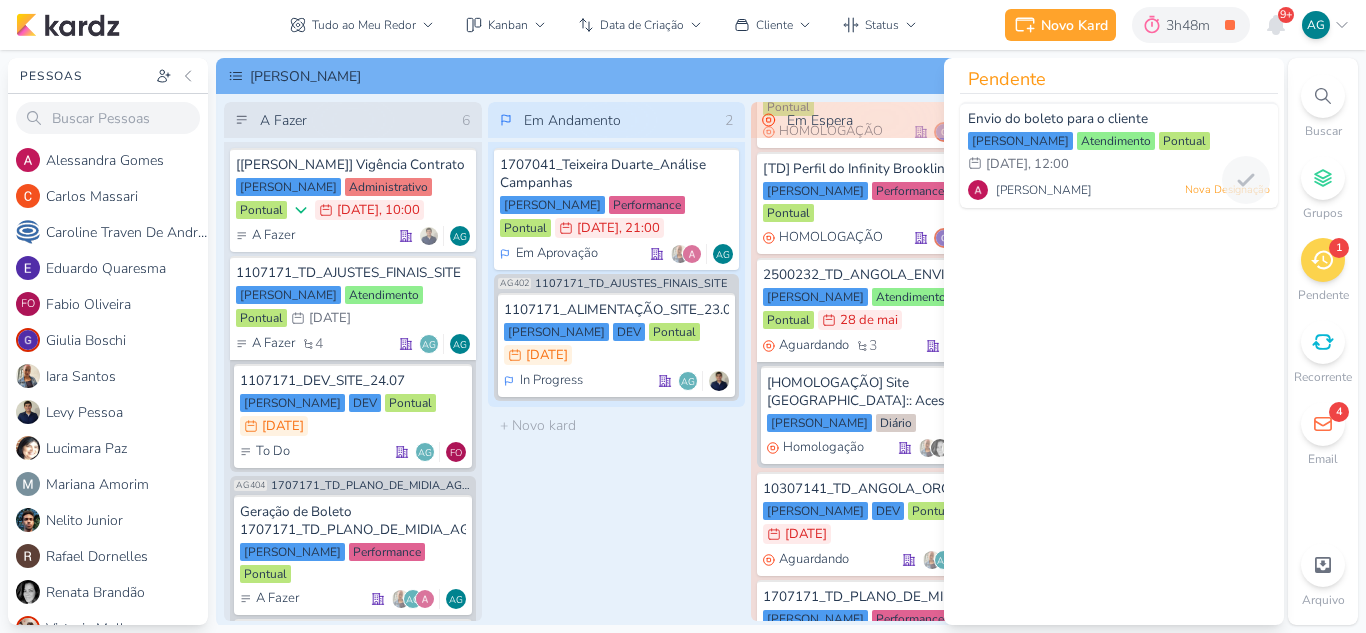 click on "Alessandra Gomes
Nova Designação" at bounding box center [1119, 190] 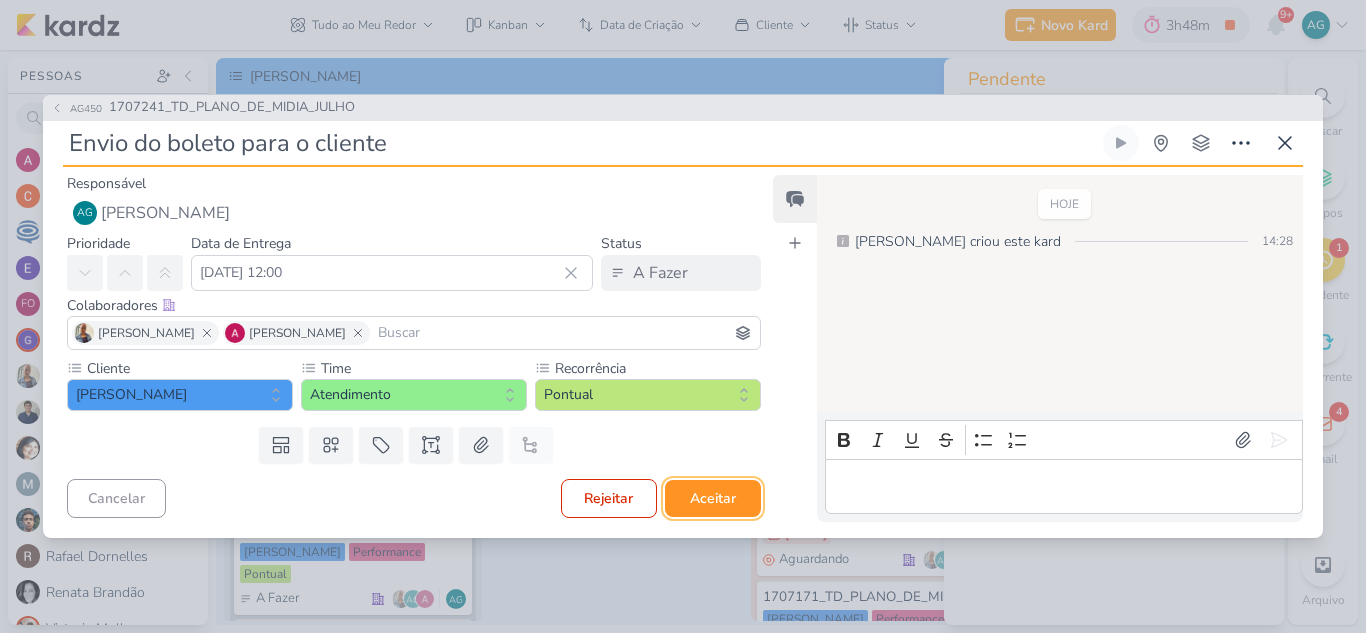 click on "Aceitar" at bounding box center [713, 498] 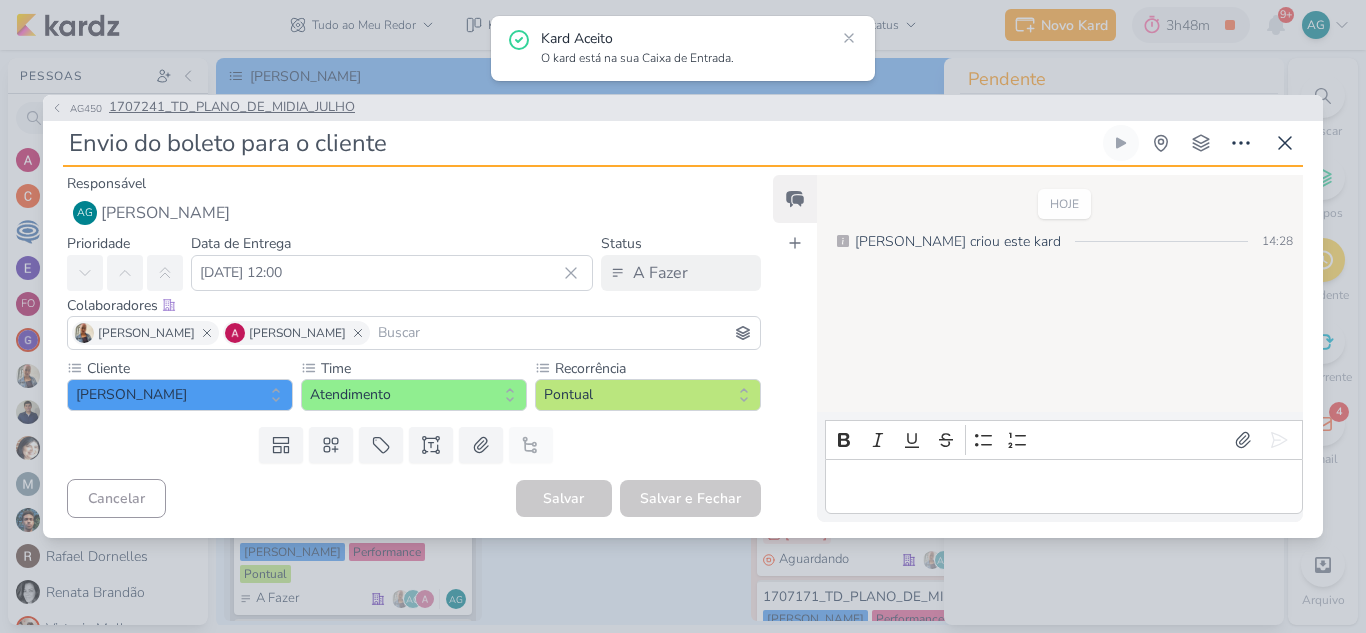 click on "1707241_TD_PLANO_DE_MIDIA_JULHO" at bounding box center [232, 108] 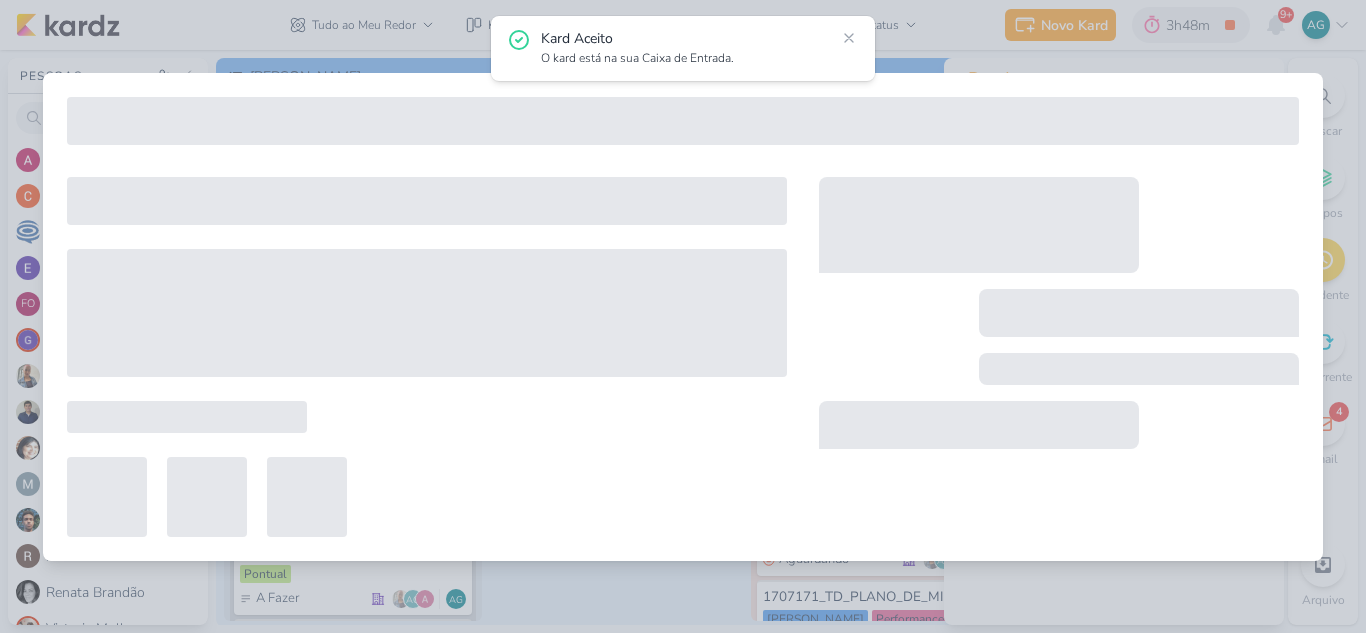 type on "1707241_TD_PLANO_DE_MIDIA_JULHO" 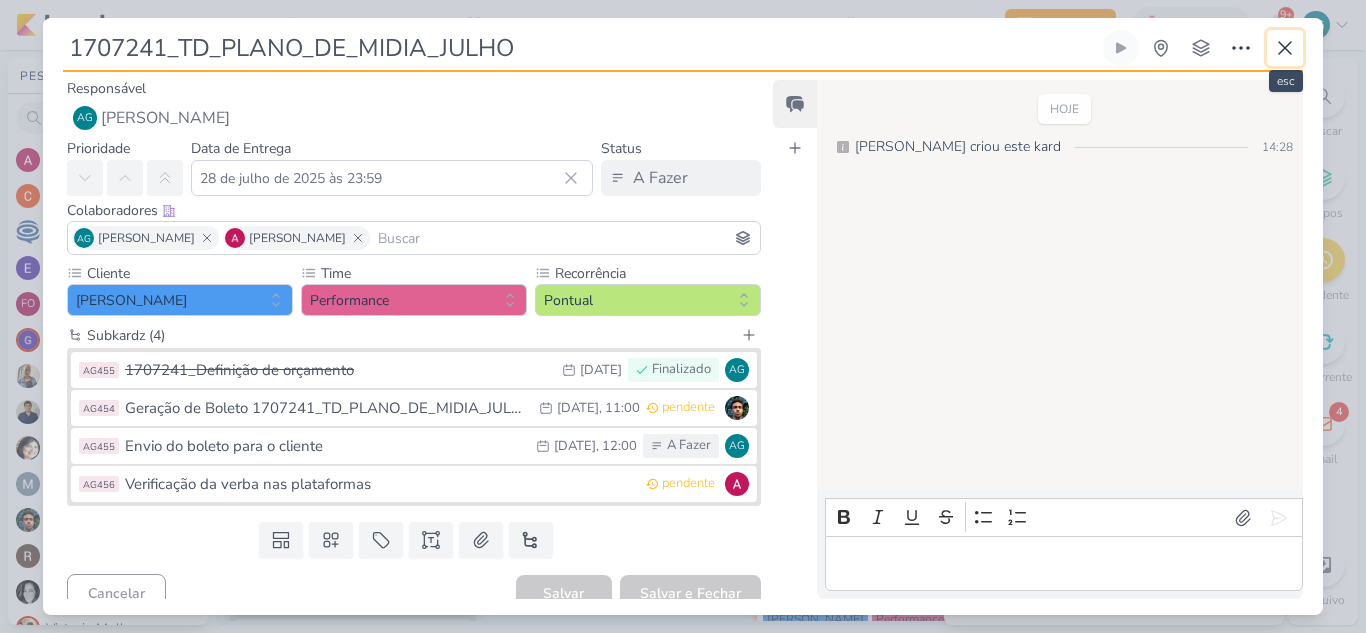click 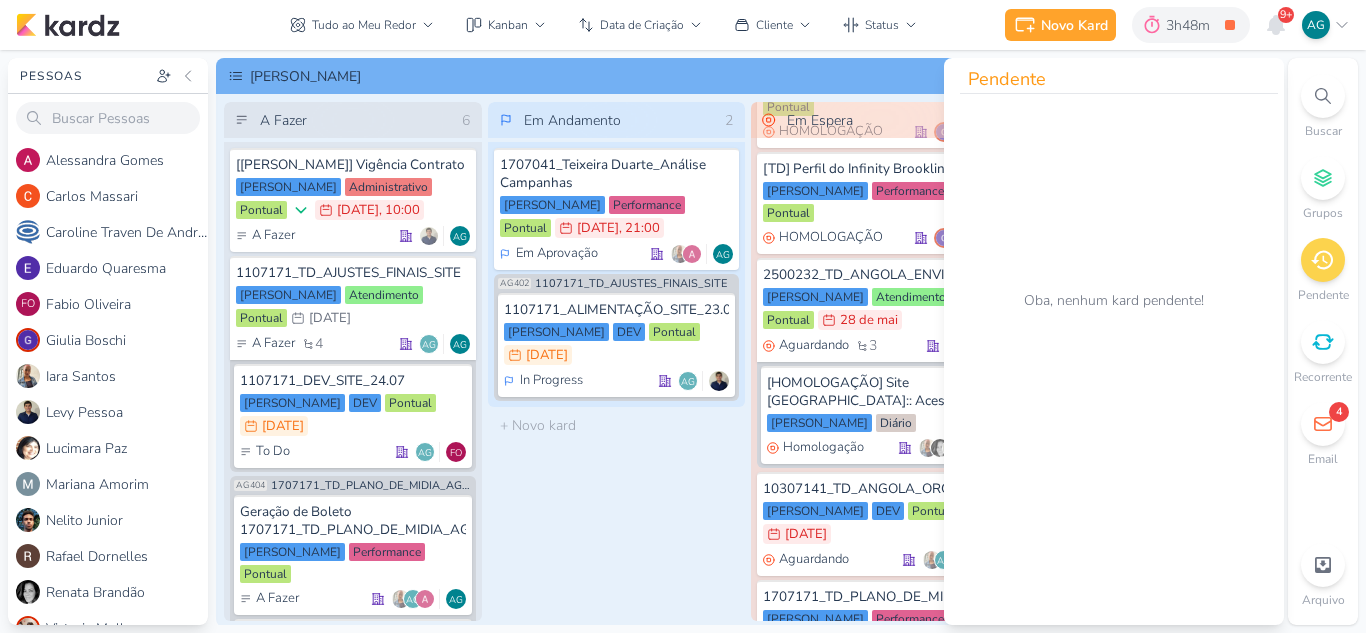 click on "Em Andamento
2
1707041_Teixeira Duarte_Análise Campanhas
Teixeira Duarte
Performance
Pontual
16/7
16 de jul
, 21:00
Em Aprovação" at bounding box center (617, 361) 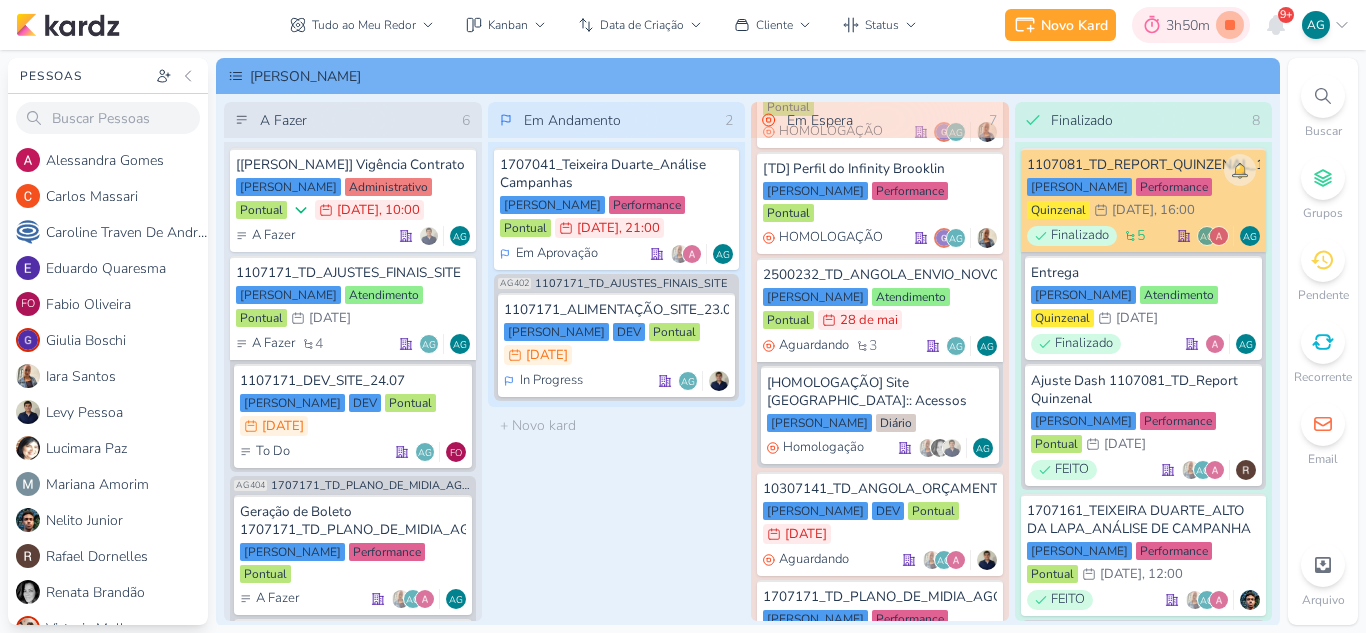 click 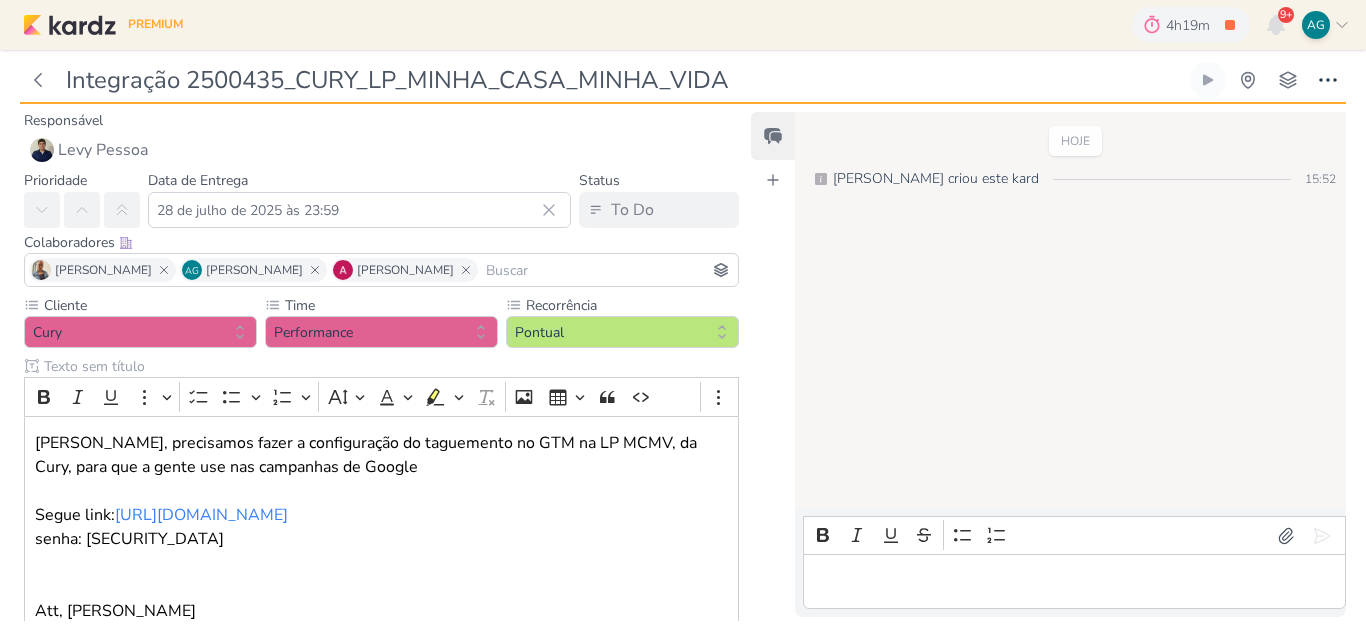 scroll, scrollTop: 0, scrollLeft: 0, axis: both 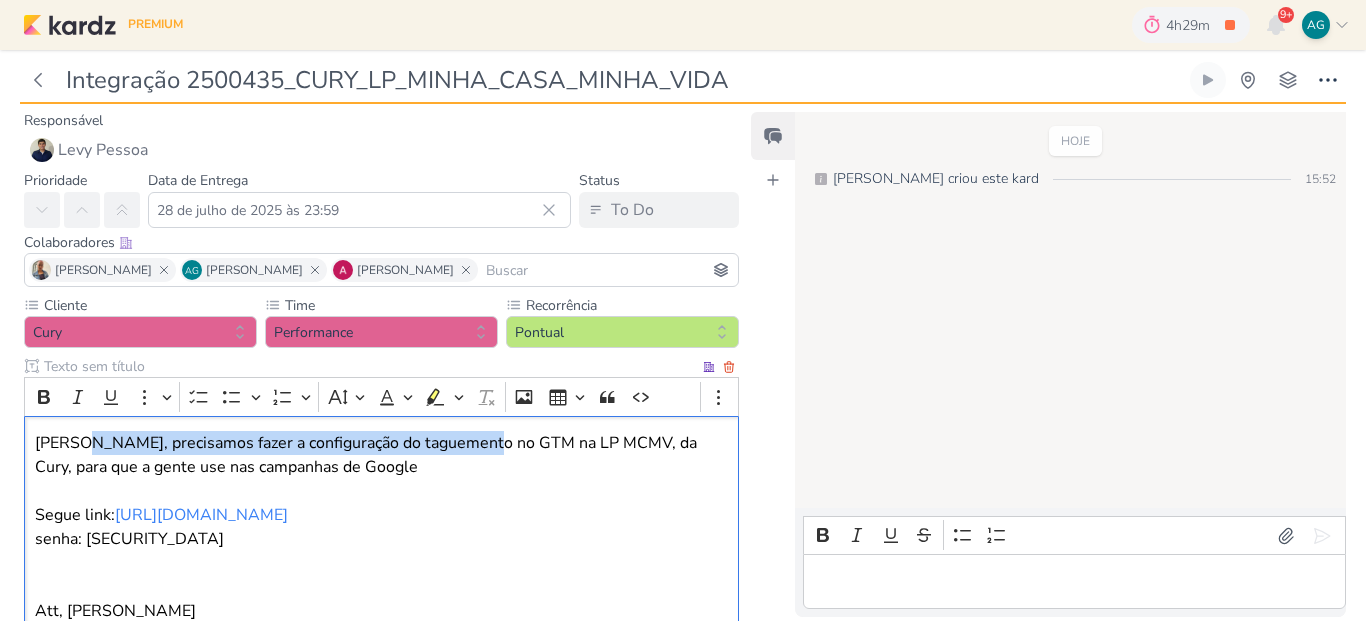 drag, startPoint x: 75, startPoint y: 445, endPoint x: 485, endPoint y: 442, distance: 410.011 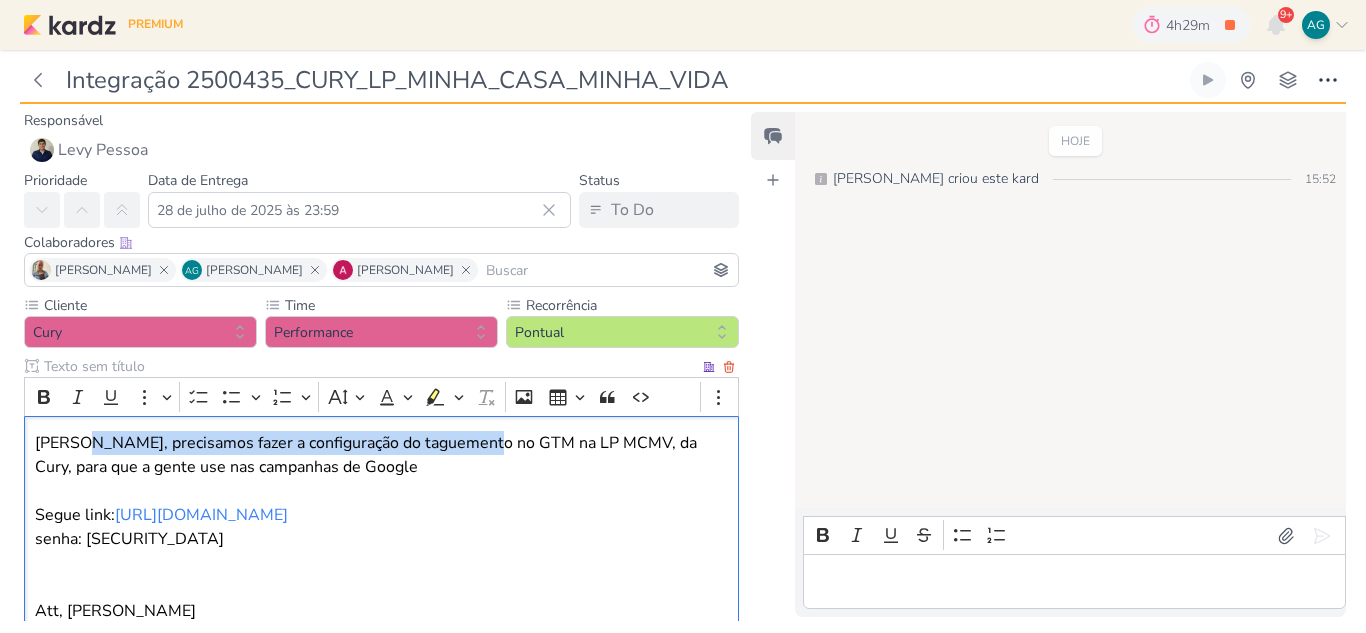 click on "Levy, precisamos fazer a configuração do taguemento no GTM na LP MCMV, da Cury, para que a gente use nas campanhas de Google  Segue link:  https://cury.net/minha-casa-minha-vida" at bounding box center [382, 479] 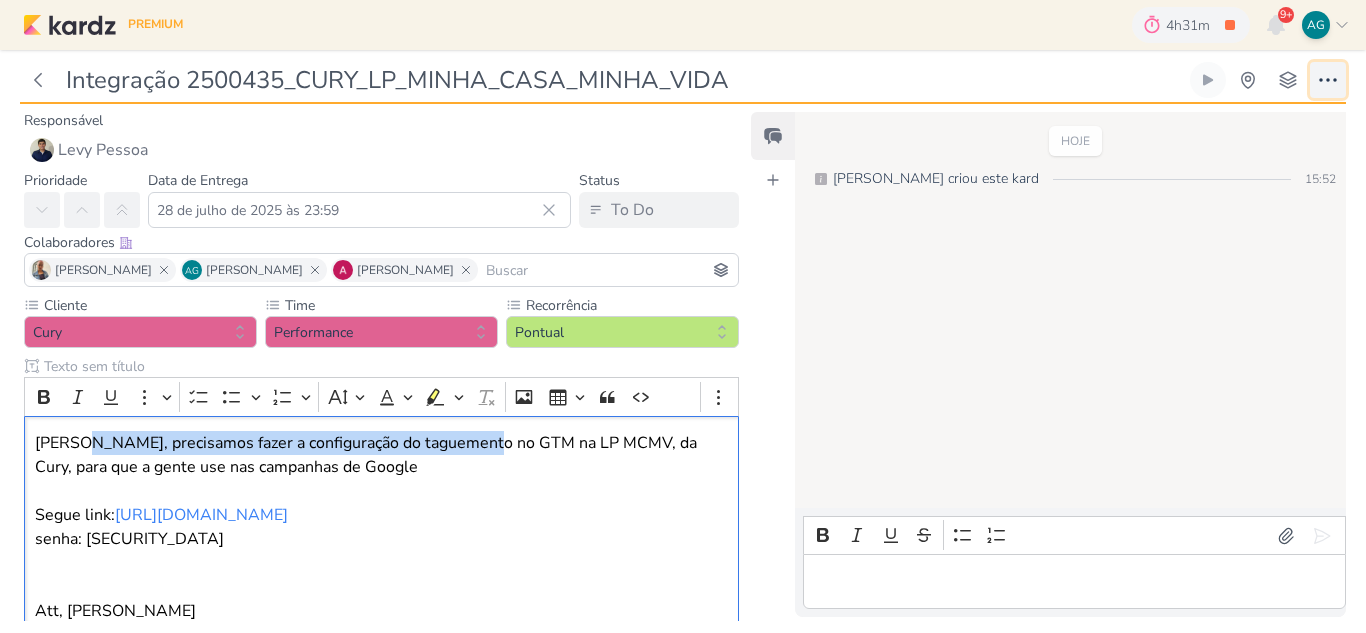 click 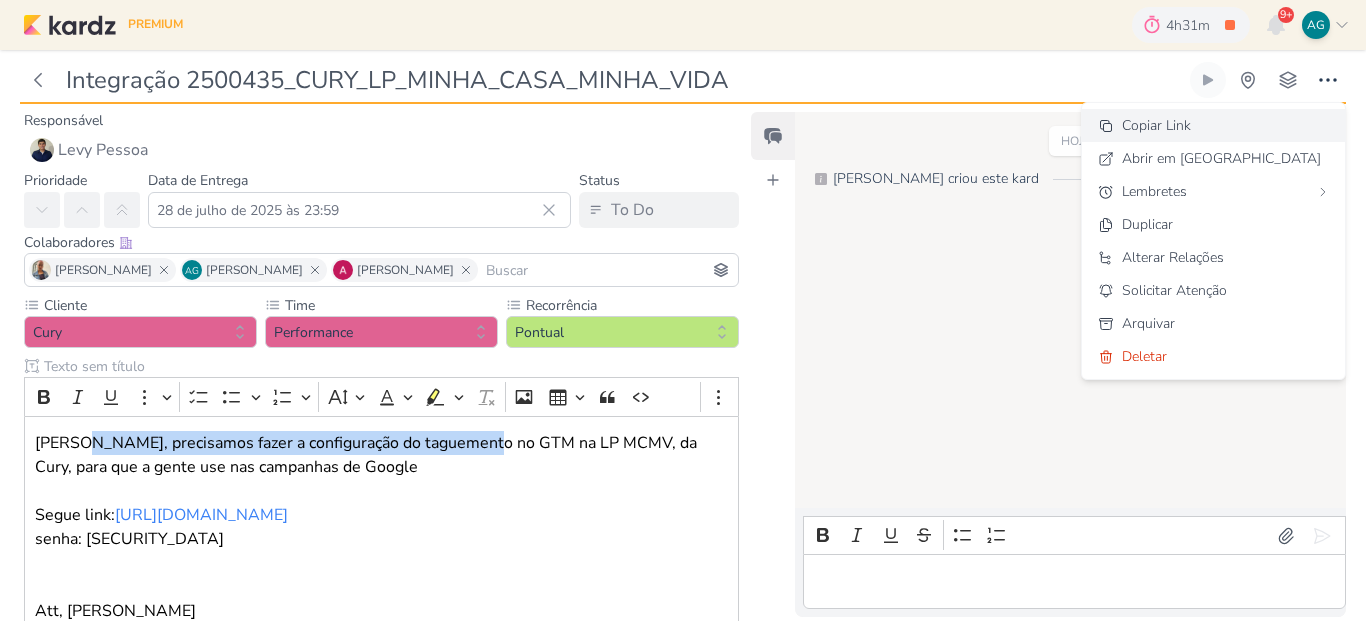 click on "Copiar Link" at bounding box center [1156, 125] 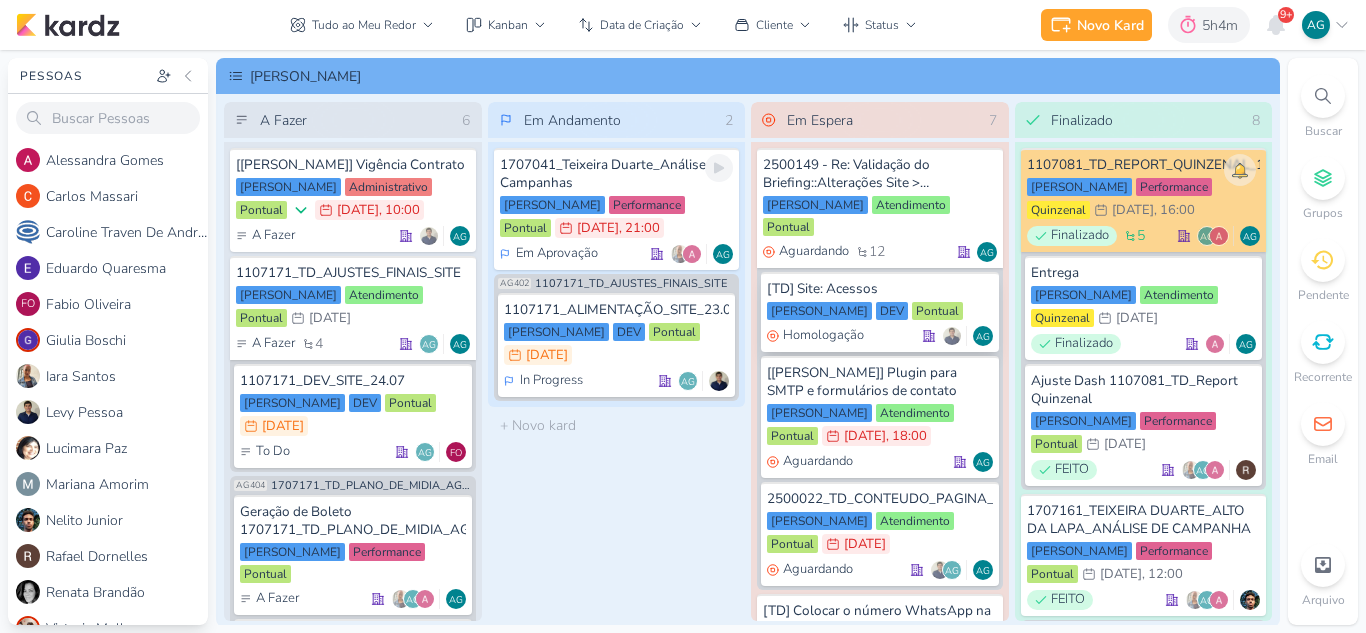 scroll, scrollTop: 0, scrollLeft: 0, axis: both 